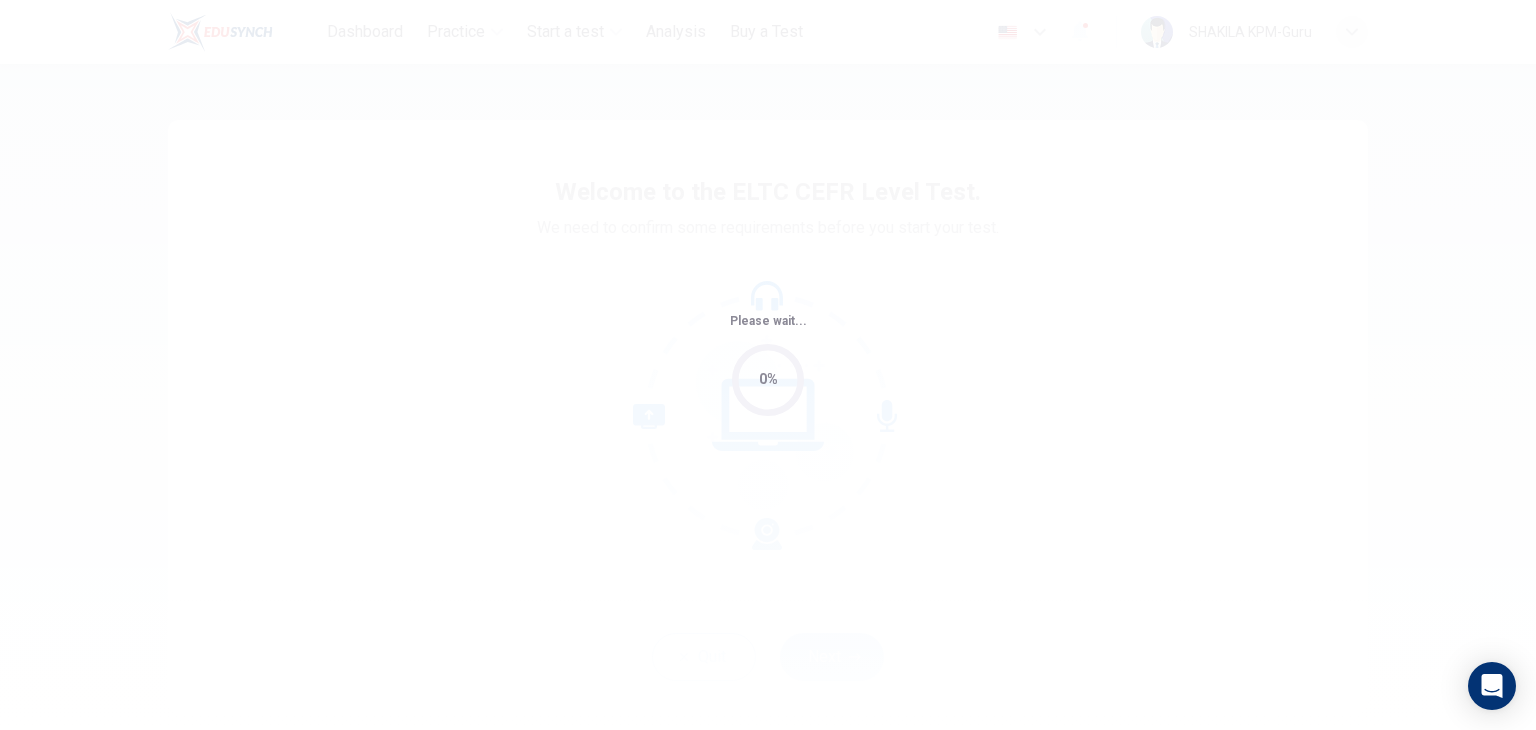 scroll, scrollTop: 0, scrollLeft: 0, axis: both 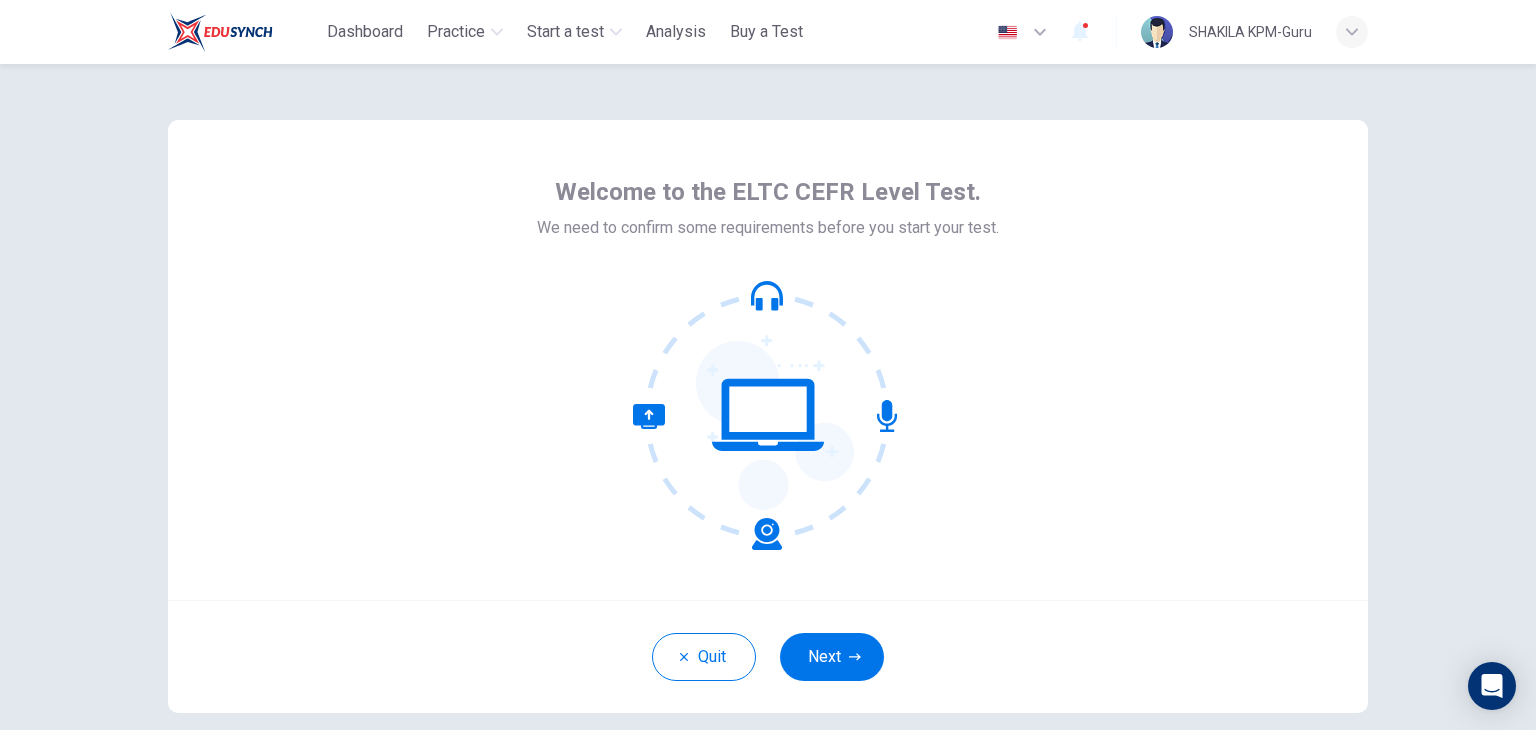 click on "Welcome to the ELTC CEFR Level Test. We need to confirm some requirements before you start your test. Quit Next © Copyright 2025" at bounding box center (768, 397) 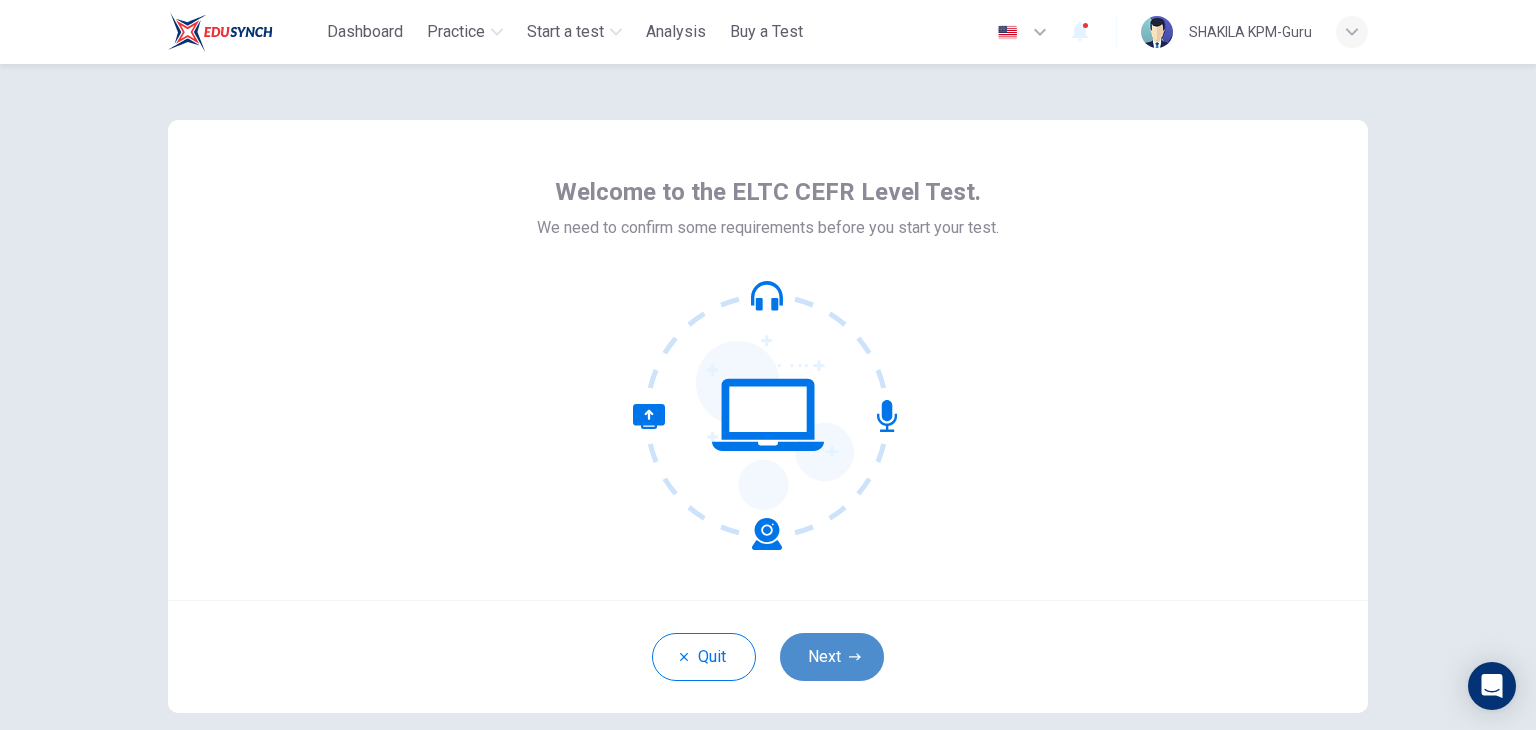 click on "Next" at bounding box center [832, 657] 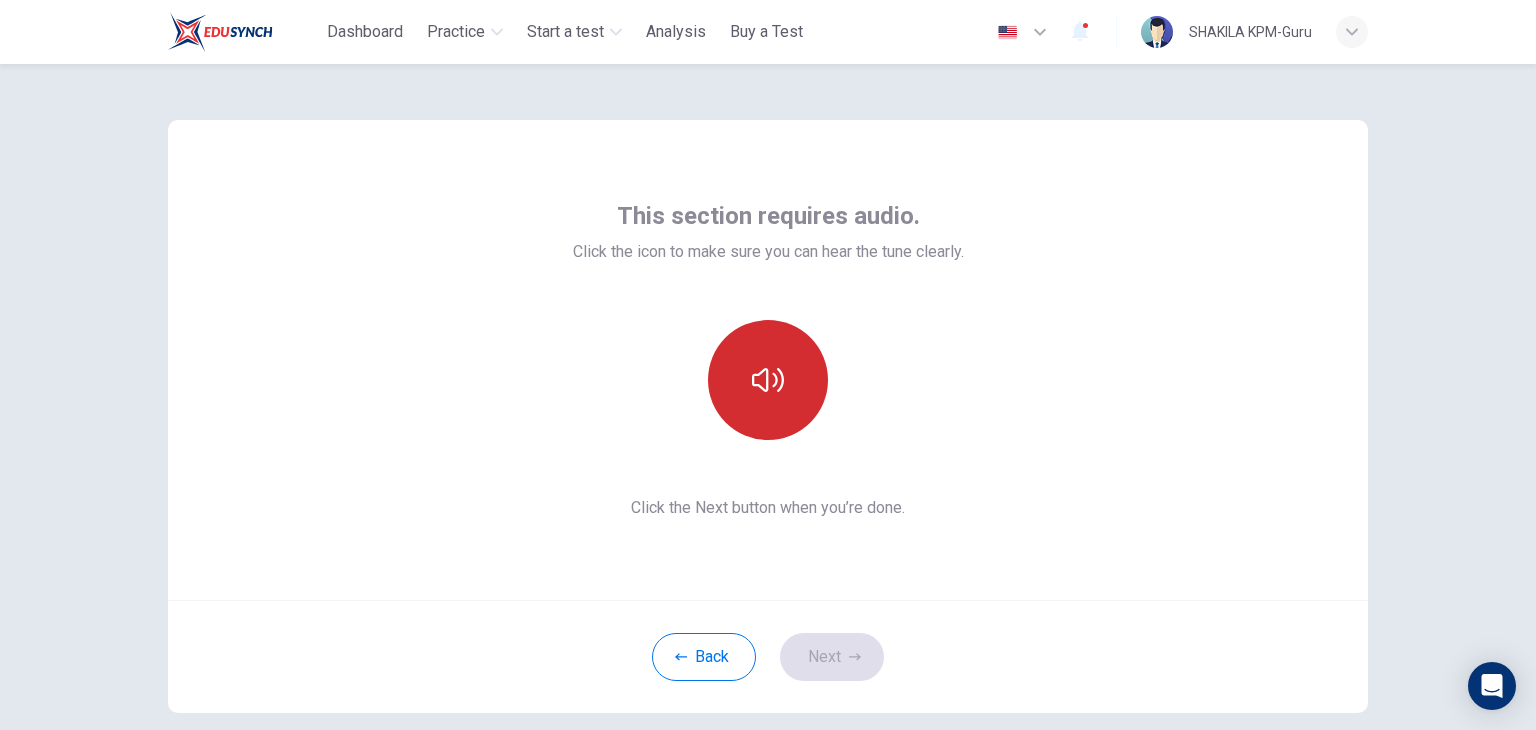 click at bounding box center [768, 380] 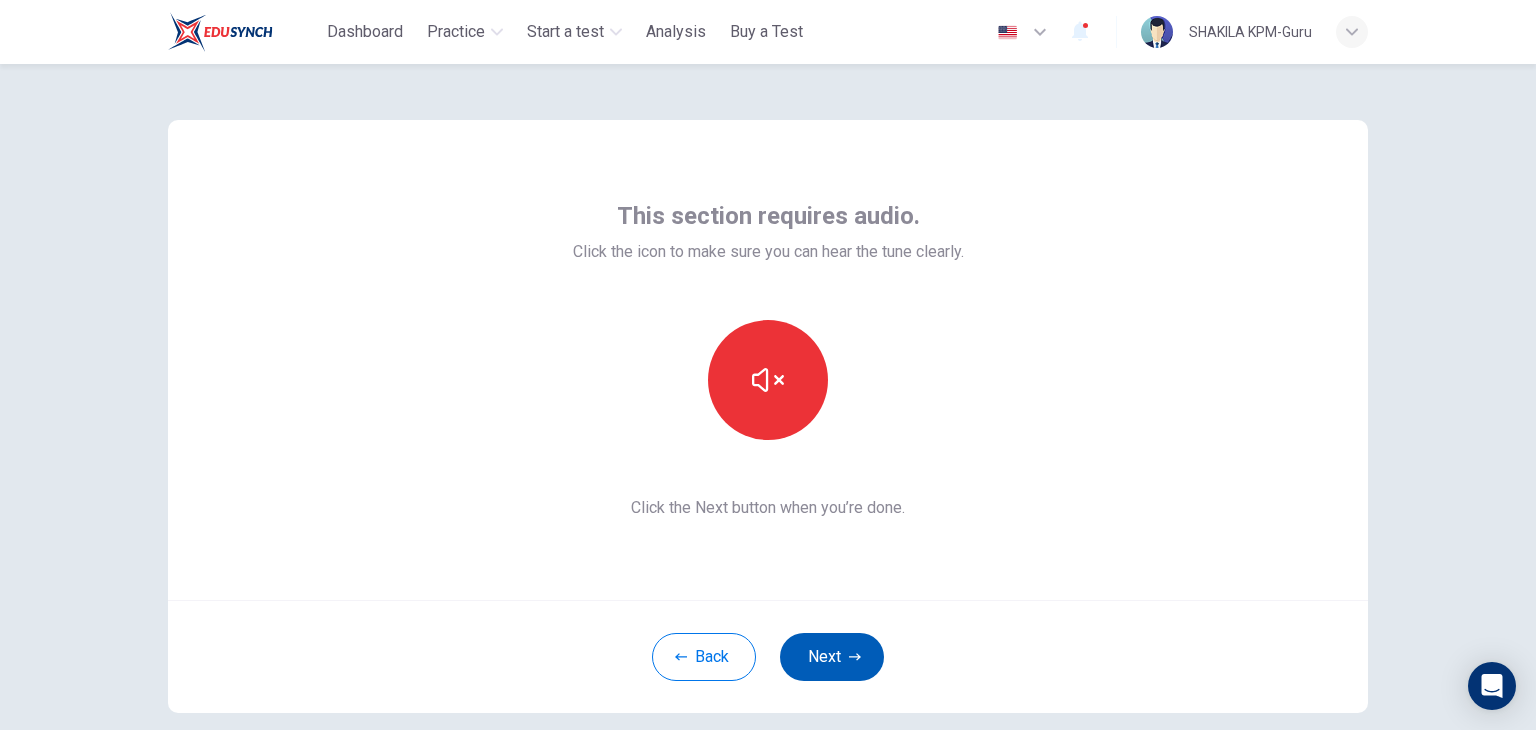click on "Next" at bounding box center (832, 657) 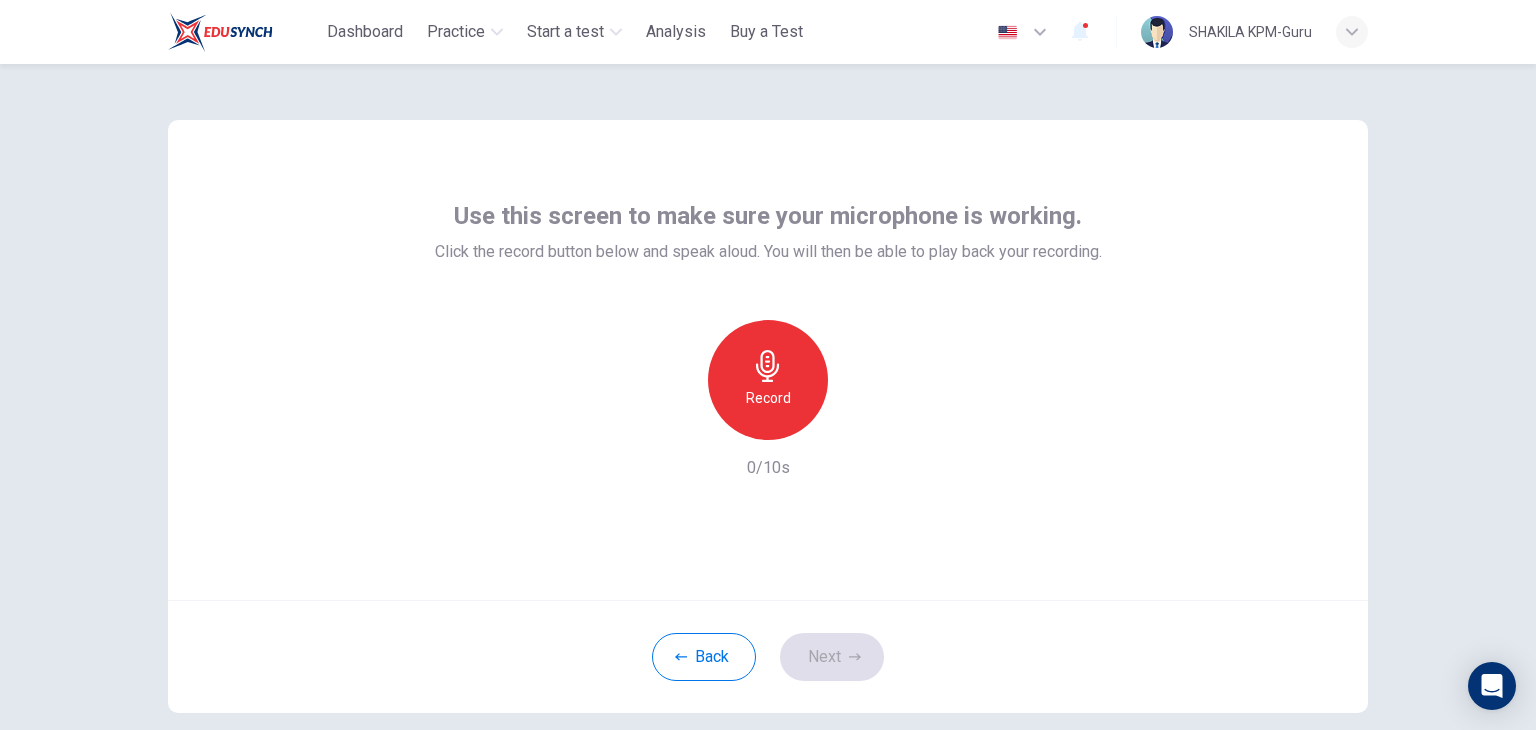 click on "Record" at bounding box center (768, 398) 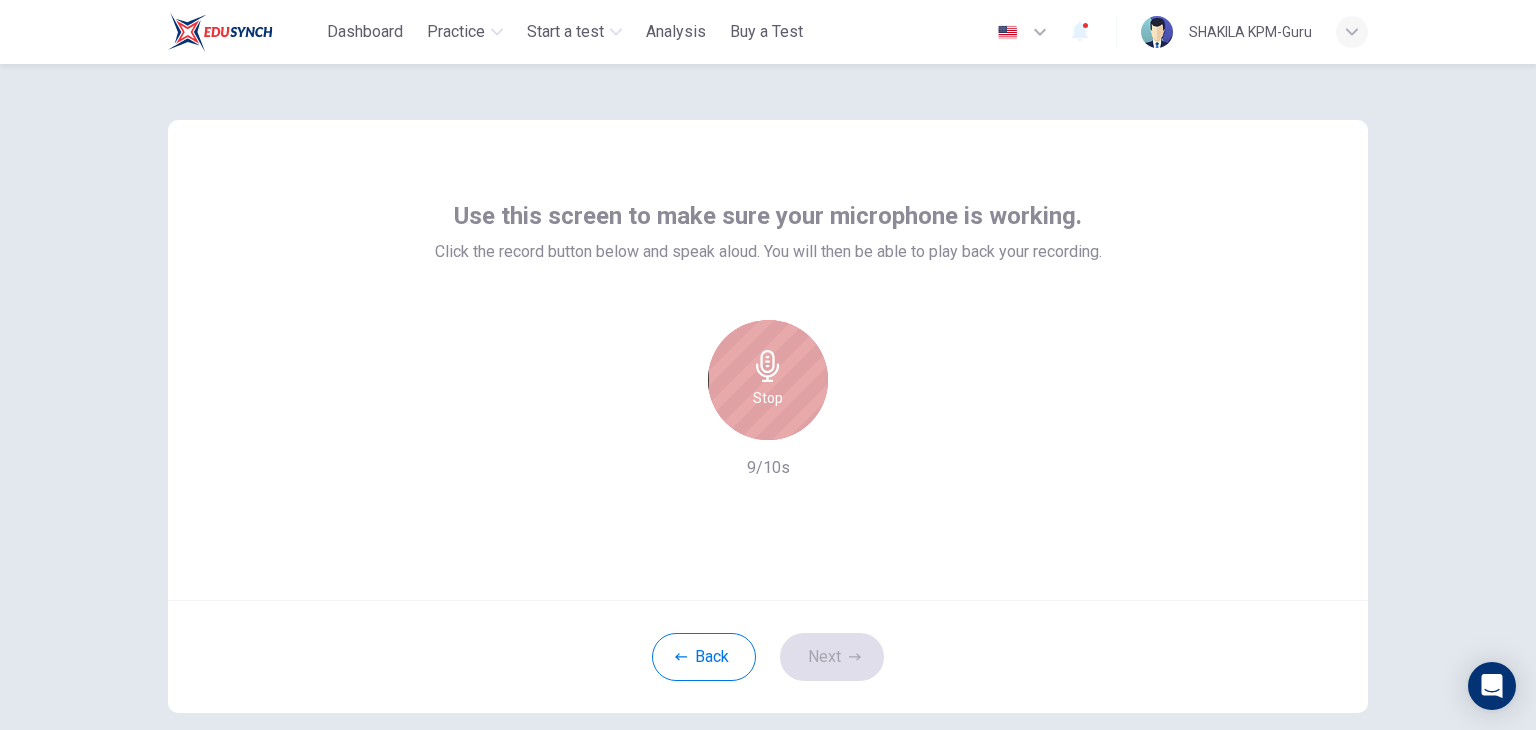 click on "Stop" at bounding box center [768, 380] 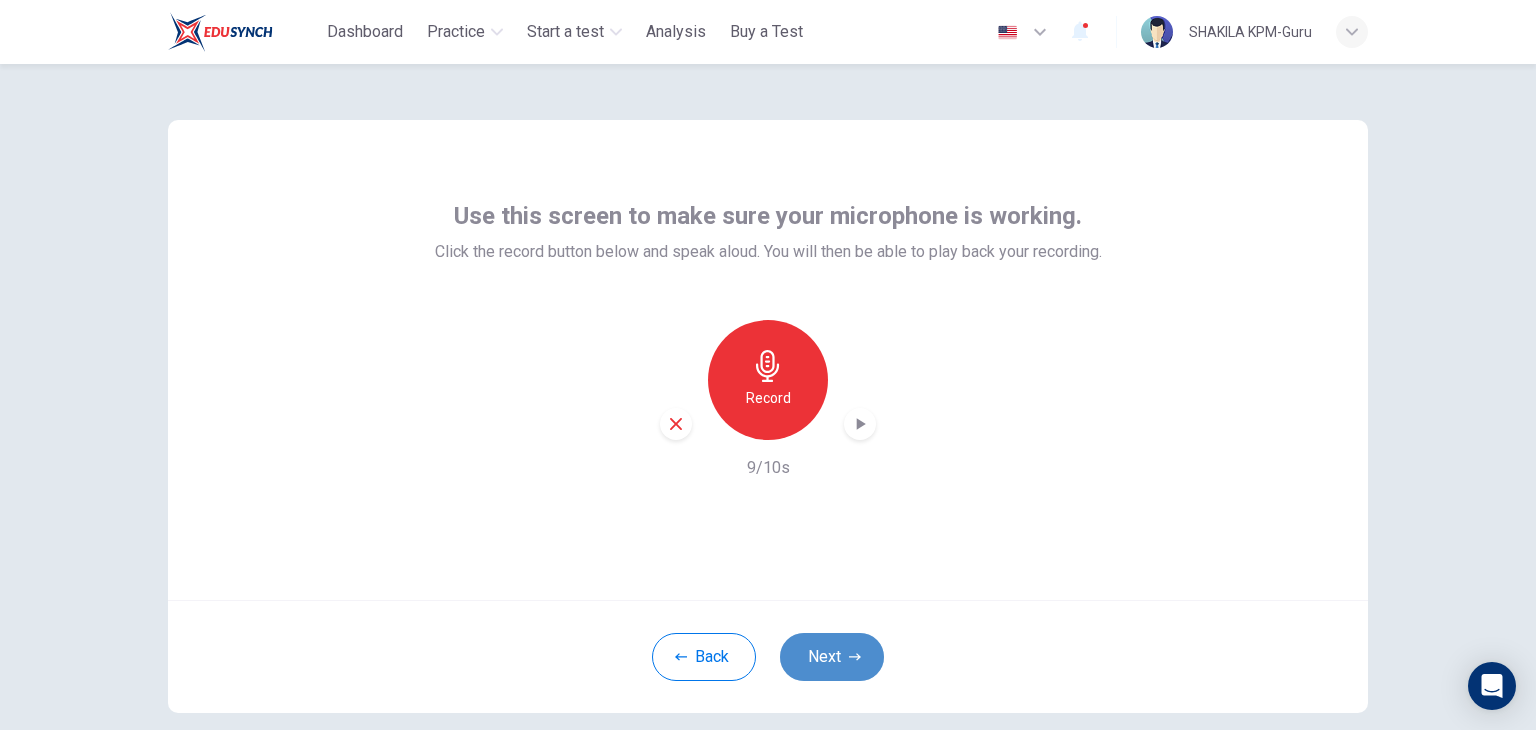 click on "Next" at bounding box center [832, 657] 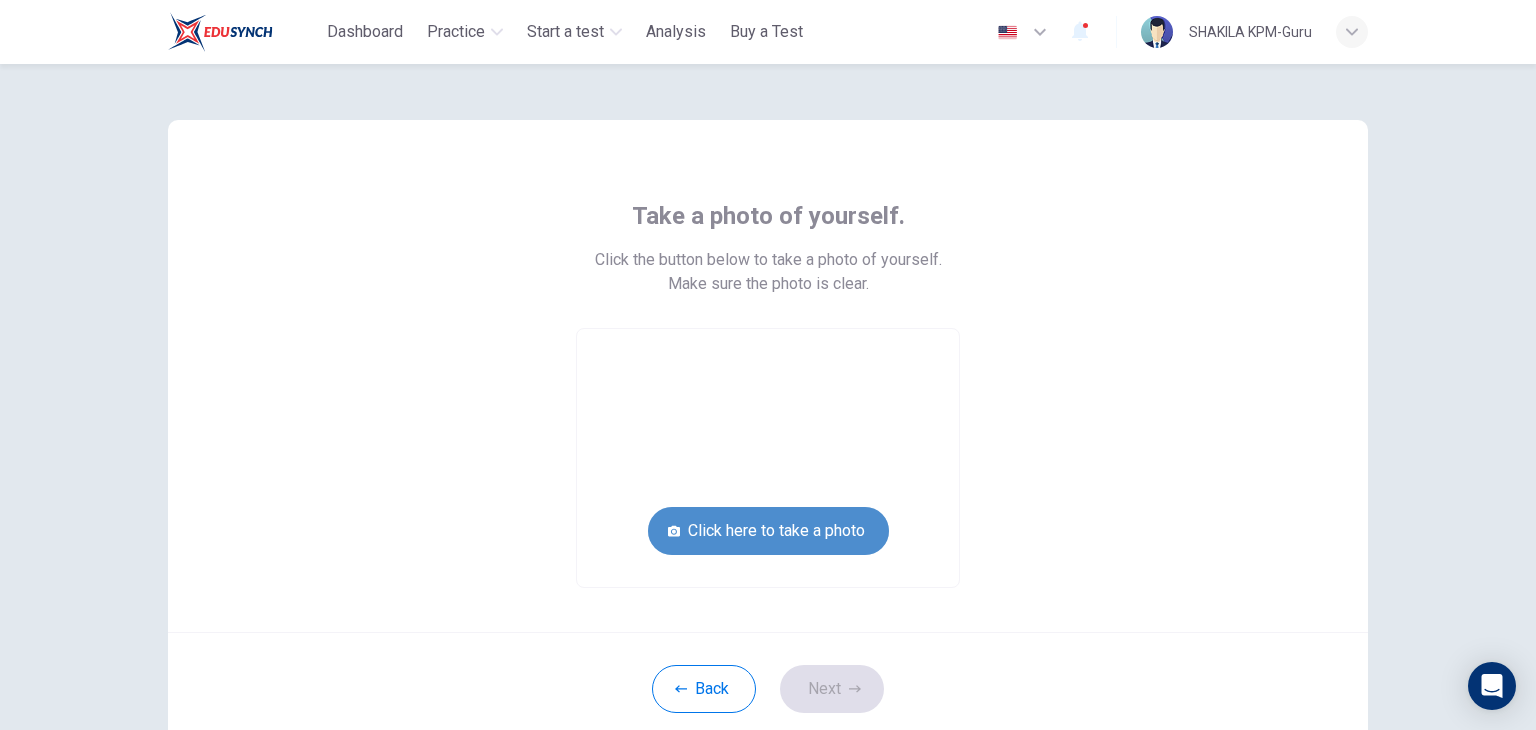 click on "Click here to take a photo" at bounding box center (768, 531) 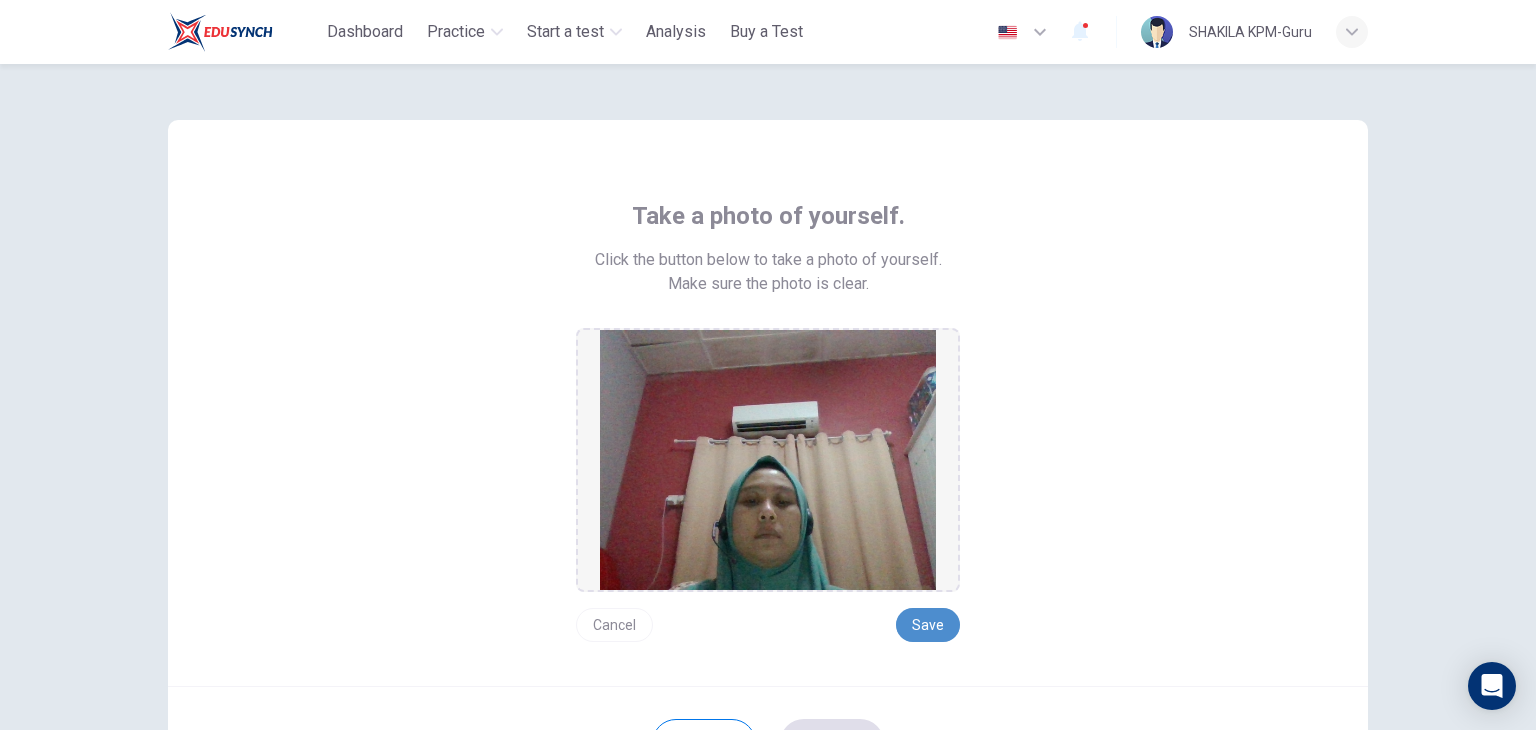 click on "Save" at bounding box center [928, 625] 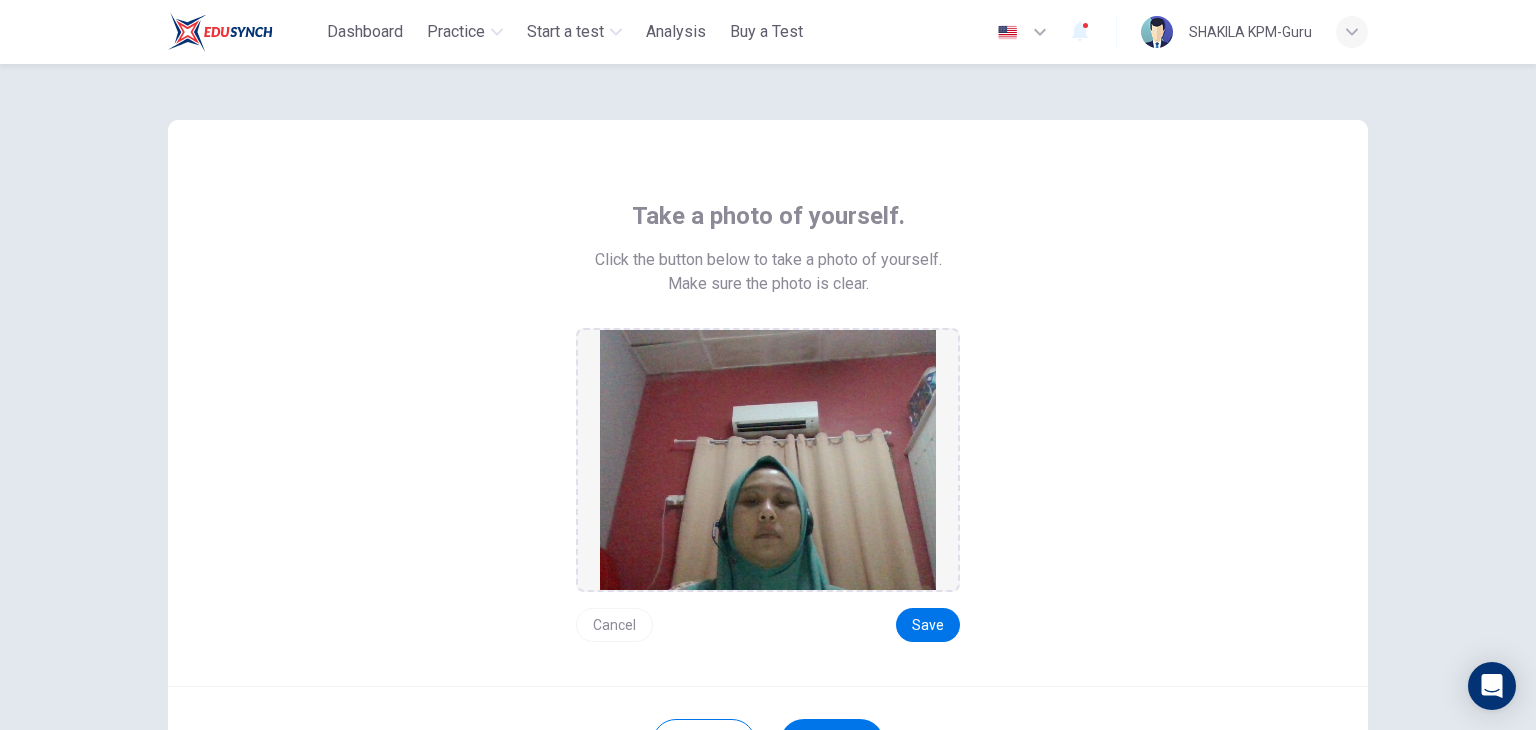 scroll, scrollTop: 88, scrollLeft: 0, axis: vertical 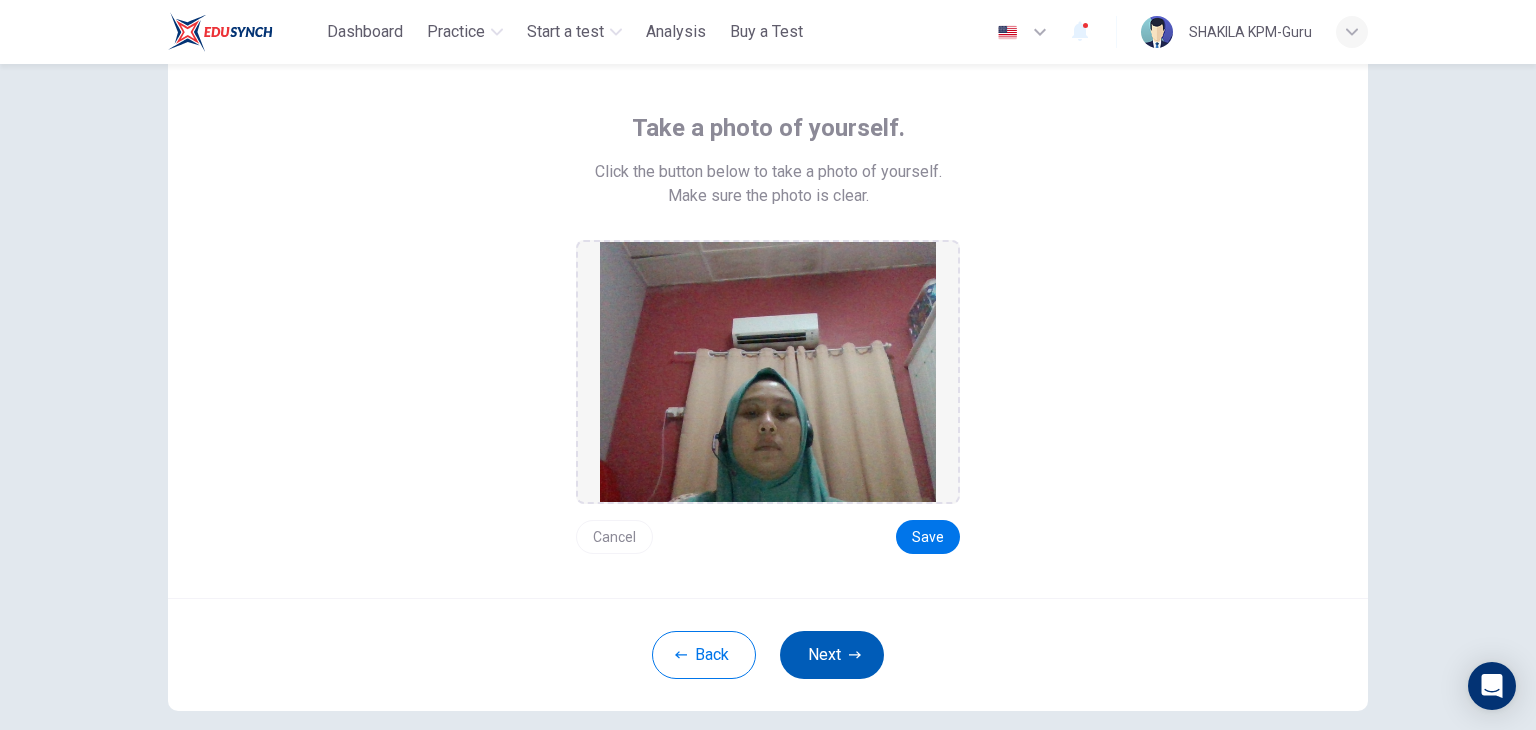 click on "Next" at bounding box center (832, 655) 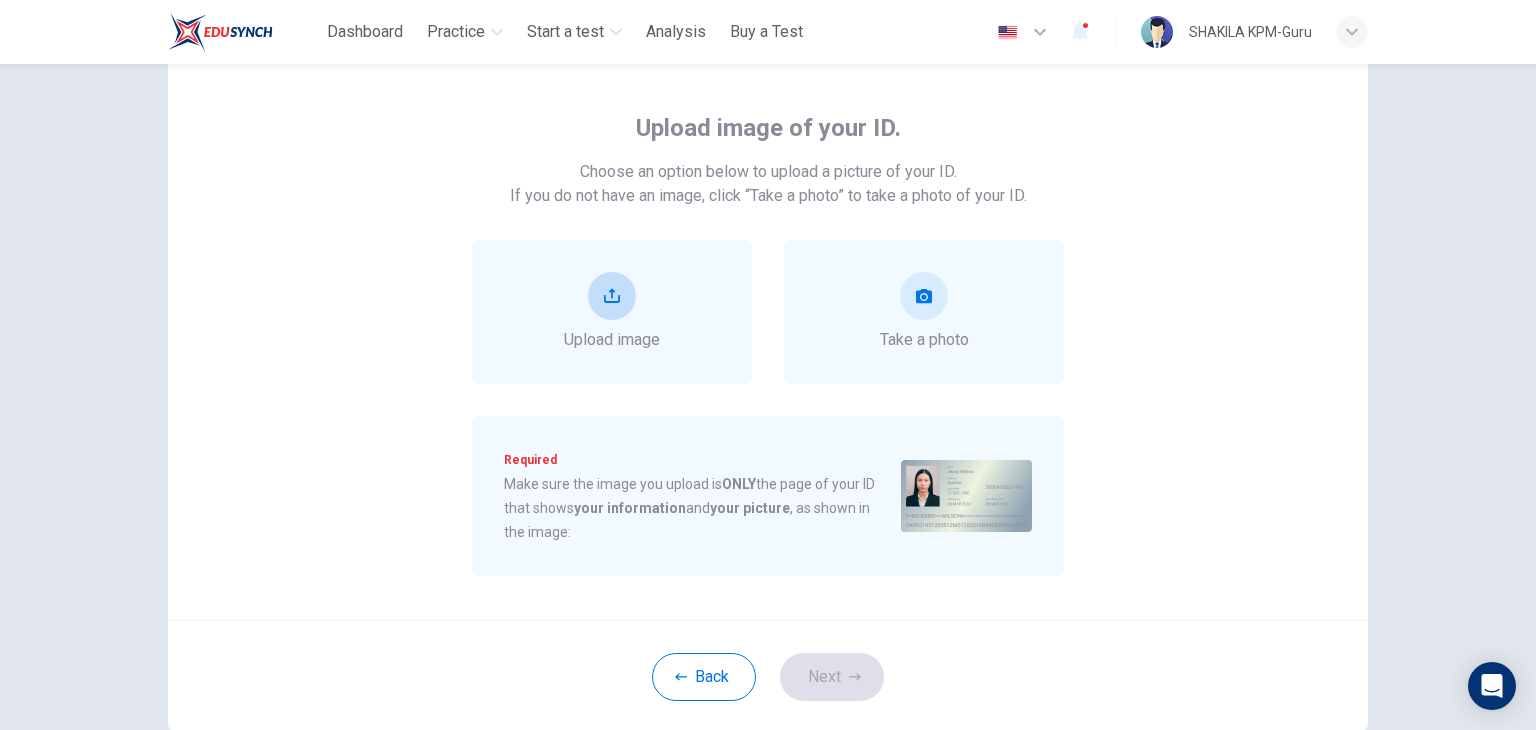 click at bounding box center (612, 296) 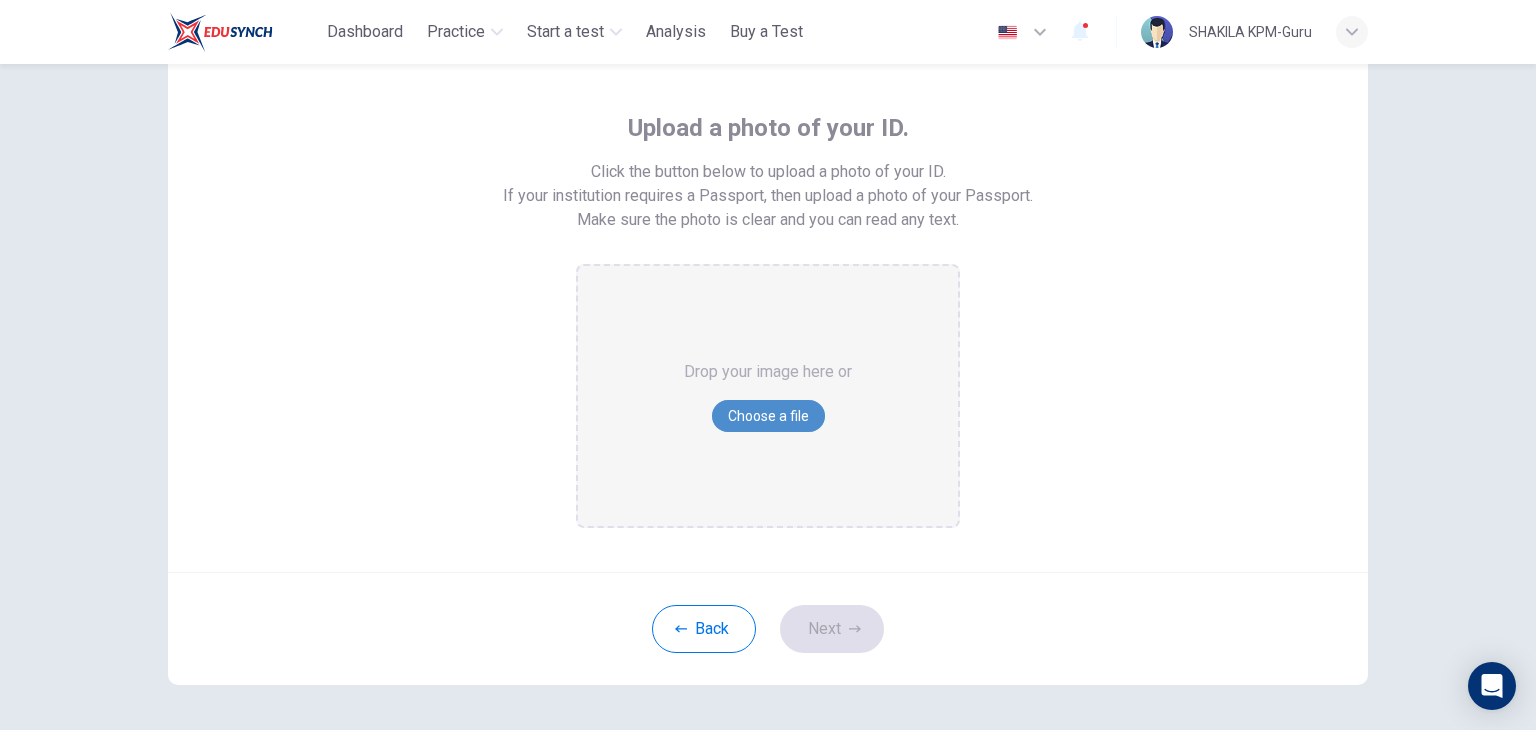 click on "Choose a file" at bounding box center (768, 416) 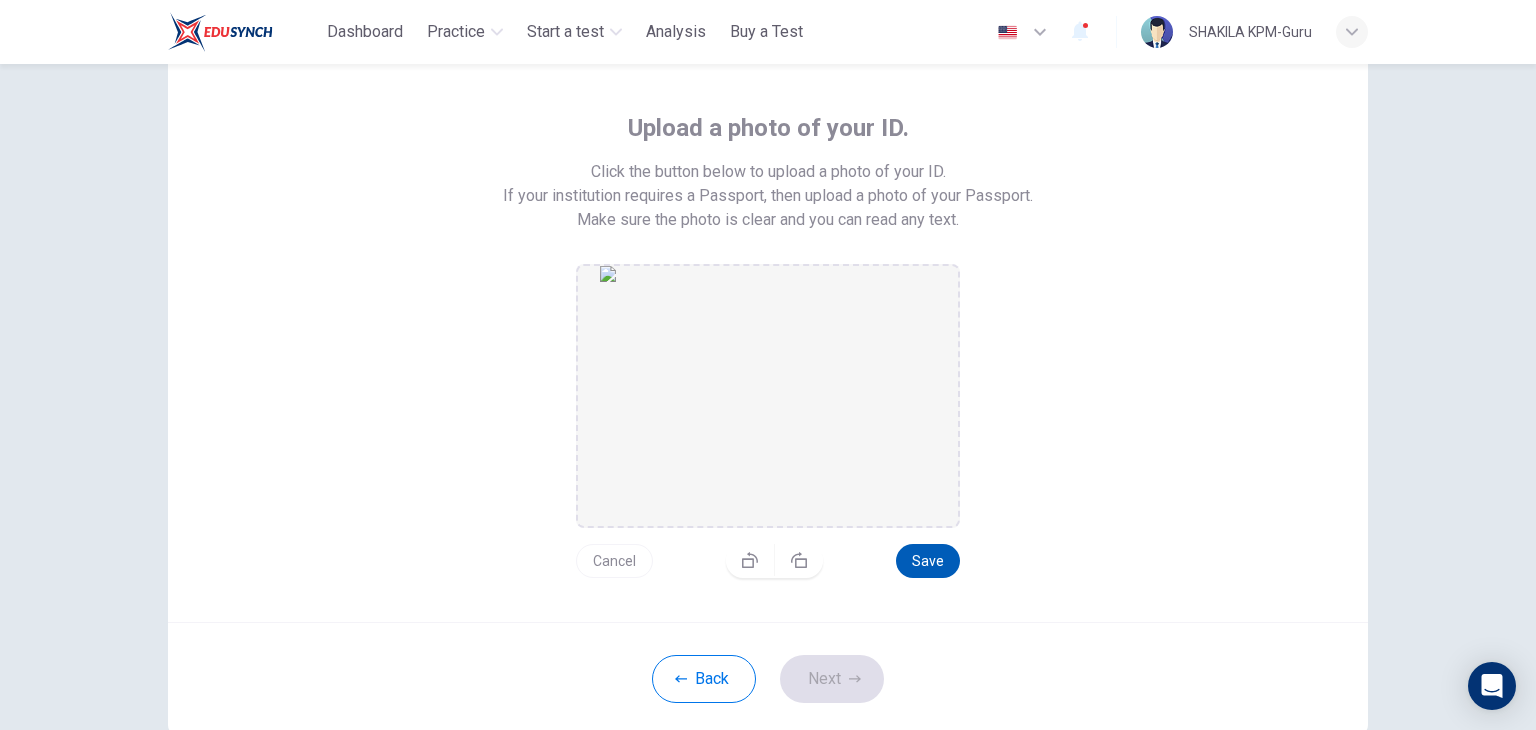 click on "Save" at bounding box center (928, 561) 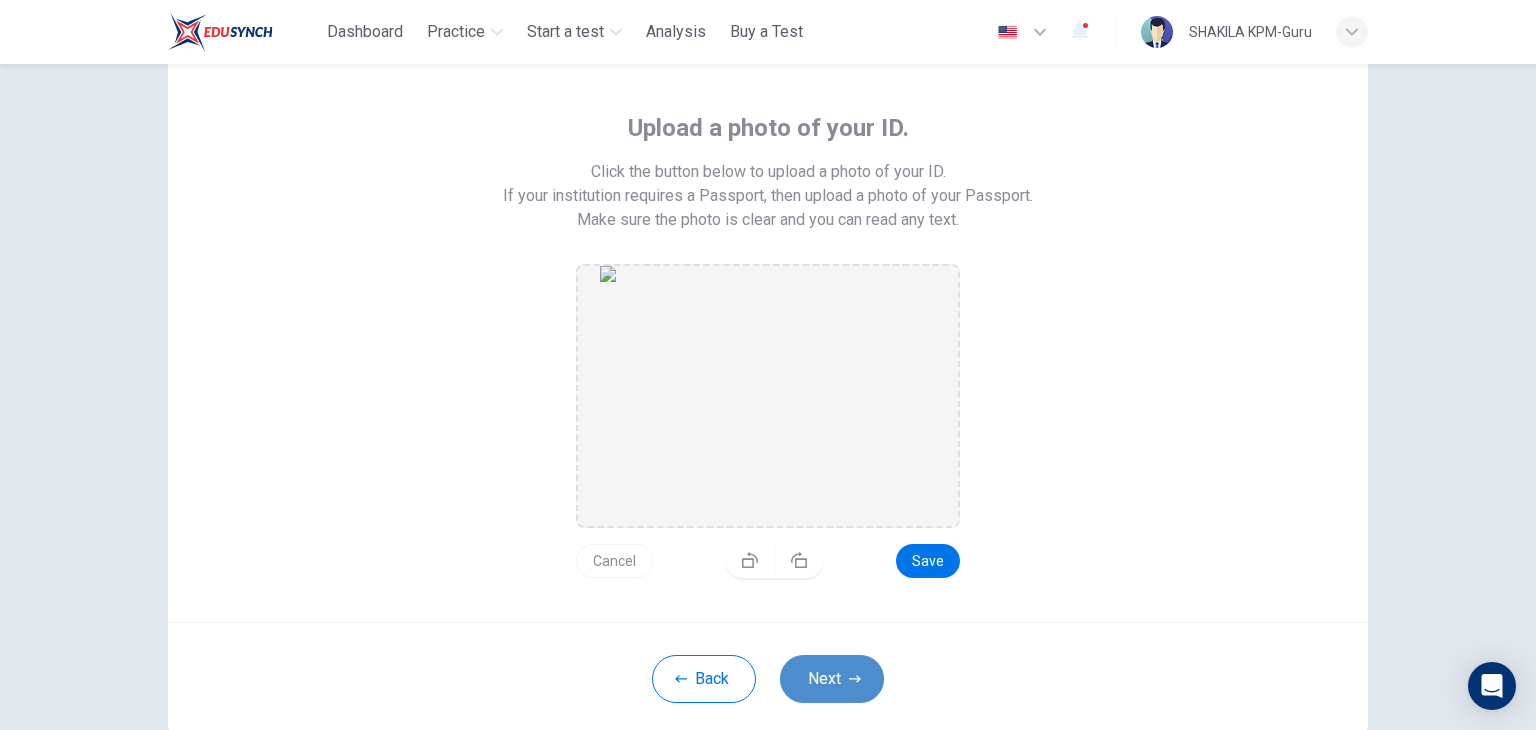 click on "Next" at bounding box center (832, 679) 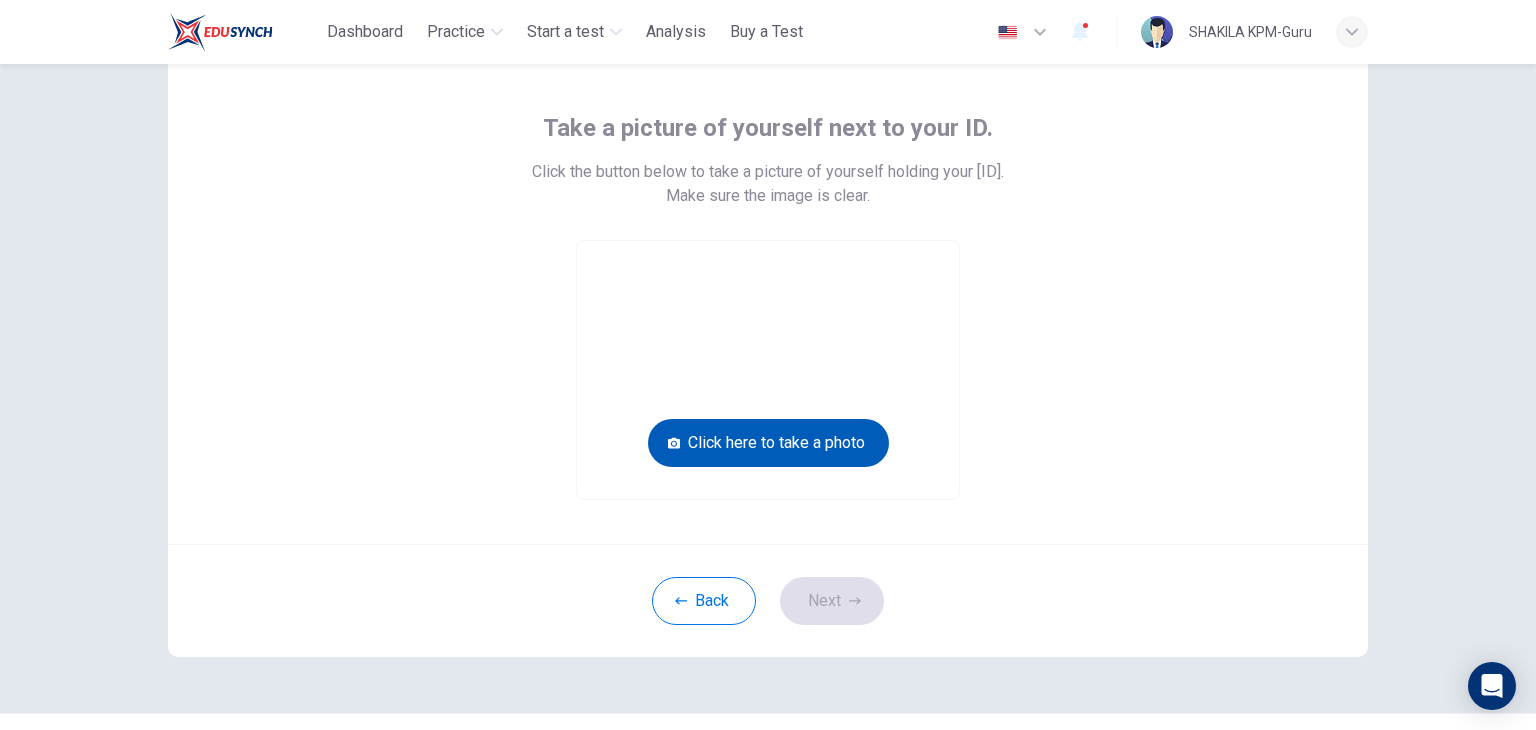 click on "Click here to take a photo" at bounding box center [768, 443] 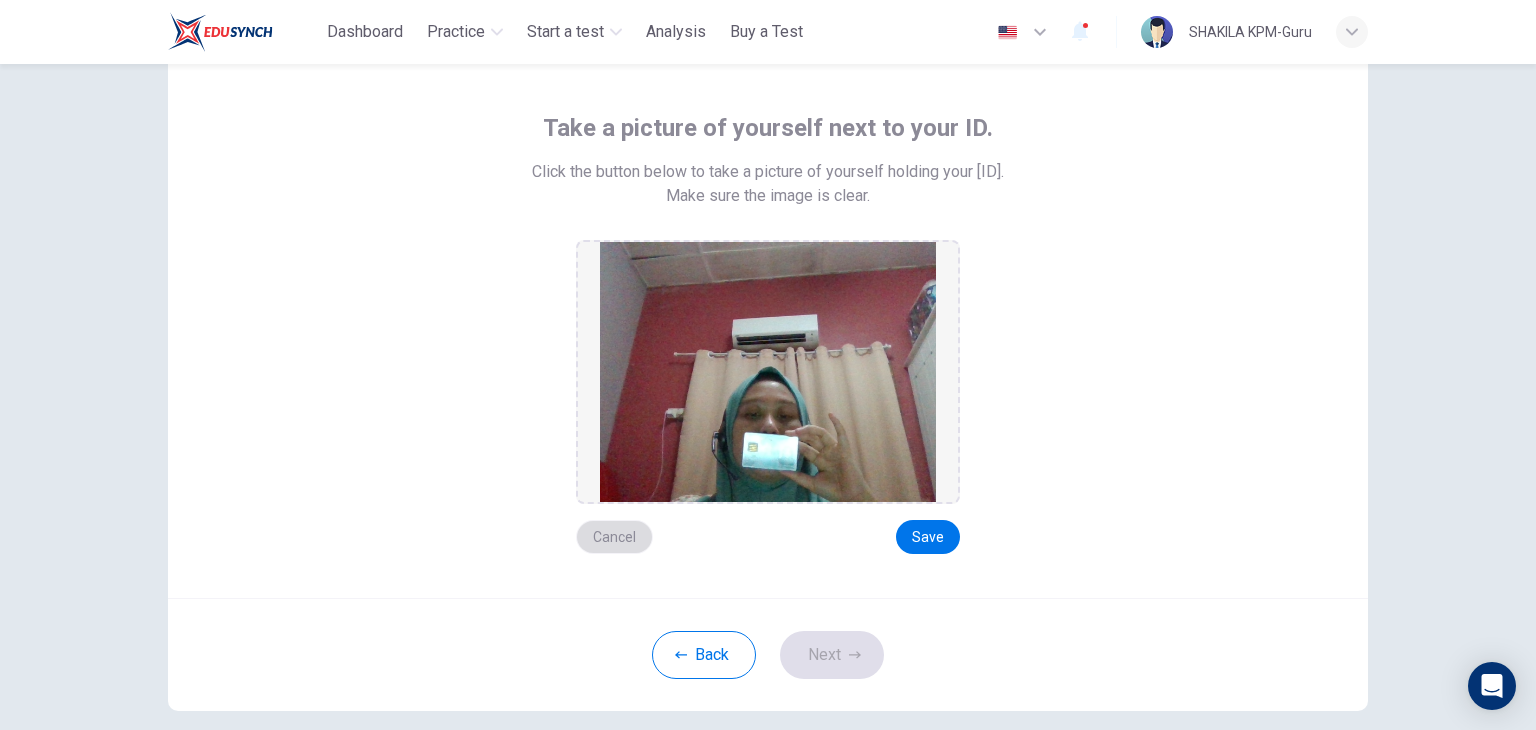 click on "Cancel" at bounding box center [614, 537] 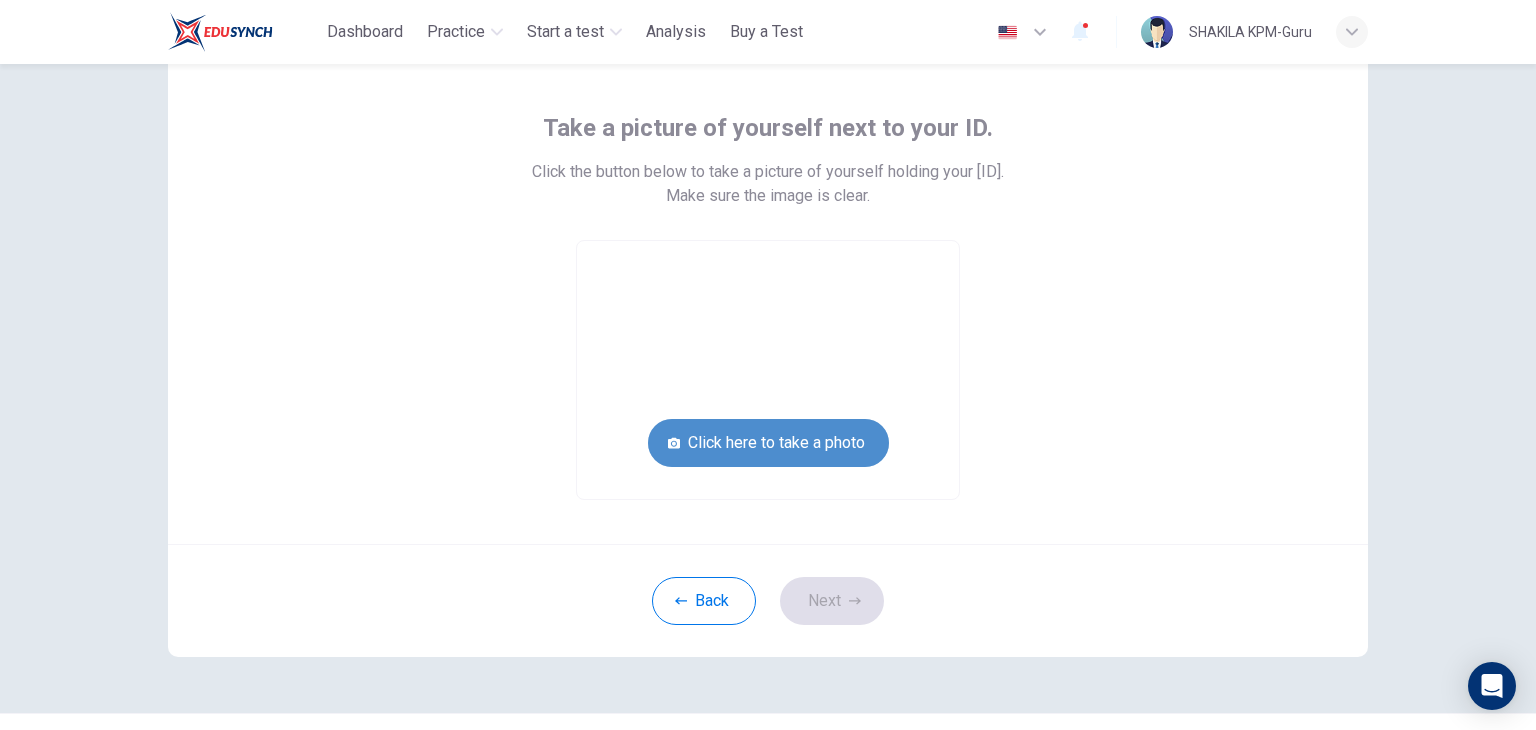 click on "Click here to take a photo" at bounding box center (768, 443) 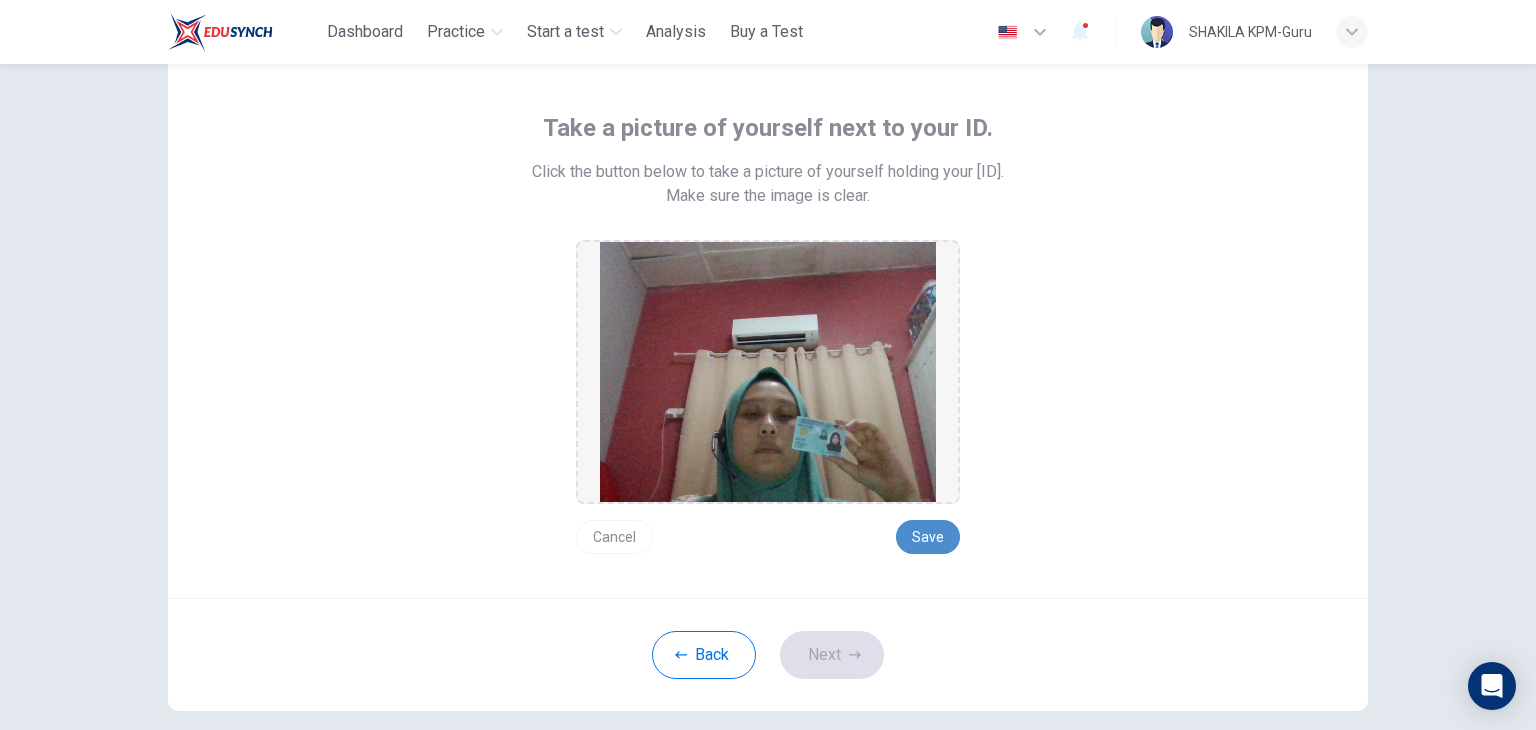 click on "Save" at bounding box center (928, 537) 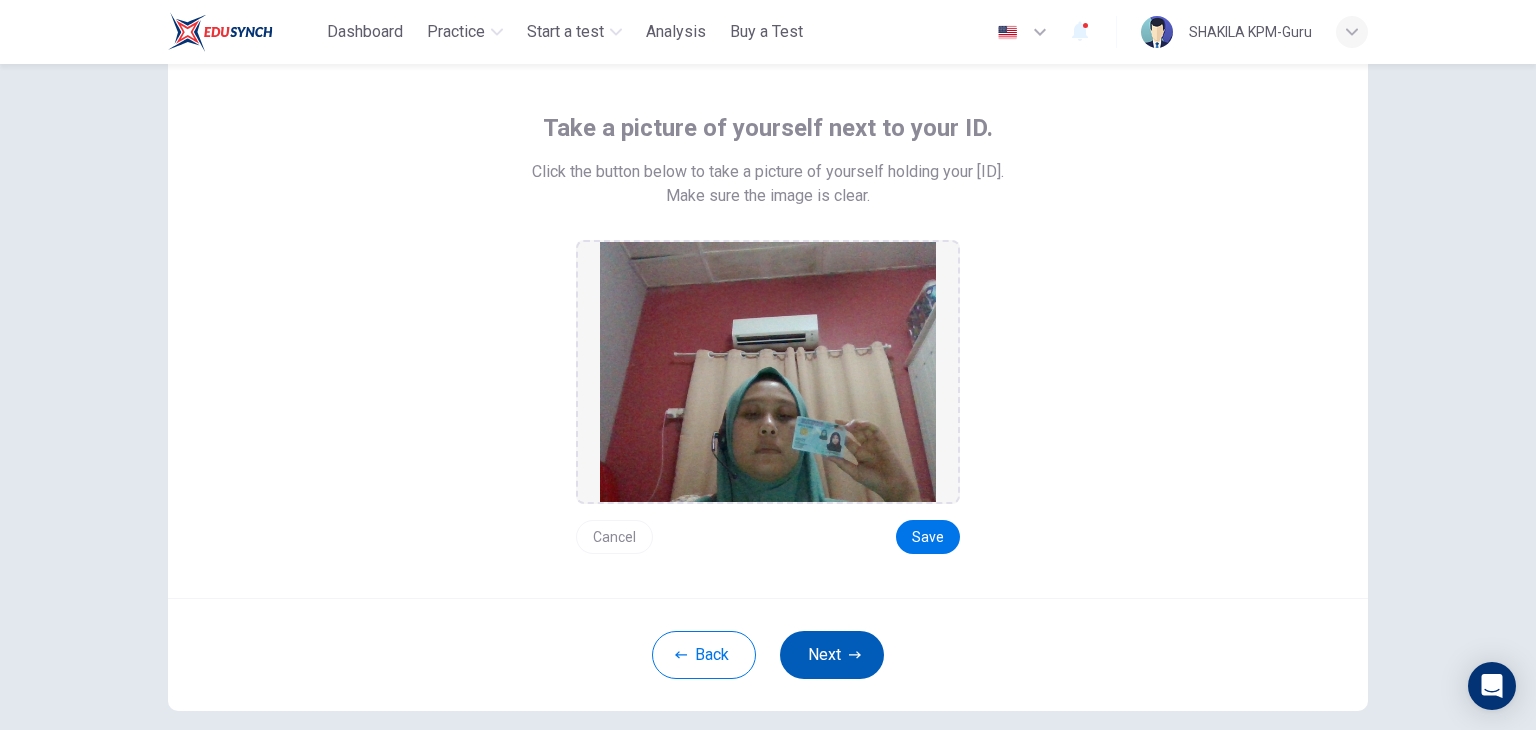 click on "Next" at bounding box center [832, 655] 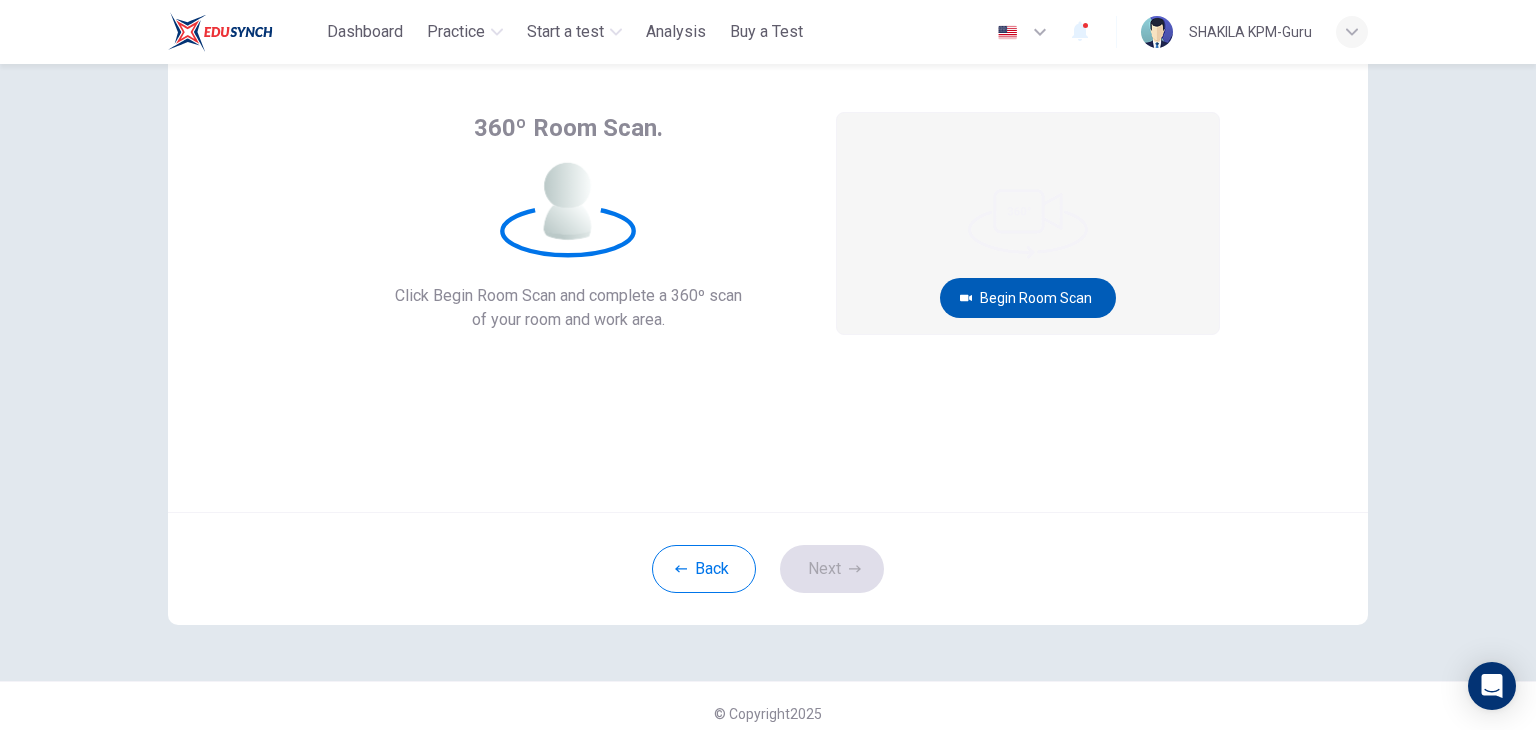click on "Begin Room Scan" at bounding box center (1028, 298) 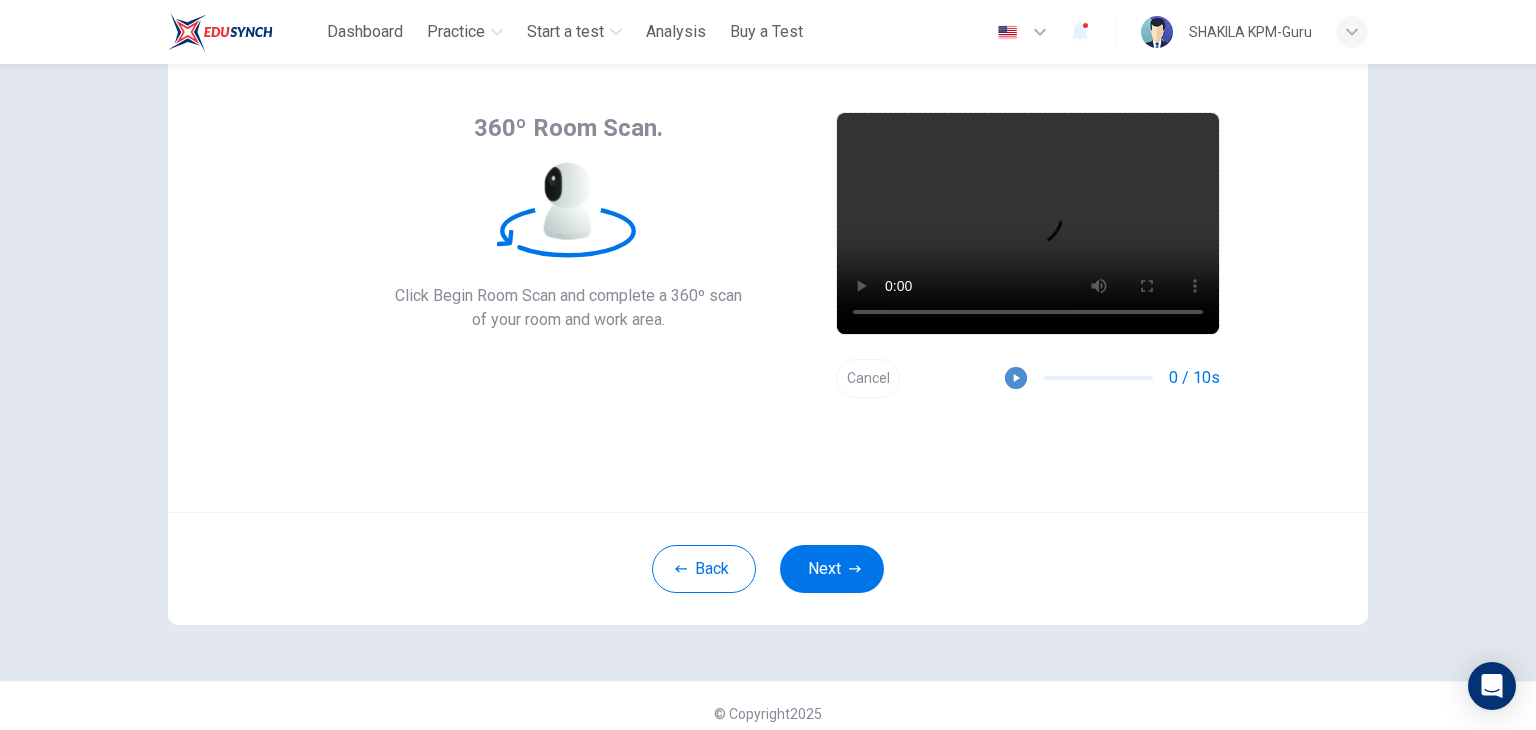 click at bounding box center [1016, 378] 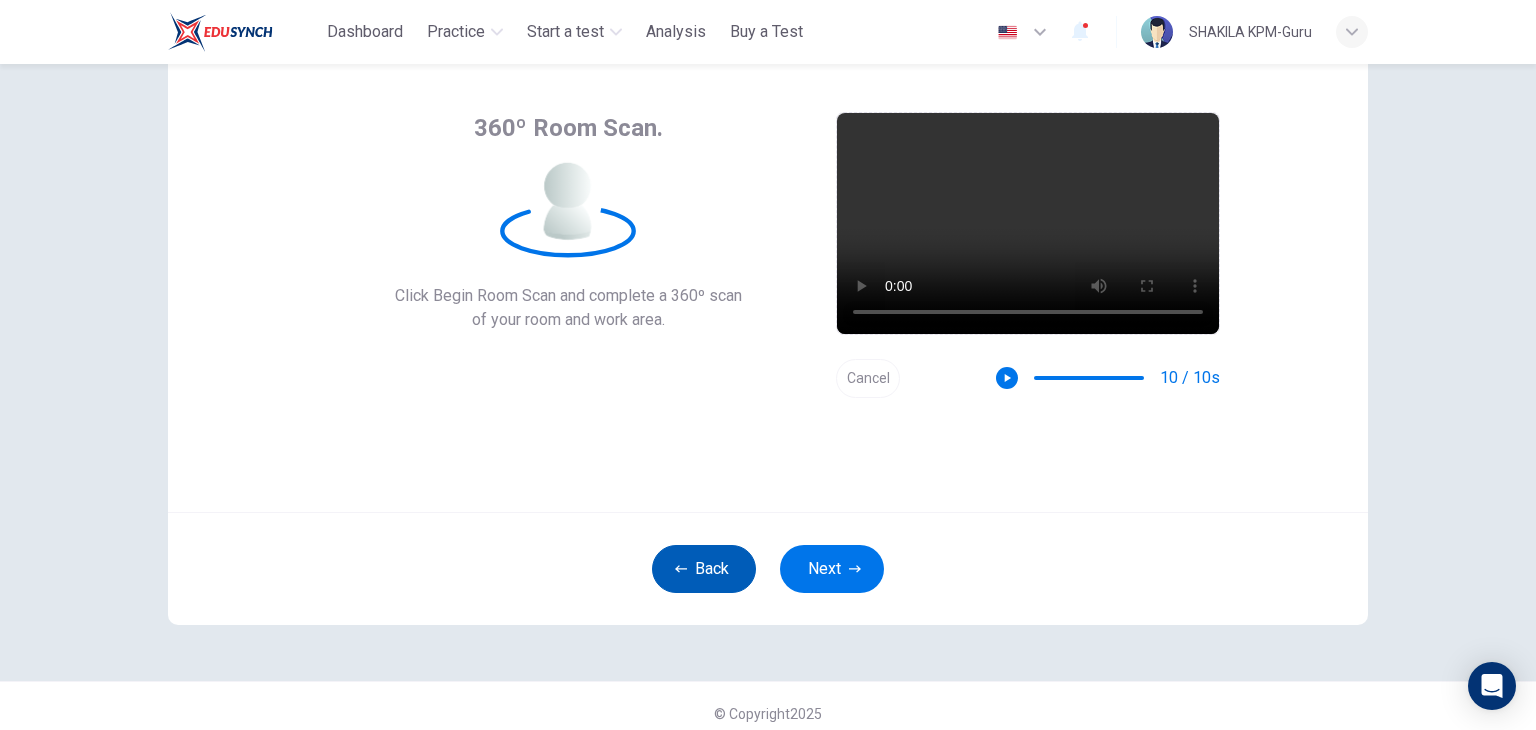 click on "Back" at bounding box center (704, 569) 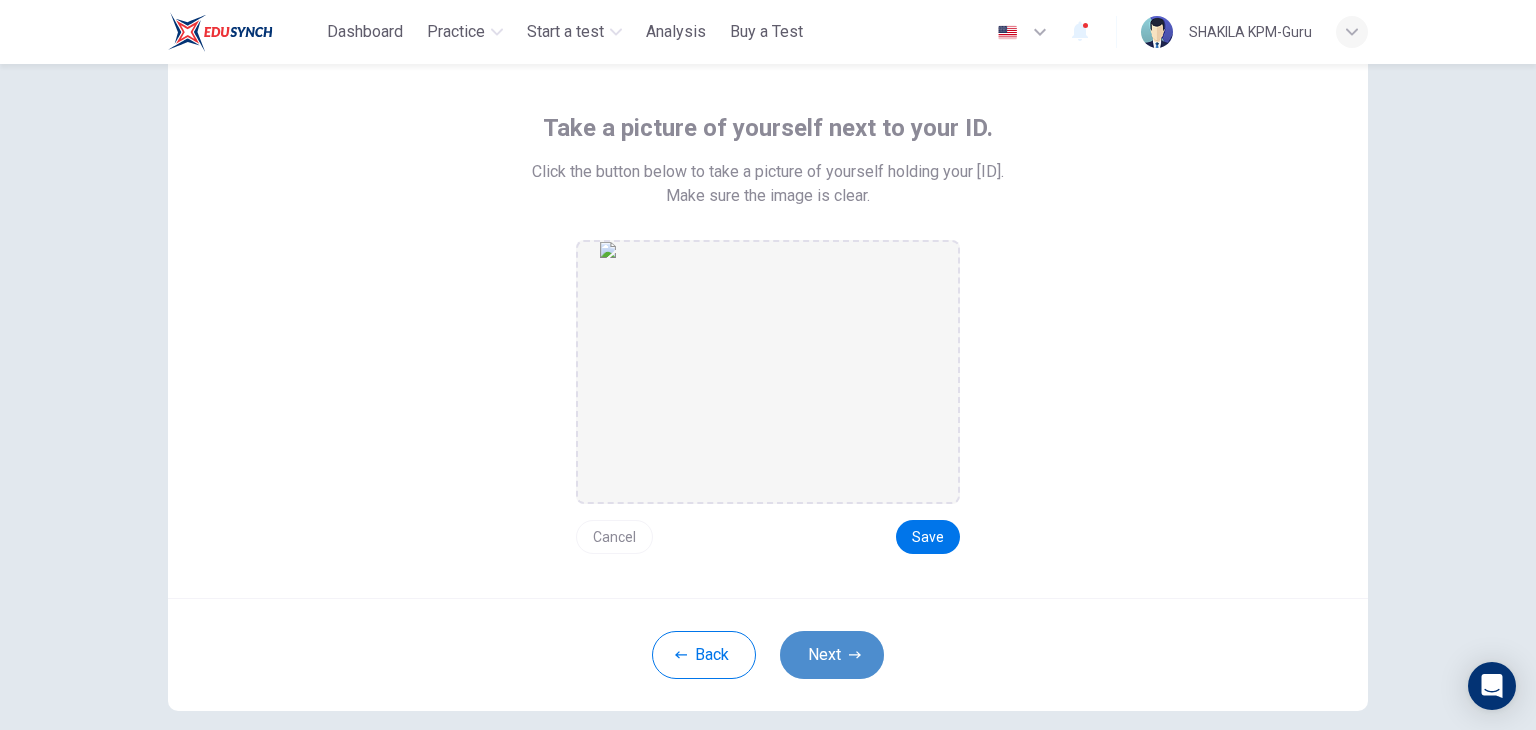 click on "Next" at bounding box center [832, 655] 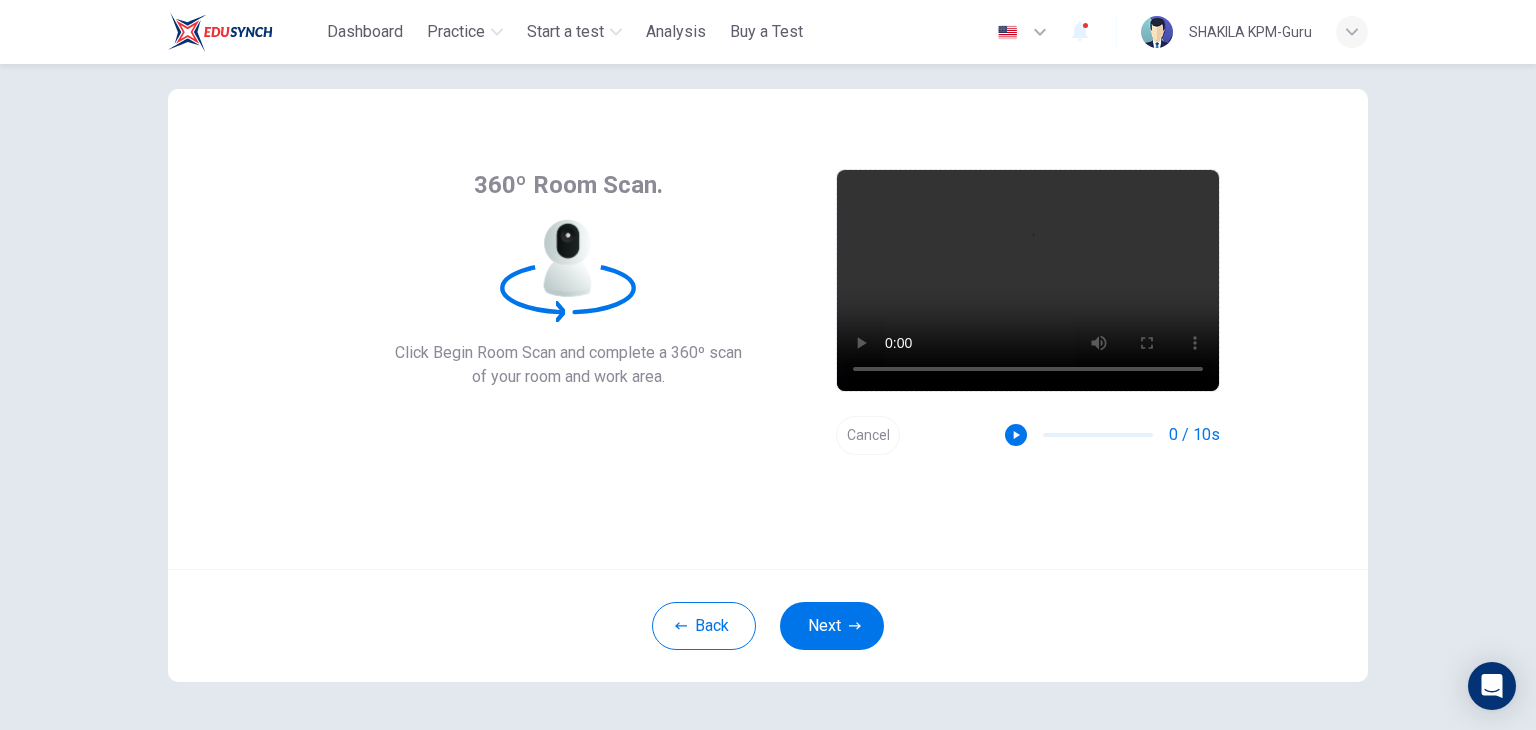 scroll, scrollTop: 0, scrollLeft: 0, axis: both 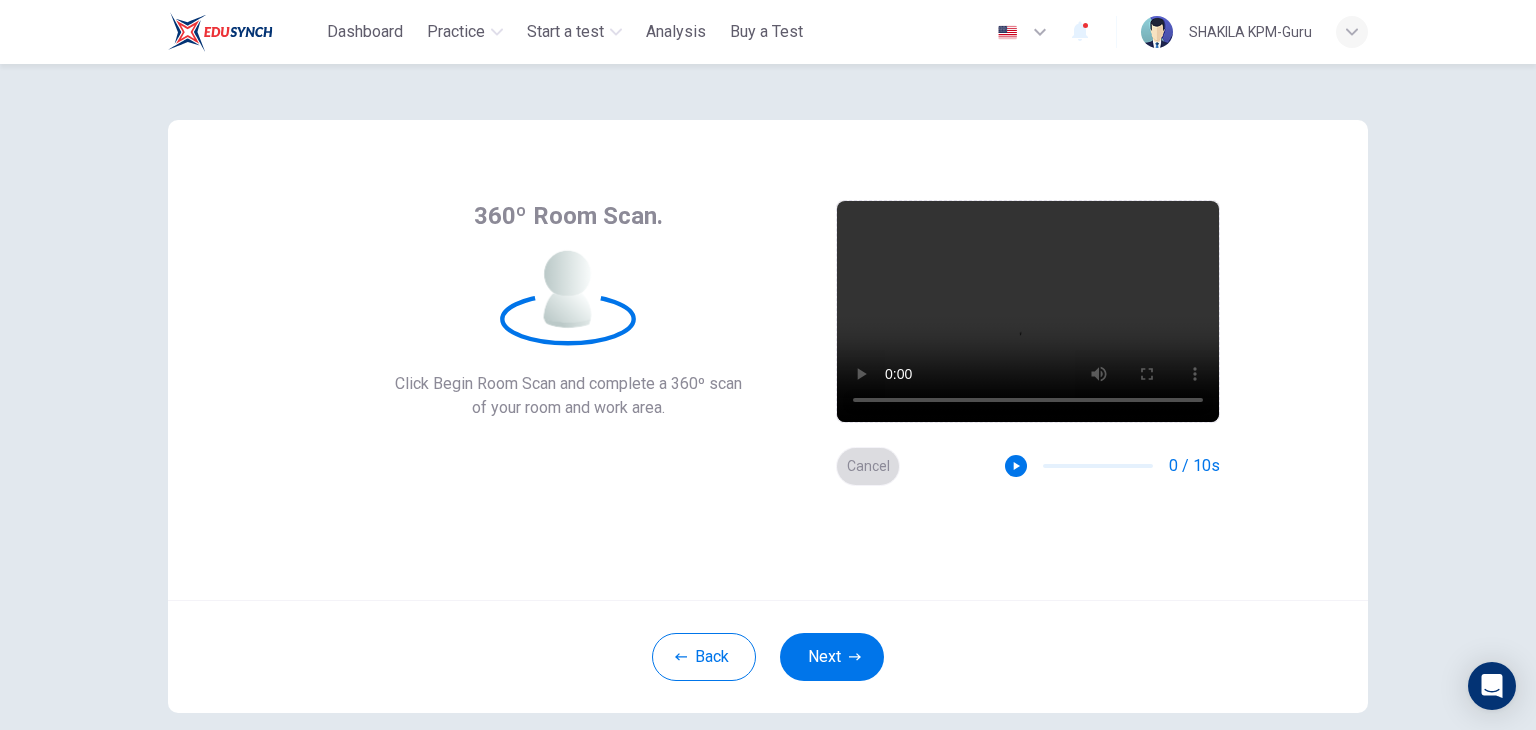 click on "Cancel" at bounding box center (868, 466) 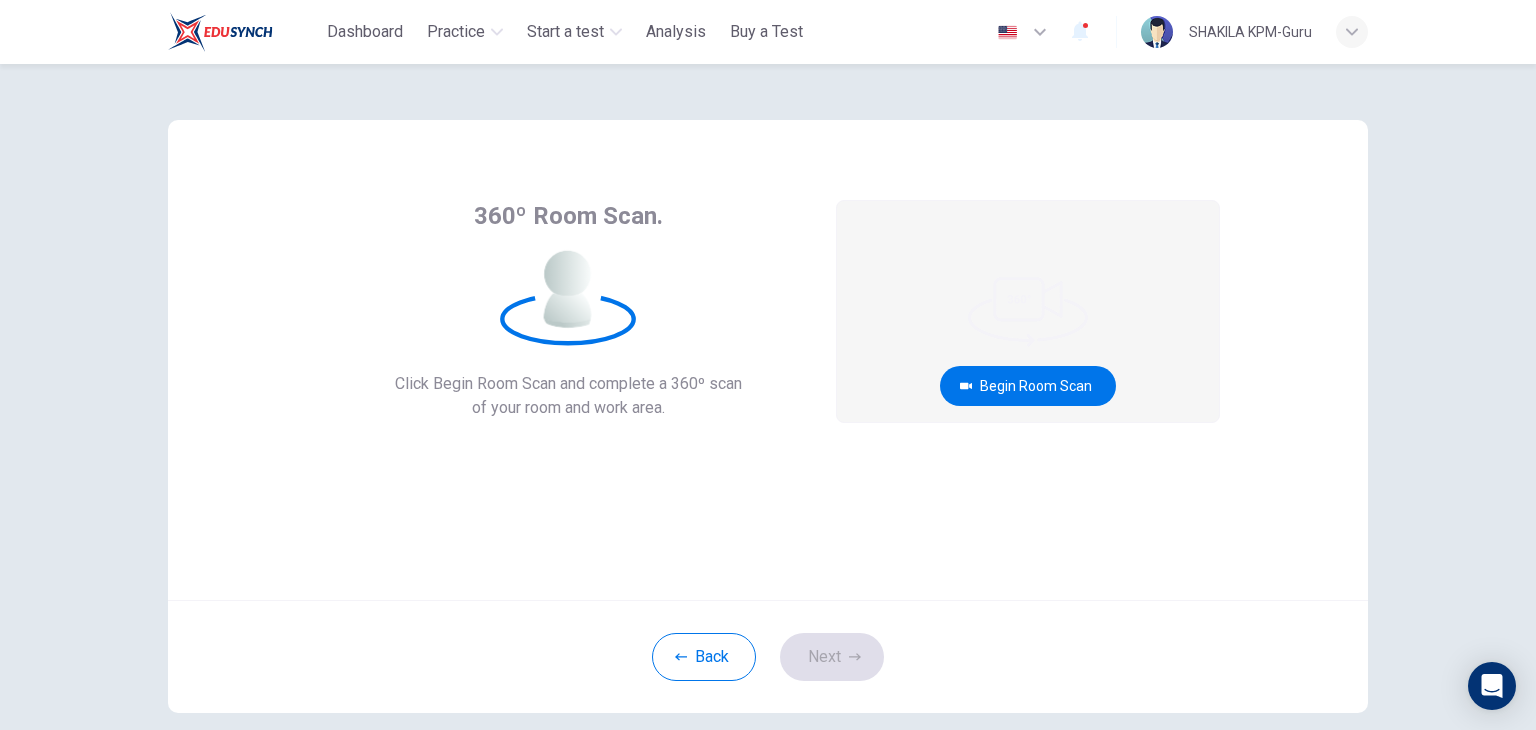 drag, startPoint x: 1074, startPoint y: 391, endPoint x: 1086, endPoint y: 389, distance: 12.165525 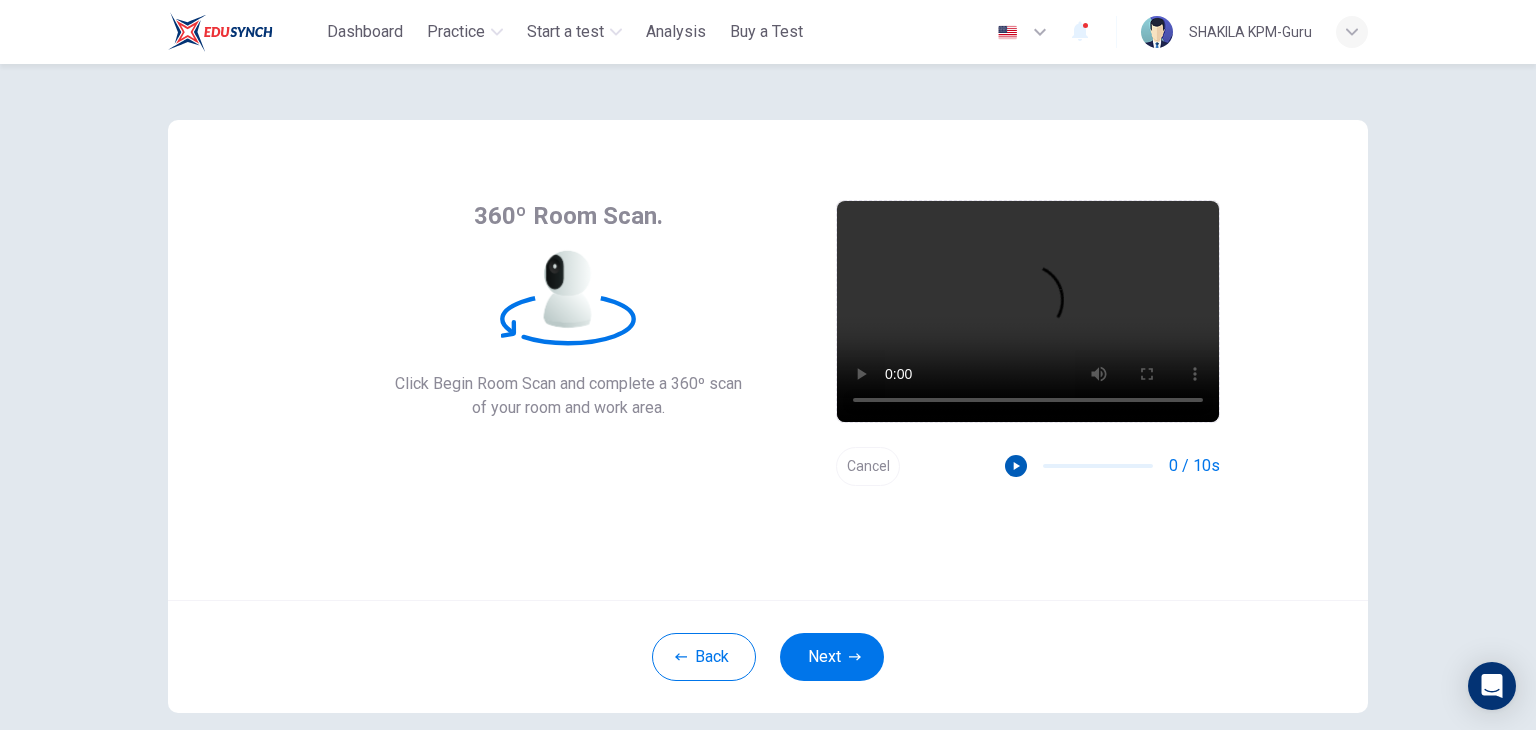click at bounding box center (1017, 466) 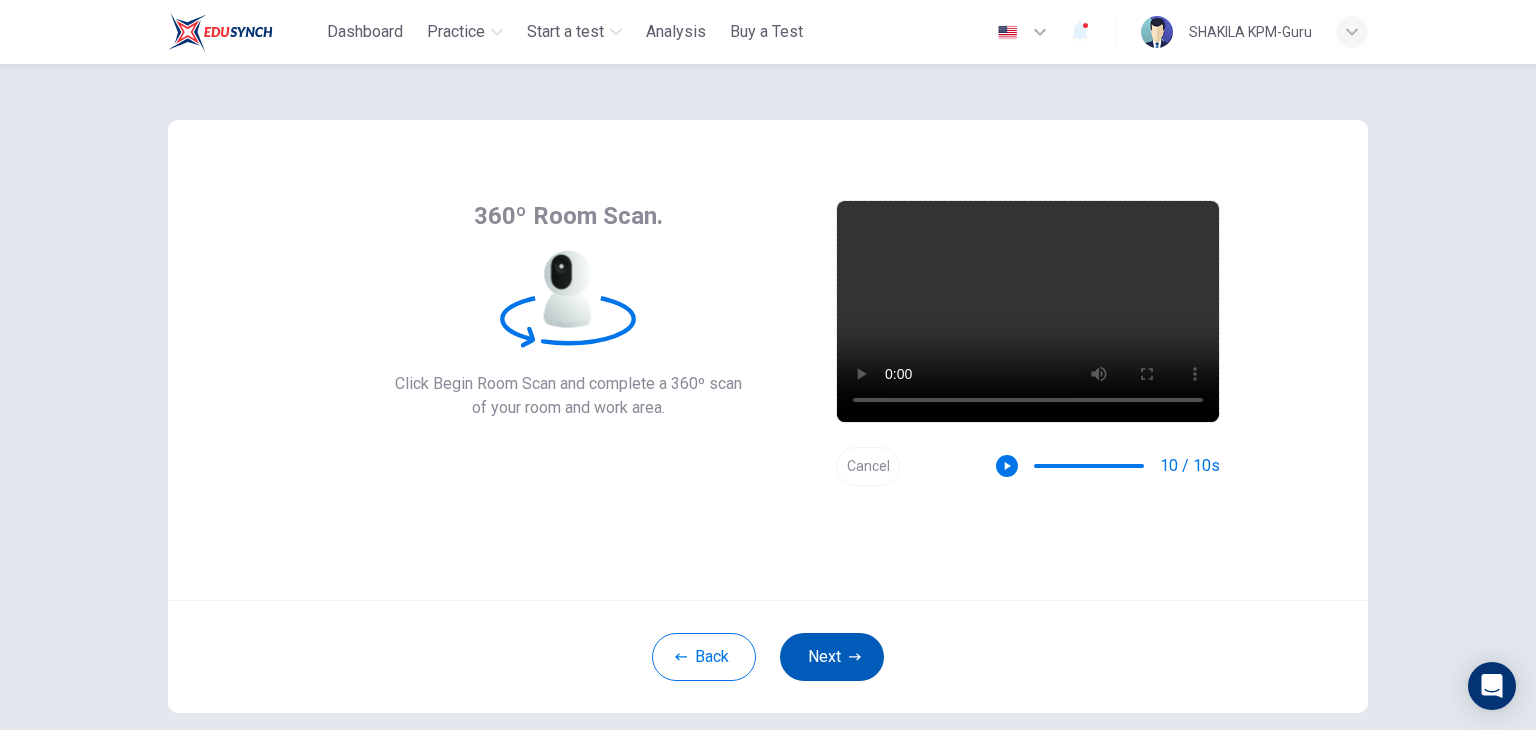 click on "Next" at bounding box center (832, 657) 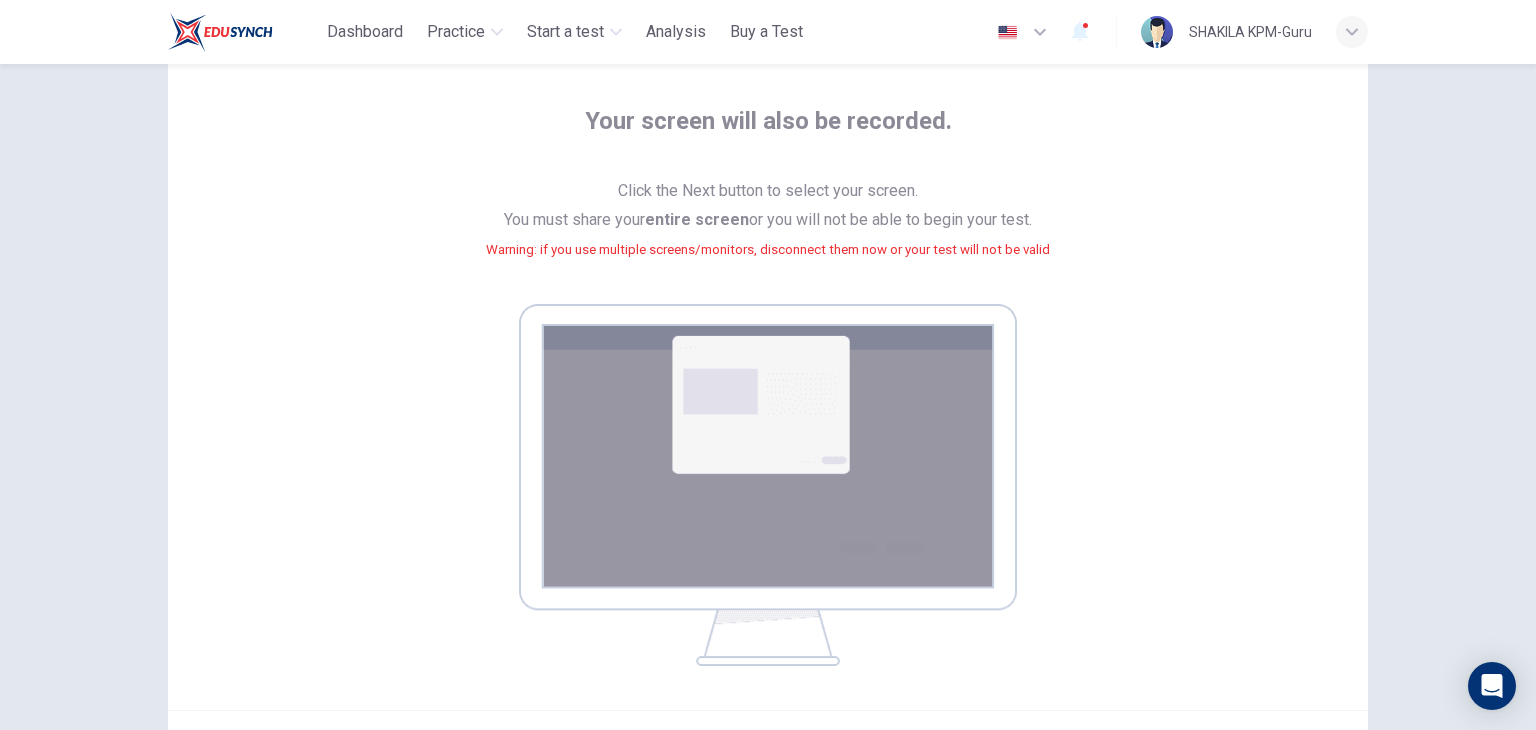 scroll, scrollTop: 200, scrollLeft: 0, axis: vertical 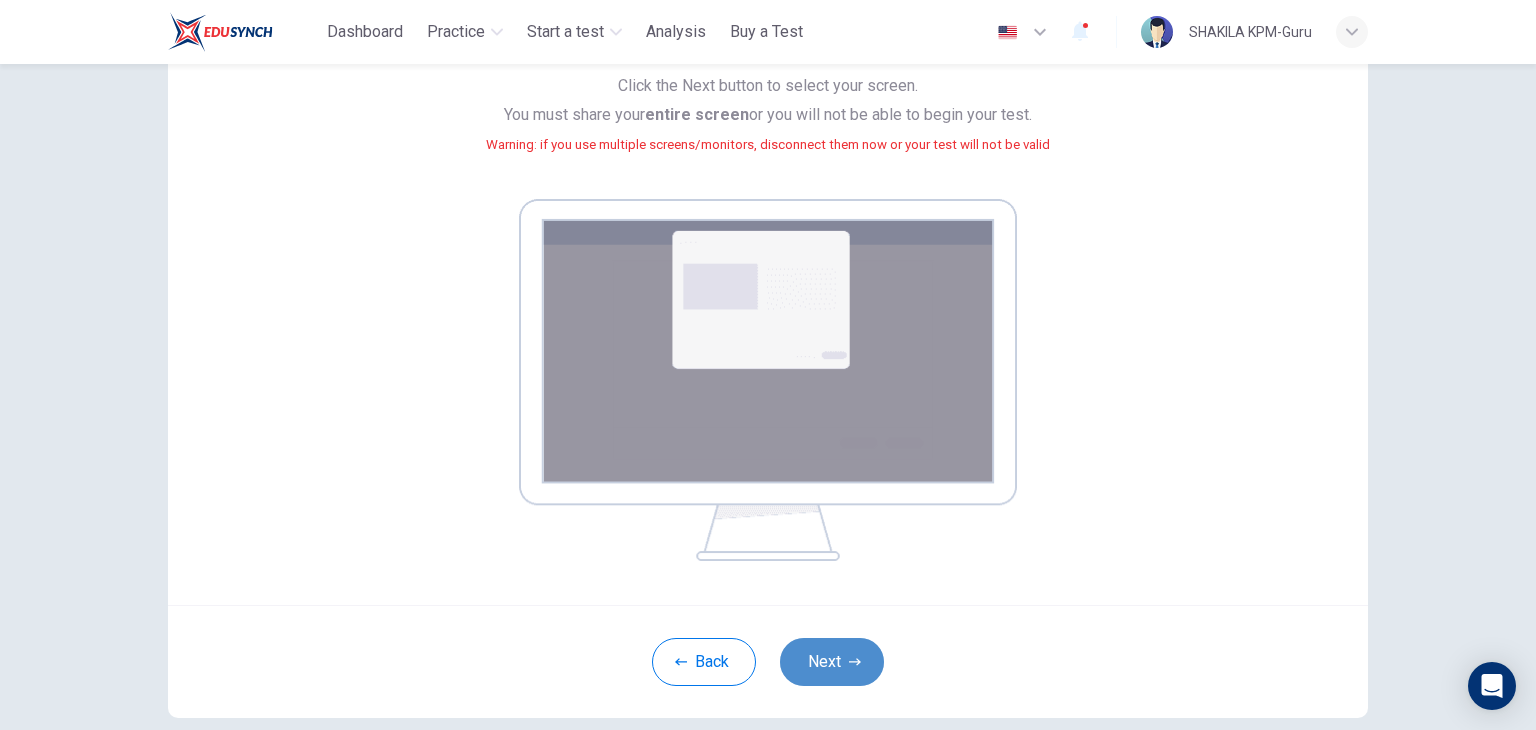 click on "Next" at bounding box center [832, 662] 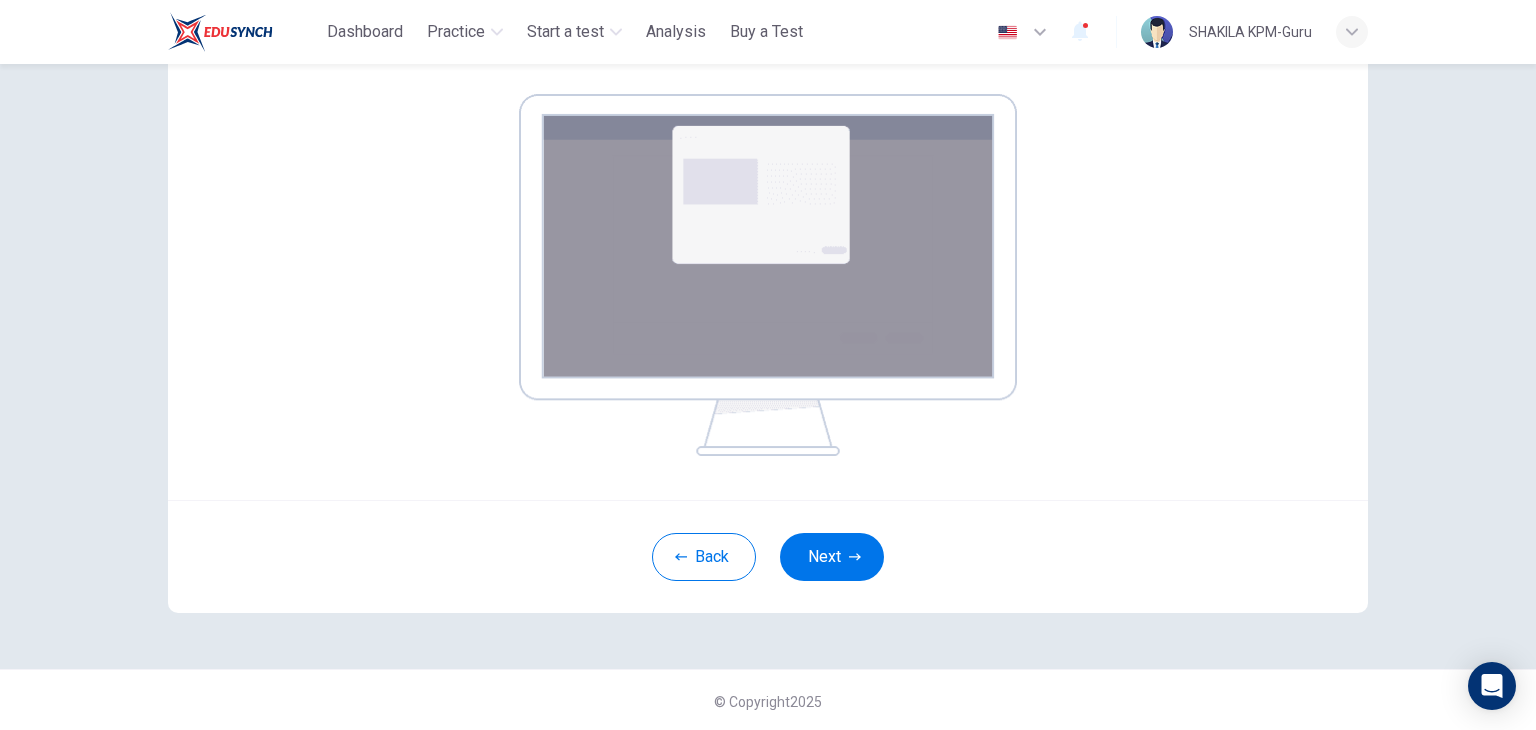 scroll, scrollTop: 308, scrollLeft: 0, axis: vertical 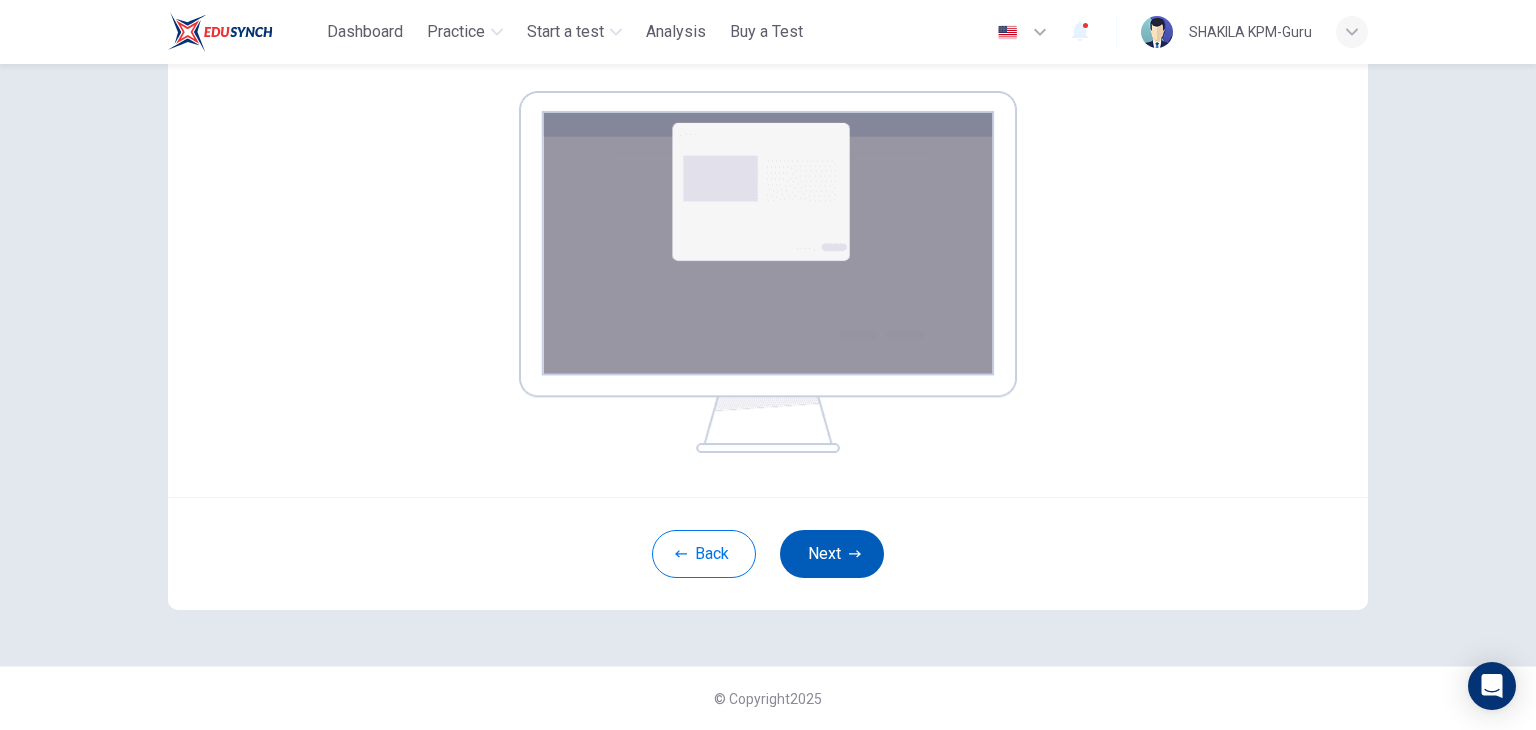 click on "Next" at bounding box center (832, 554) 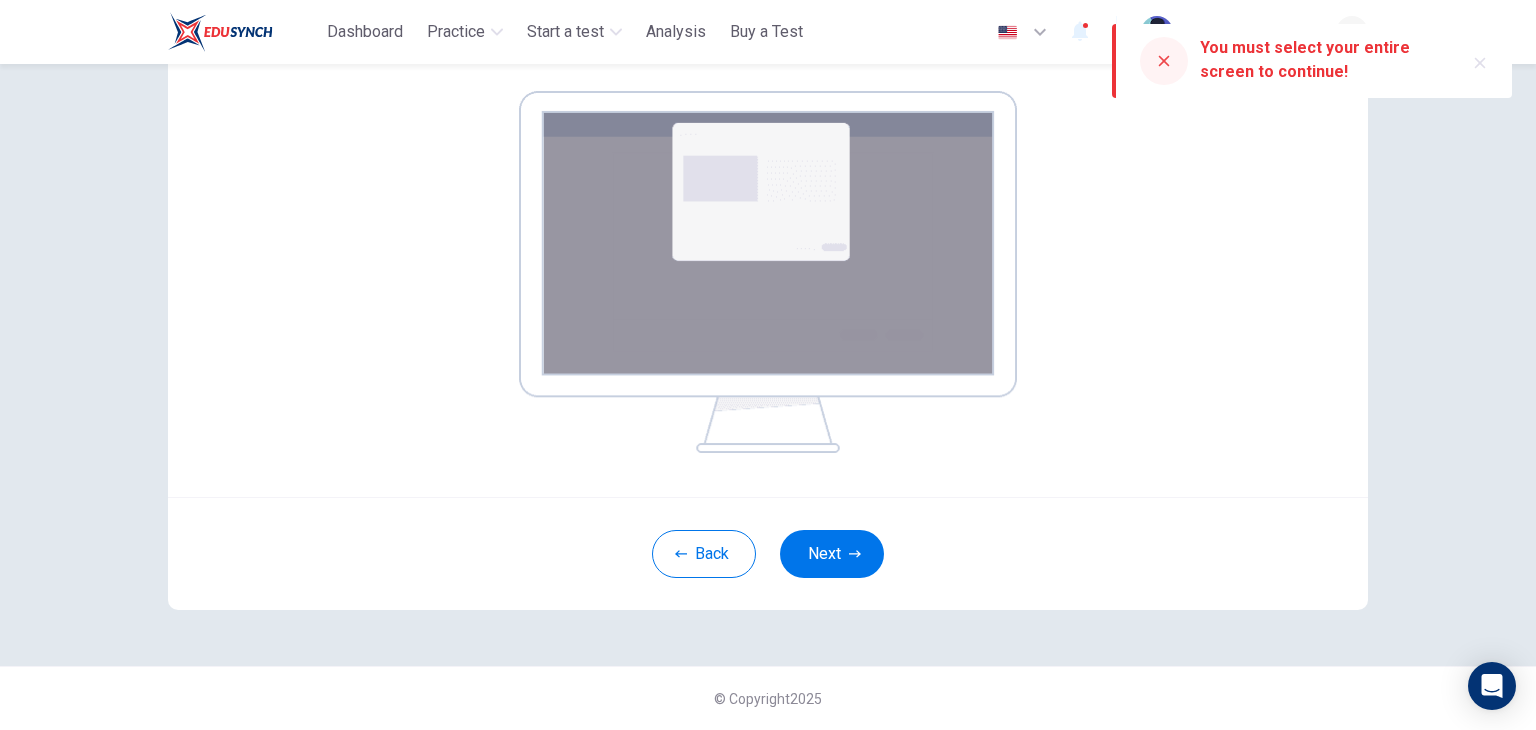 click at bounding box center [1164, 61] 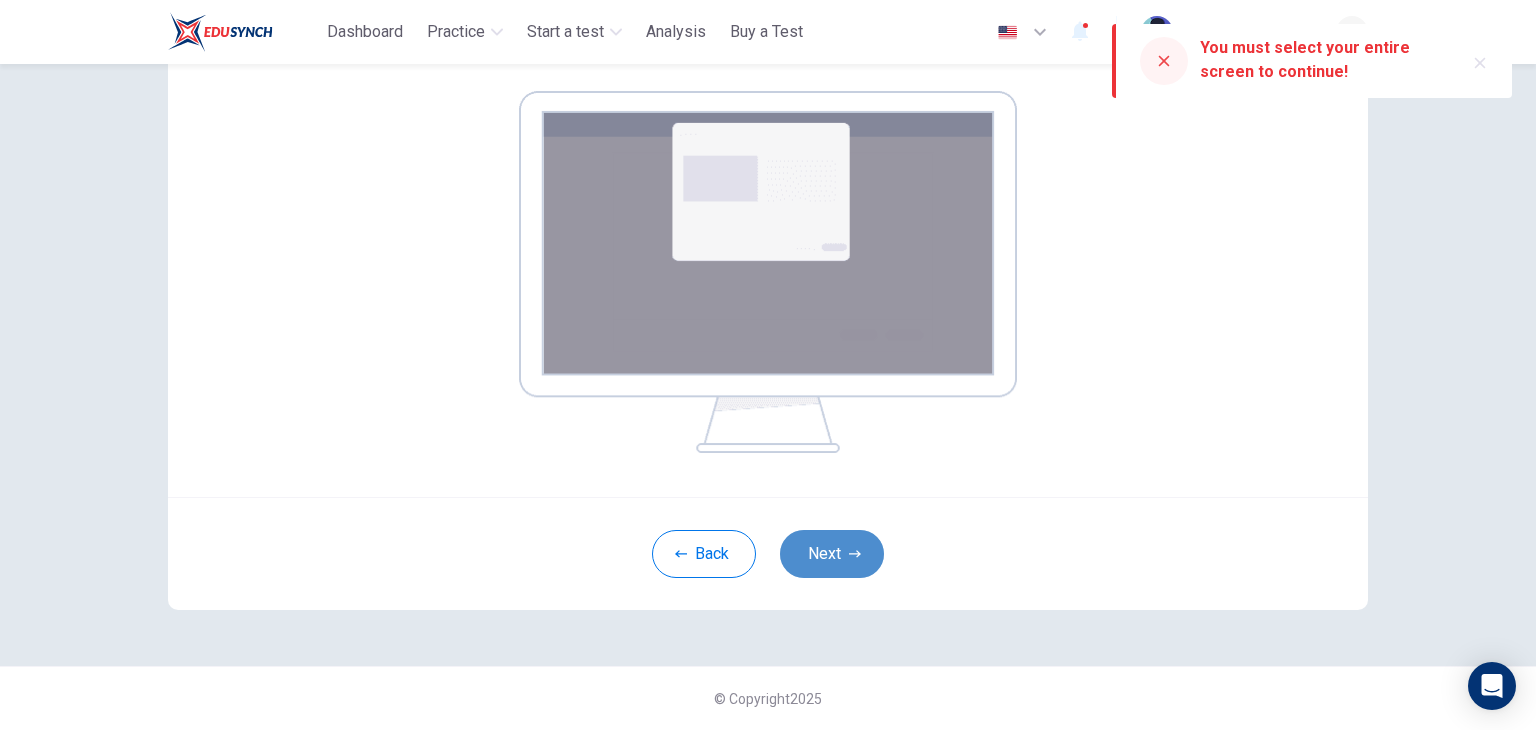 click on "Next" at bounding box center (832, 554) 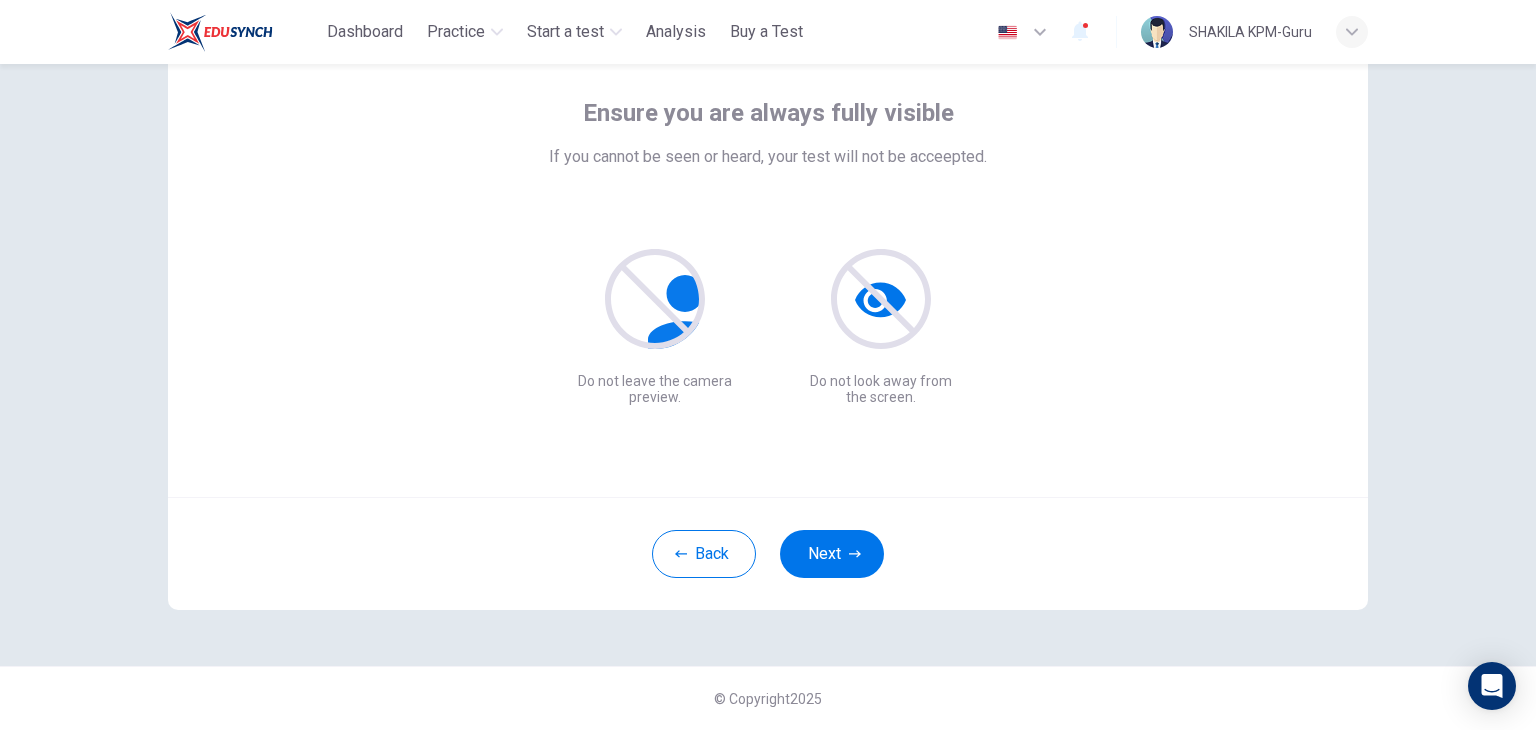 scroll, scrollTop: 103, scrollLeft: 0, axis: vertical 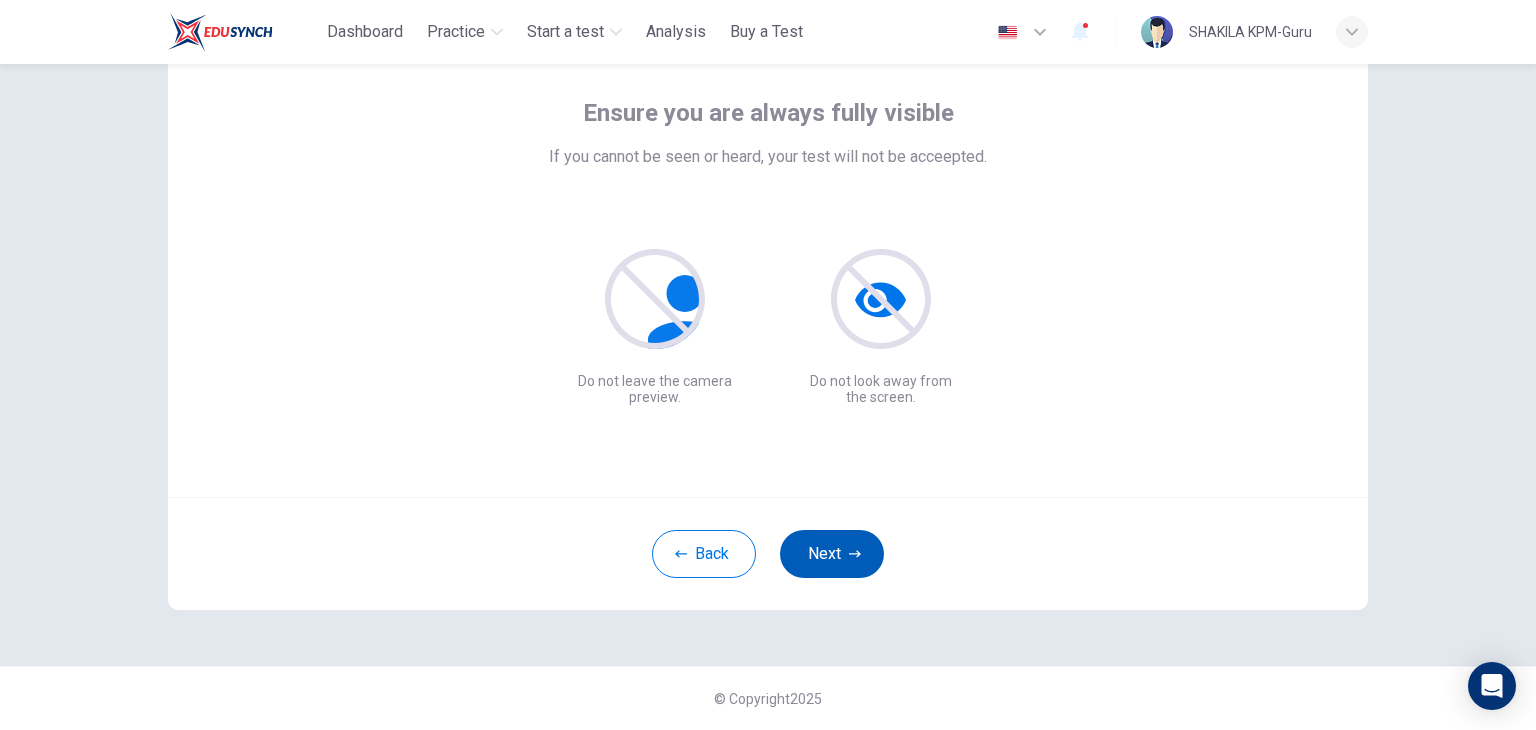click on "Next" at bounding box center (832, 554) 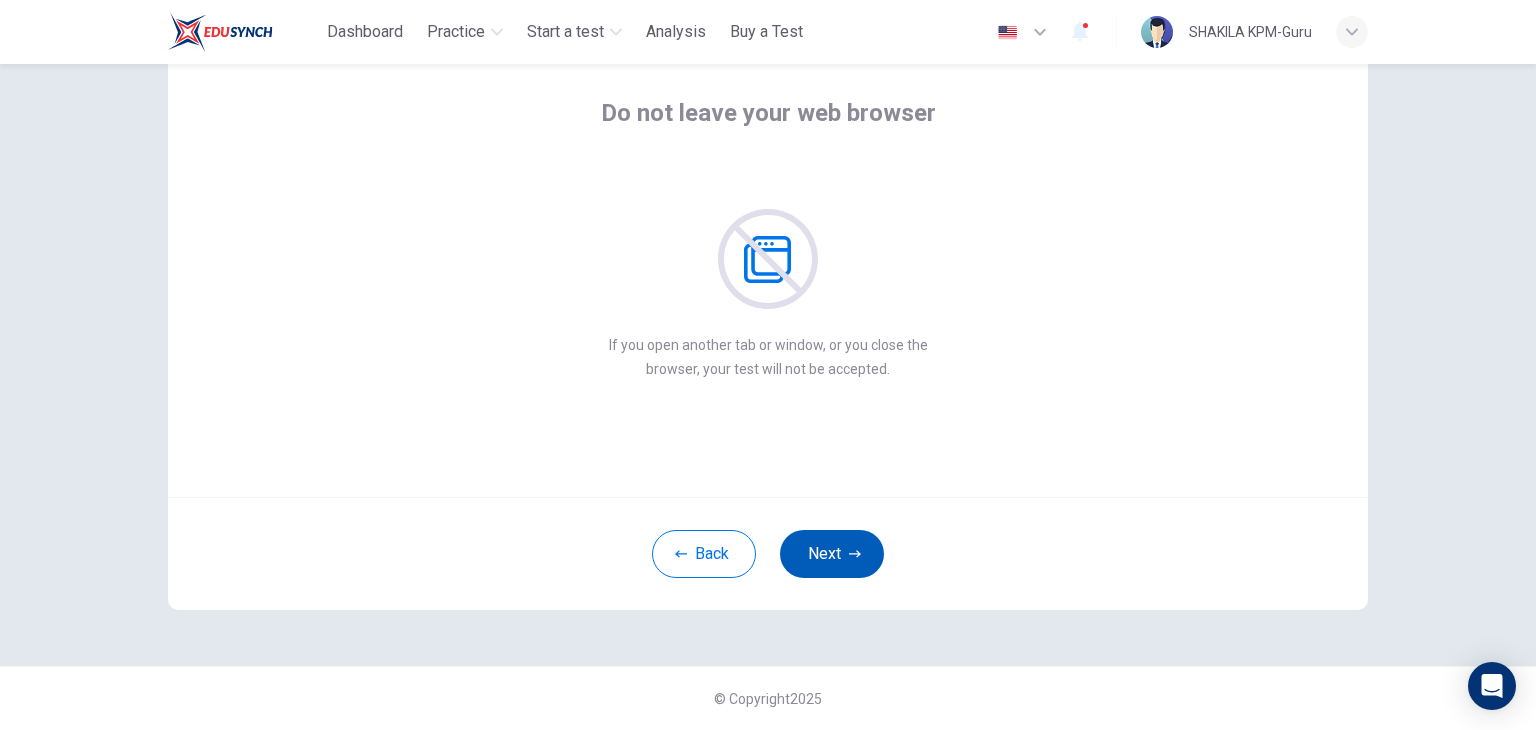 click on "Next" at bounding box center (832, 554) 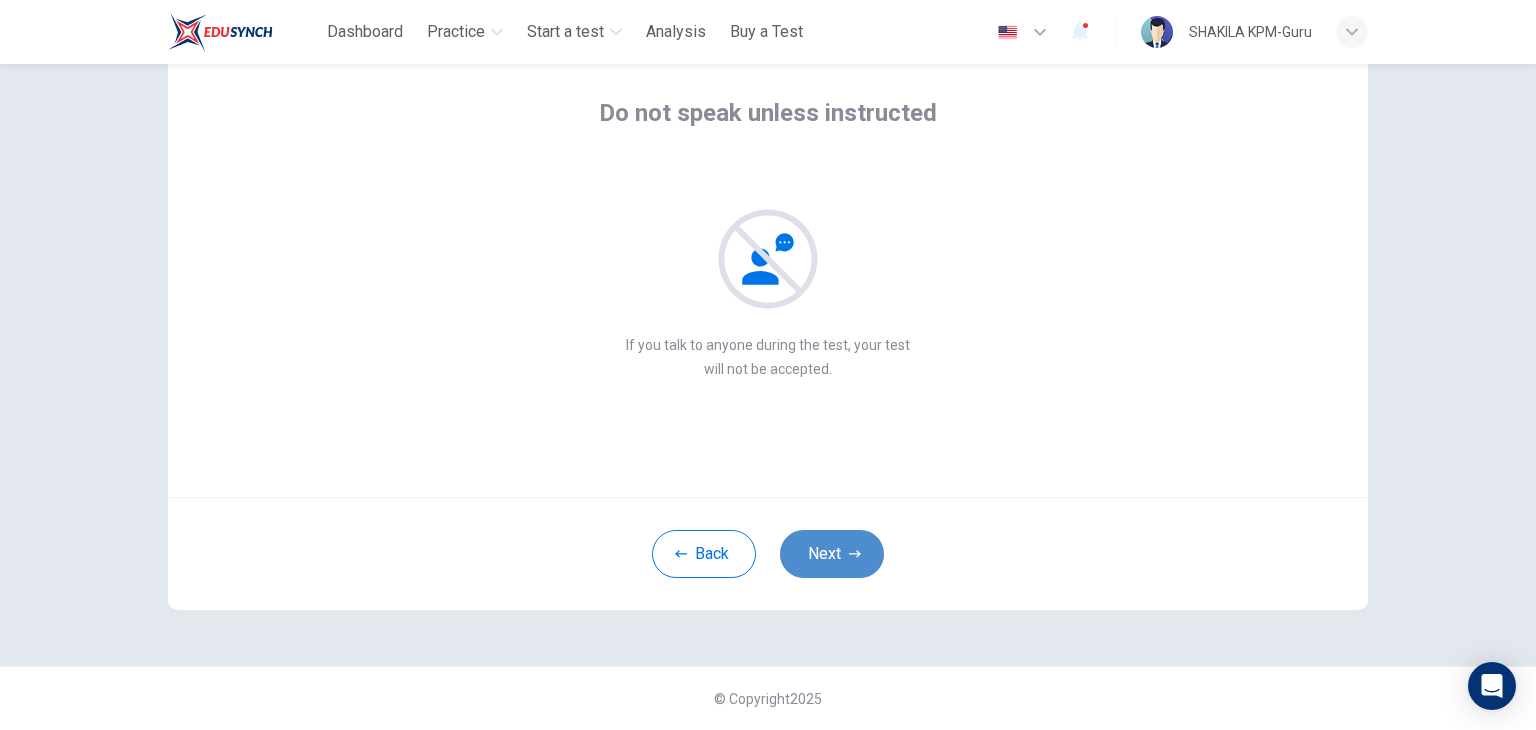 click on "Next" at bounding box center [832, 554] 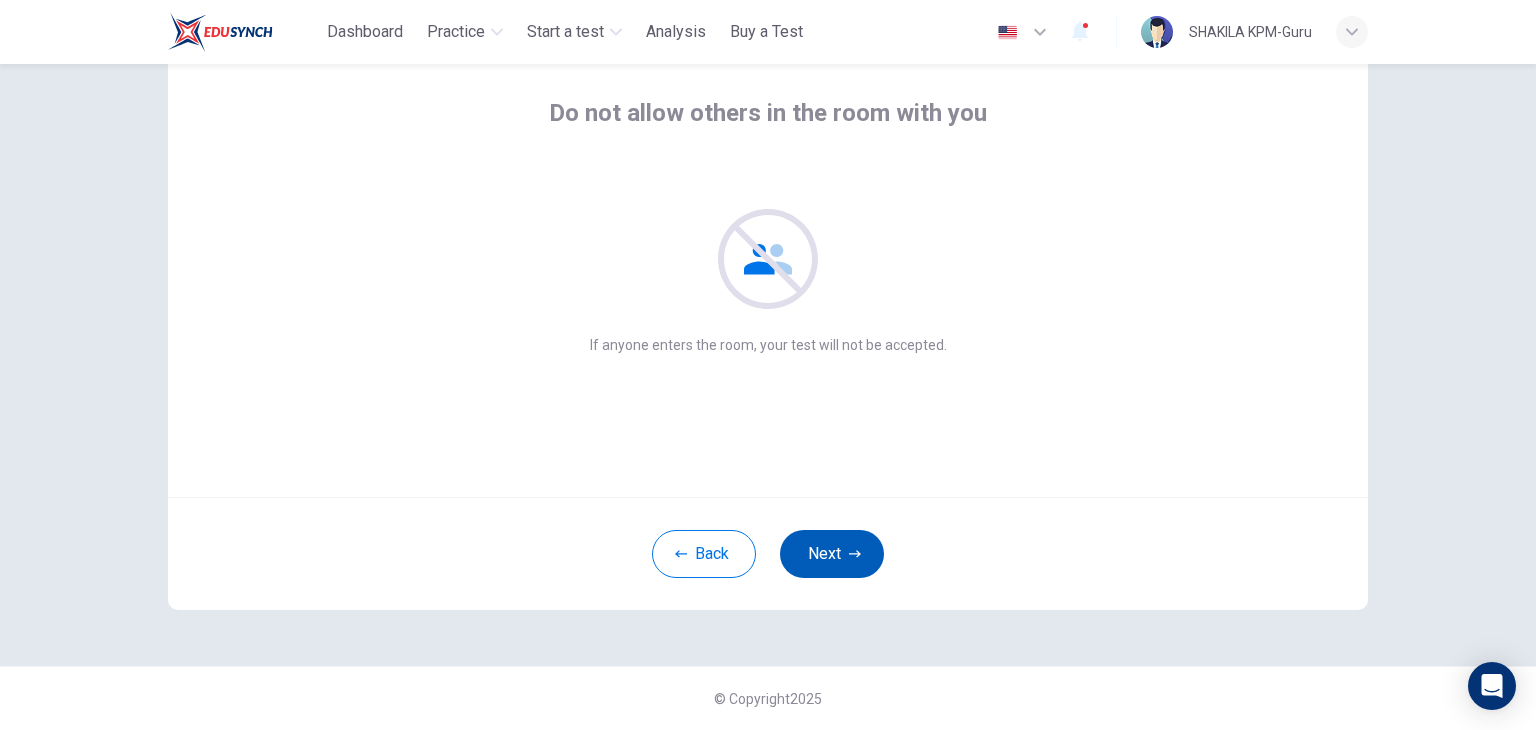 click on "Next" at bounding box center [832, 554] 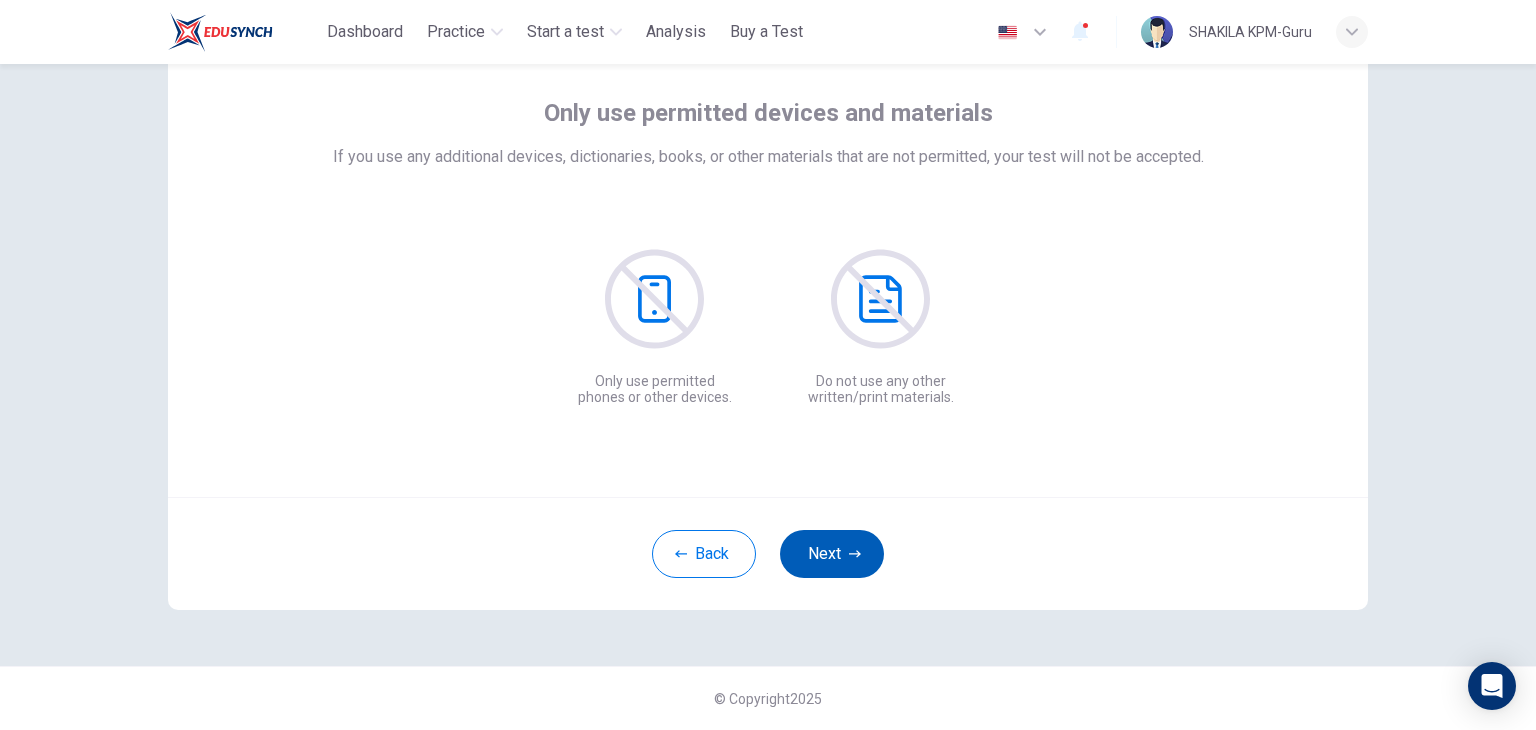 click on "Next" at bounding box center [832, 554] 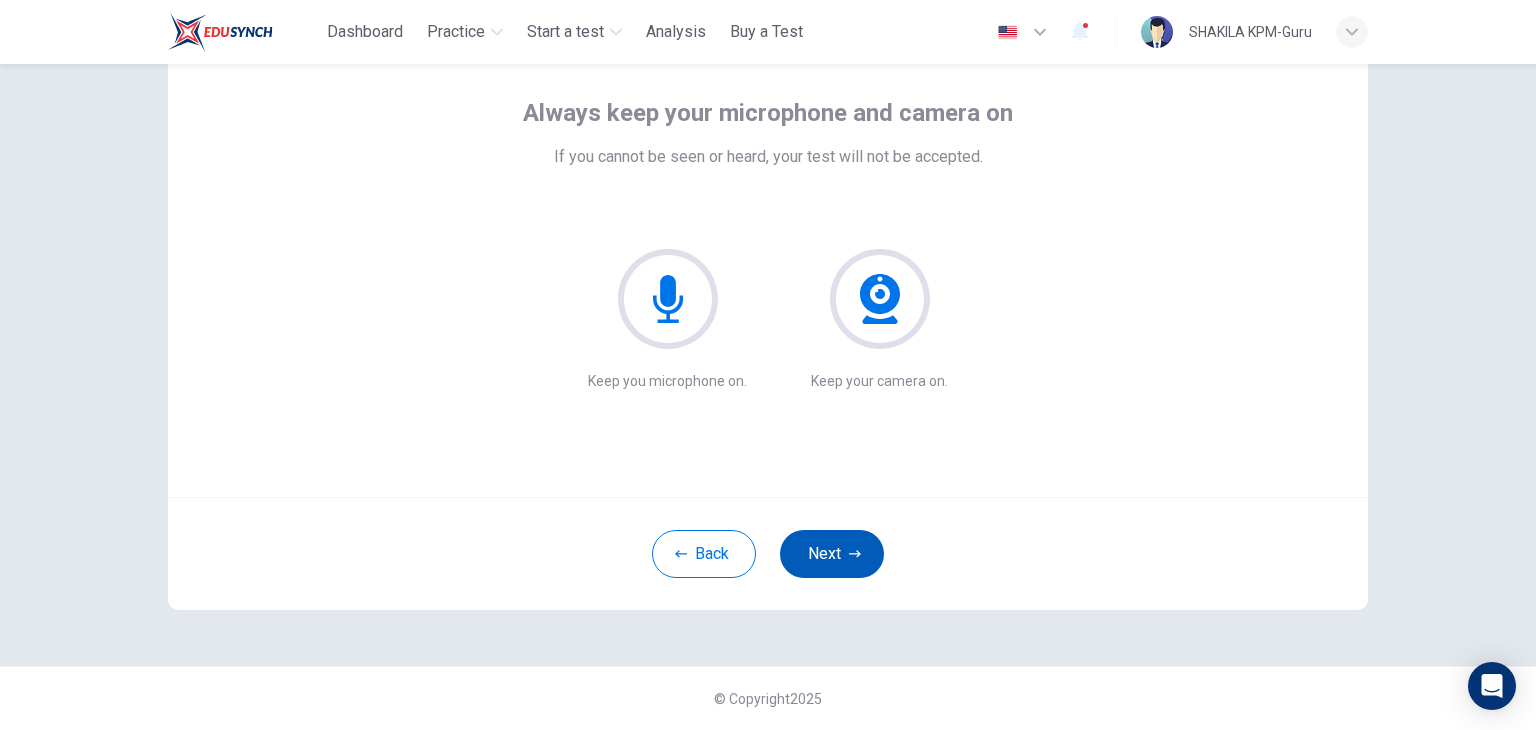 click on "Next" at bounding box center (832, 554) 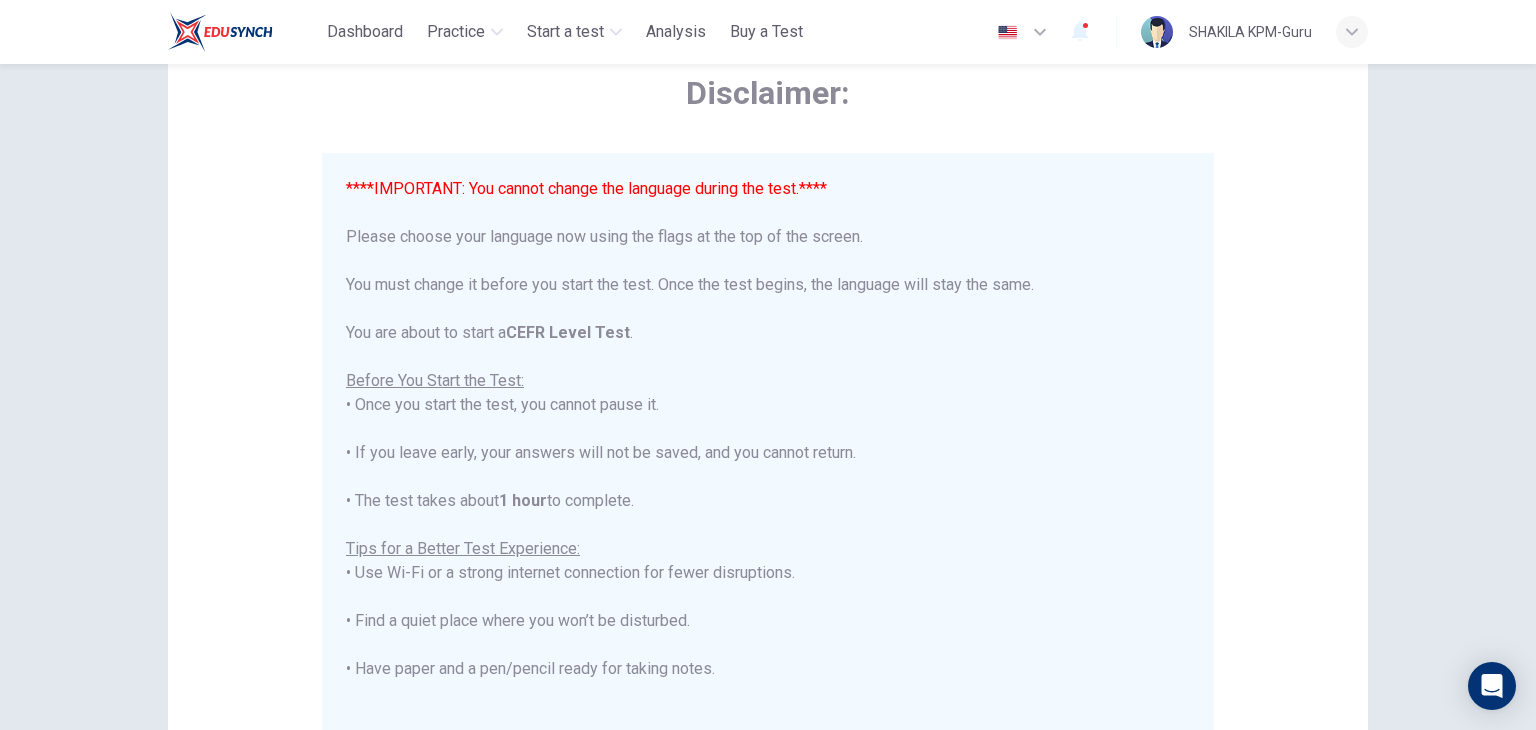 click at bounding box center (1040, 32) 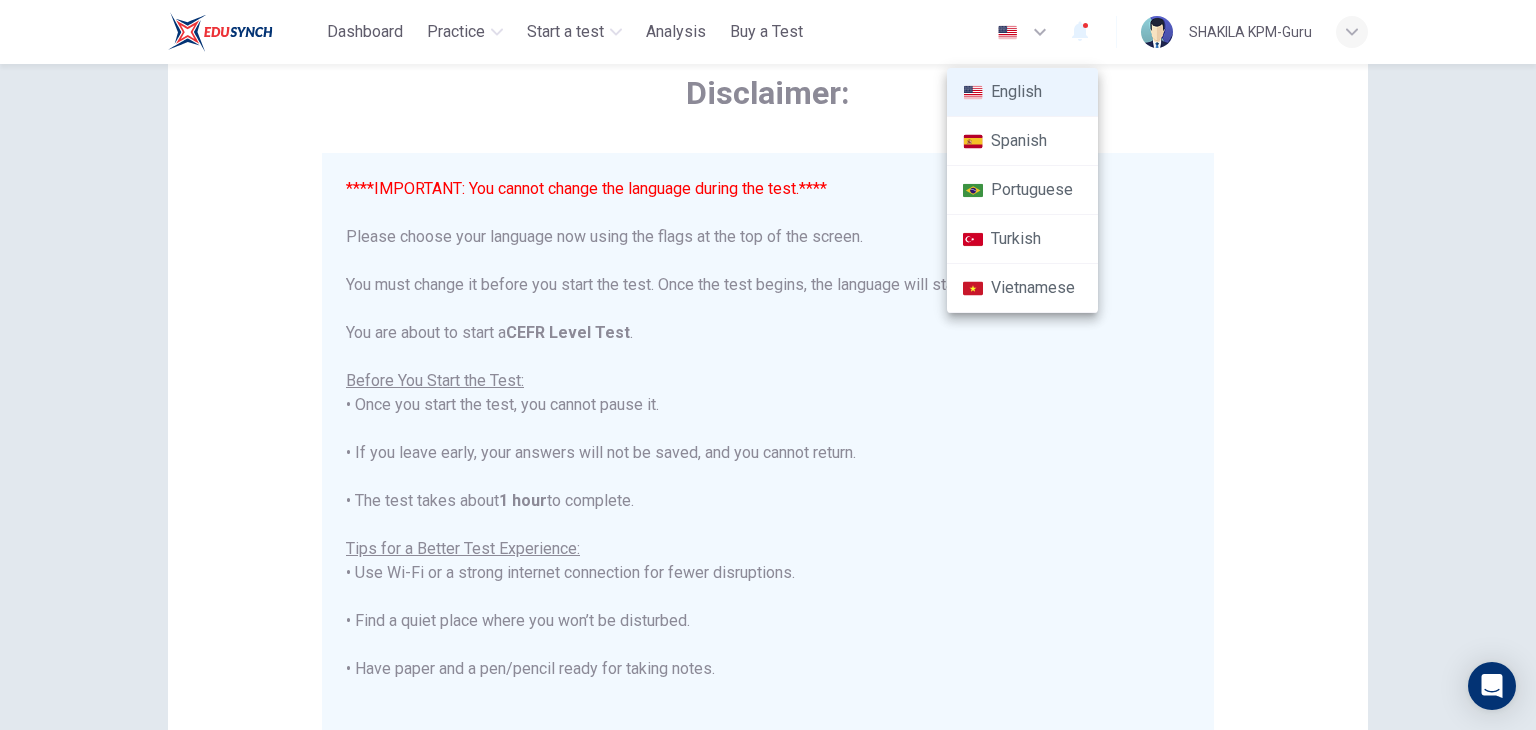 click on "English" at bounding box center [1022, 92] 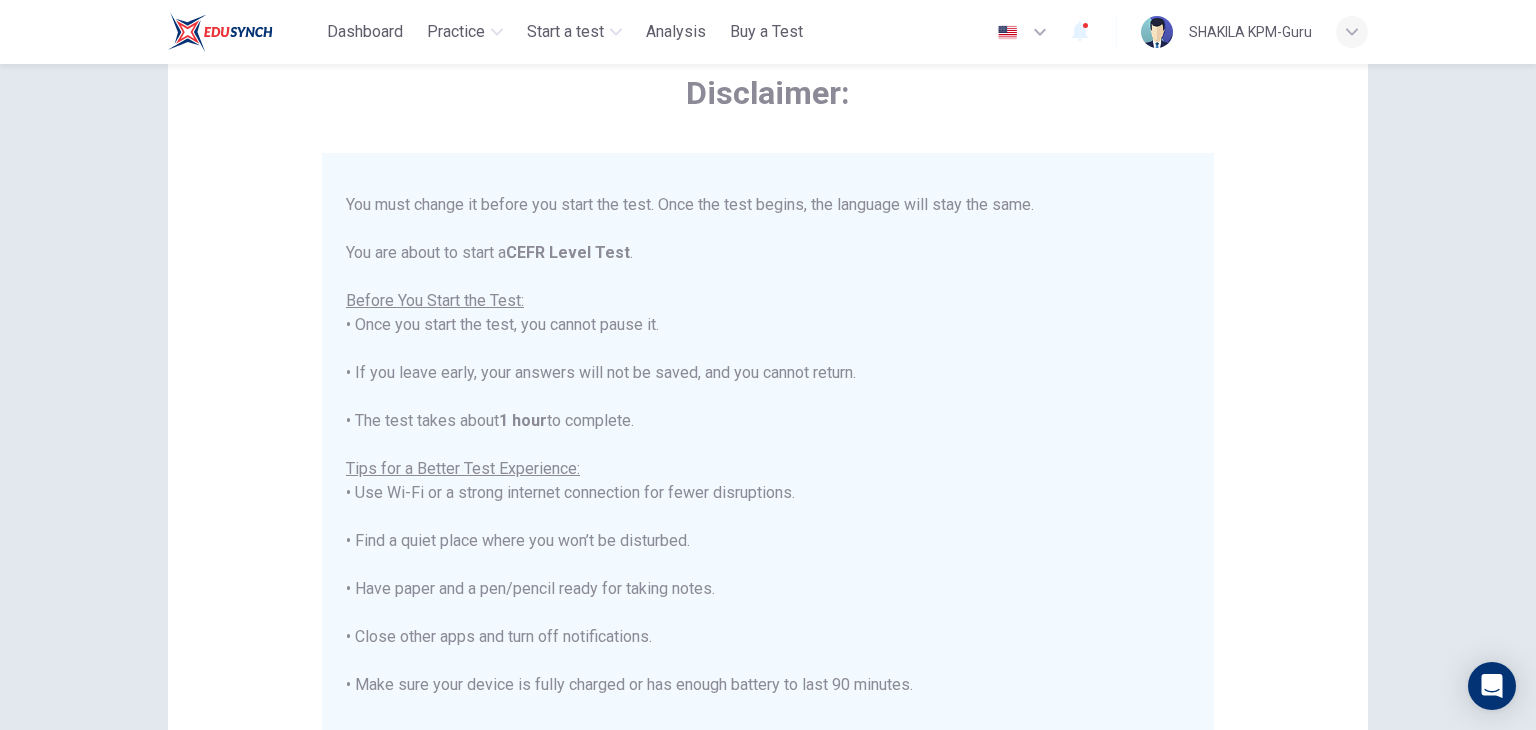 scroll, scrollTop: 191, scrollLeft: 0, axis: vertical 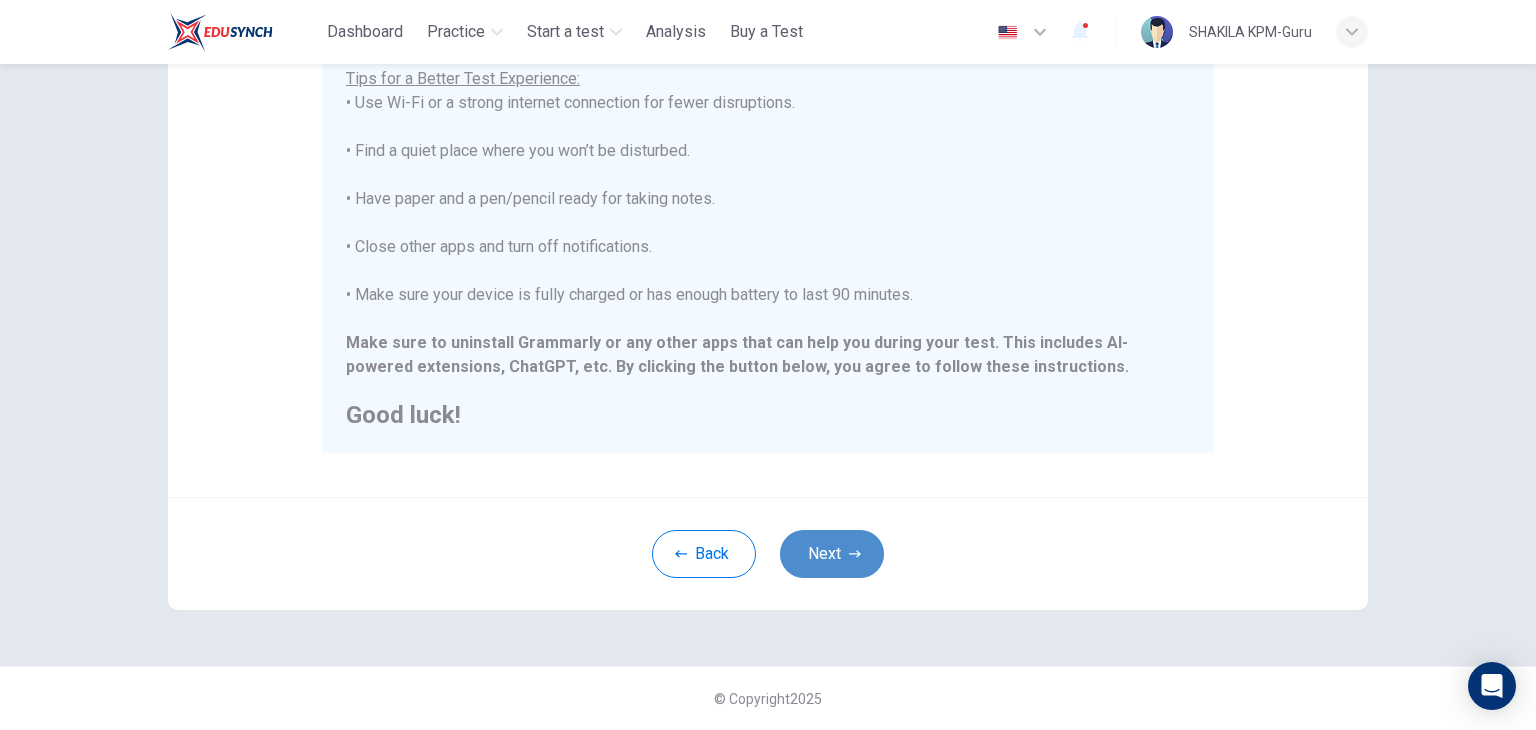 click on "Next" at bounding box center [832, 554] 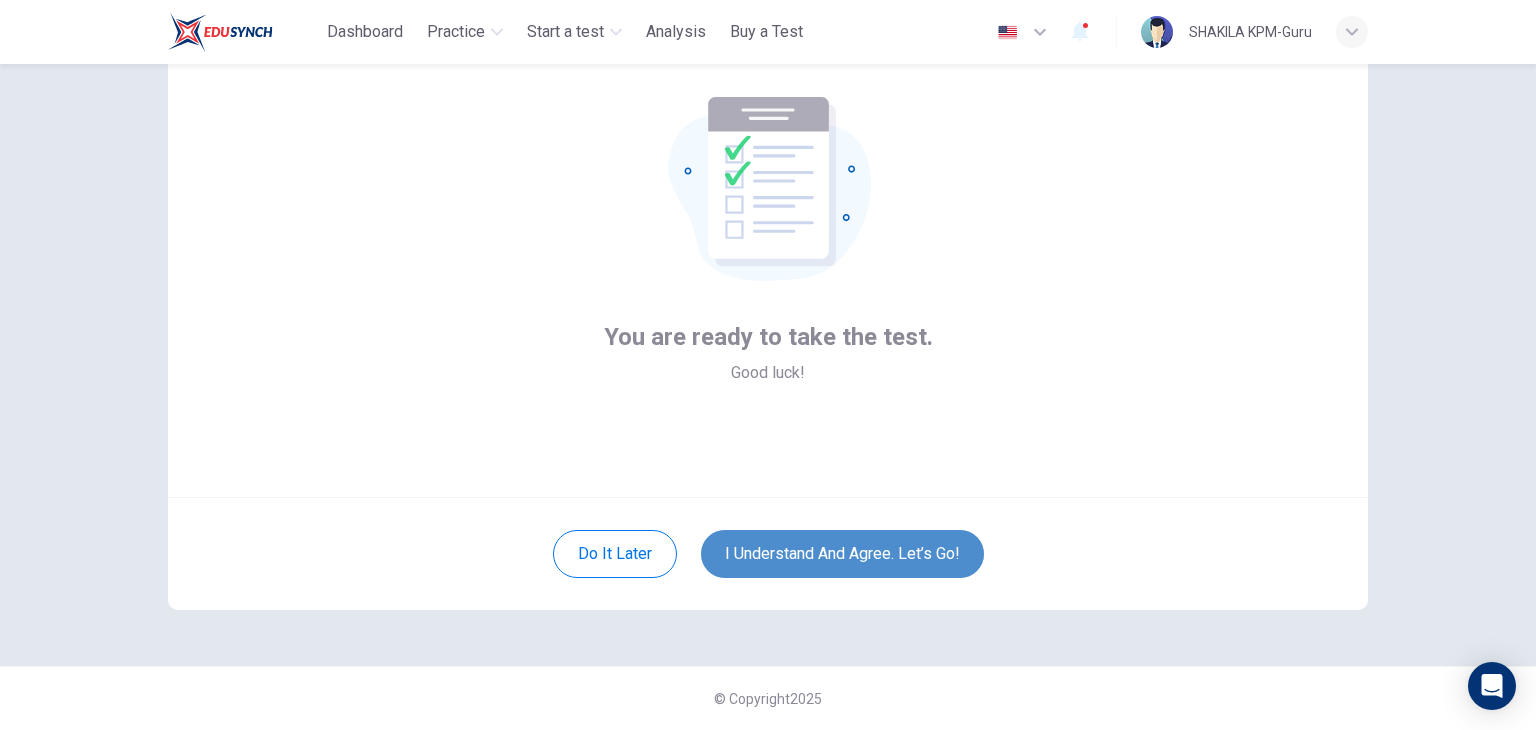 click on "I understand and agree. Let’s go!" at bounding box center (842, 554) 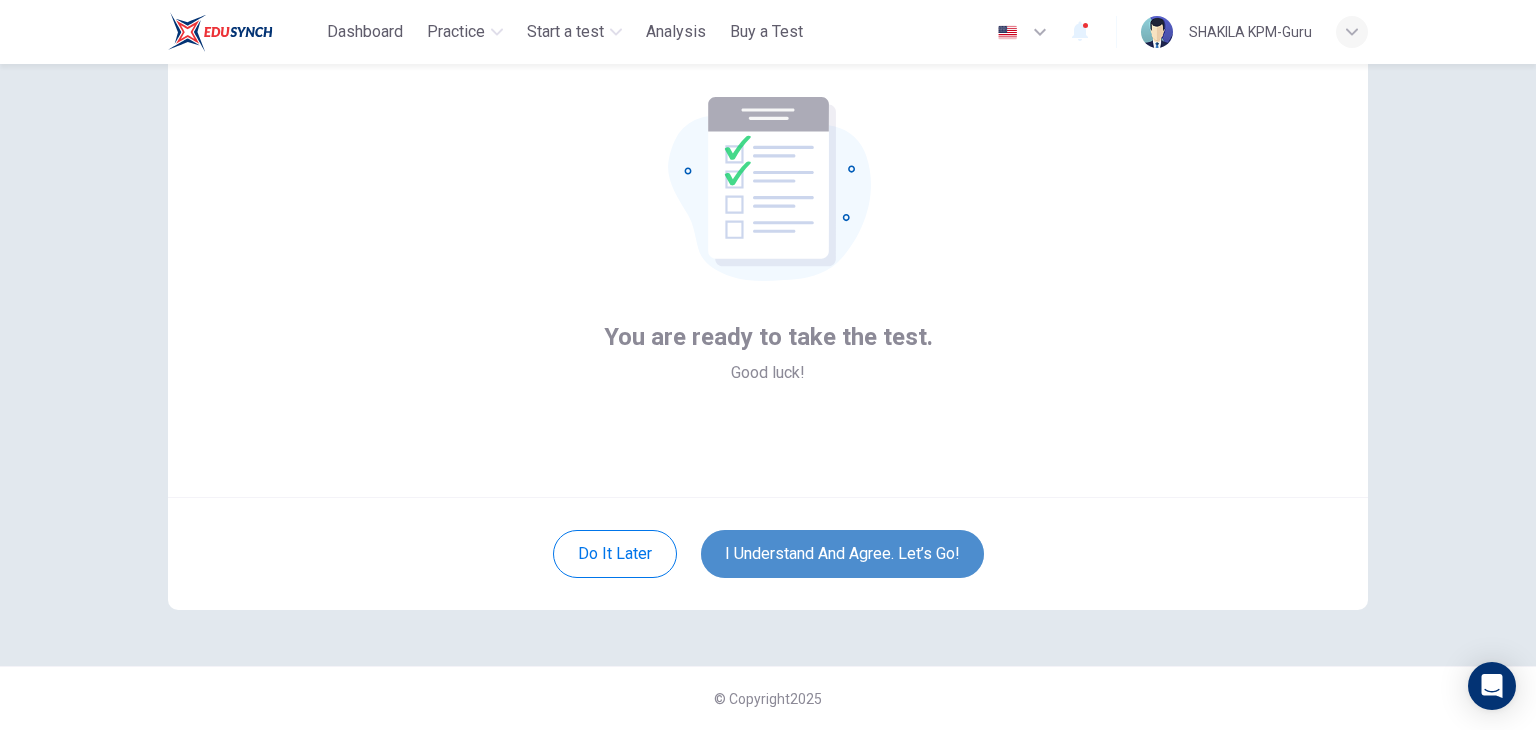 click on "I understand and agree. Let’s go!" at bounding box center (842, 554) 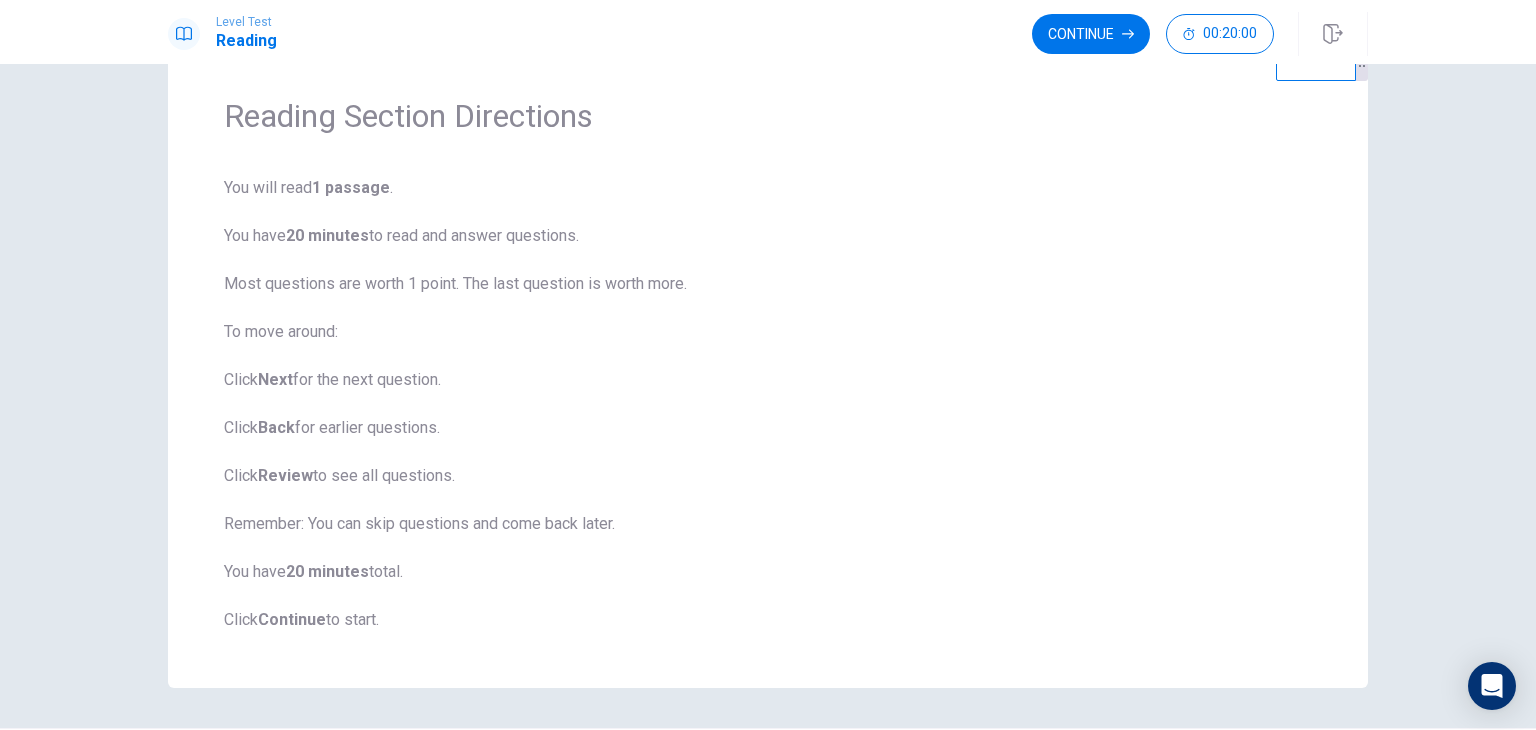 scroll, scrollTop: 0, scrollLeft: 0, axis: both 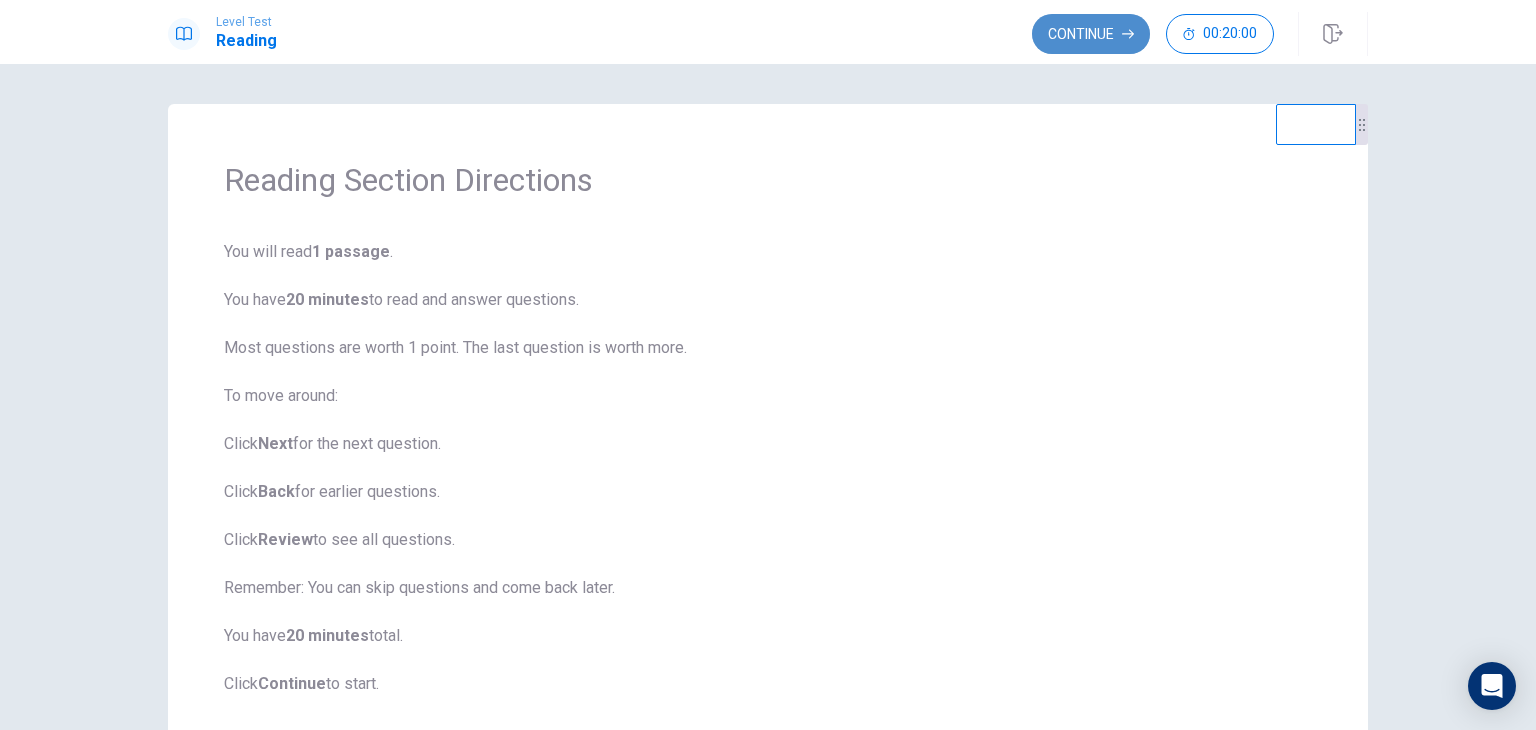 click on "Continue" at bounding box center [1091, 34] 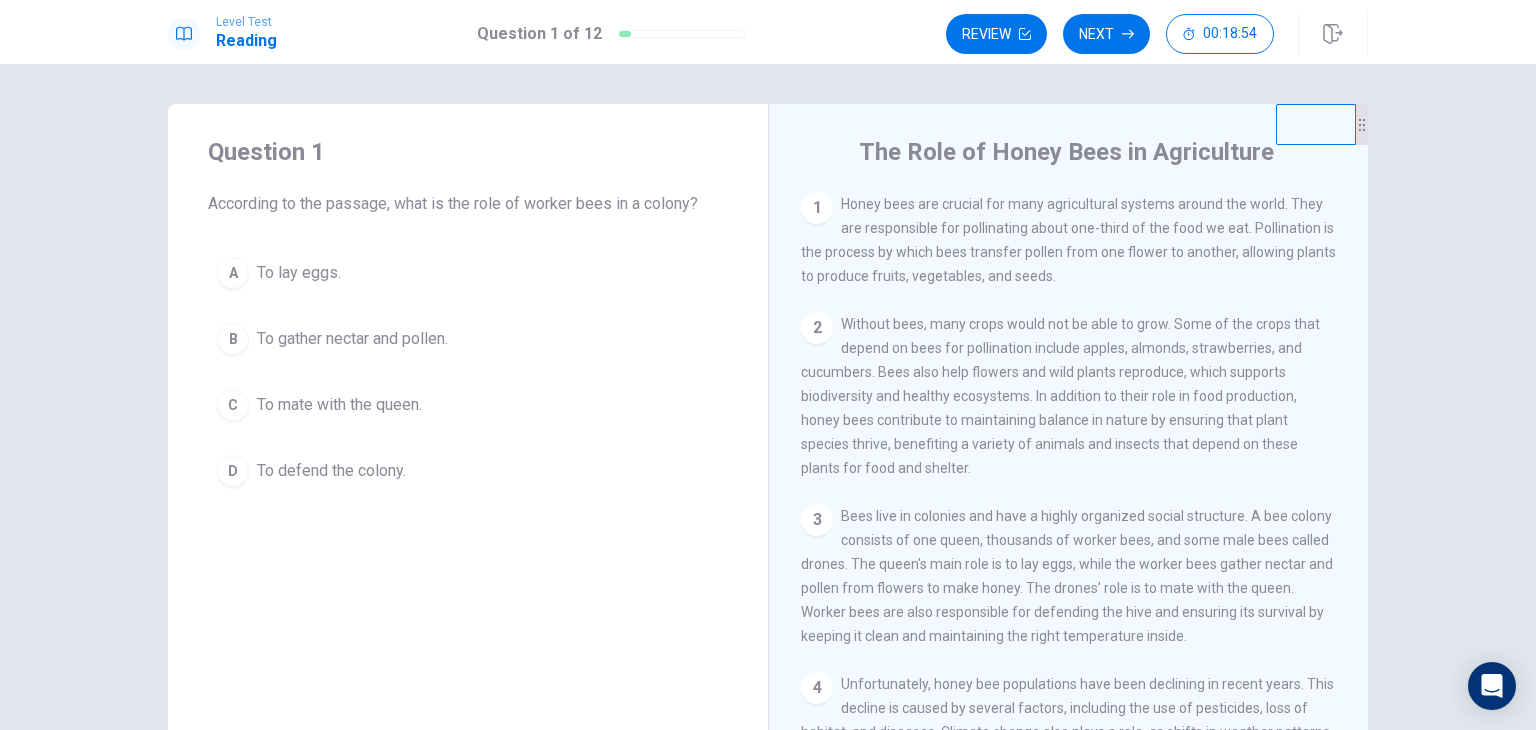 click on "B" at bounding box center [233, 273] 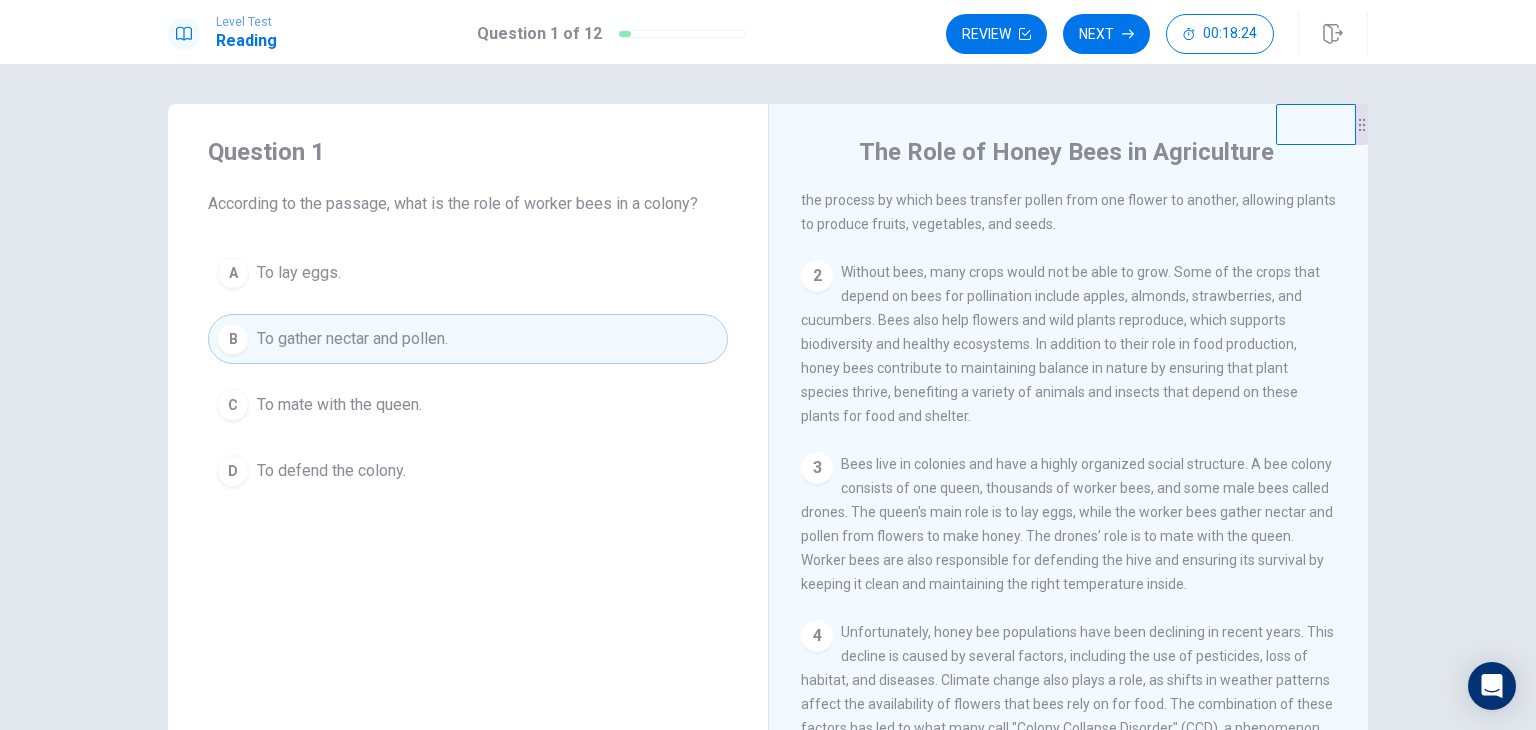 scroll, scrollTop: 100, scrollLeft: 0, axis: vertical 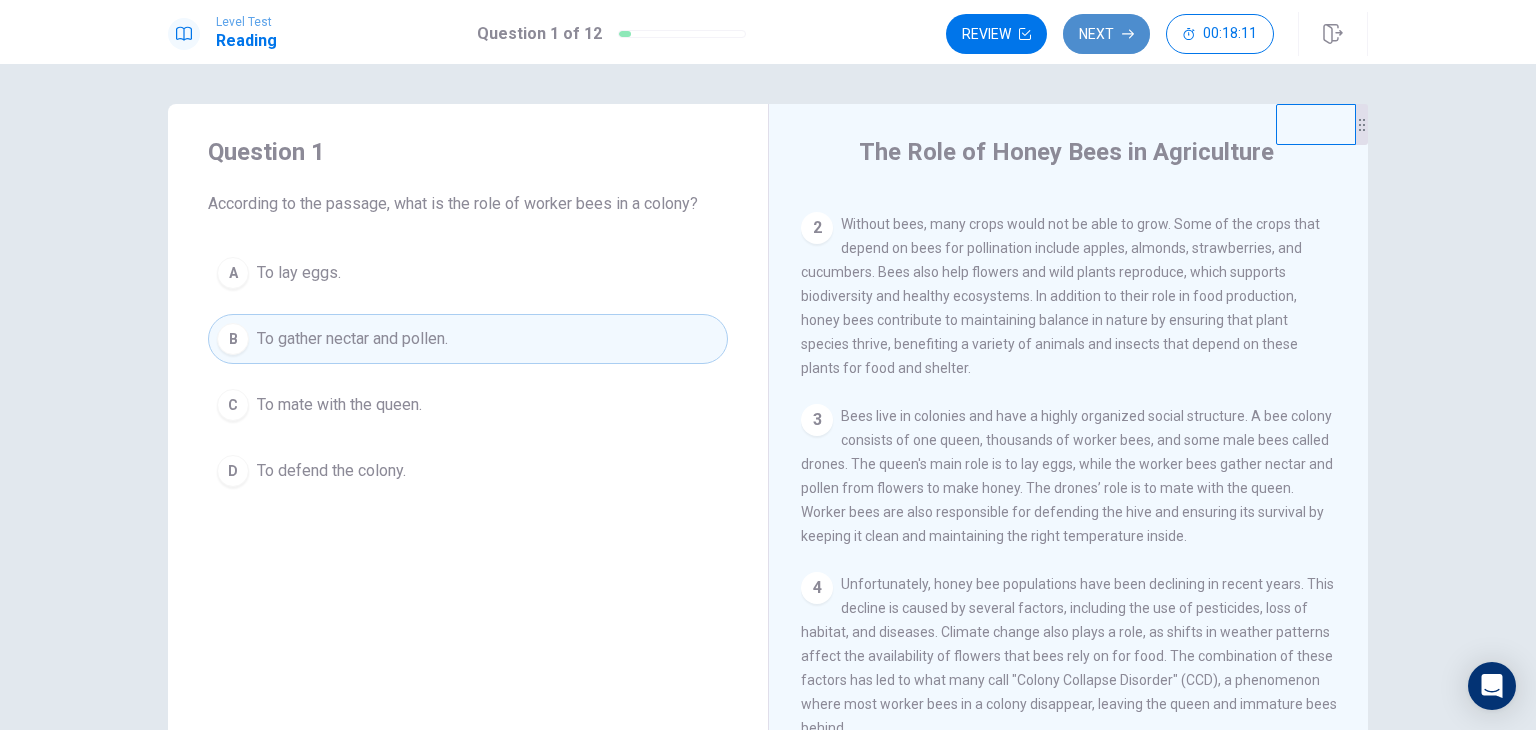 click on "Next" at bounding box center (1106, 34) 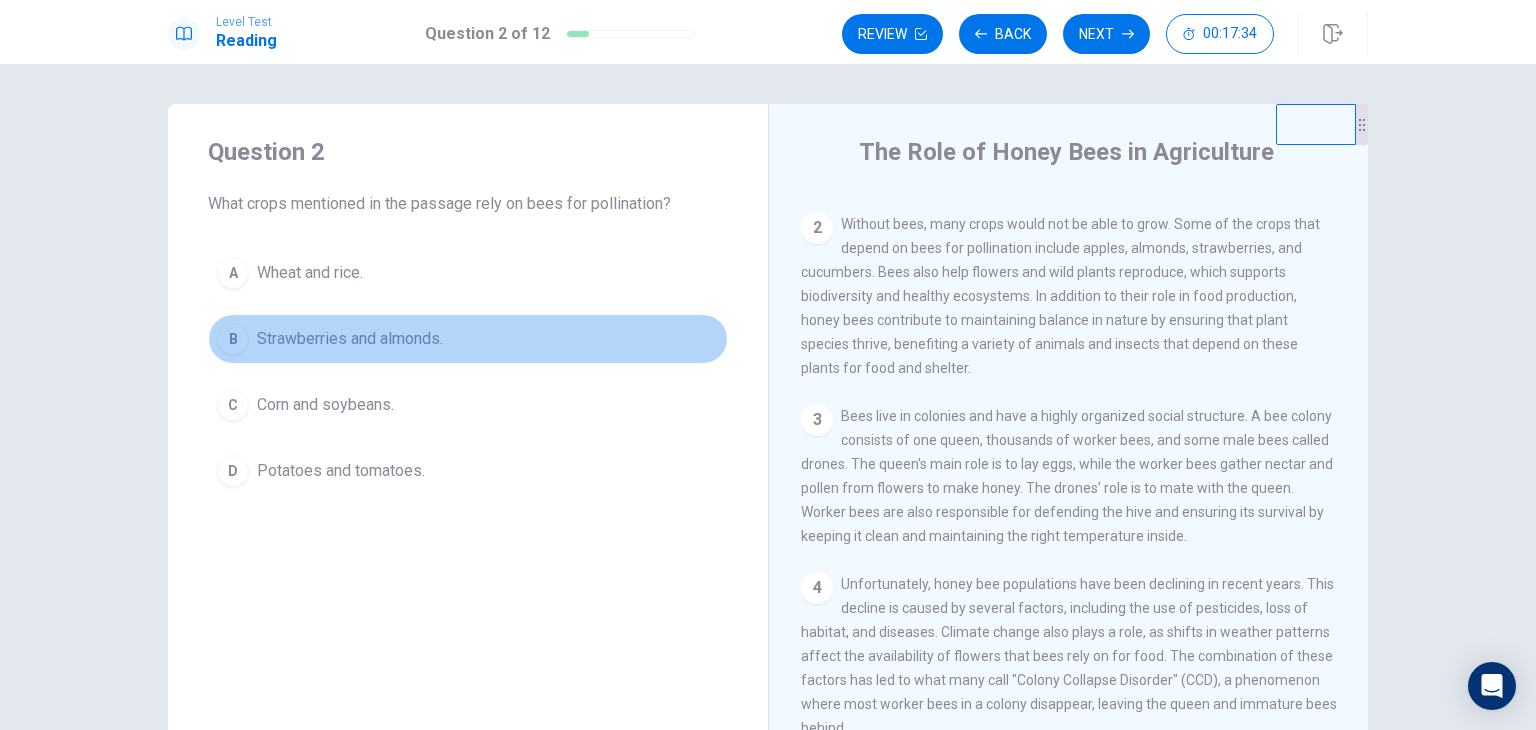click on "Strawberries and almonds." at bounding box center [310, 273] 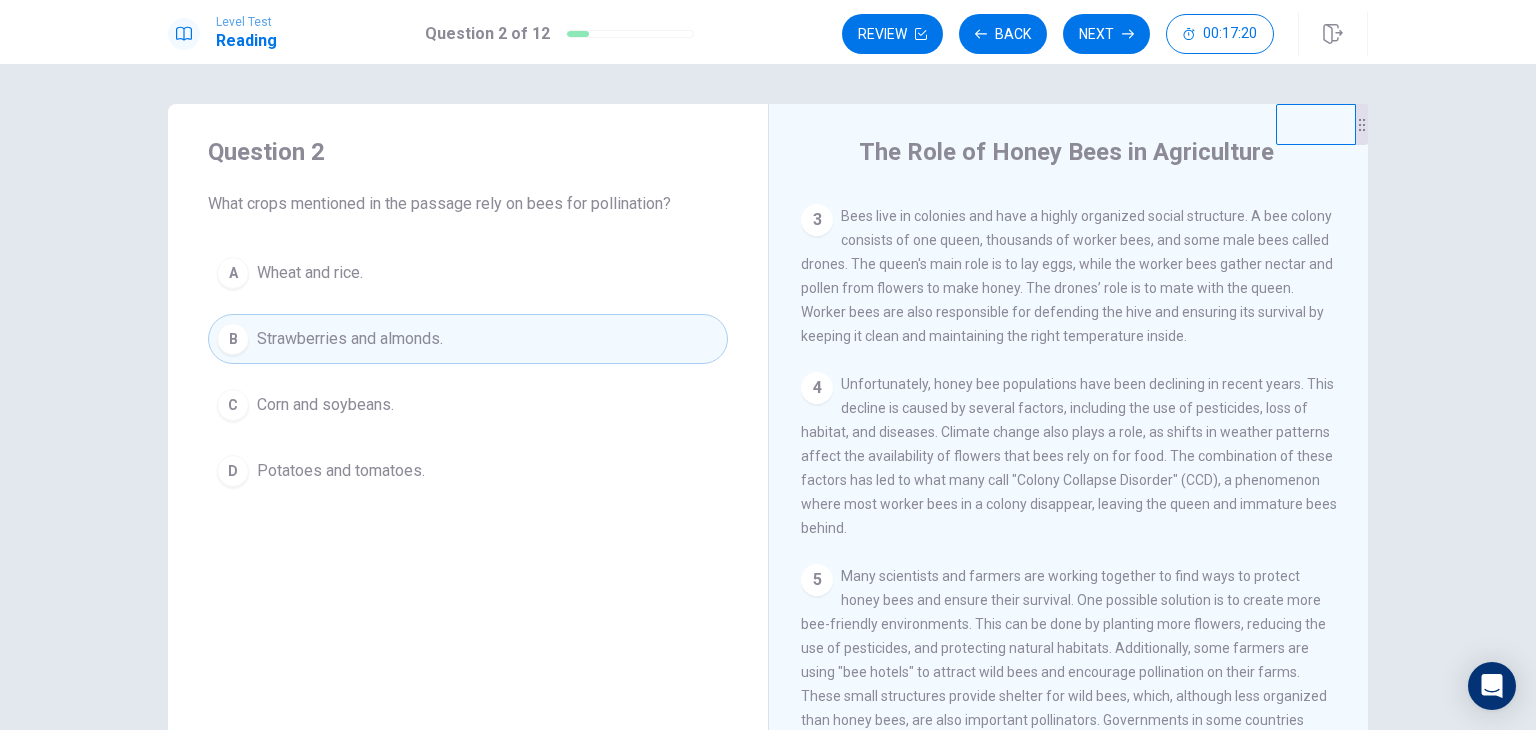 scroll, scrollTop: 100, scrollLeft: 0, axis: vertical 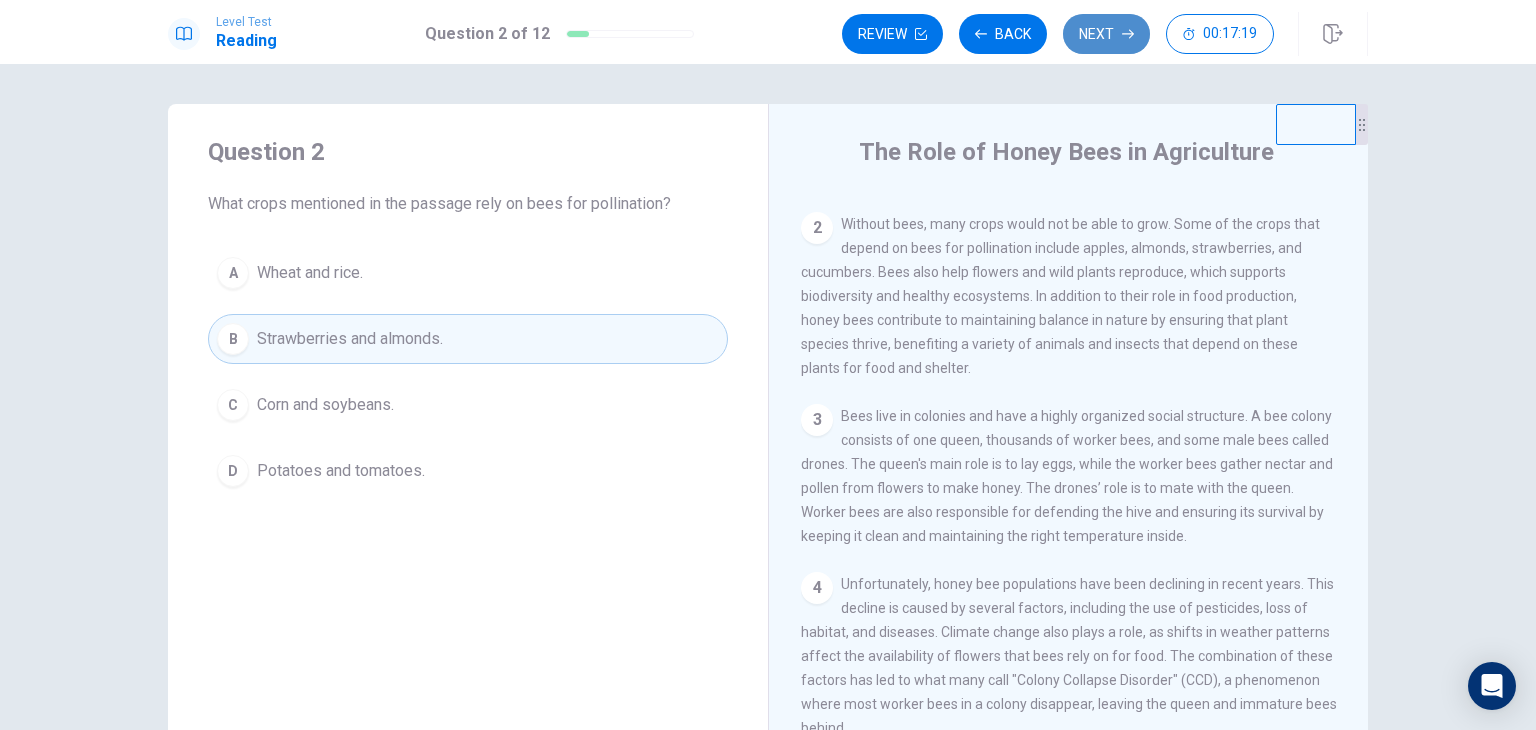 click on "Next" at bounding box center (1106, 34) 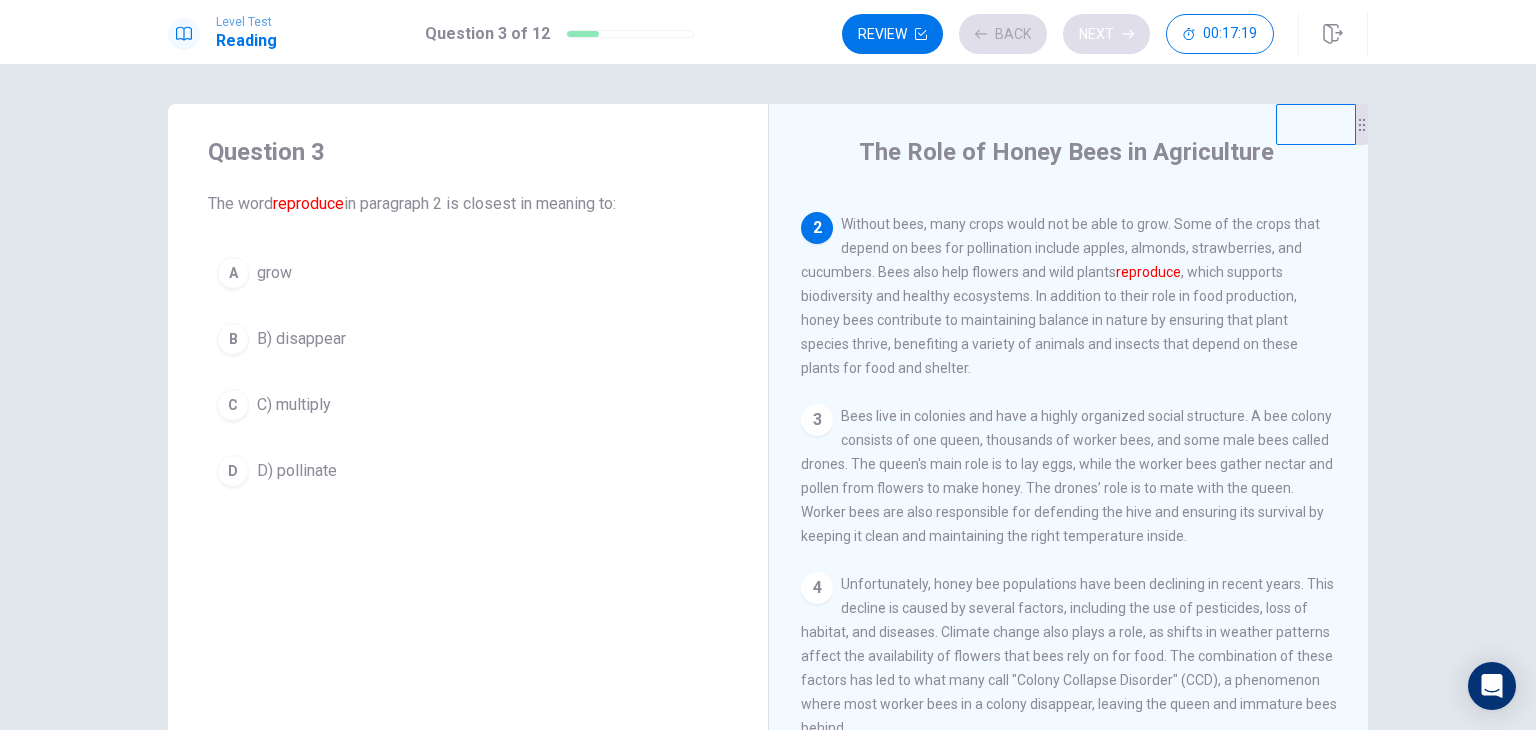 scroll, scrollTop: 123, scrollLeft: 0, axis: vertical 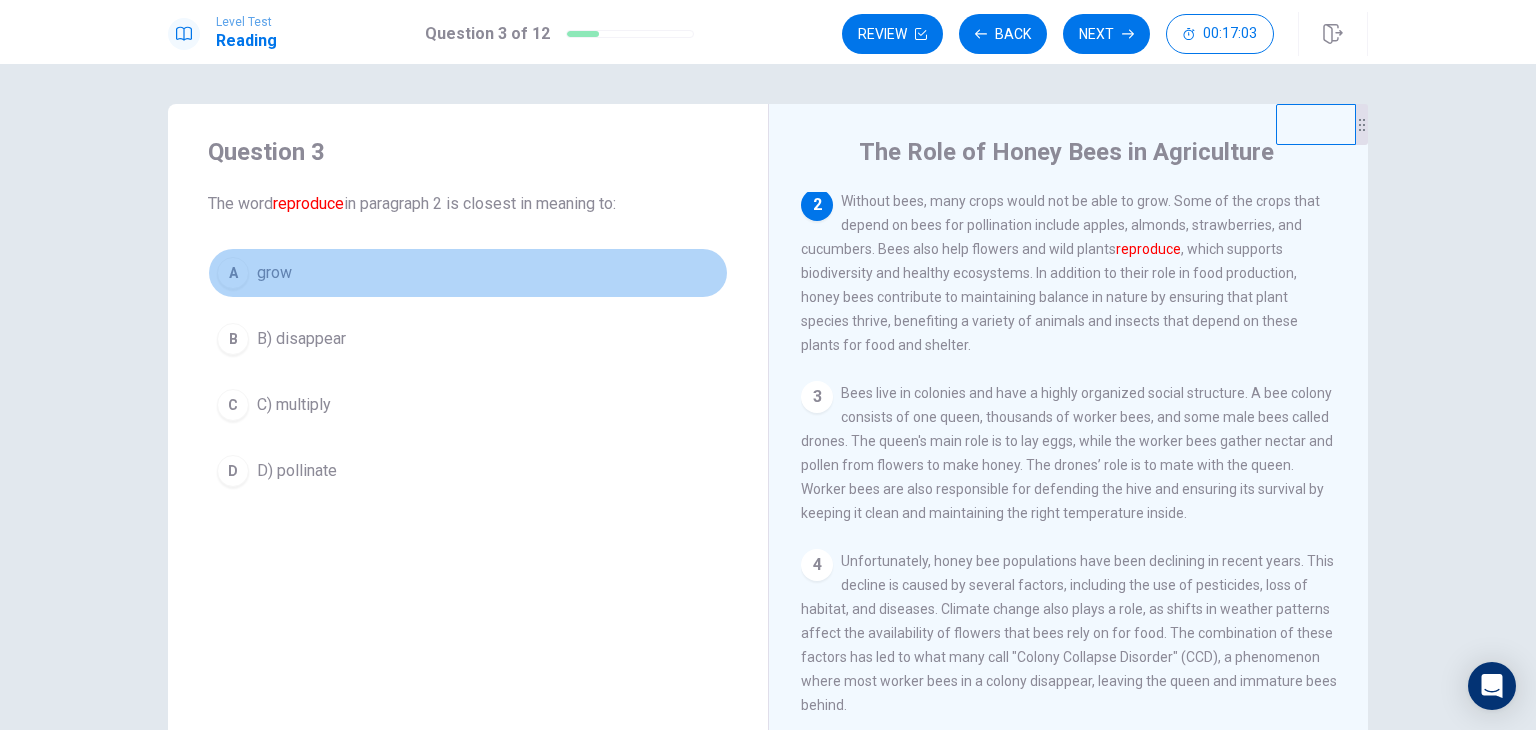 click on "grow" at bounding box center (274, 273) 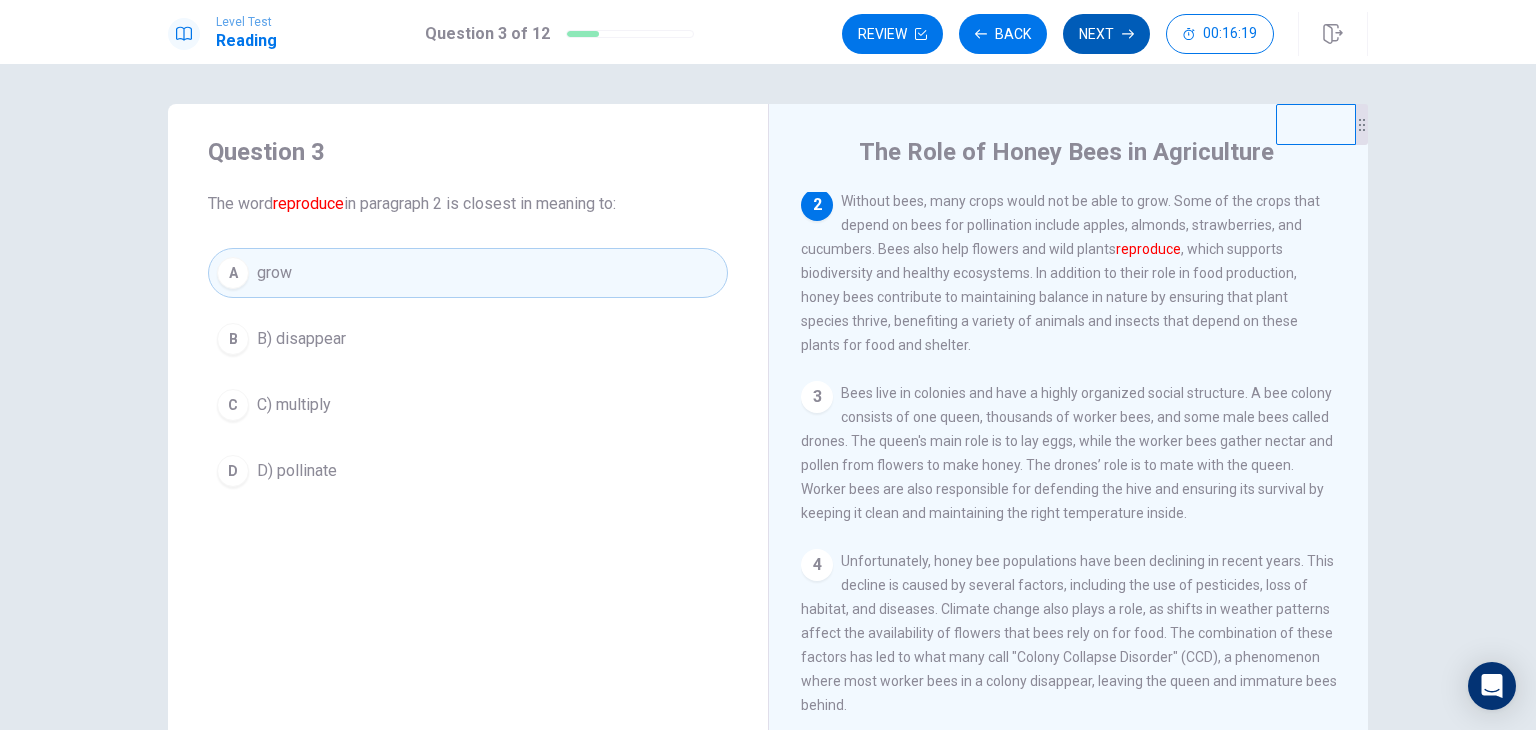click on "Next" at bounding box center [1106, 34] 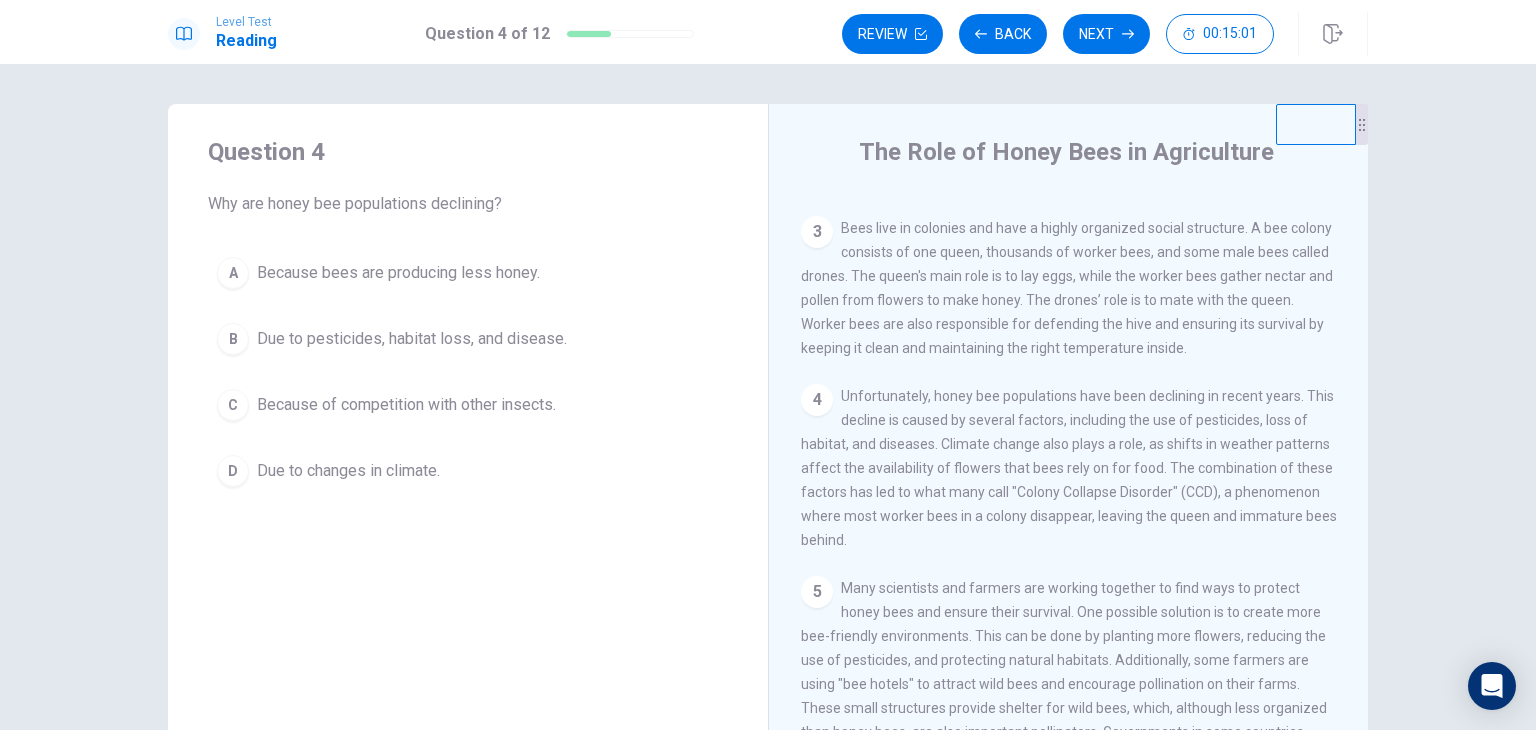 scroll, scrollTop: 323, scrollLeft: 0, axis: vertical 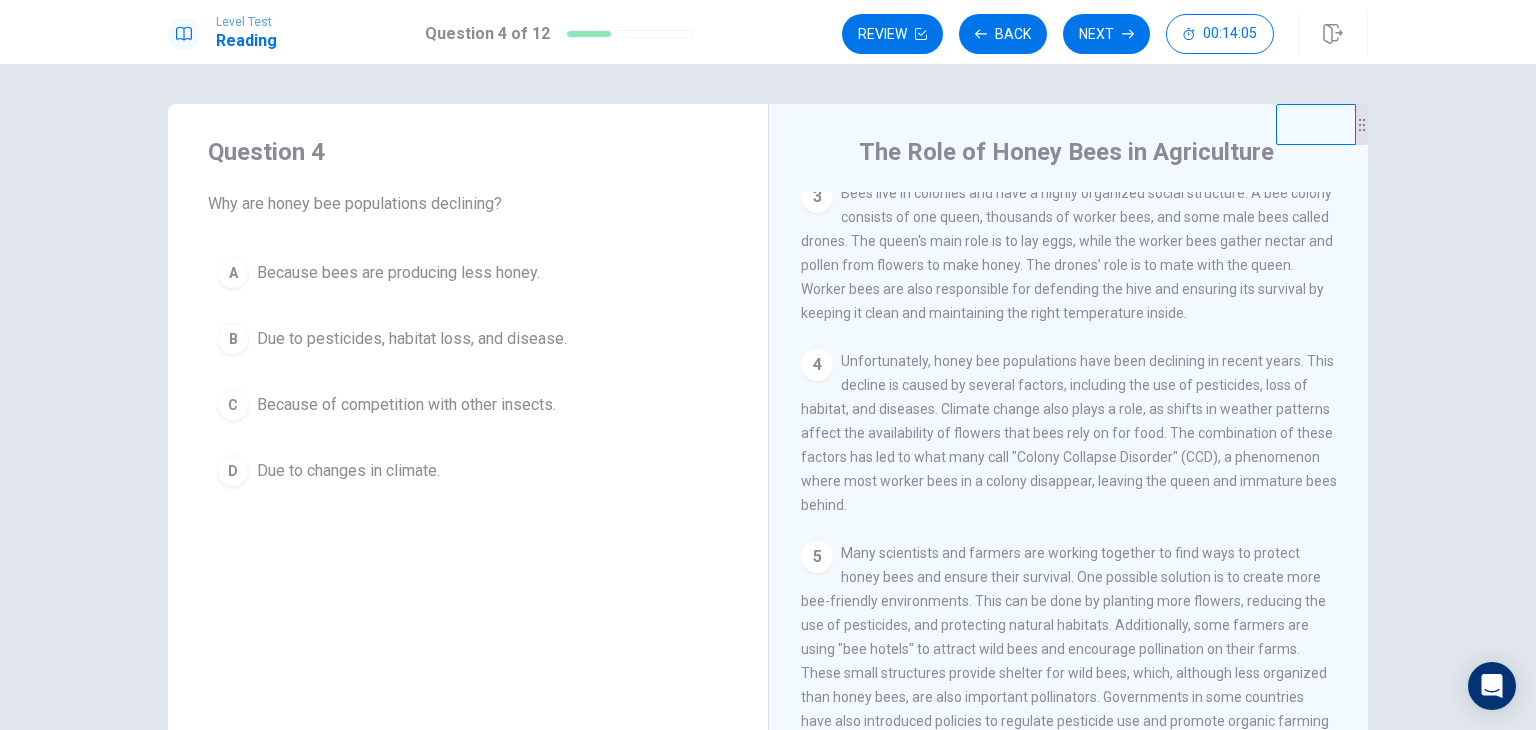 click on "B" at bounding box center [233, 273] 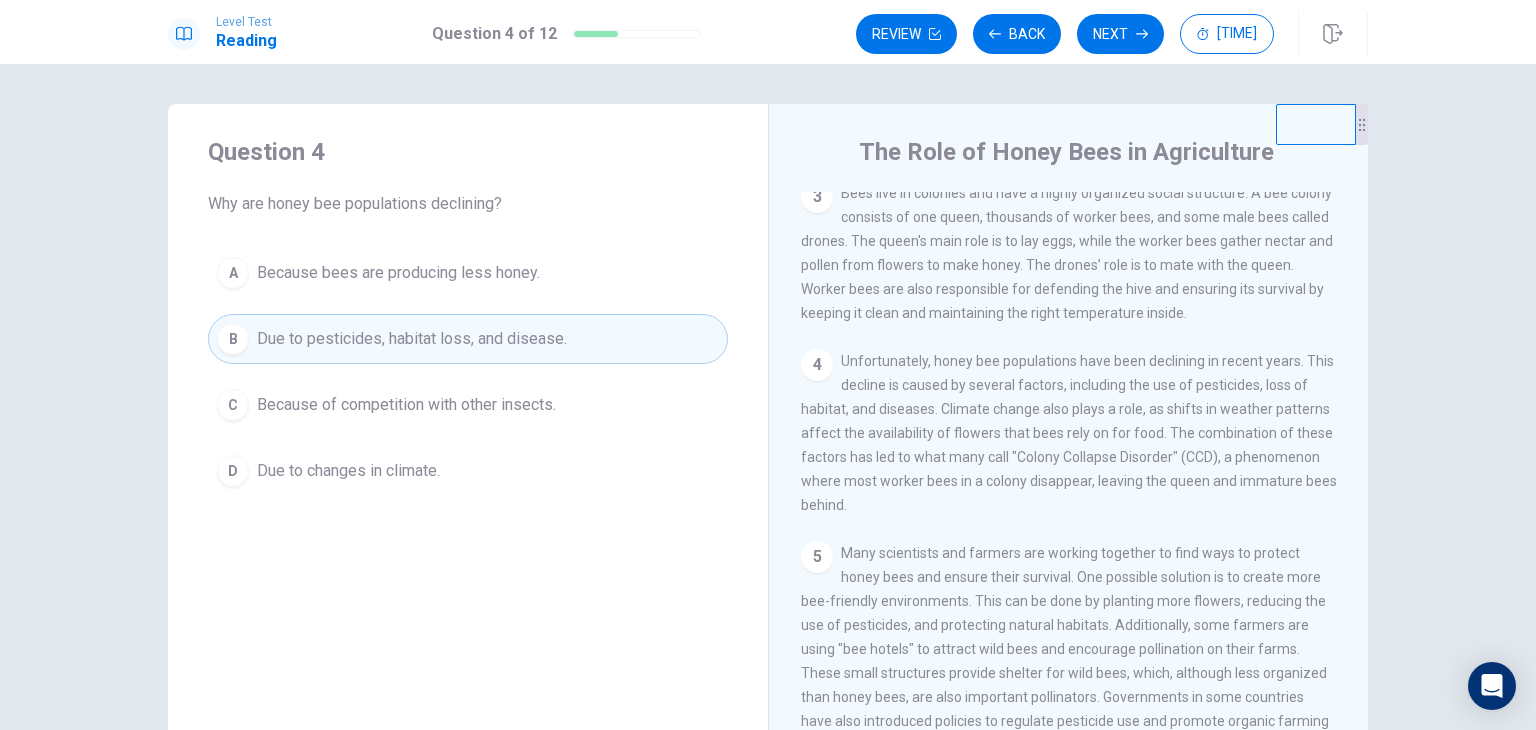 scroll, scrollTop: 323, scrollLeft: 0, axis: vertical 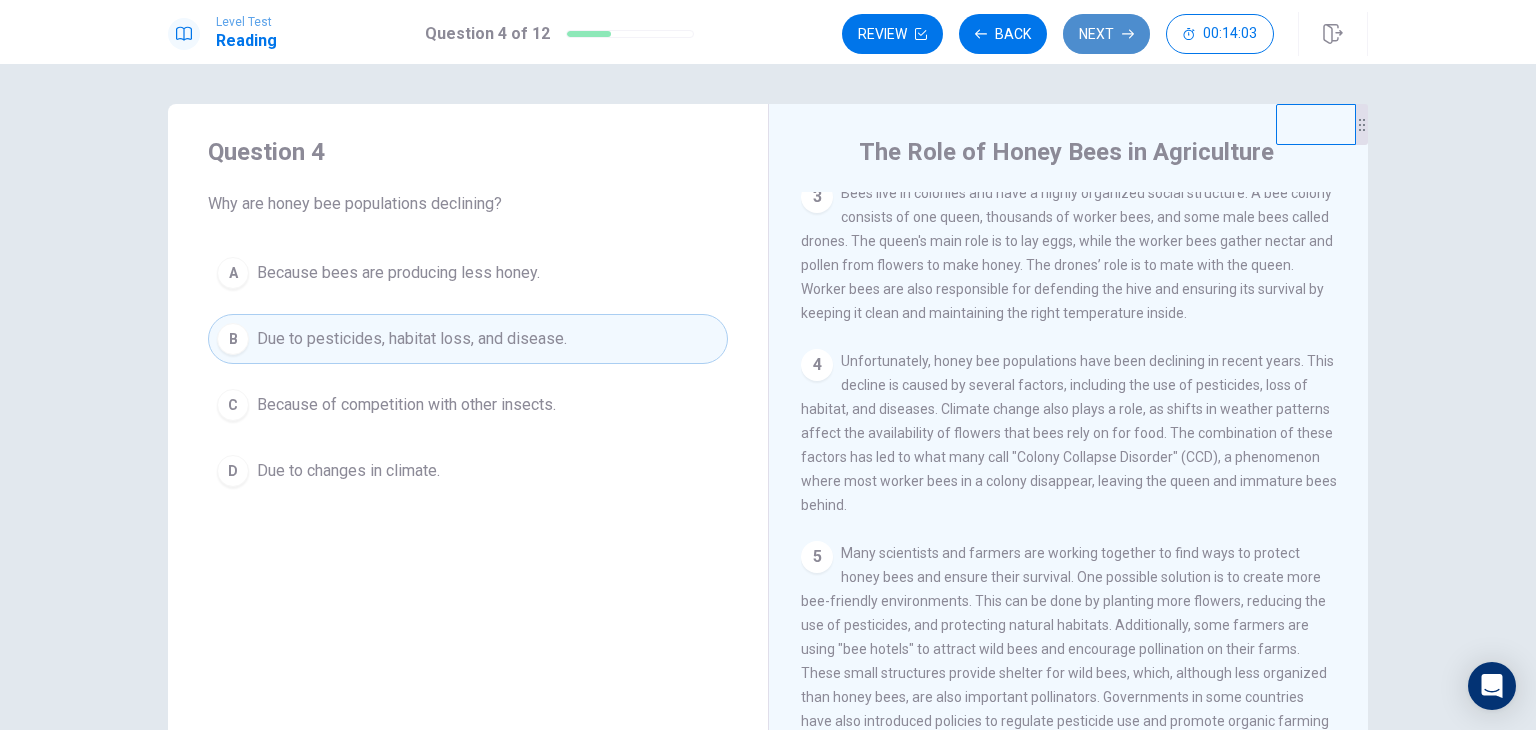 click on "Next" at bounding box center (1106, 34) 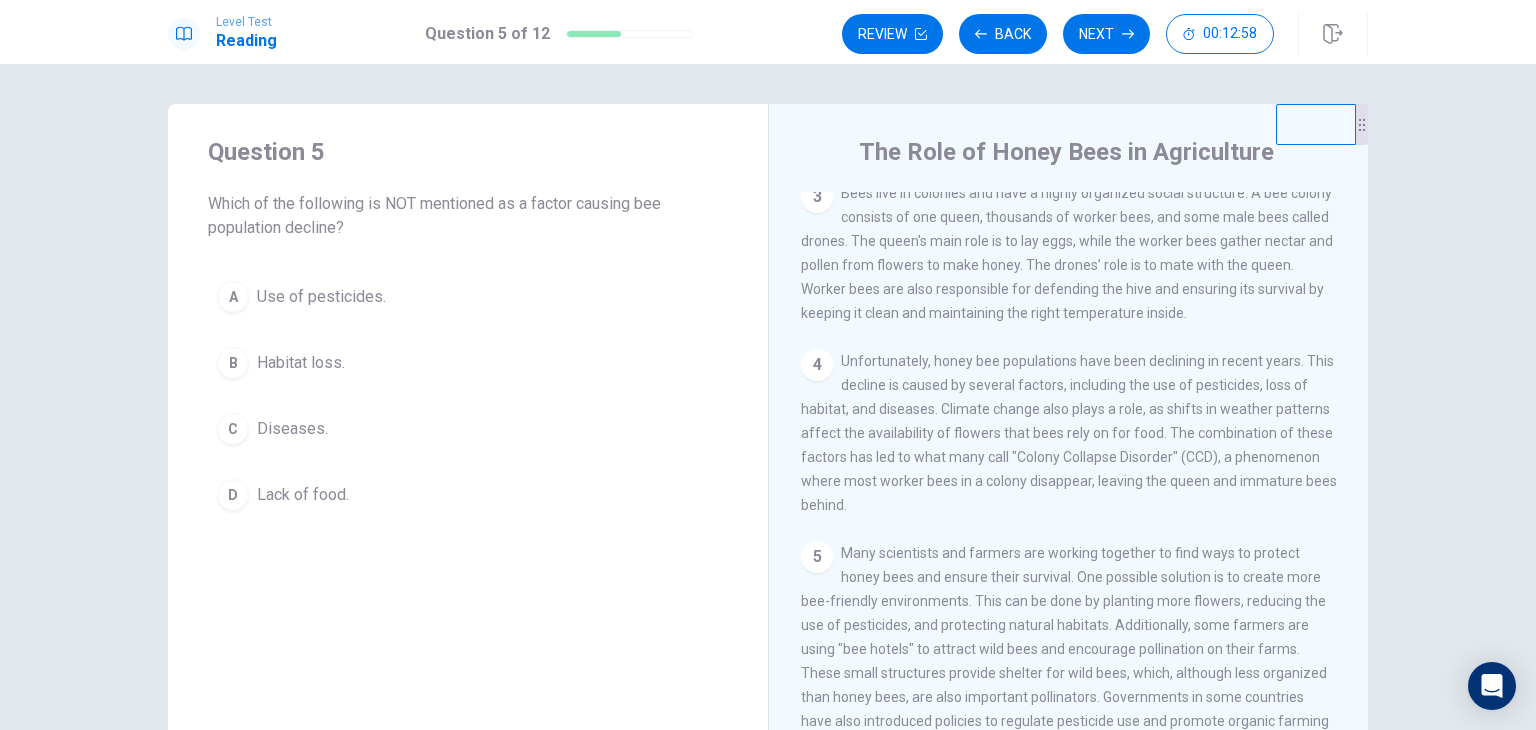 drag, startPoint x: 227, startPoint y: 493, endPoint x: 275, endPoint y: 487, distance: 48.373547 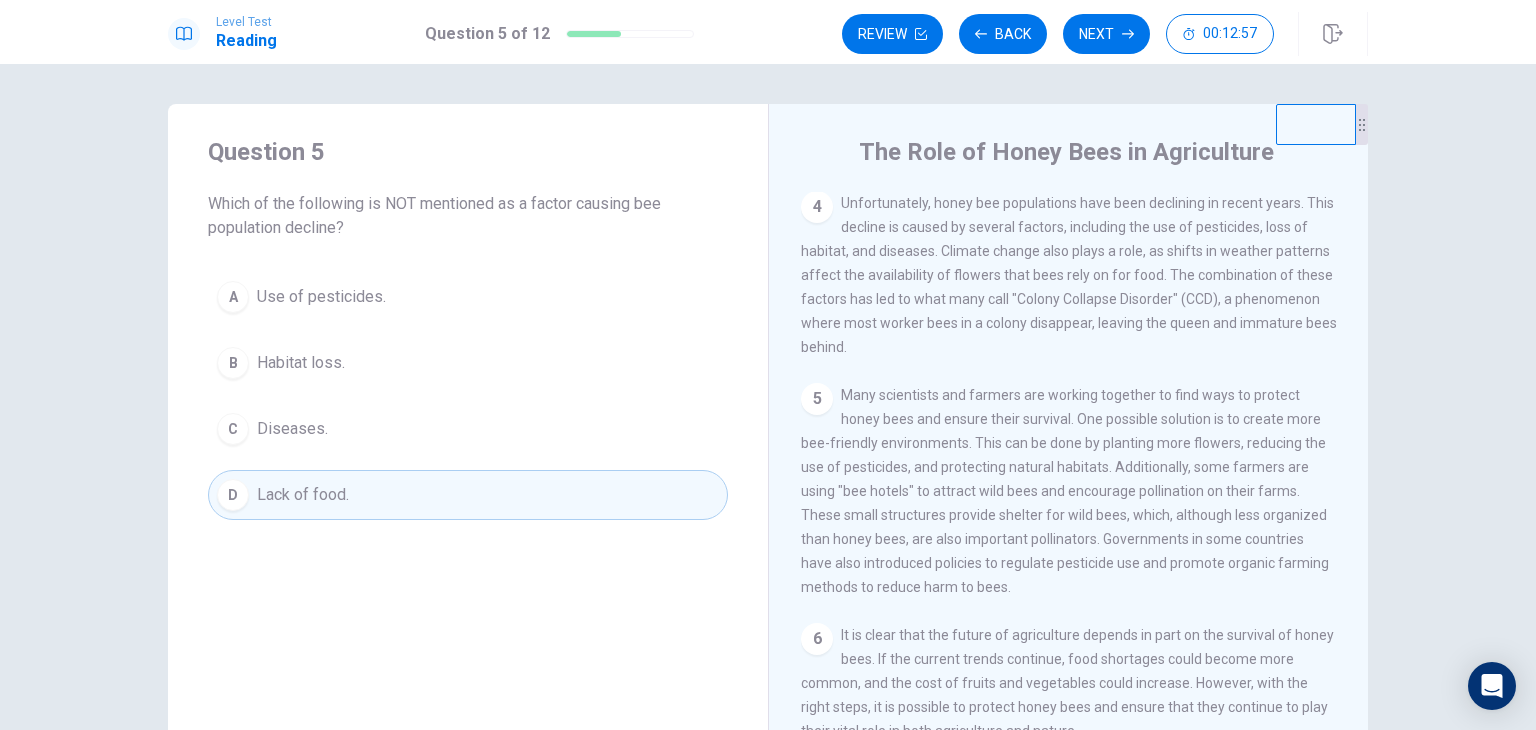 scroll, scrollTop: 511, scrollLeft: 0, axis: vertical 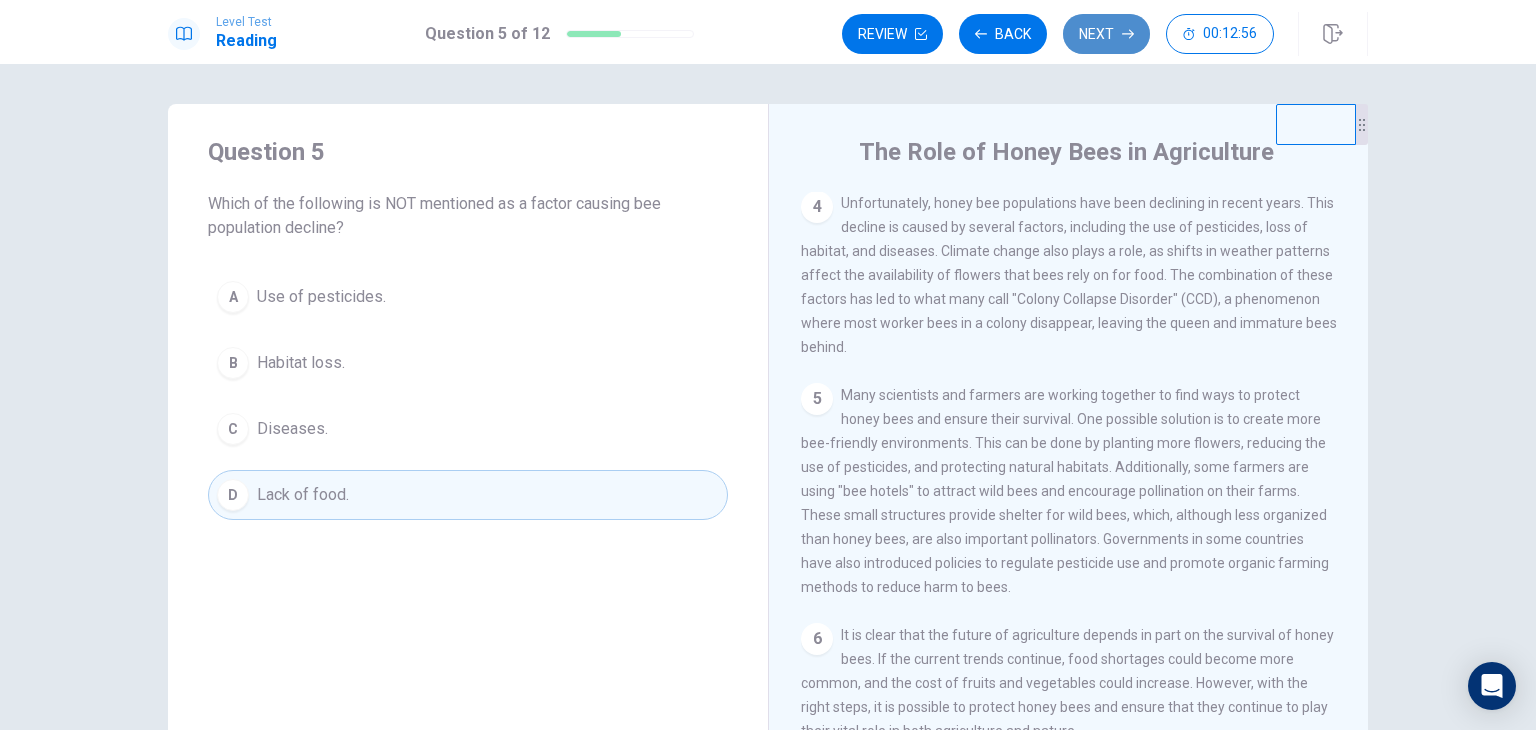 click on "Next" at bounding box center (1106, 34) 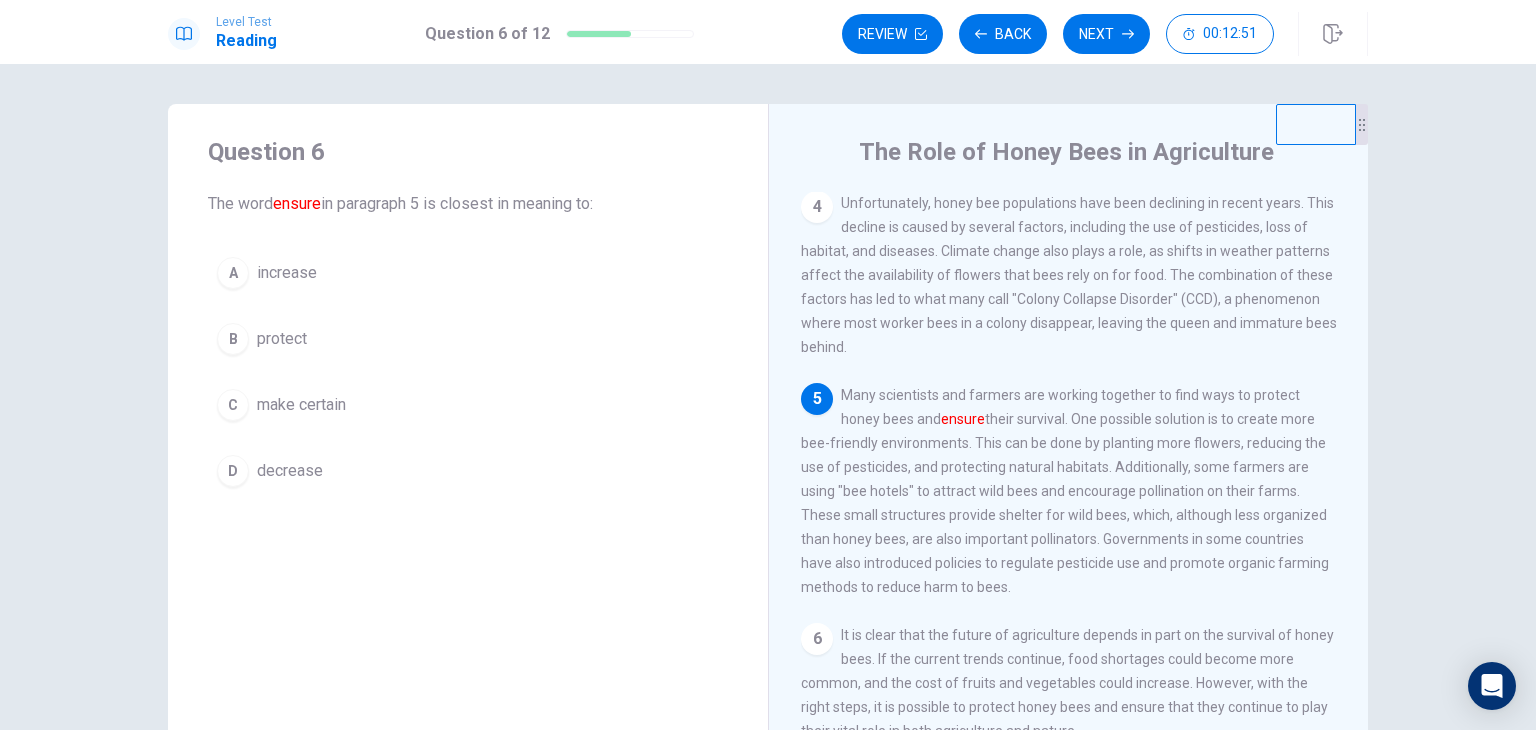 scroll, scrollTop: 100, scrollLeft: 0, axis: vertical 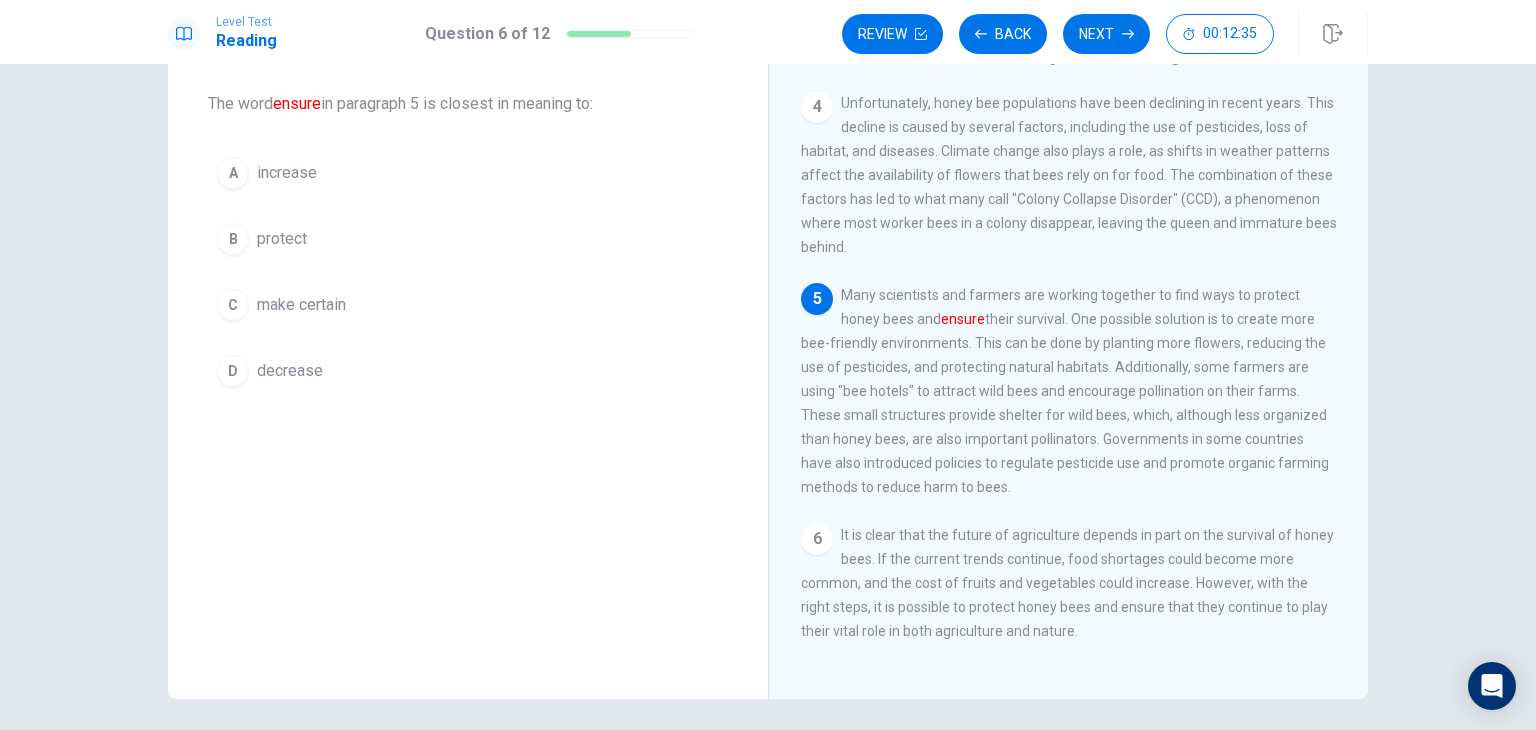 click on "B" at bounding box center [233, 173] 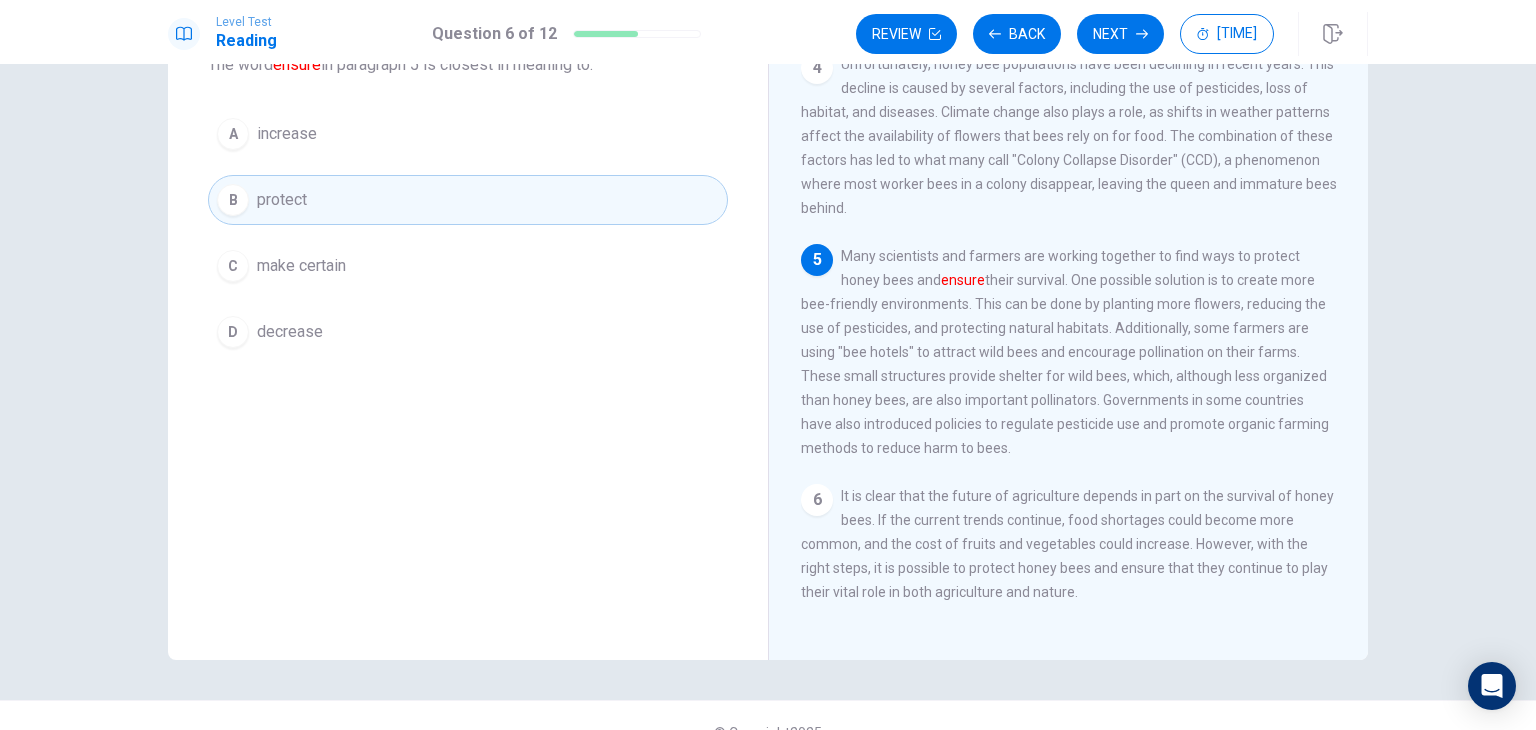 scroll, scrollTop: 173, scrollLeft: 0, axis: vertical 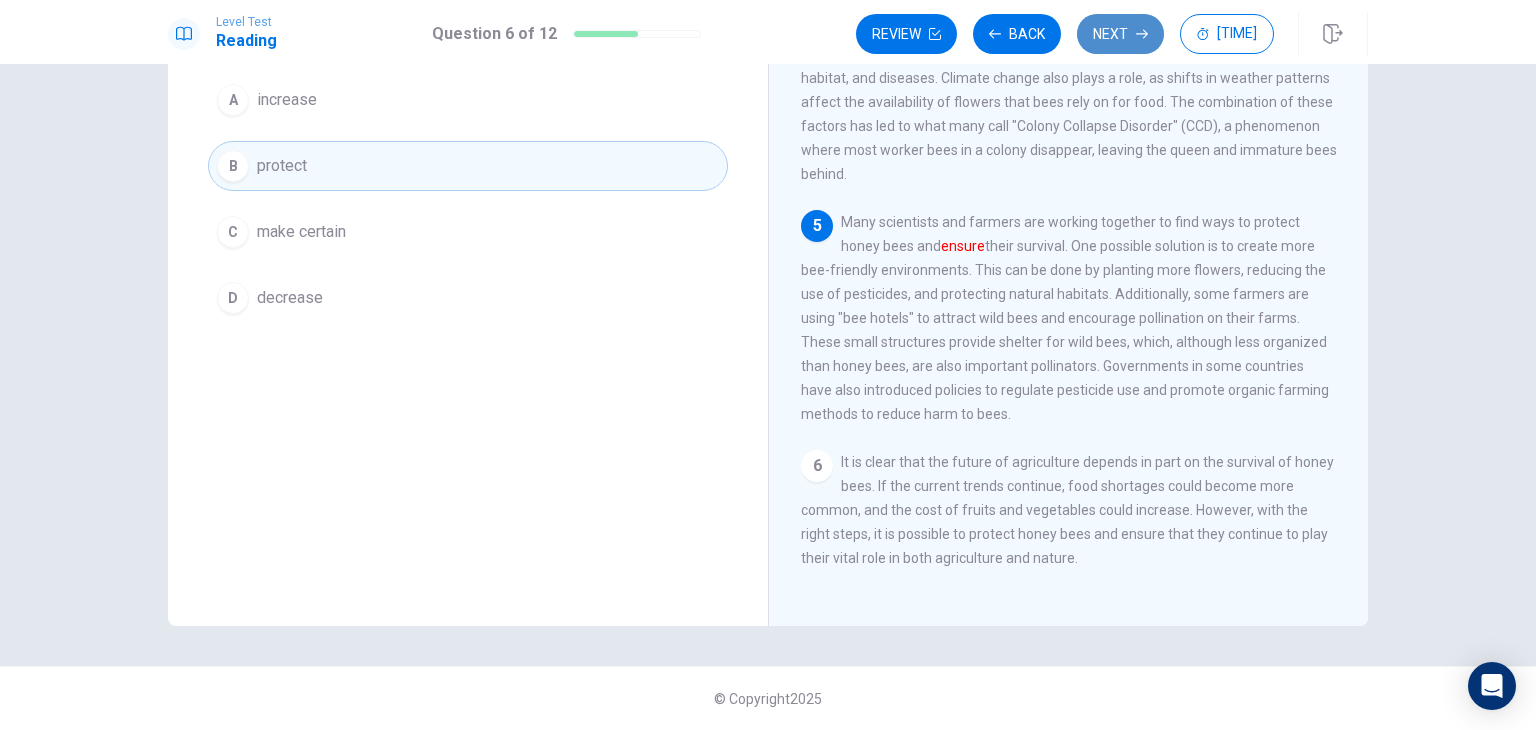 click on "Next" at bounding box center [1120, 34] 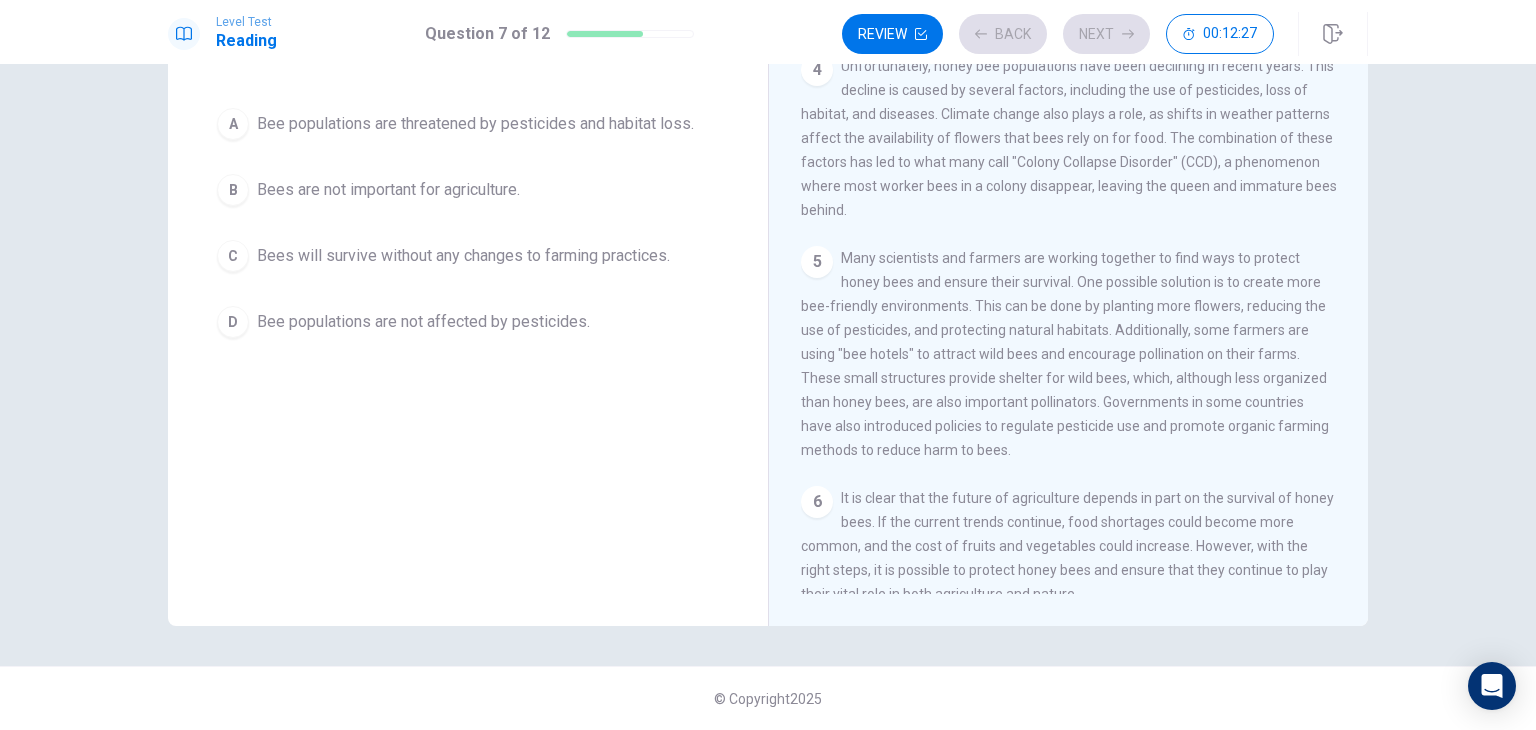 scroll, scrollTop: 411, scrollLeft: 0, axis: vertical 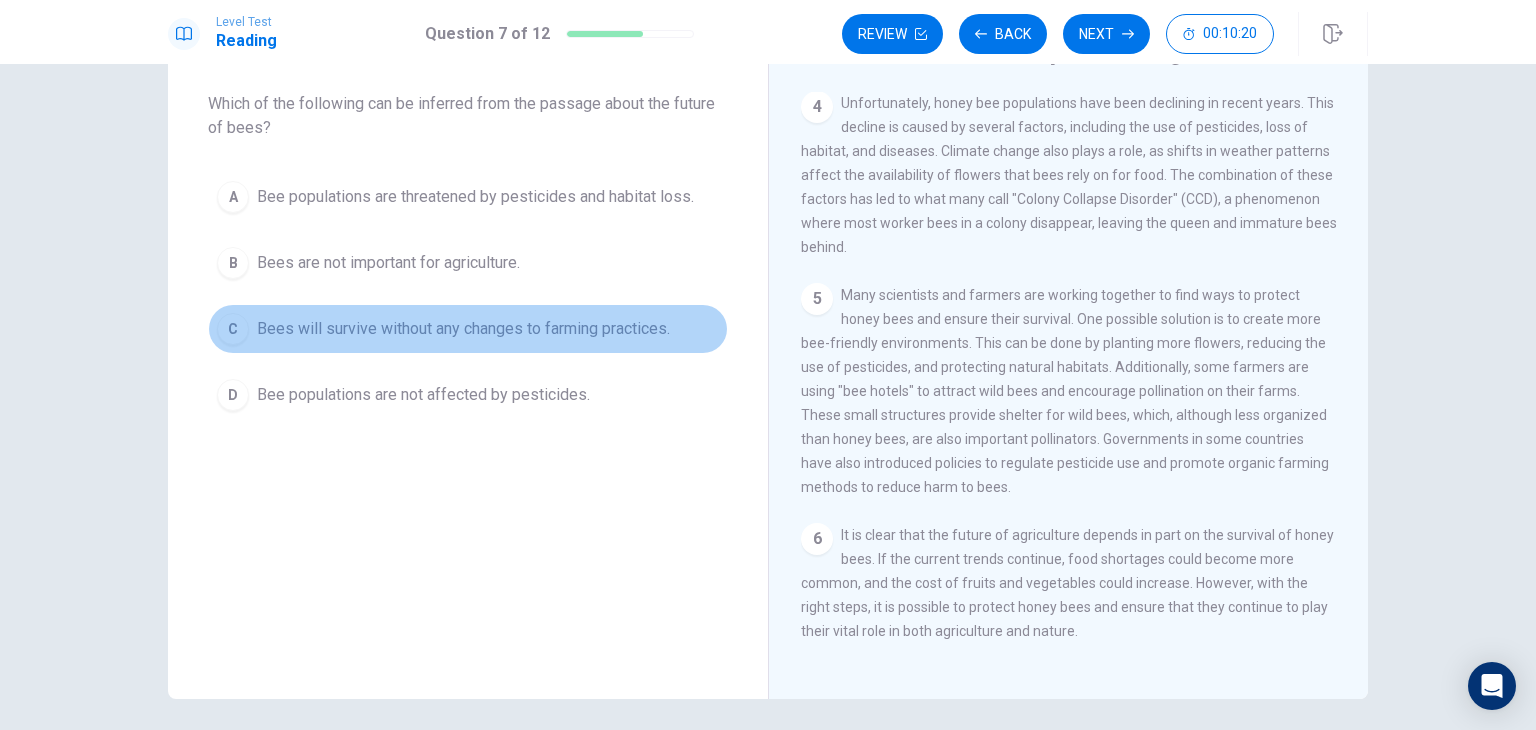 click on "Bees will survive without any changes to farming practices." at bounding box center (475, 197) 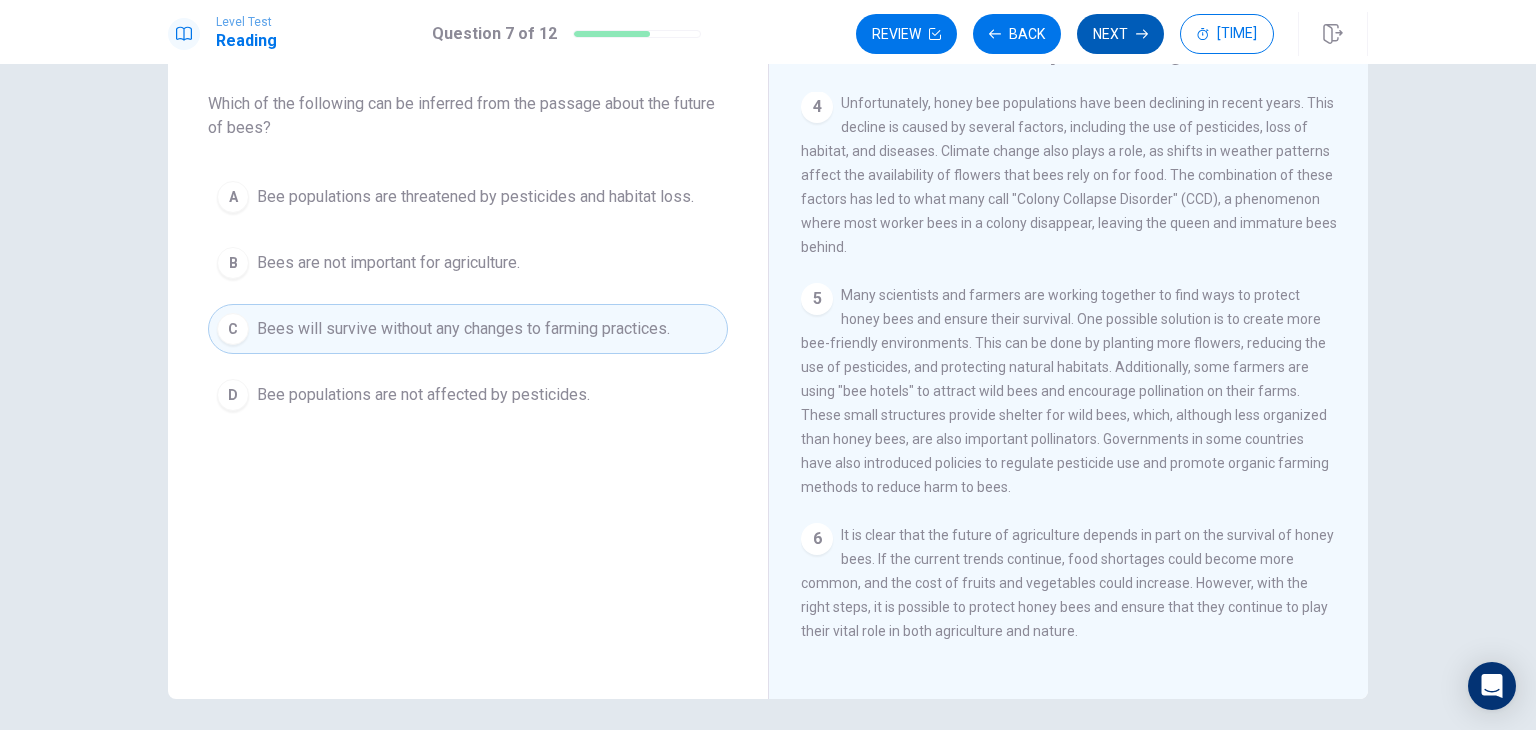 click on "Next" at bounding box center (1120, 34) 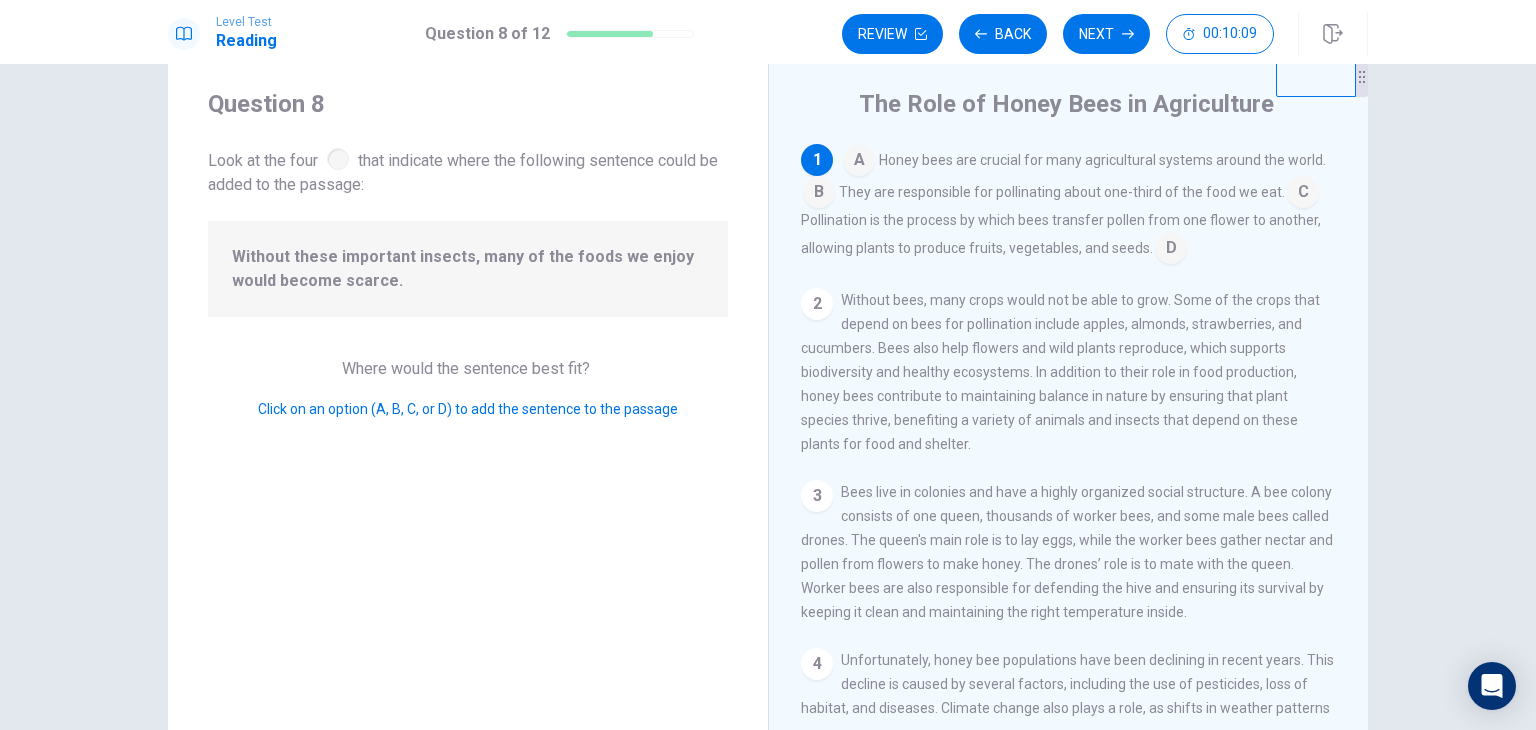 scroll, scrollTop: 0, scrollLeft: 0, axis: both 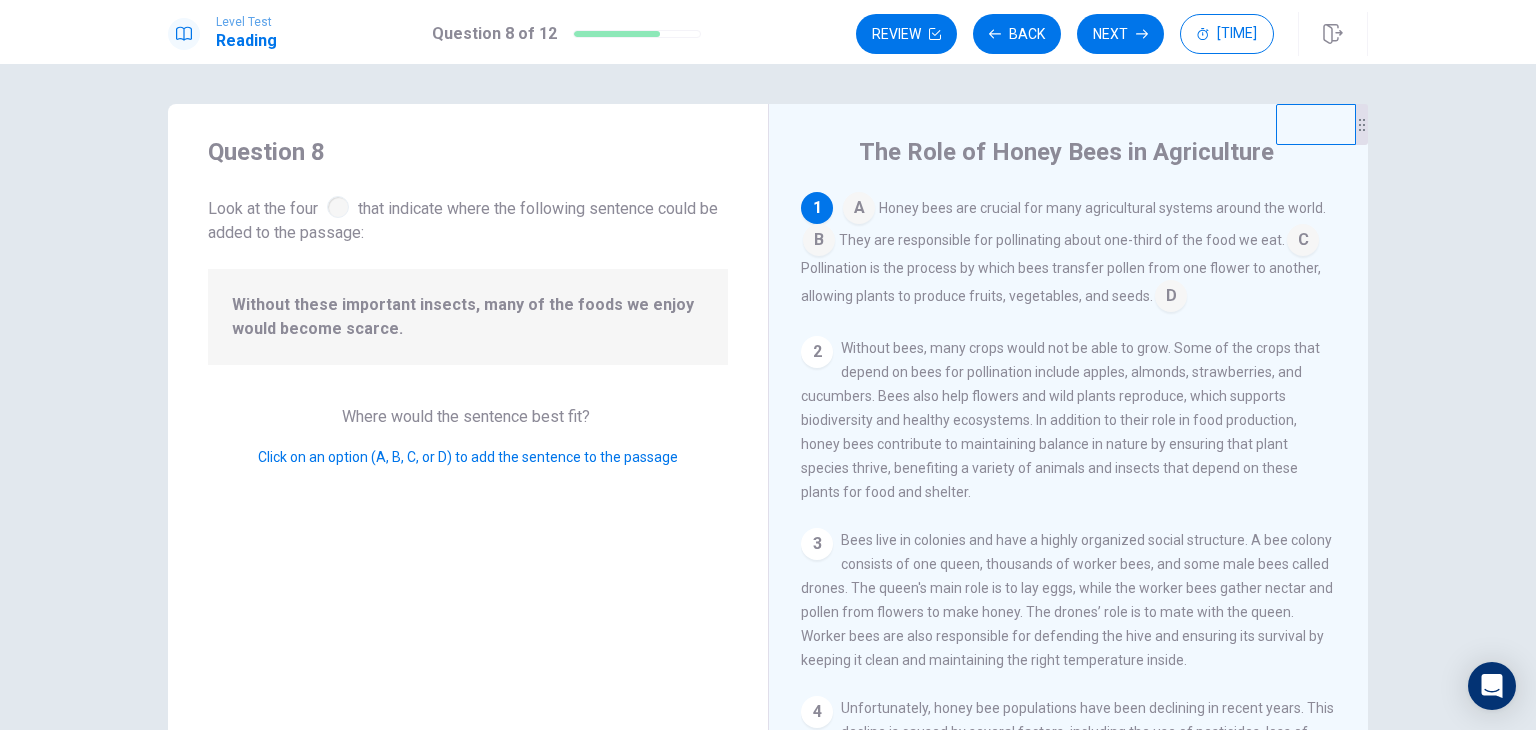 click at bounding box center (859, 210) 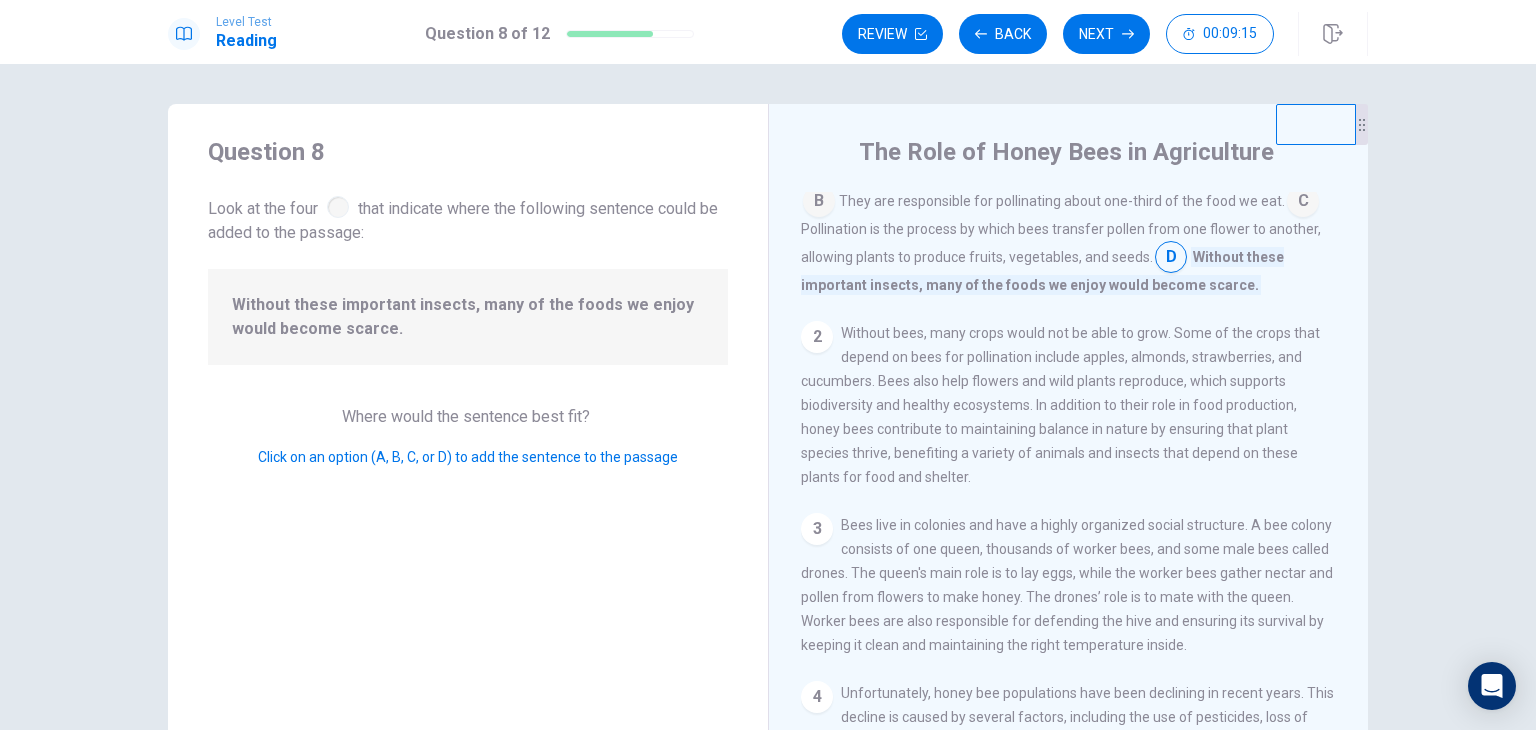 scroll, scrollTop: 100, scrollLeft: 0, axis: vertical 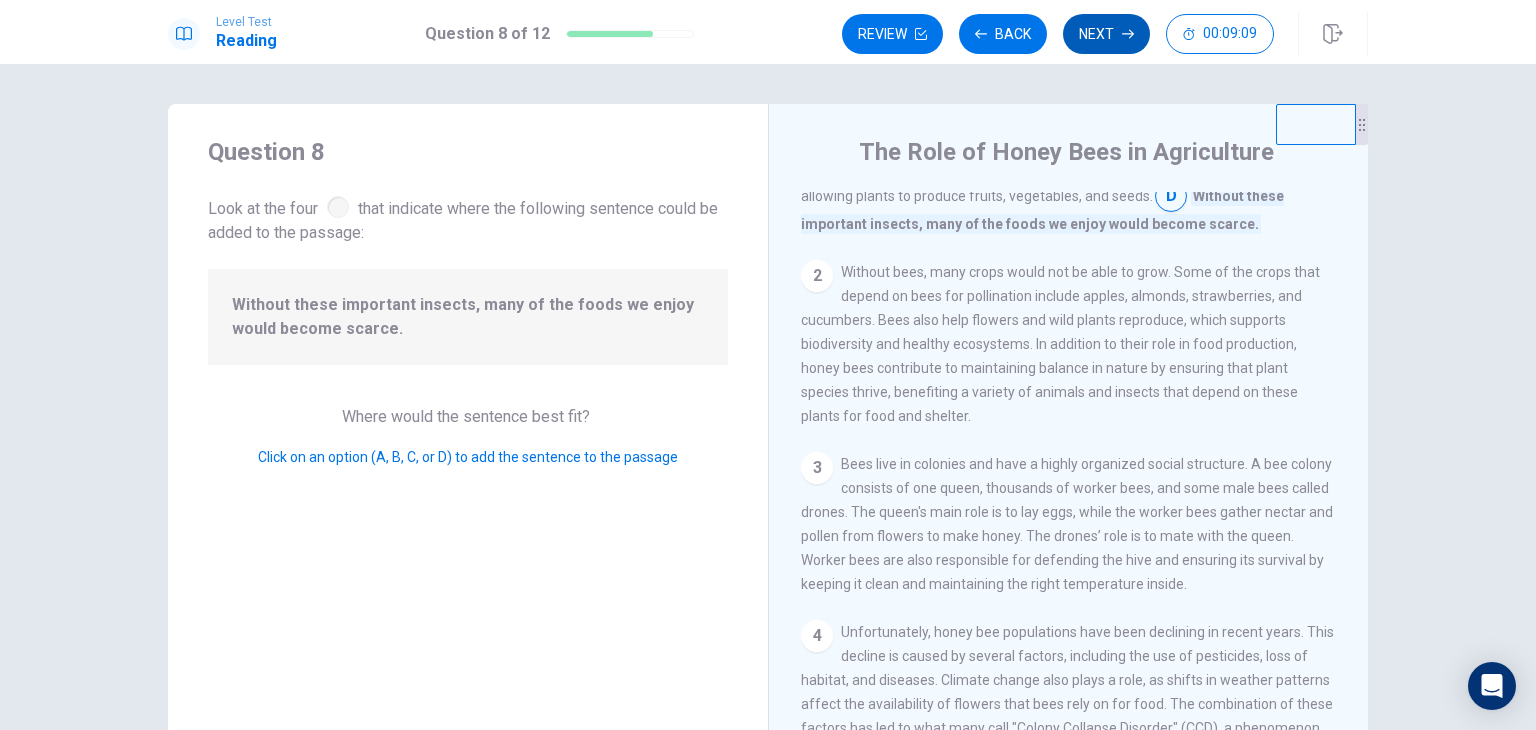 click on "Next" at bounding box center (1106, 34) 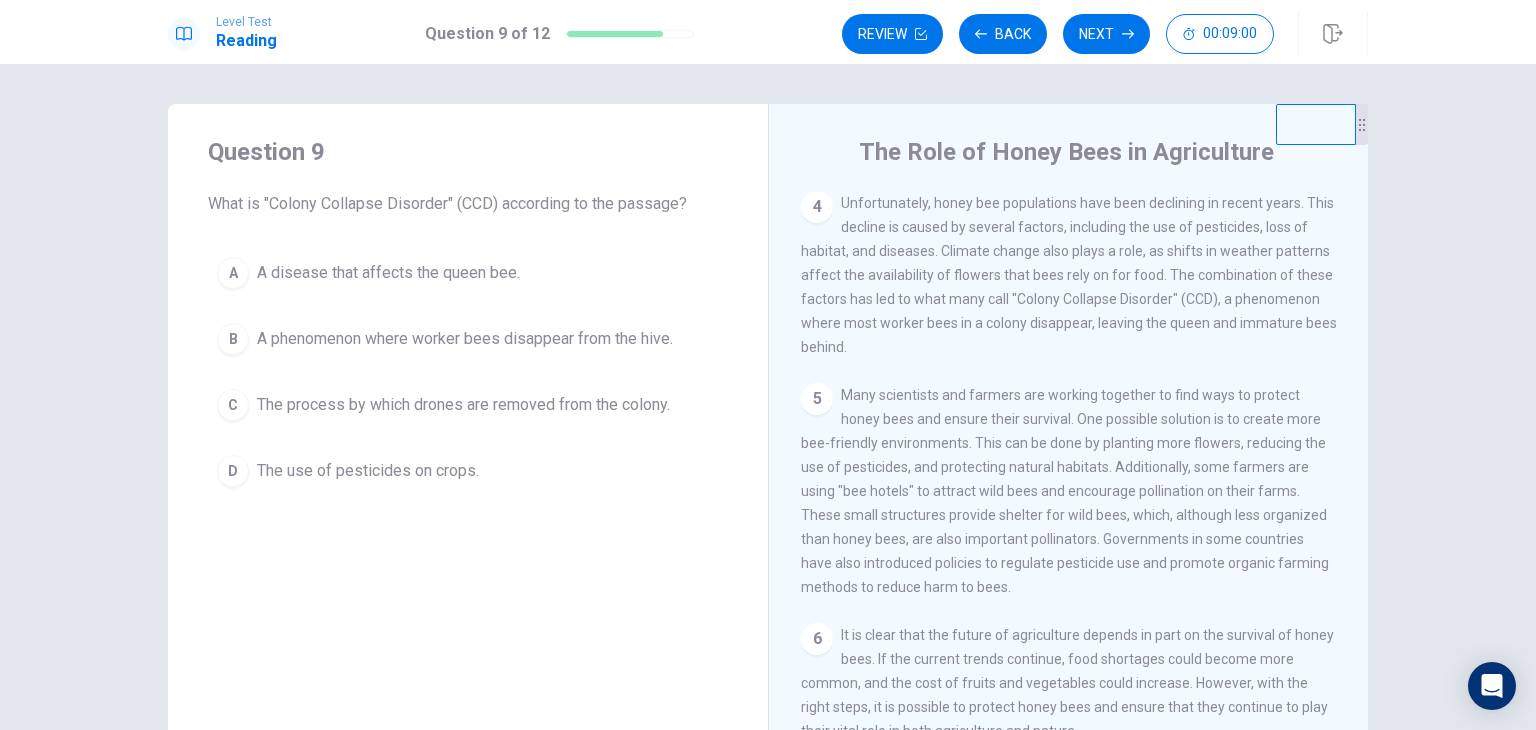 scroll, scrollTop: 511, scrollLeft: 0, axis: vertical 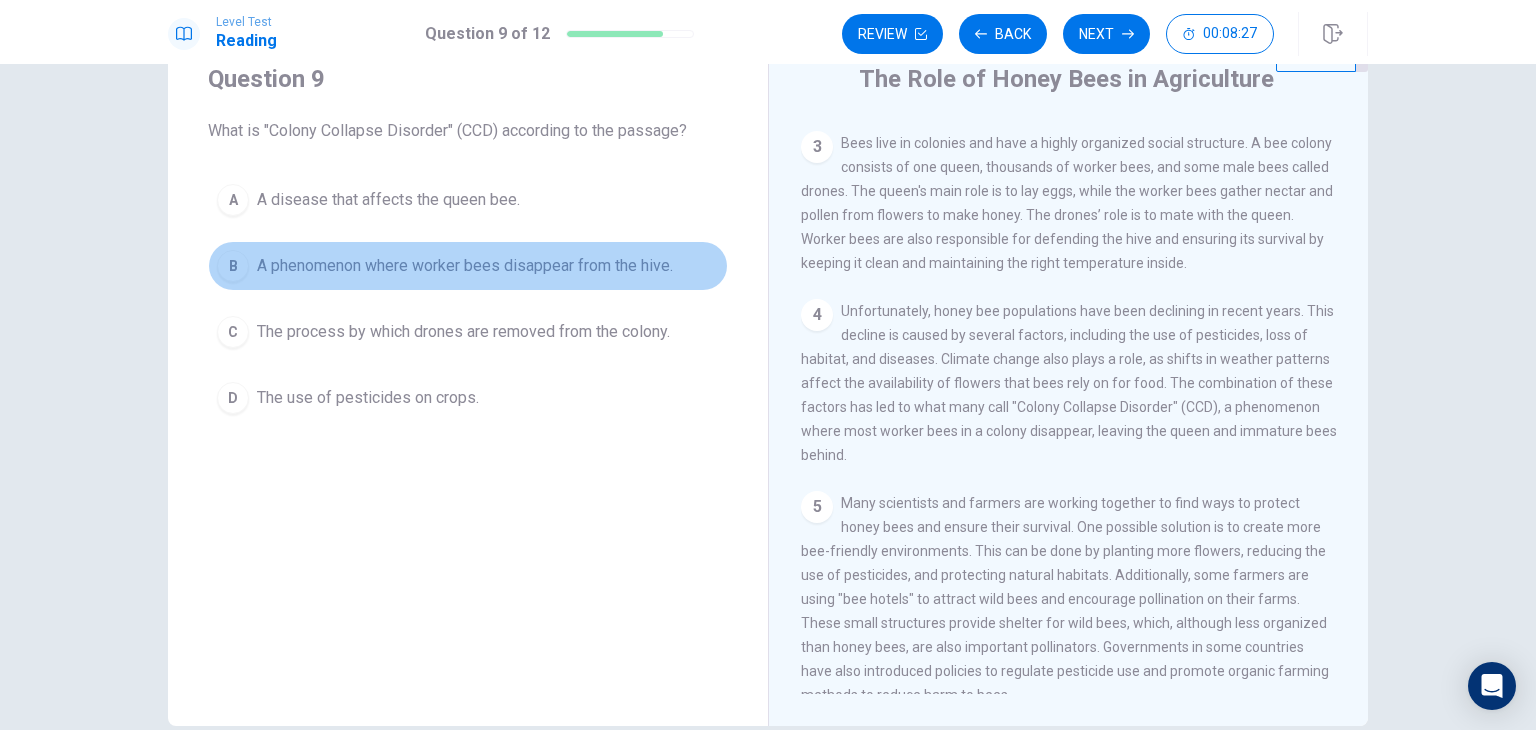 click on "A phenomenon where worker bees disappear from the hive." at bounding box center (388, 200) 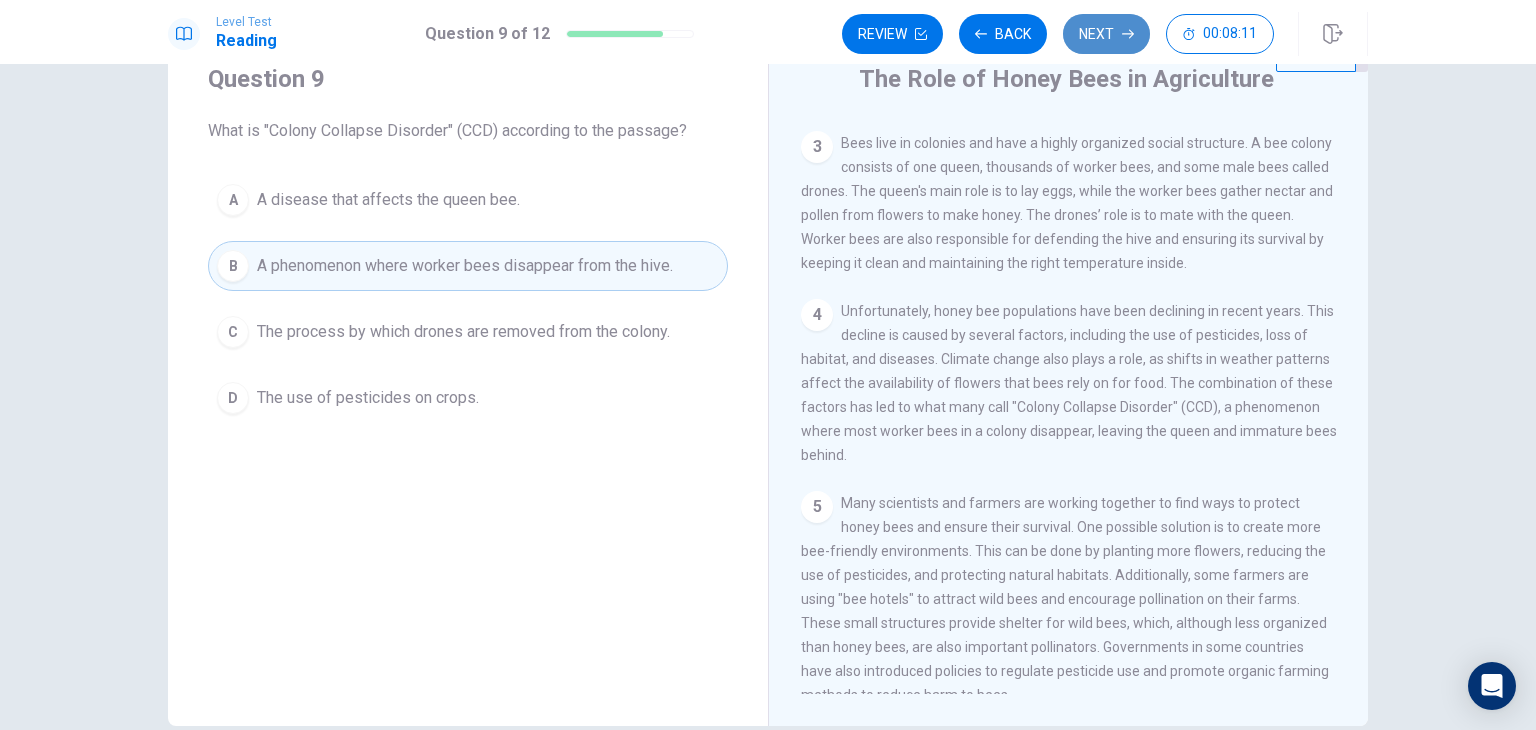 click on "Next" at bounding box center [1106, 34] 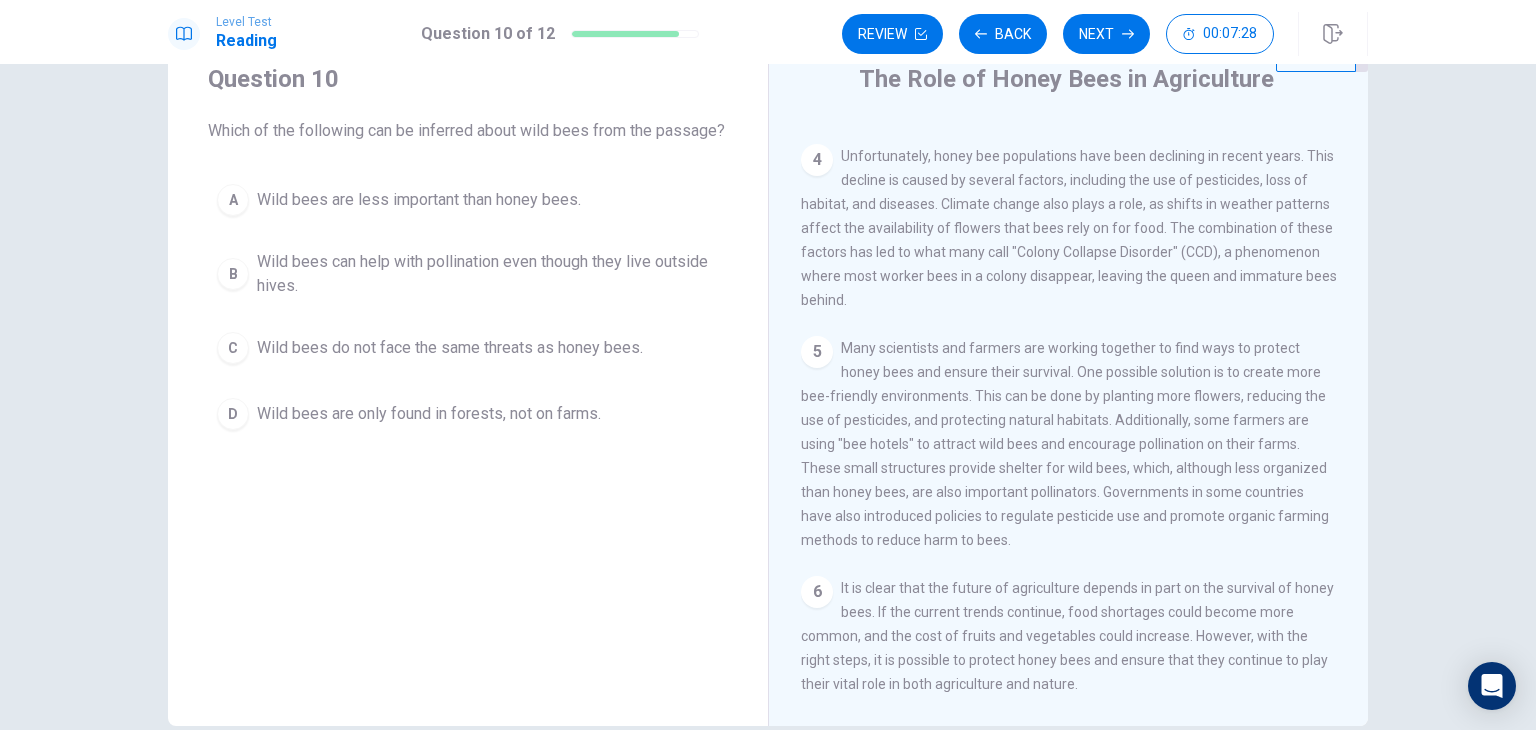 scroll, scrollTop: 500, scrollLeft: 0, axis: vertical 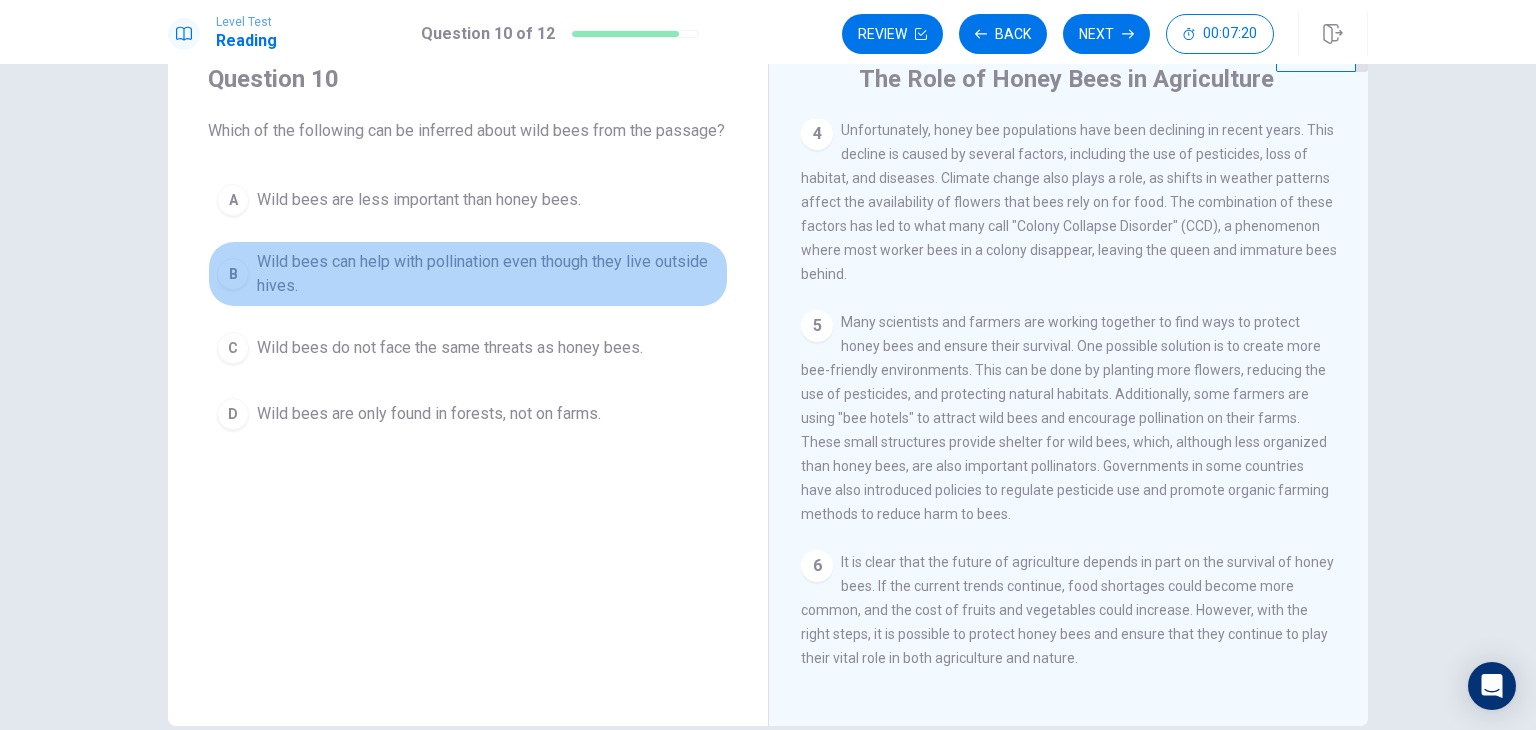 click on "Wild bees can help with pollination even though they live outside hives." at bounding box center (419, 200) 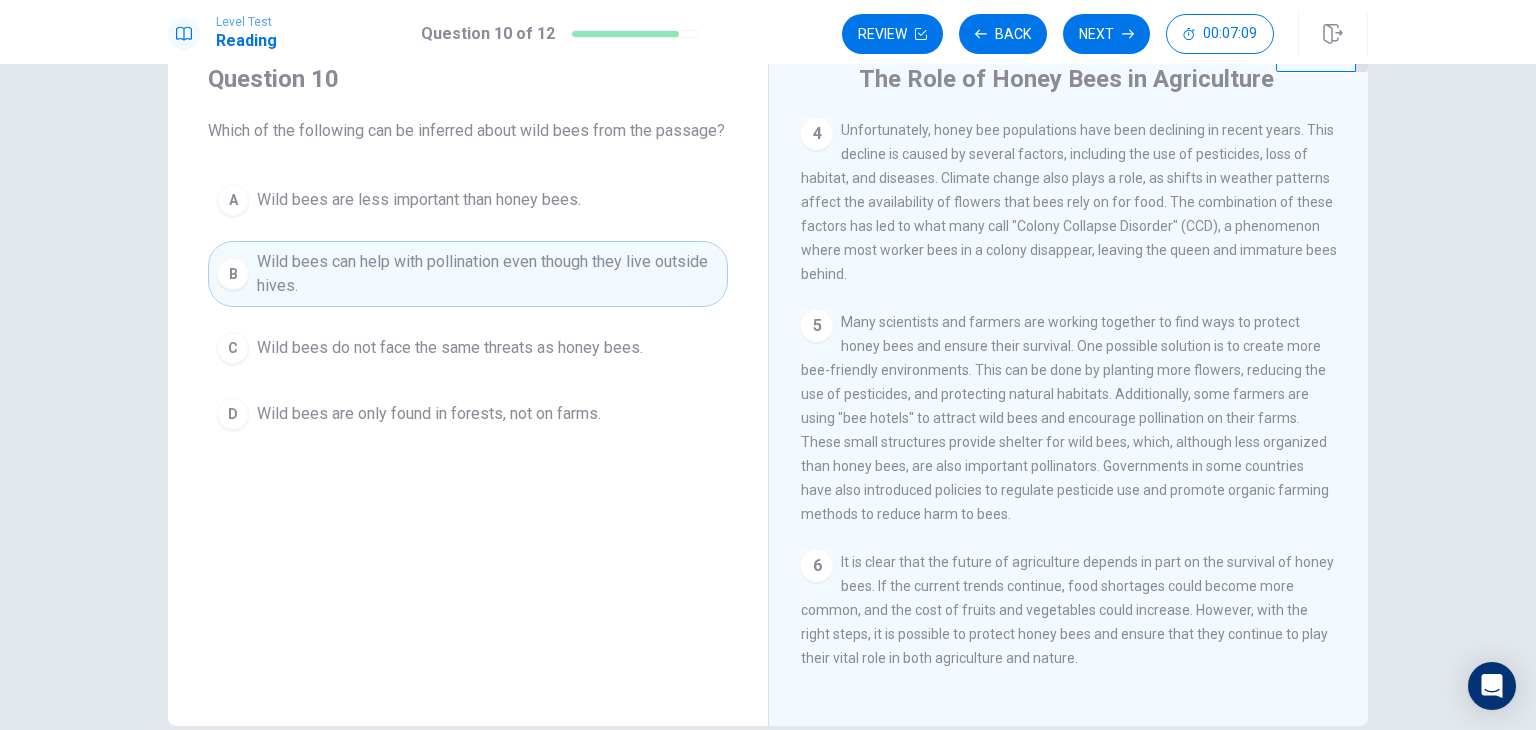 scroll, scrollTop: 511, scrollLeft: 0, axis: vertical 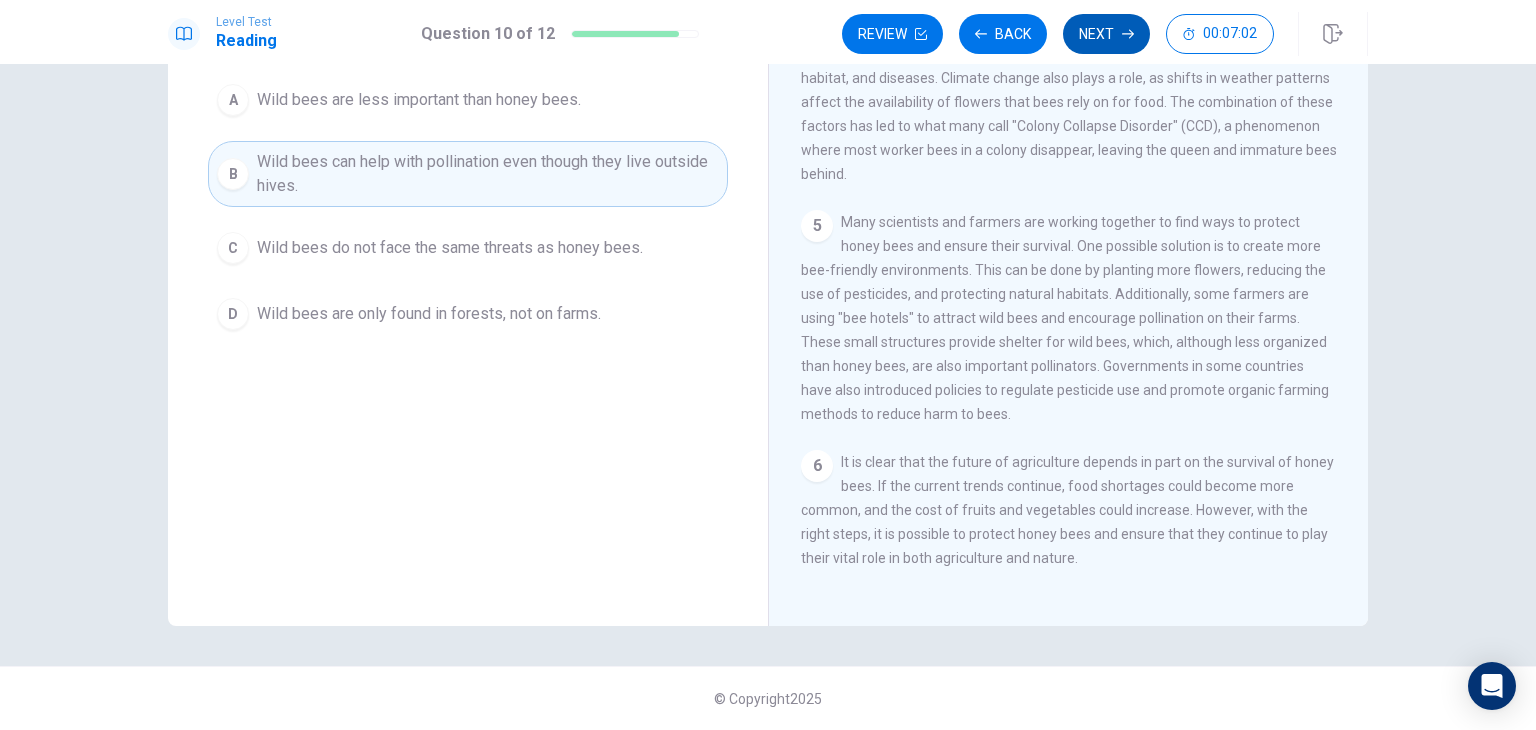 click on "Next" at bounding box center (1106, 34) 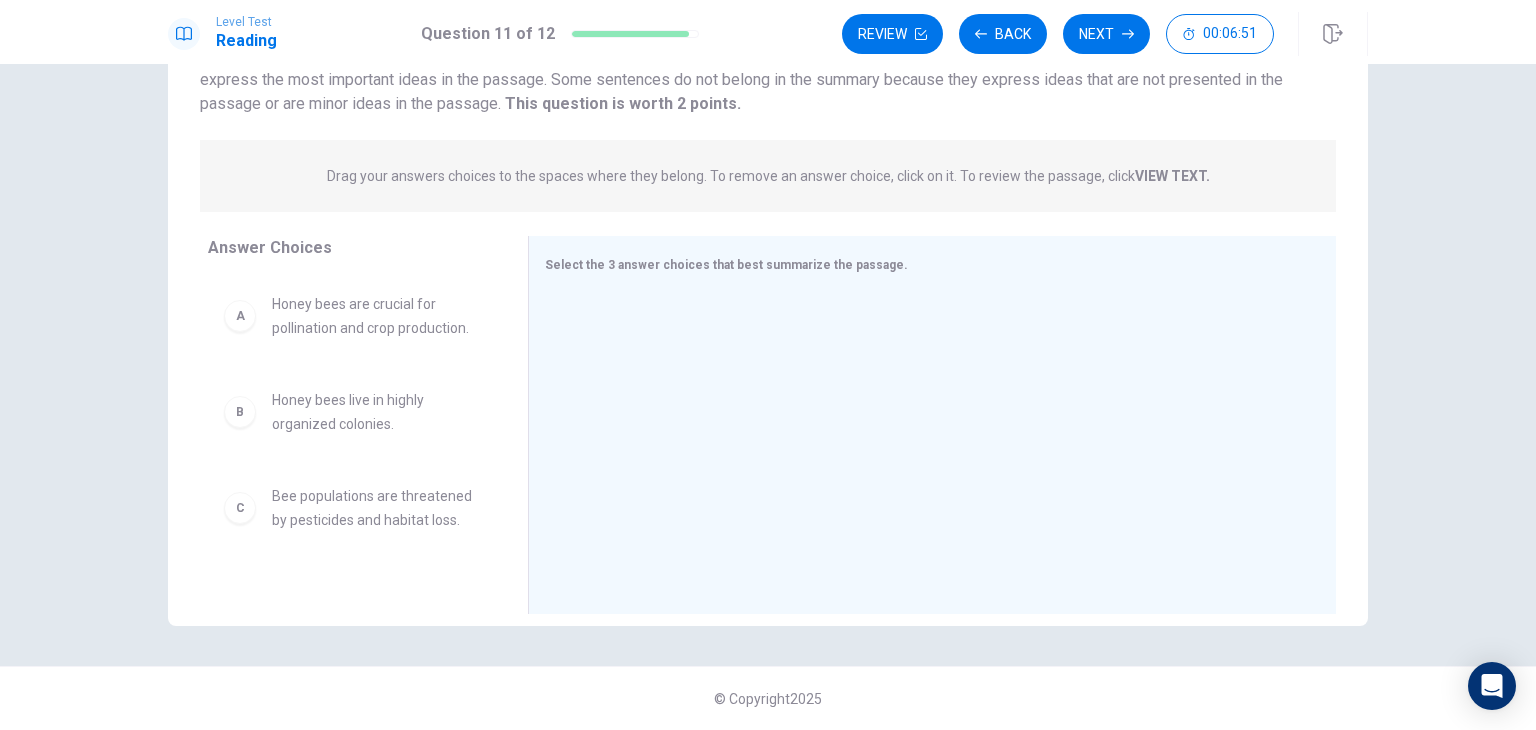 scroll, scrollTop: 100, scrollLeft: 0, axis: vertical 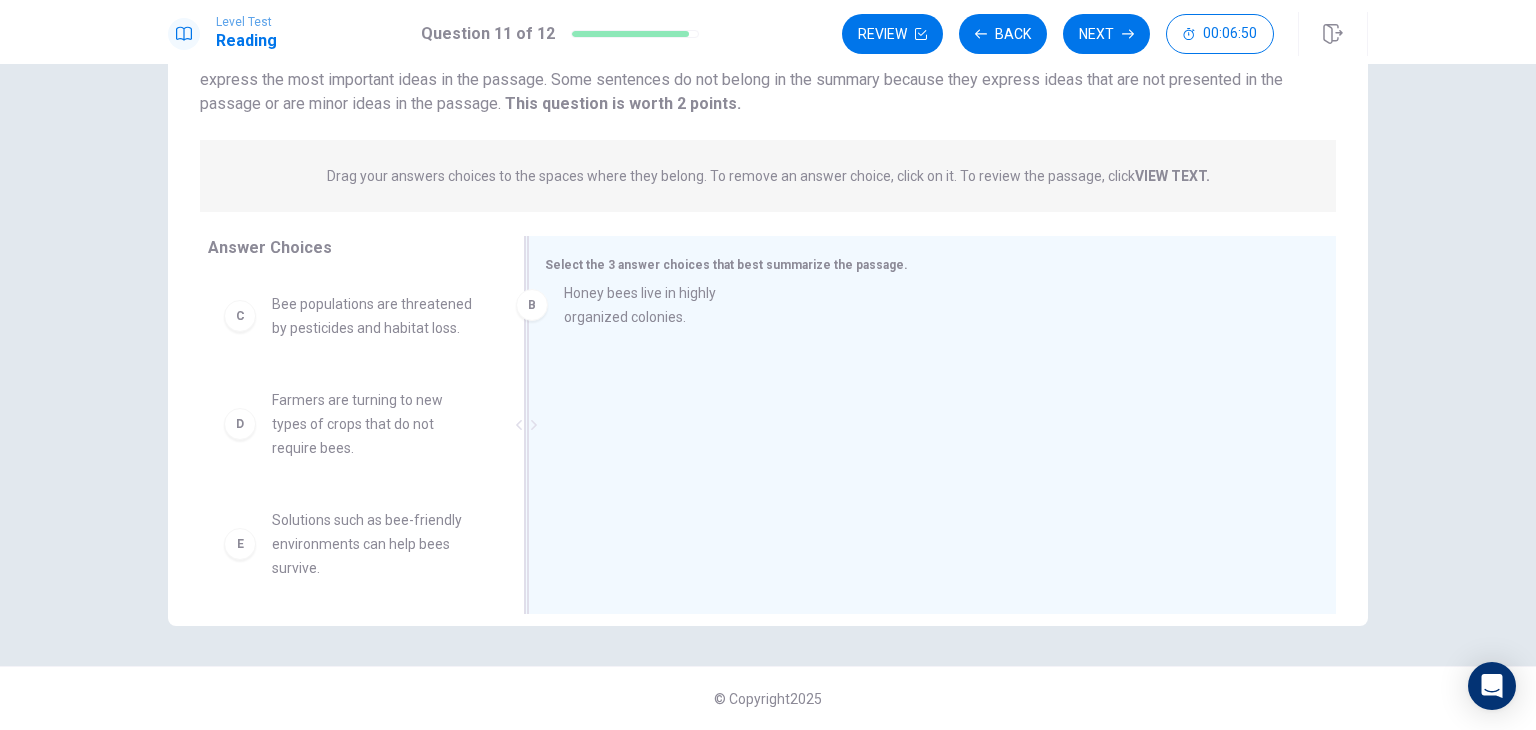 drag, startPoint x: 334, startPoint y: 311, endPoint x: 647, endPoint y: 306, distance: 313.03995 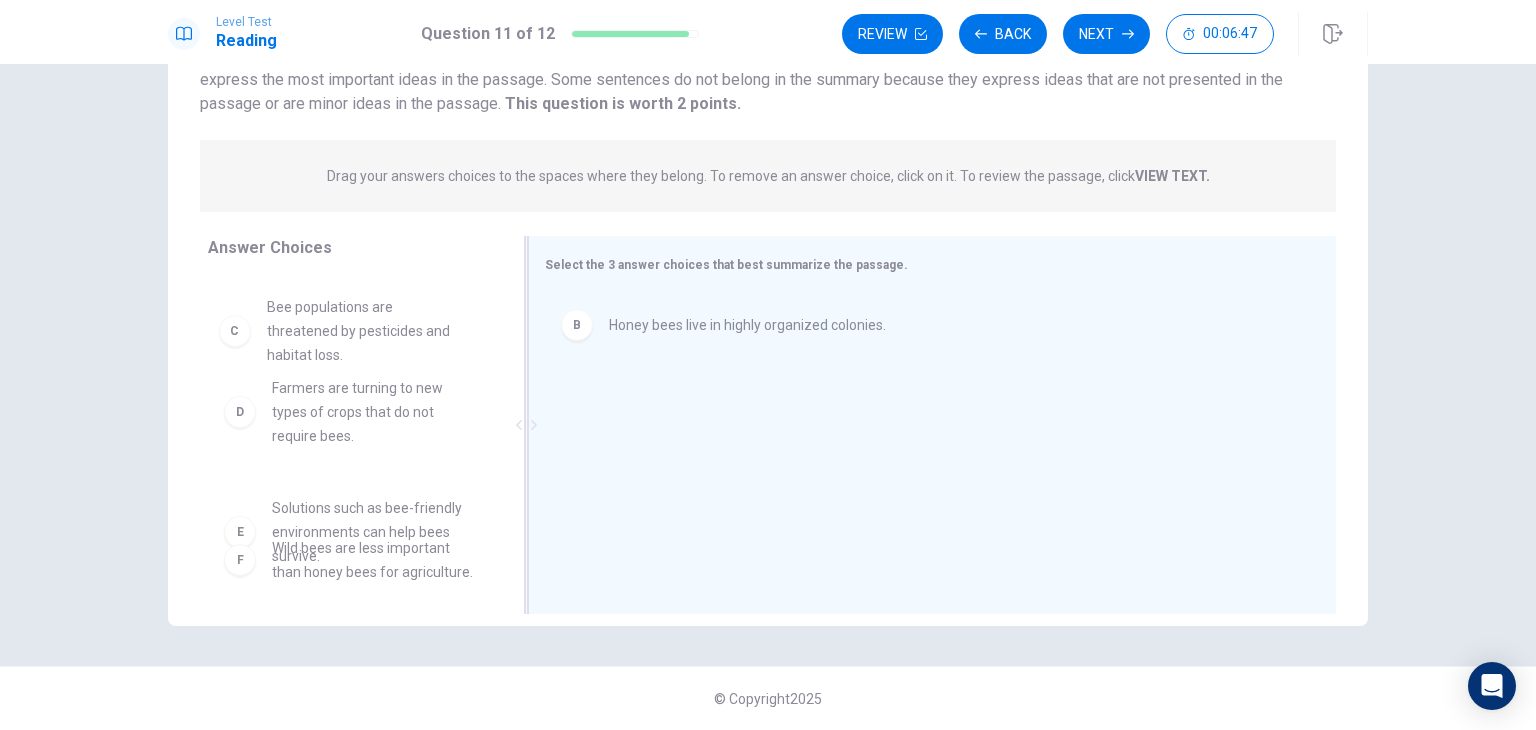 scroll, scrollTop: 92, scrollLeft: 0, axis: vertical 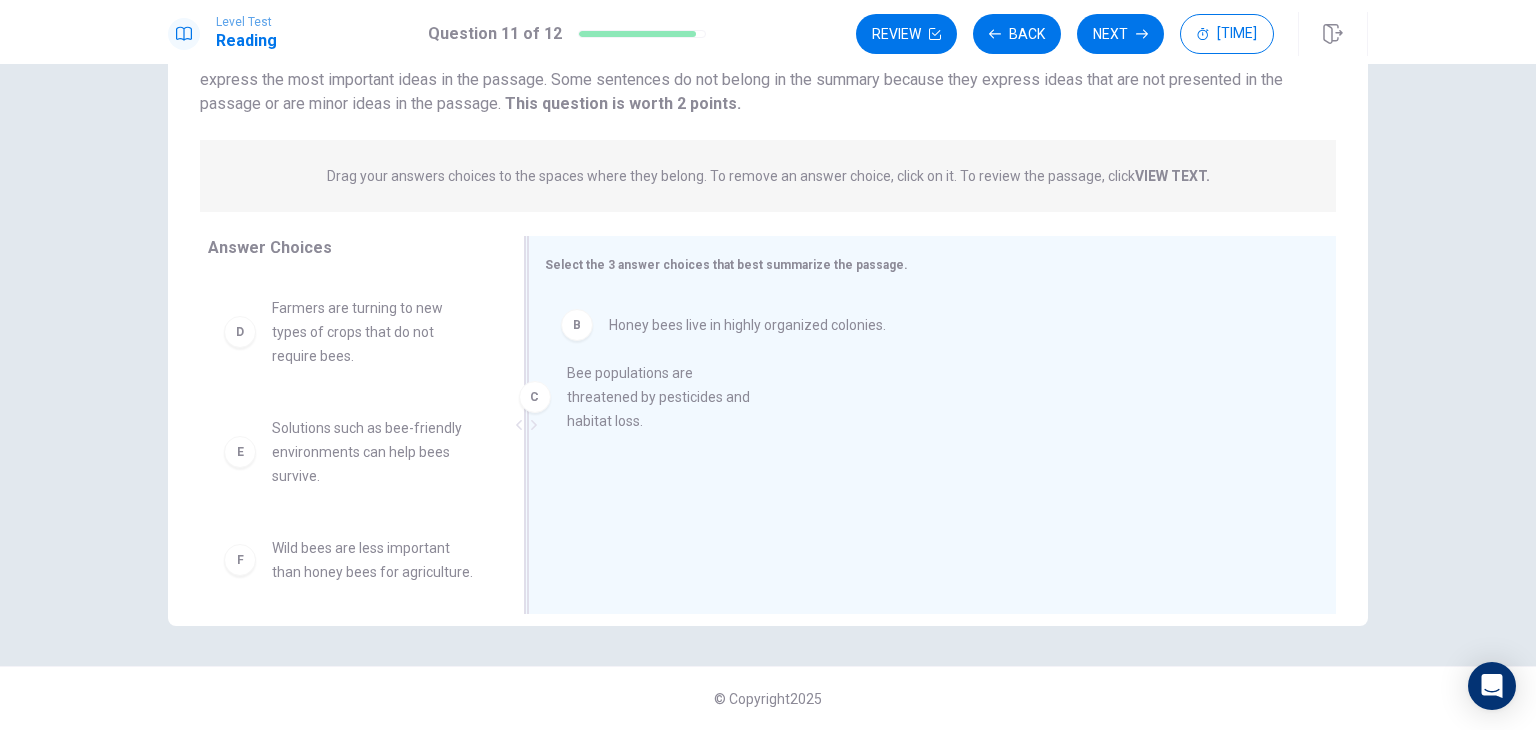 drag, startPoint x: 380, startPoint y: 321, endPoint x: 690, endPoint y: 403, distance: 320.6618 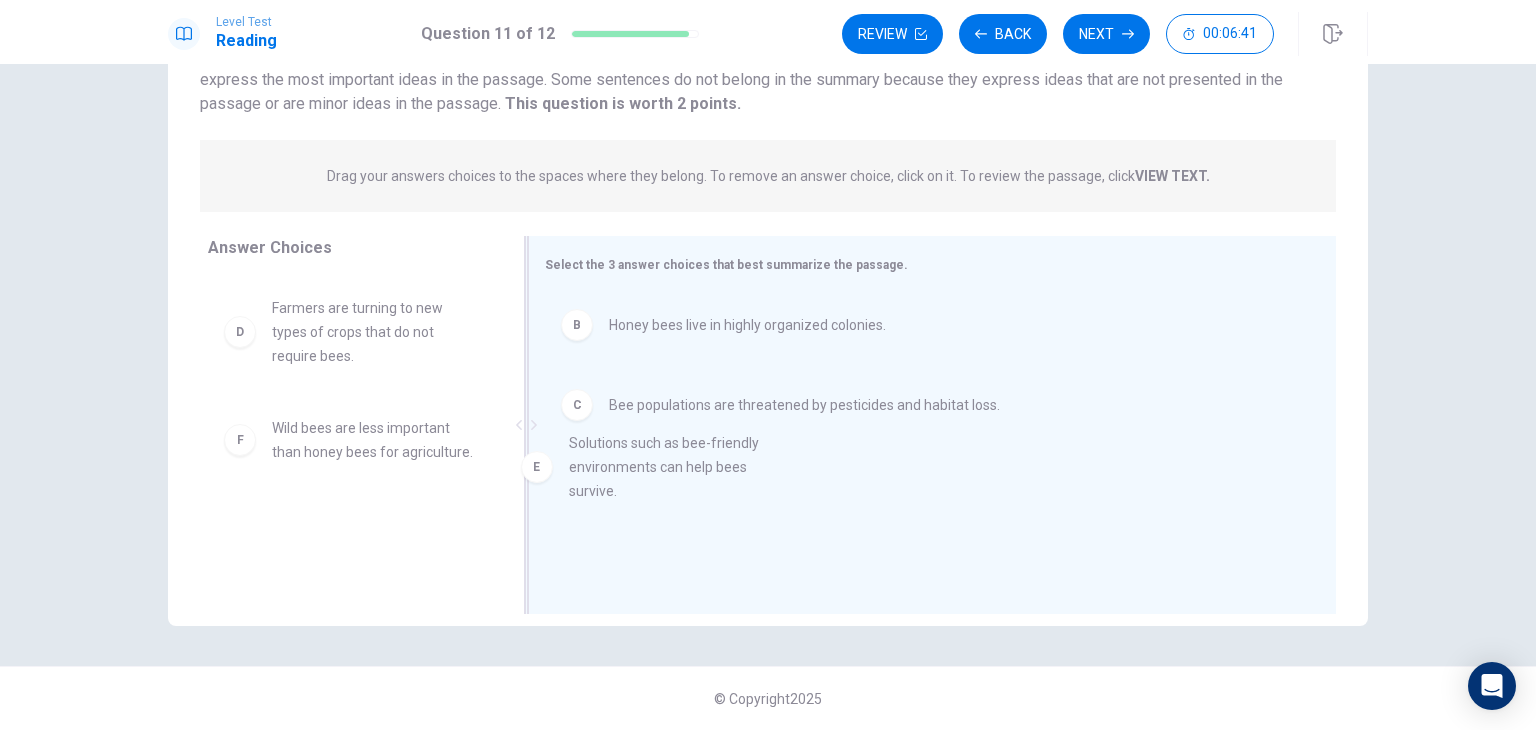 drag, startPoint x: 381, startPoint y: 453, endPoint x: 686, endPoint y: 475, distance: 305.79242 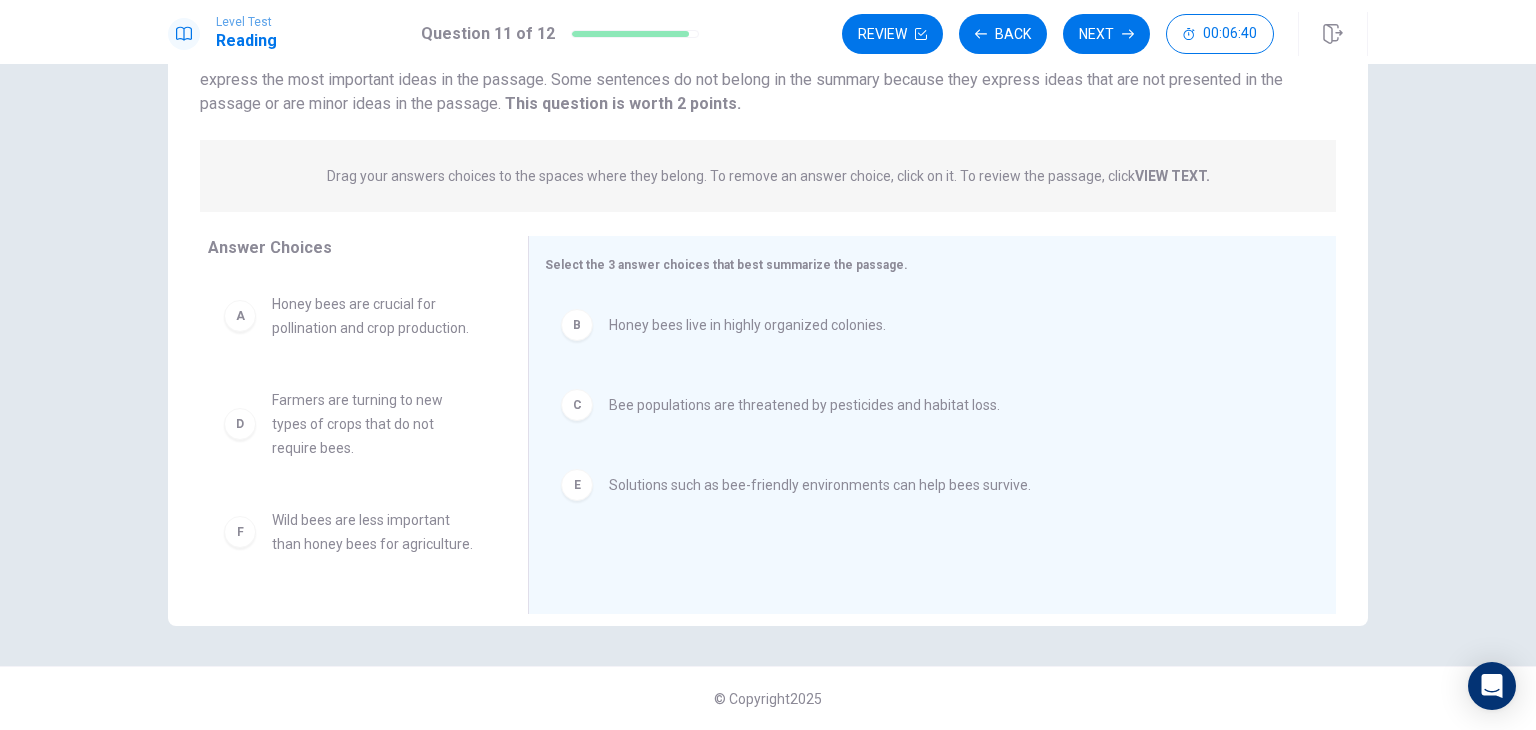 scroll, scrollTop: 0, scrollLeft: 0, axis: both 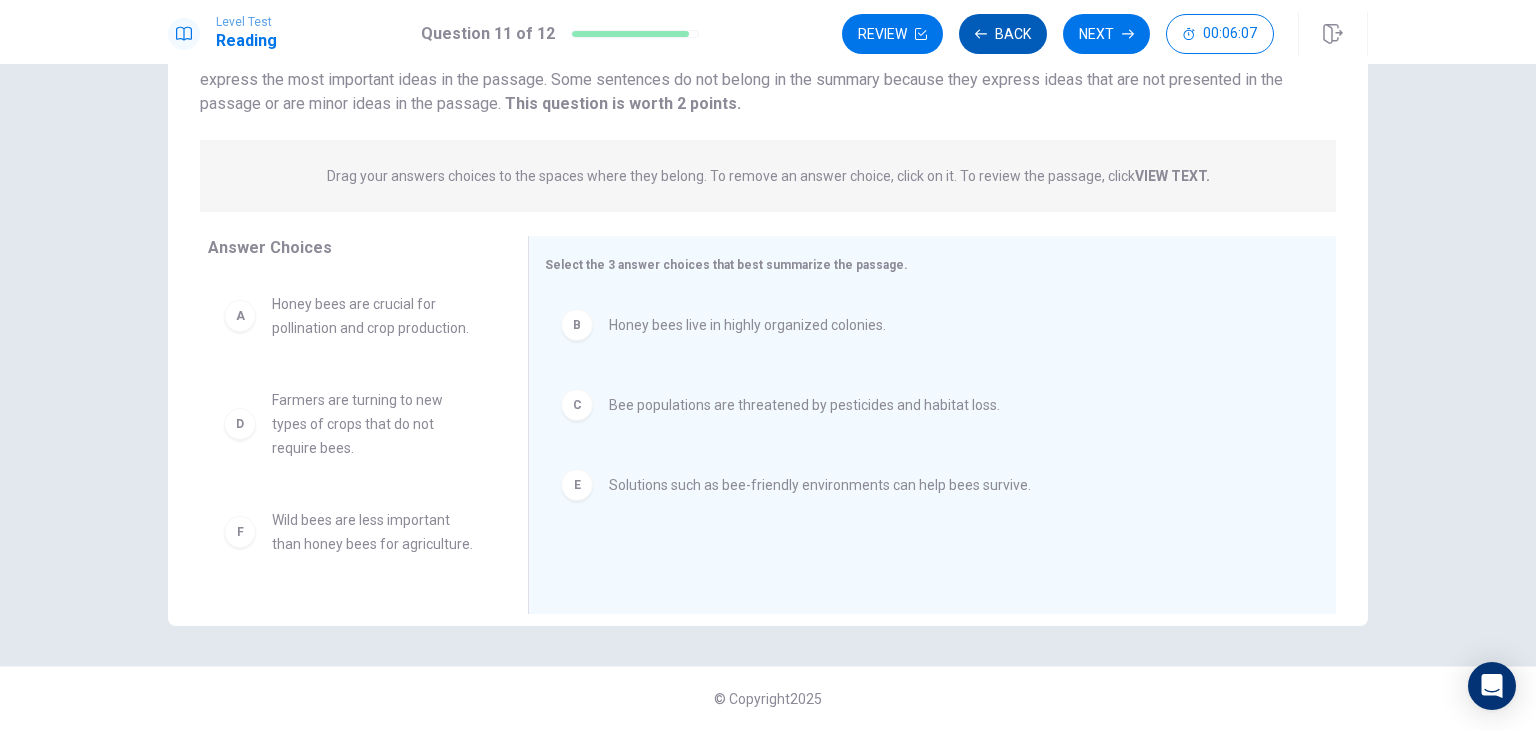 click on "Back" at bounding box center (1003, 34) 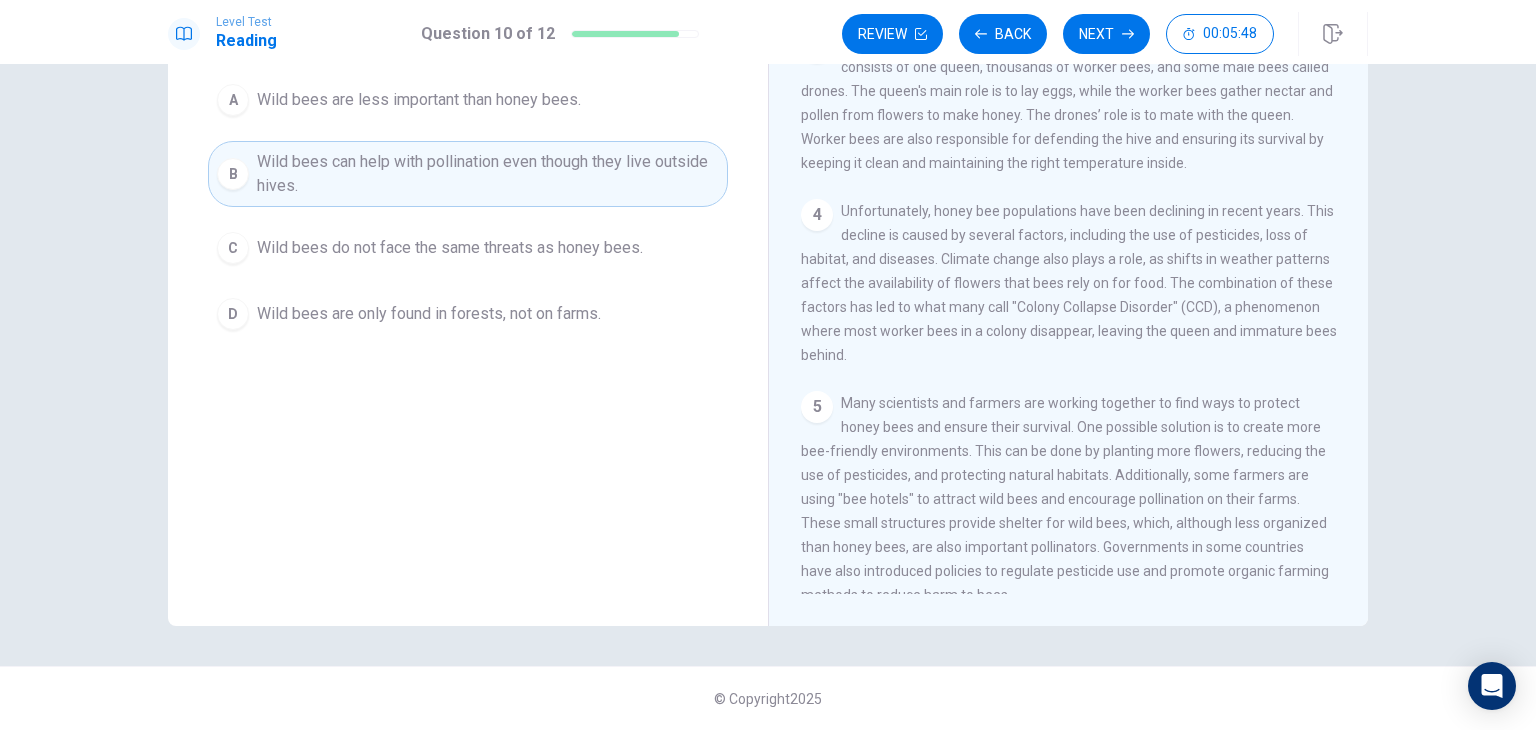 scroll, scrollTop: 400, scrollLeft: 0, axis: vertical 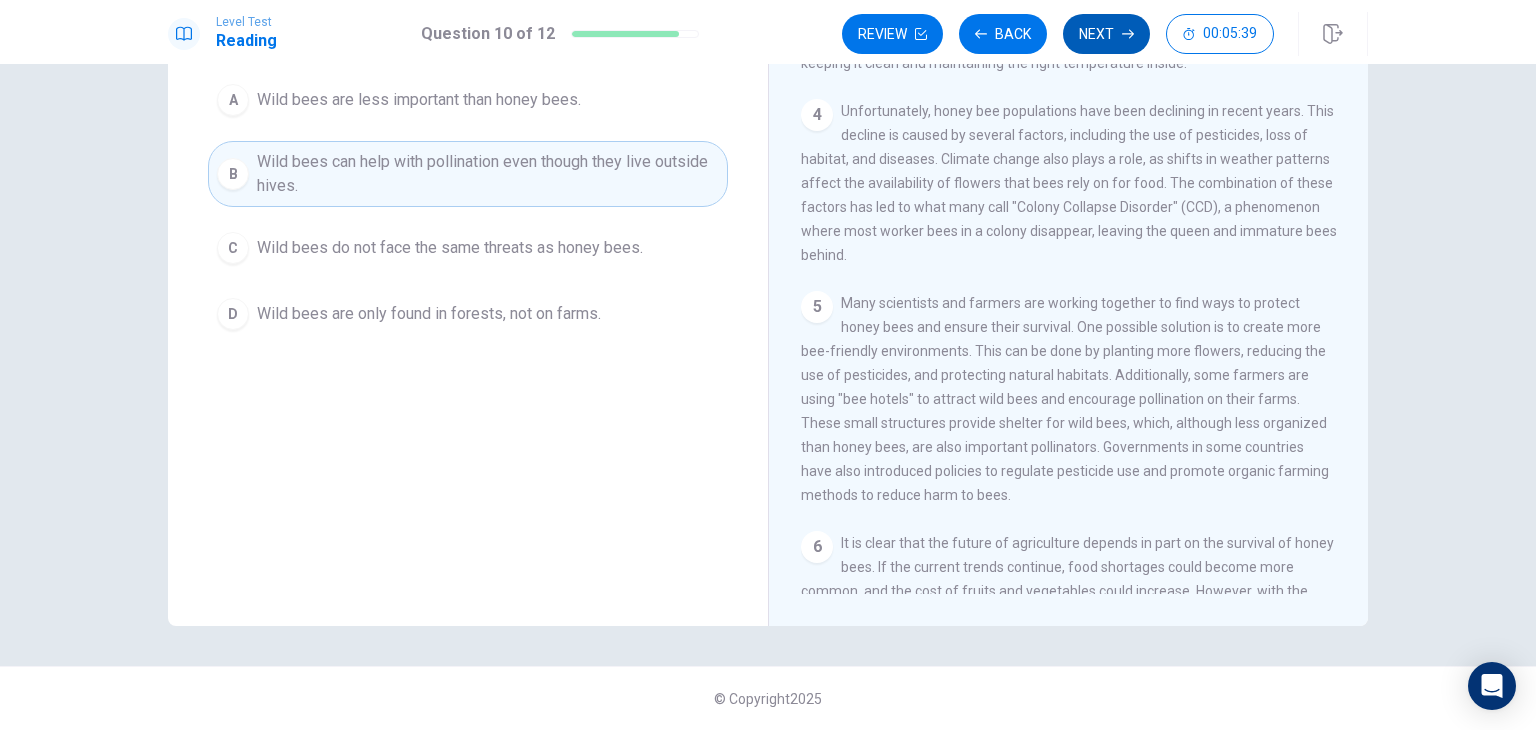 click on "Next" at bounding box center (1106, 34) 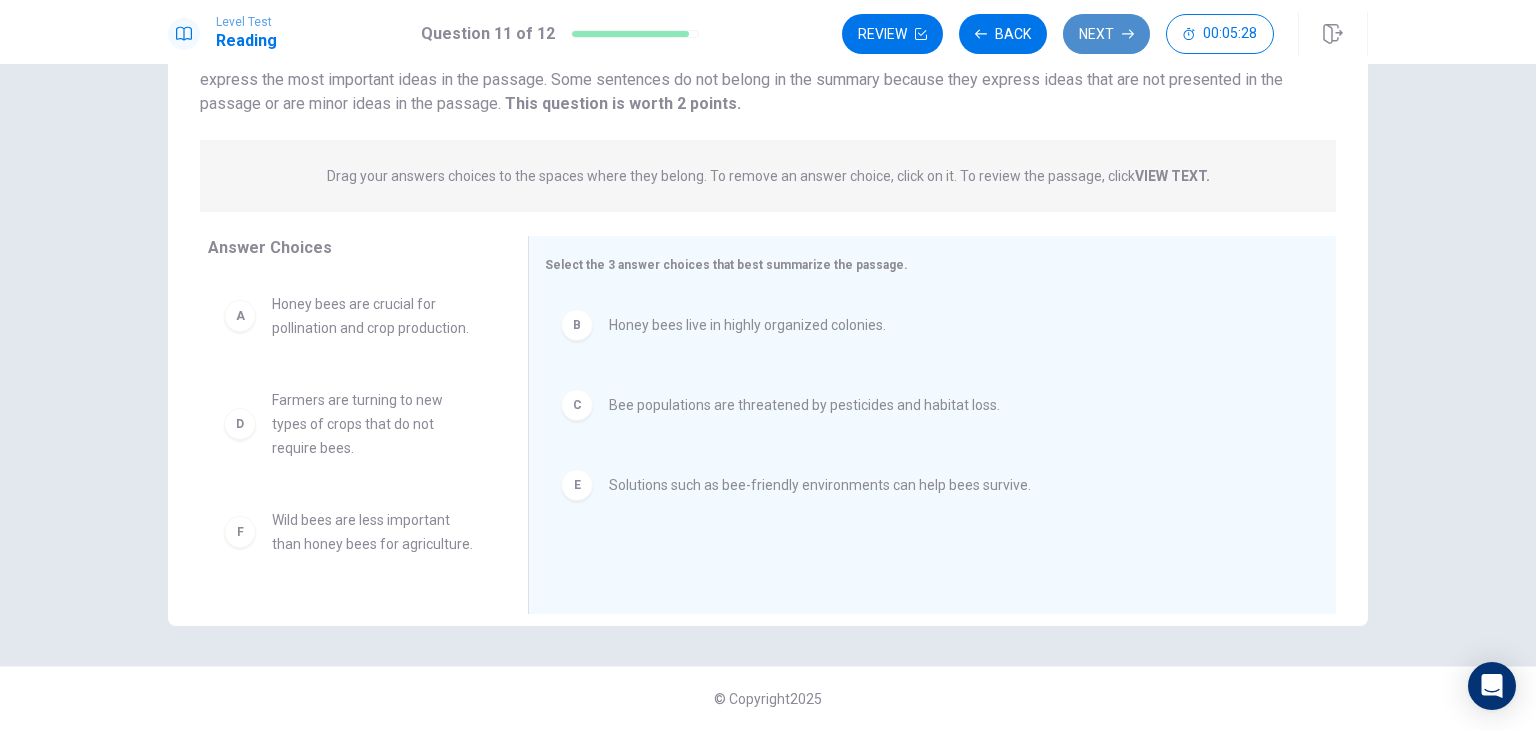click on "Next" at bounding box center [1106, 34] 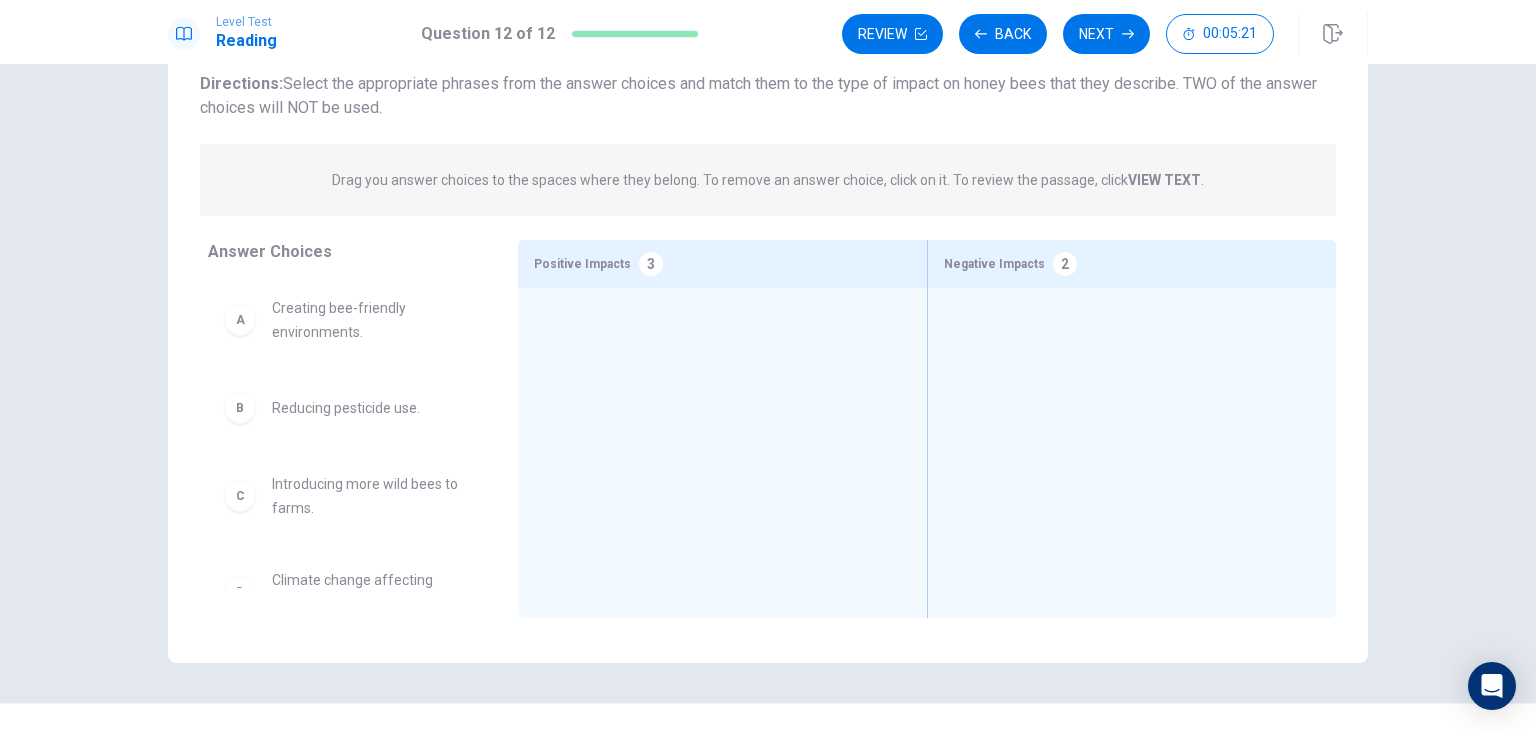 scroll, scrollTop: 173, scrollLeft: 0, axis: vertical 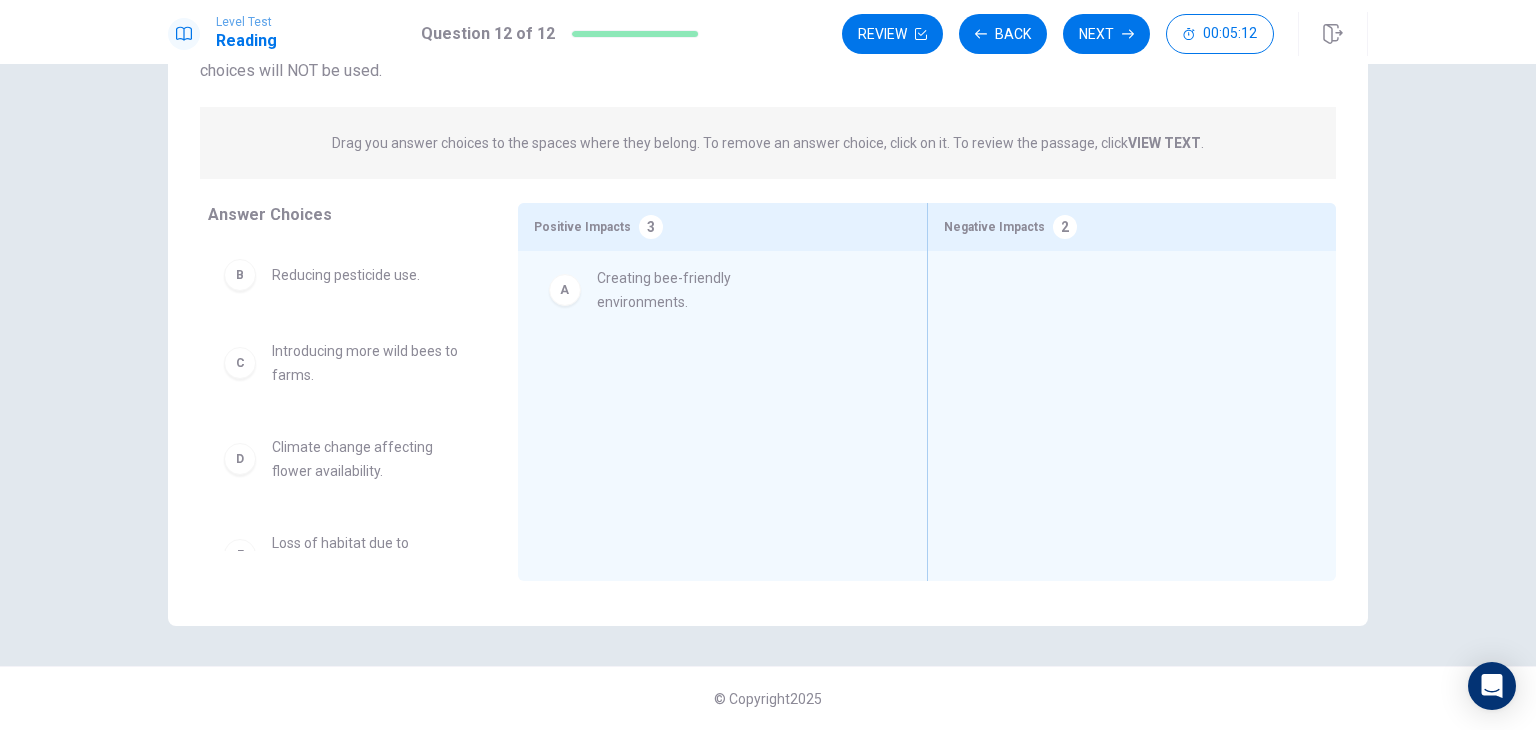 drag, startPoint x: 342, startPoint y: 287, endPoint x: 676, endPoint y: 299, distance: 334.21548 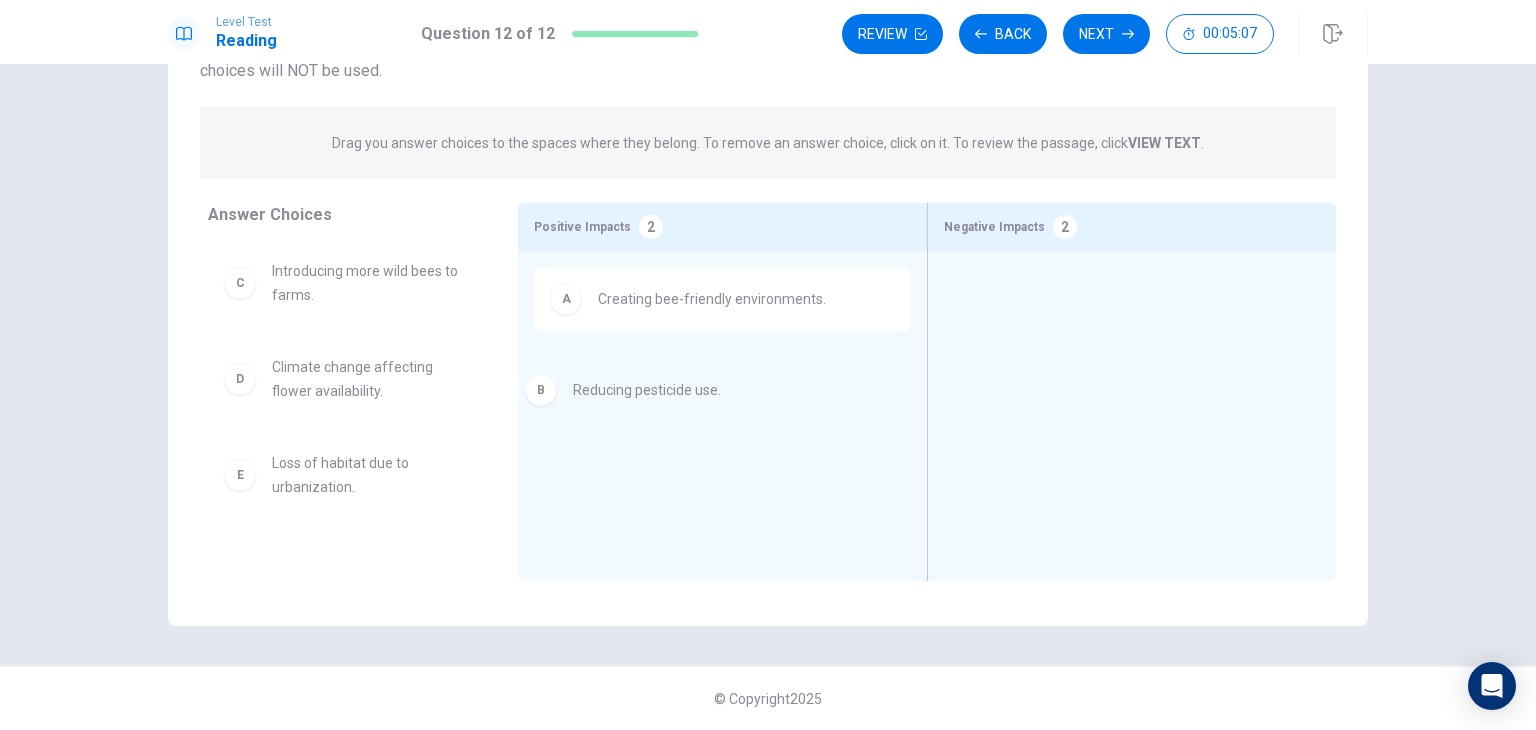 drag, startPoint x: 320, startPoint y: 284, endPoint x: 633, endPoint y: 407, distance: 336.30048 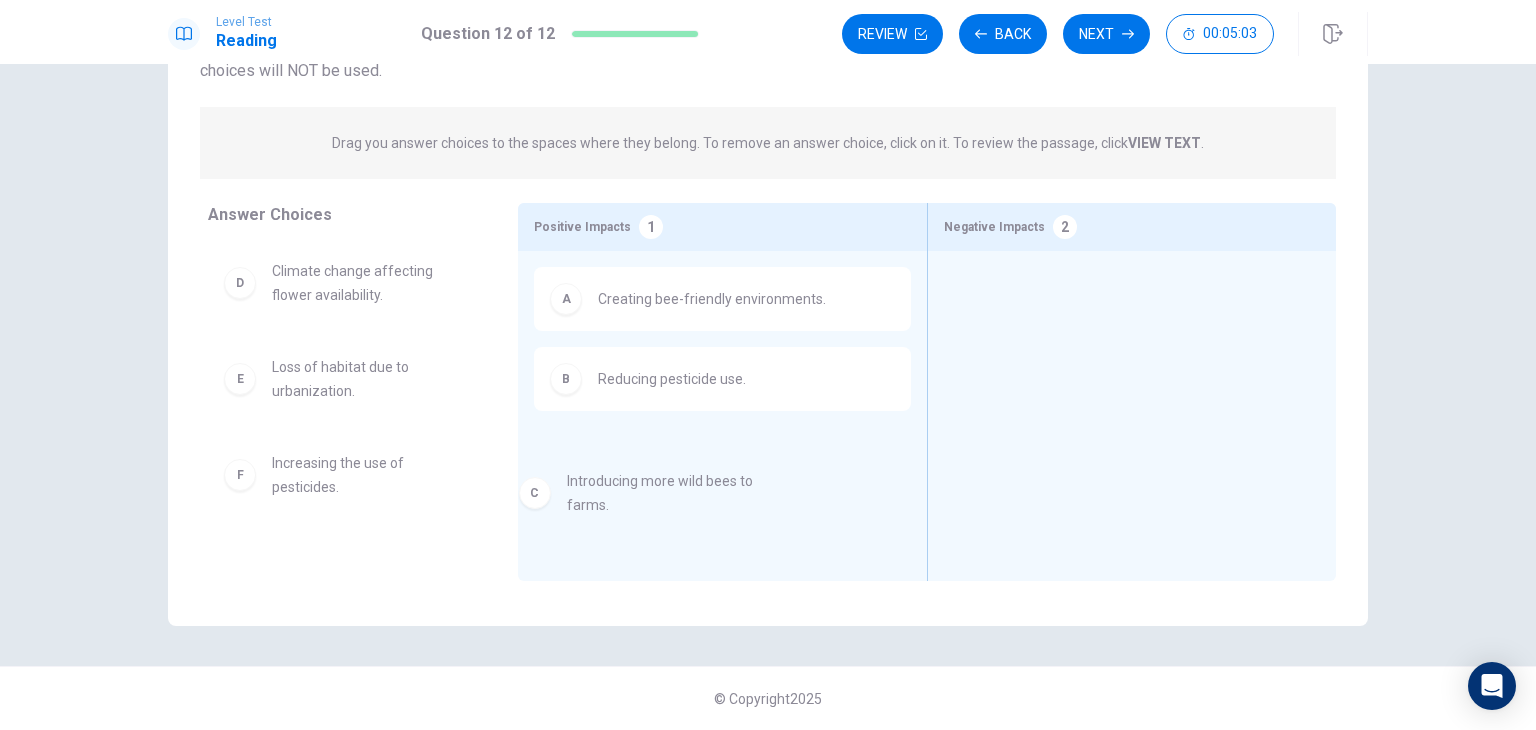 drag, startPoint x: 396, startPoint y: 279, endPoint x: 711, endPoint y: 505, distance: 387.68674 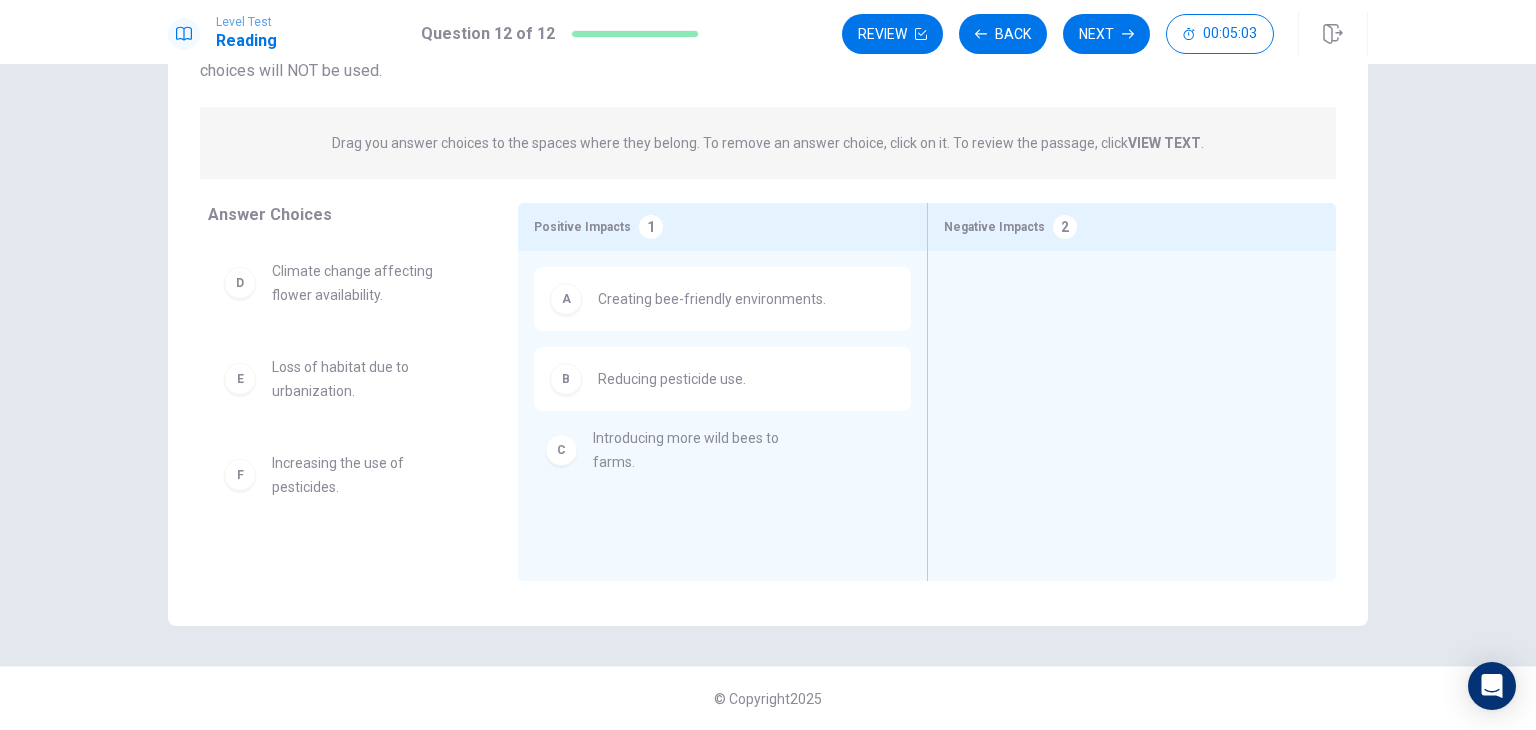 click on "A Creating bee-friendly environments.
B Reducing pesticide use." at bounding box center [722, 385] 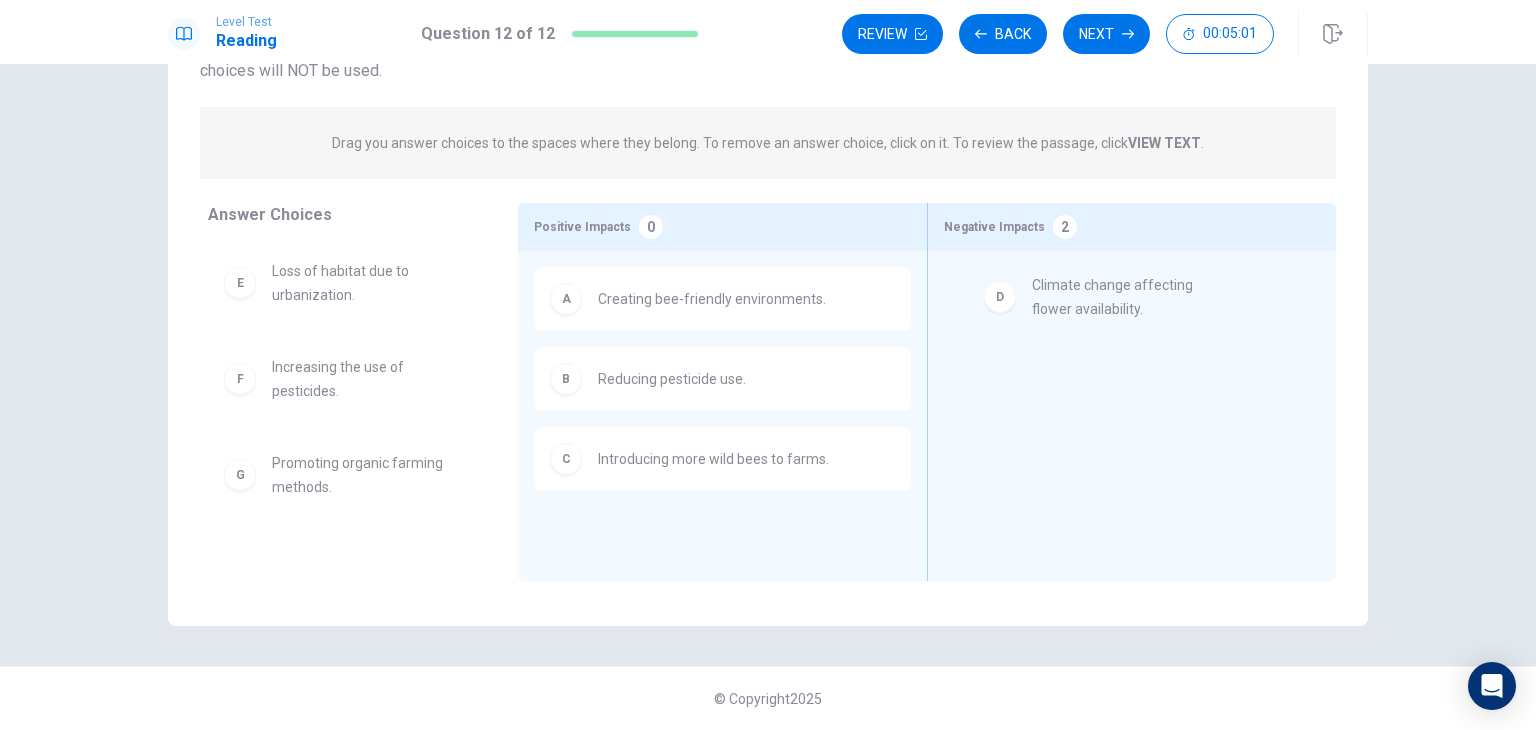 drag, startPoint x: 326, startPoint y: 289, endPoint x: 1103, endPoint y: 309, distance: 777.2574 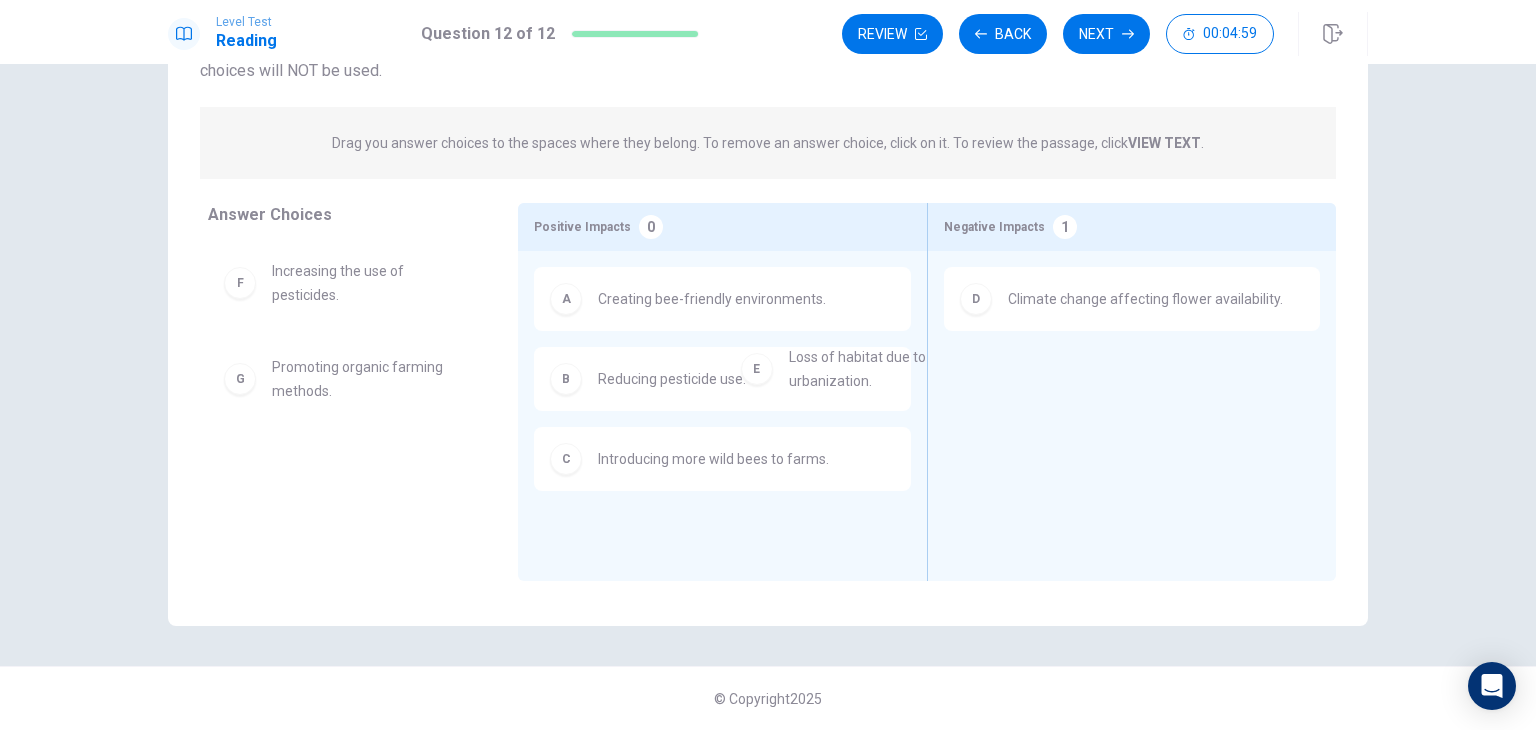 drag, startPoint x: 311, startPoint y: 293, endPoint x: 889, endPoint y: 385, distance: 585.276 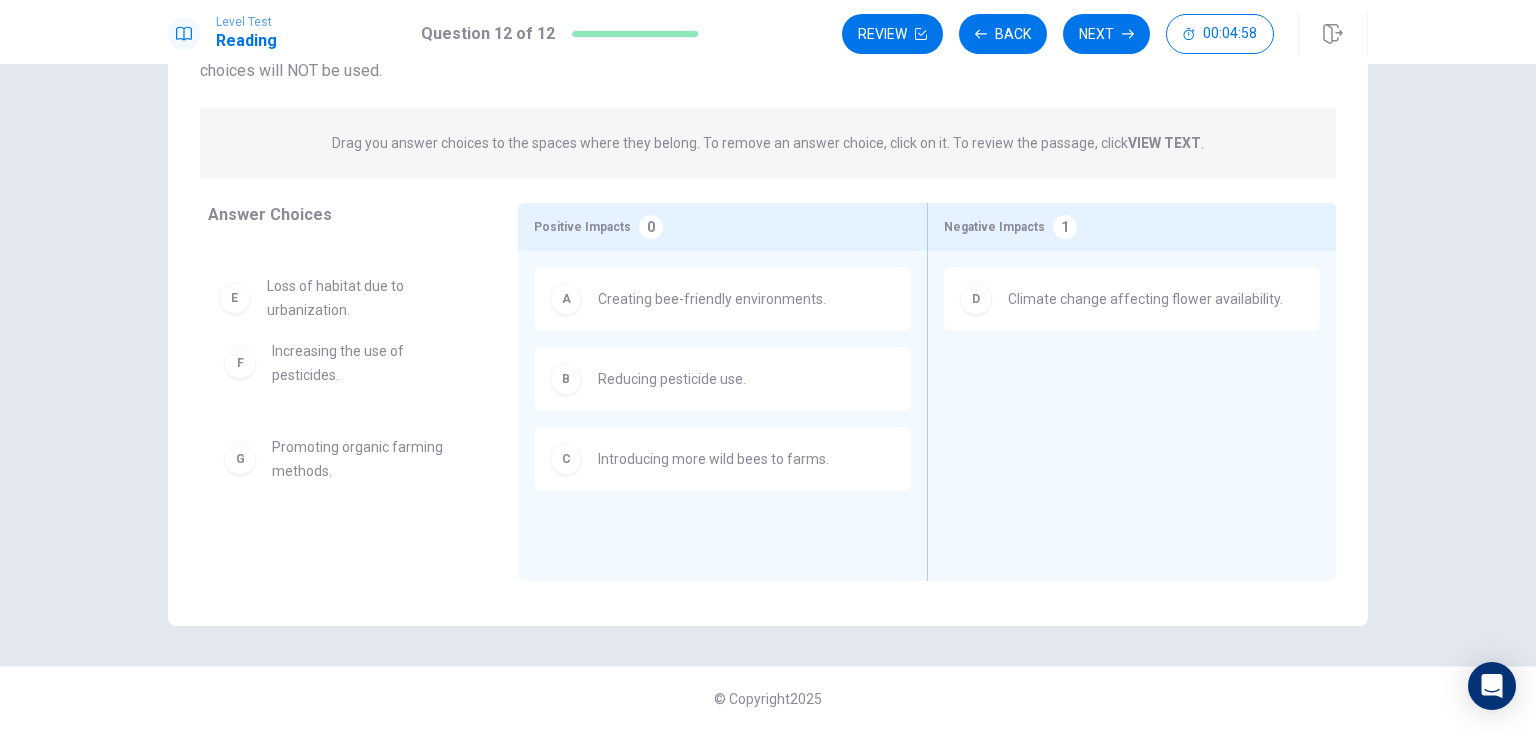 drag, startPoint x: 915, startPoint y: 385, endPoint x: 934, endPoint y: 385, distance: 19 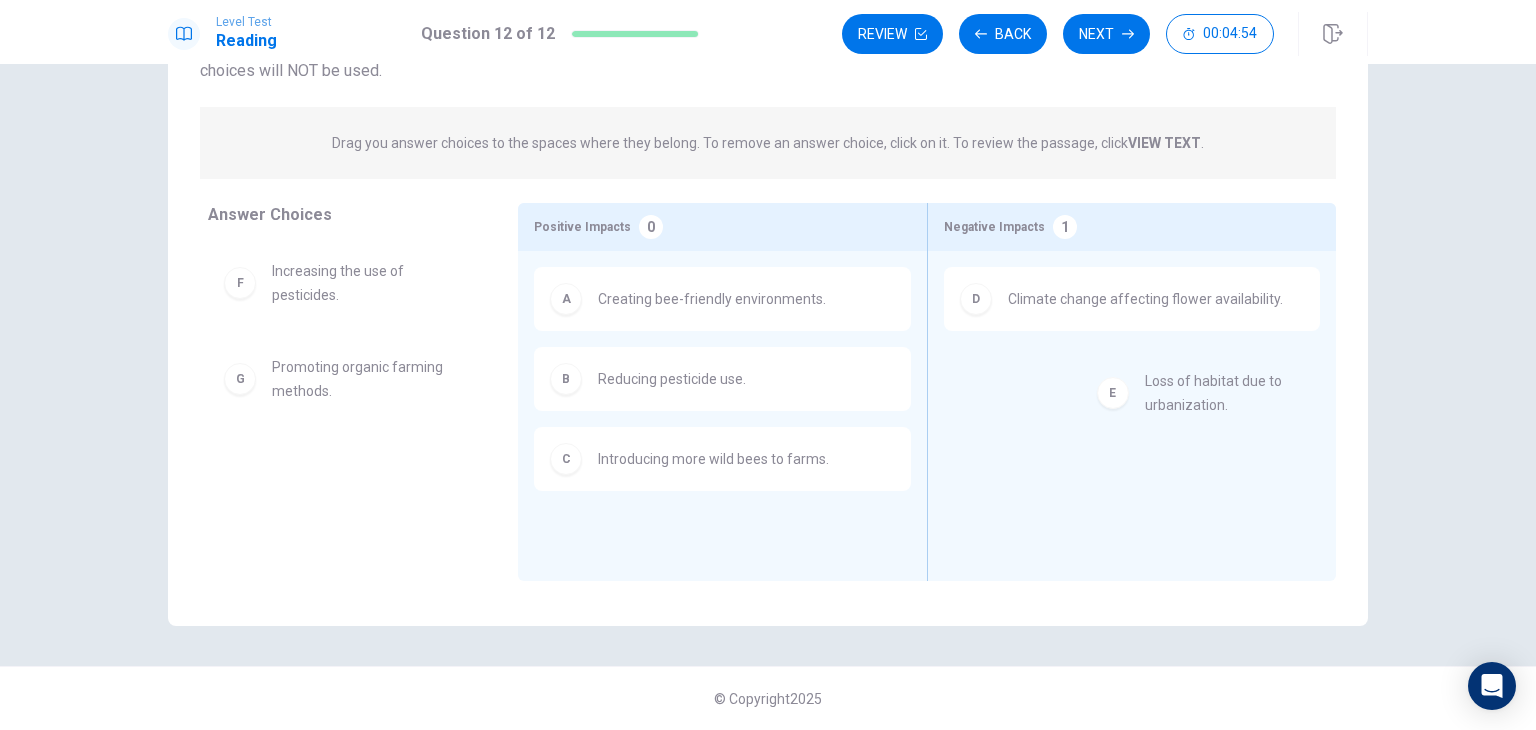 drag, startPoint x: 310, startPoint y: 288, endPoint x: 1161, endPoint y: 397, distance: 857.9522 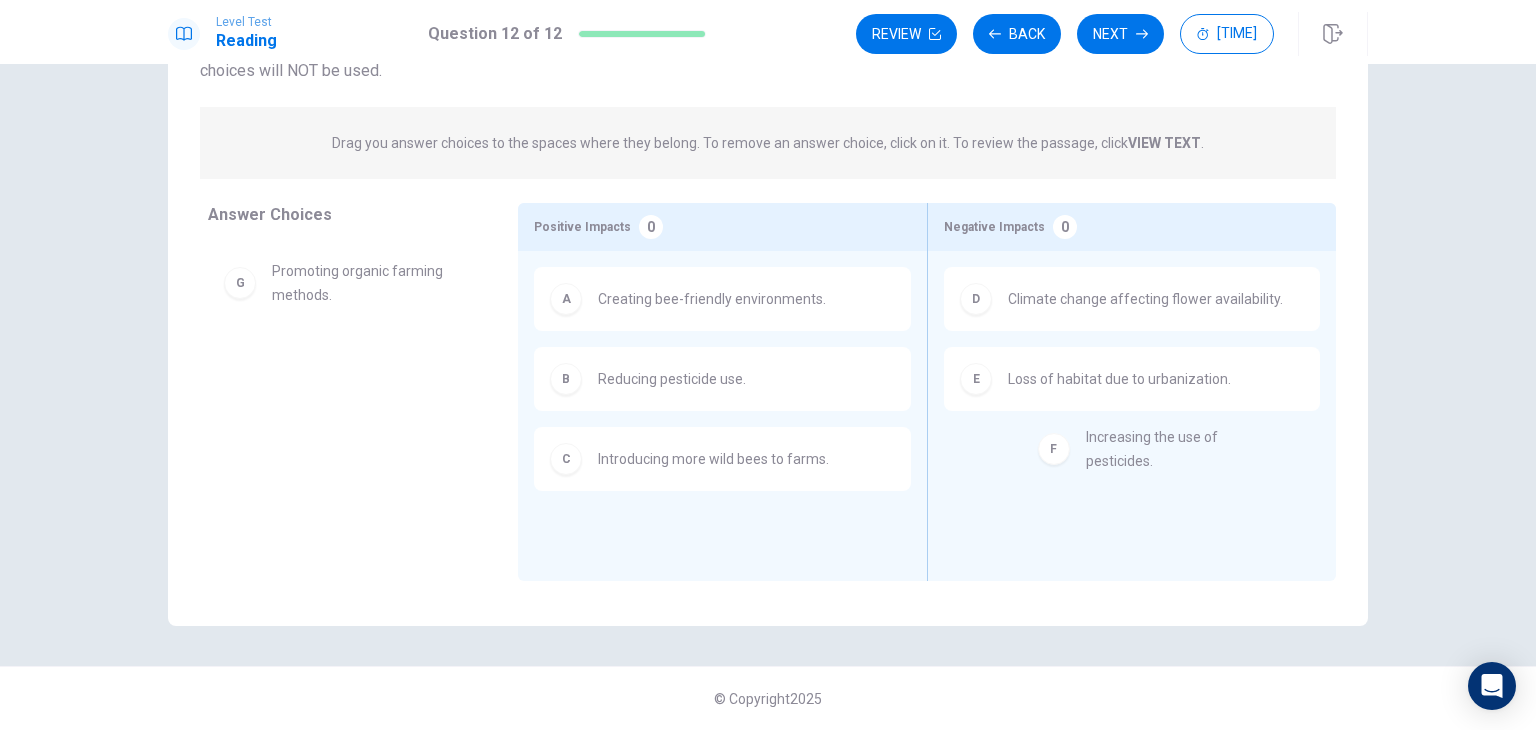 drag, startPoint x: 348, startPoint y: 280, endPoint x: 1174, endPoint y: 453, distance: 843.92236 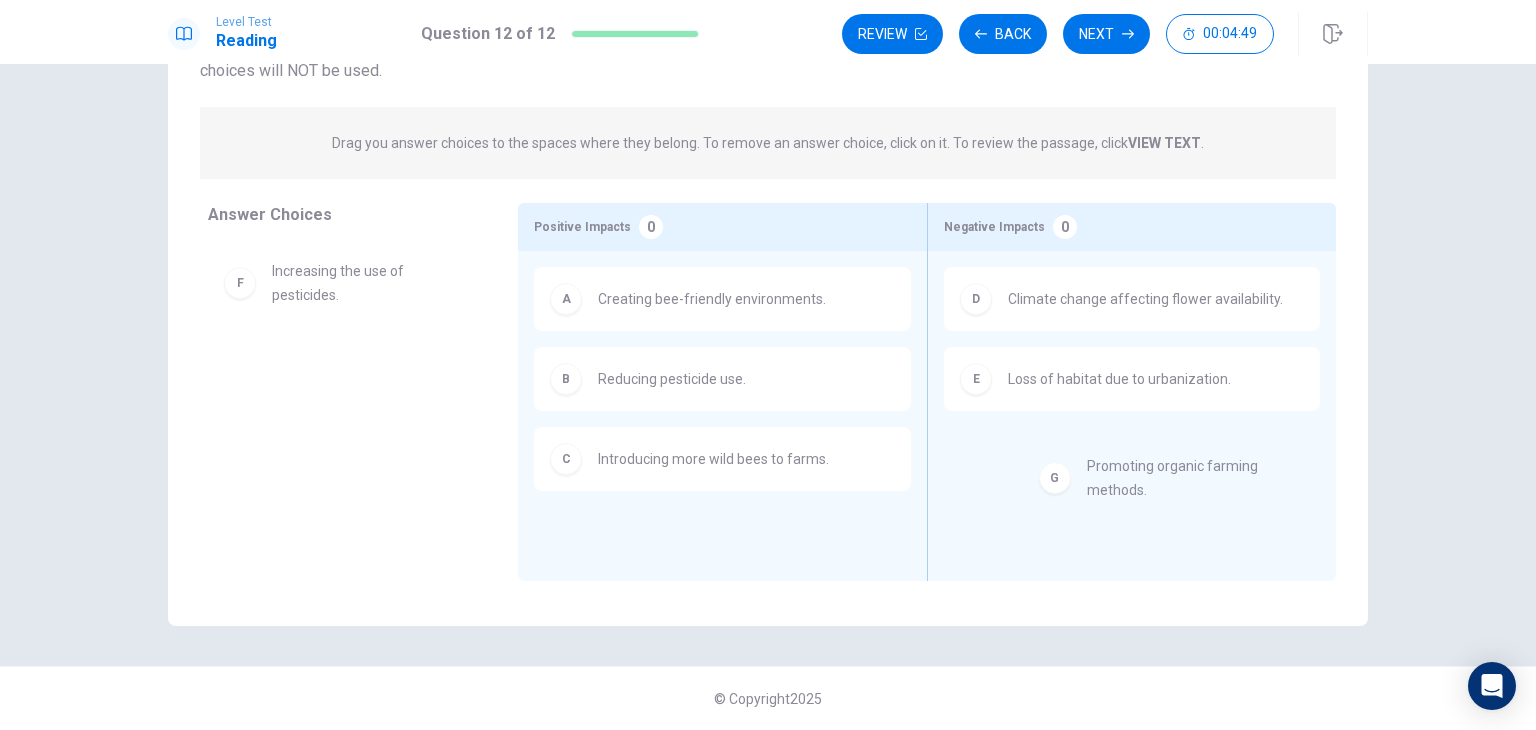 drag, startPoint x: 326, startPoint y: 409, endPoint x: 1102, endPoint y: 499, distance: 781.20166 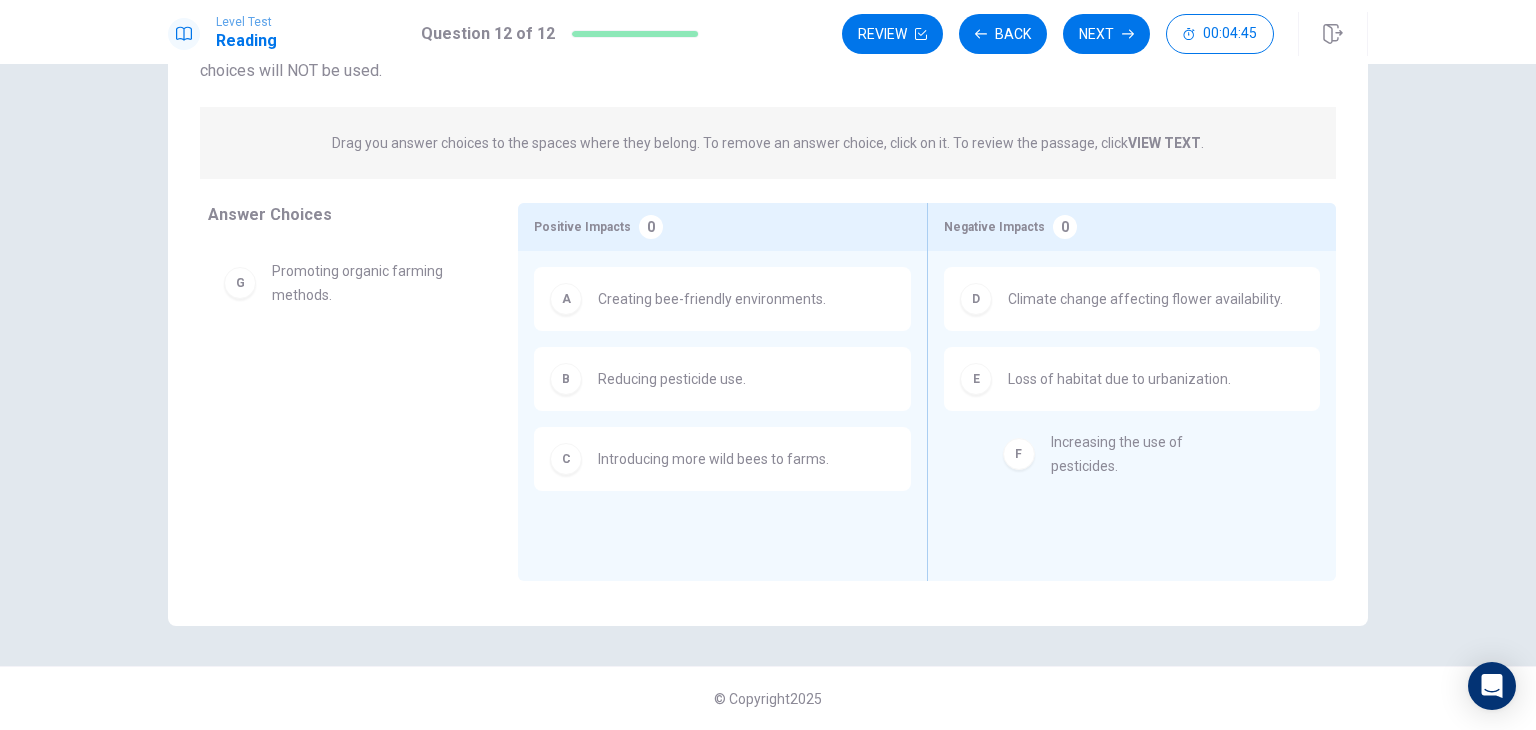 drag, startPoint x: 346, startPoint y: 292, endPoint x: 1128, endPoint y: 461, distance: 800.0531 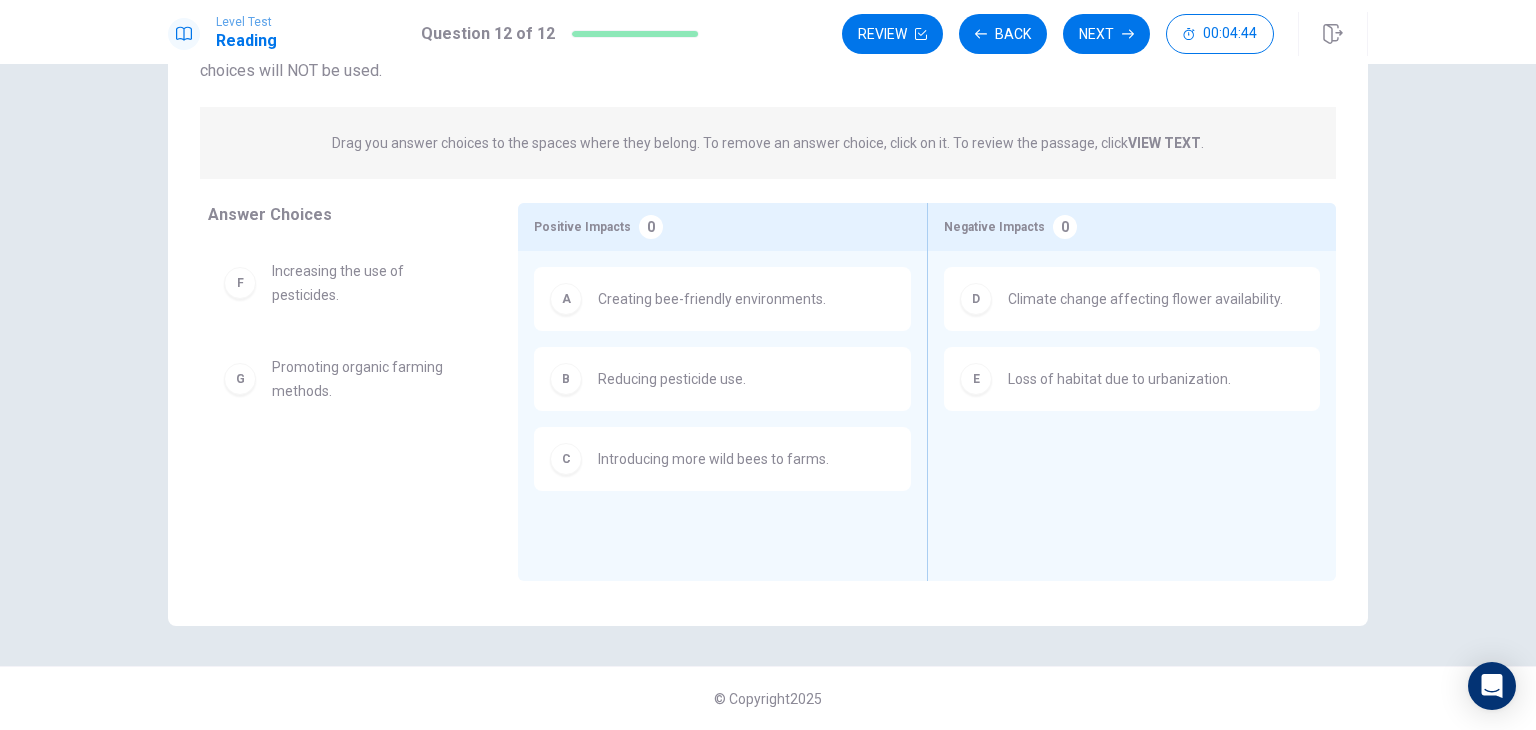 scroll, scrollTop: 73, scrollLeft: 0, axis: vertical 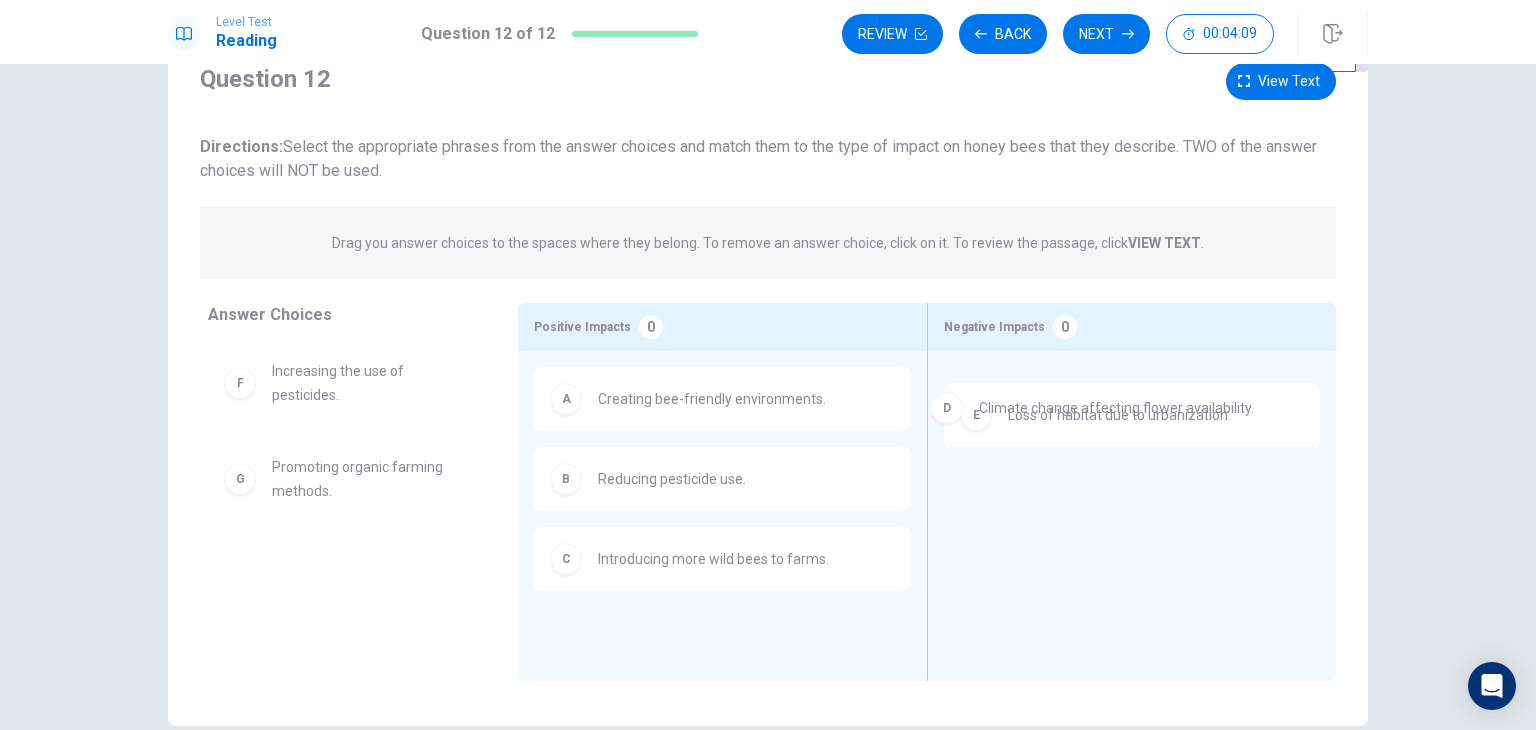 drag, startPoint x: 1112, startPoint y: 407, endPoint x: 1088, endPoint y: 422, distance: 28.301943 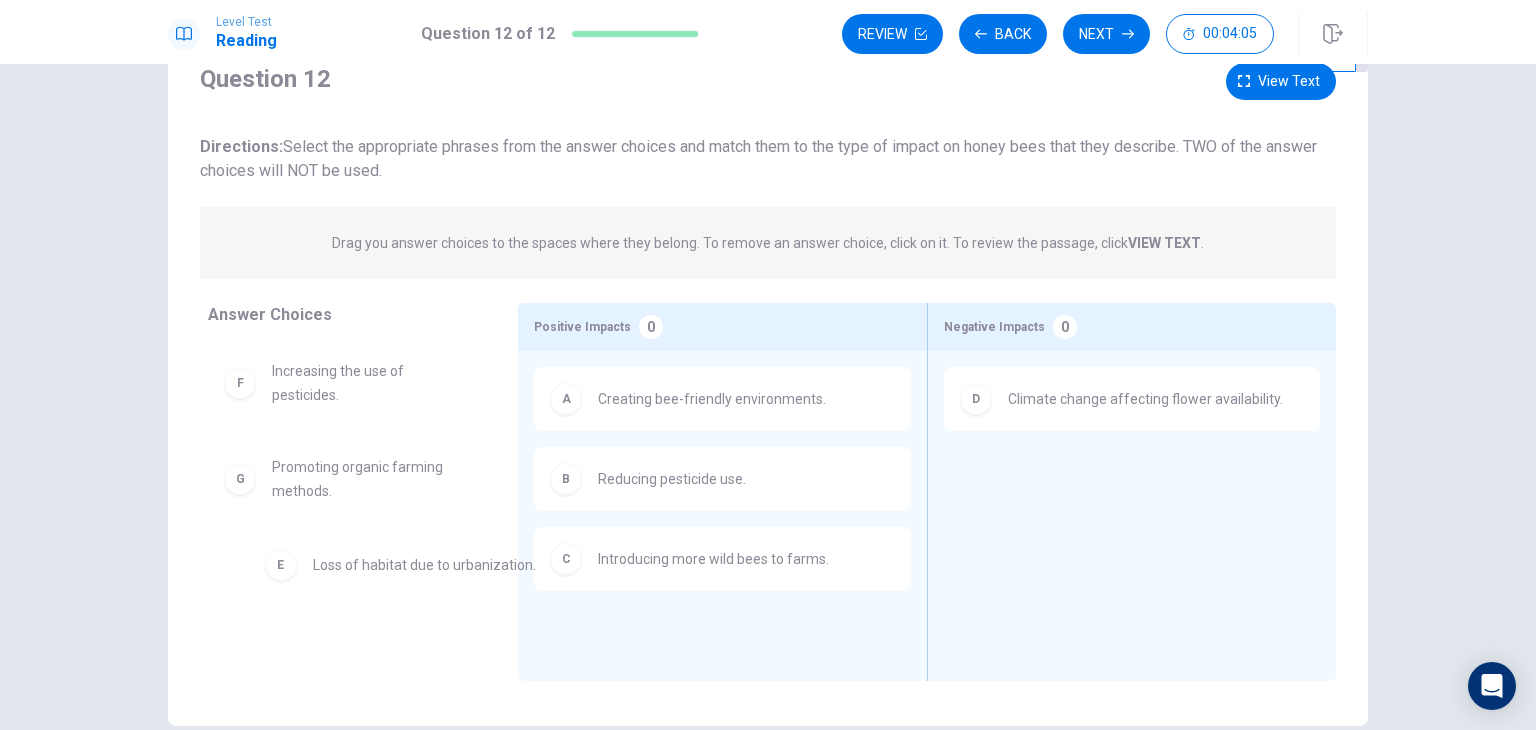 drag, startPoint x: 1084, startPoint y: 488, endPoint x: 332, endPoint y: 569, distance: 756.3498 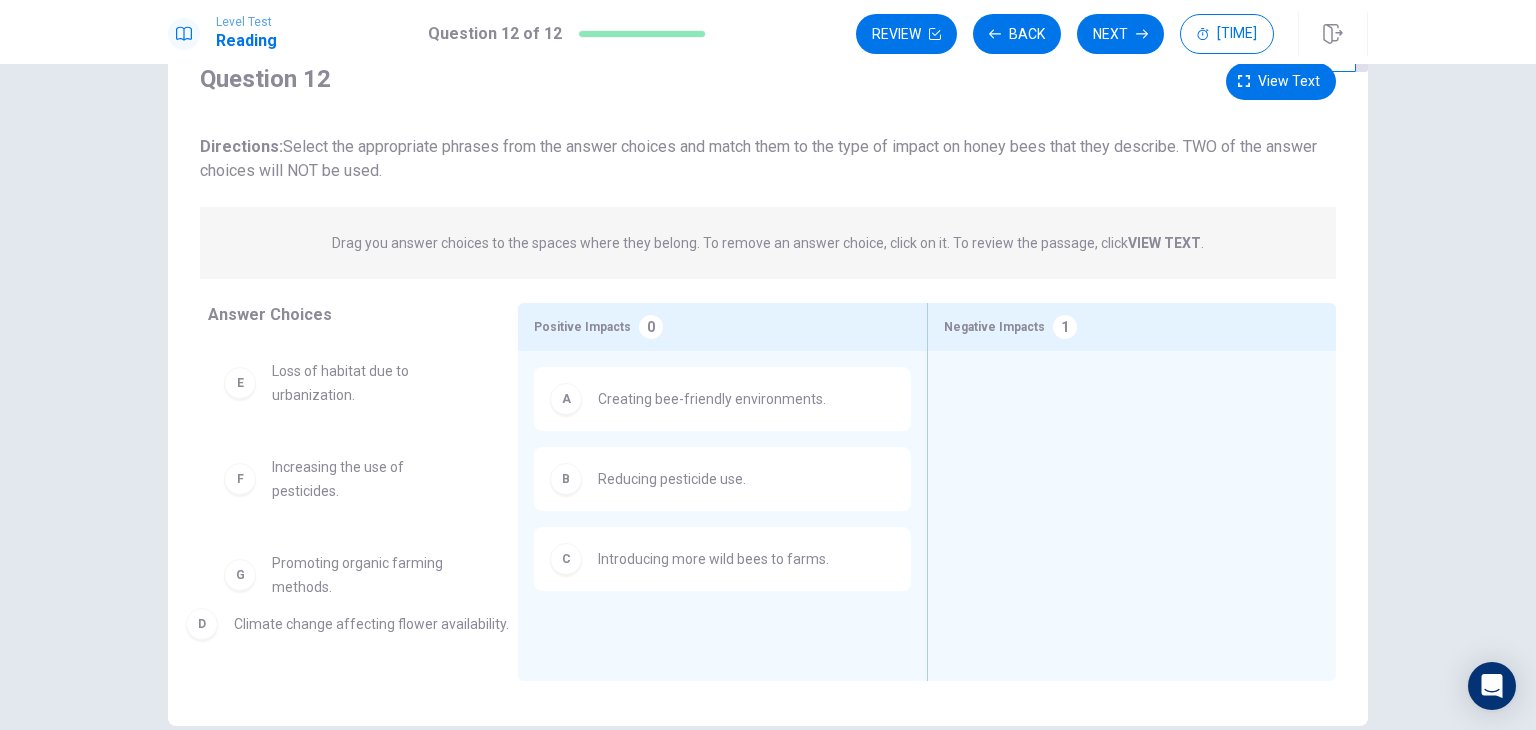 drag, startPoint x: 1063, startPoint y: 412, endPoint x: 288, endPoint y: 637, distance: 807.0006 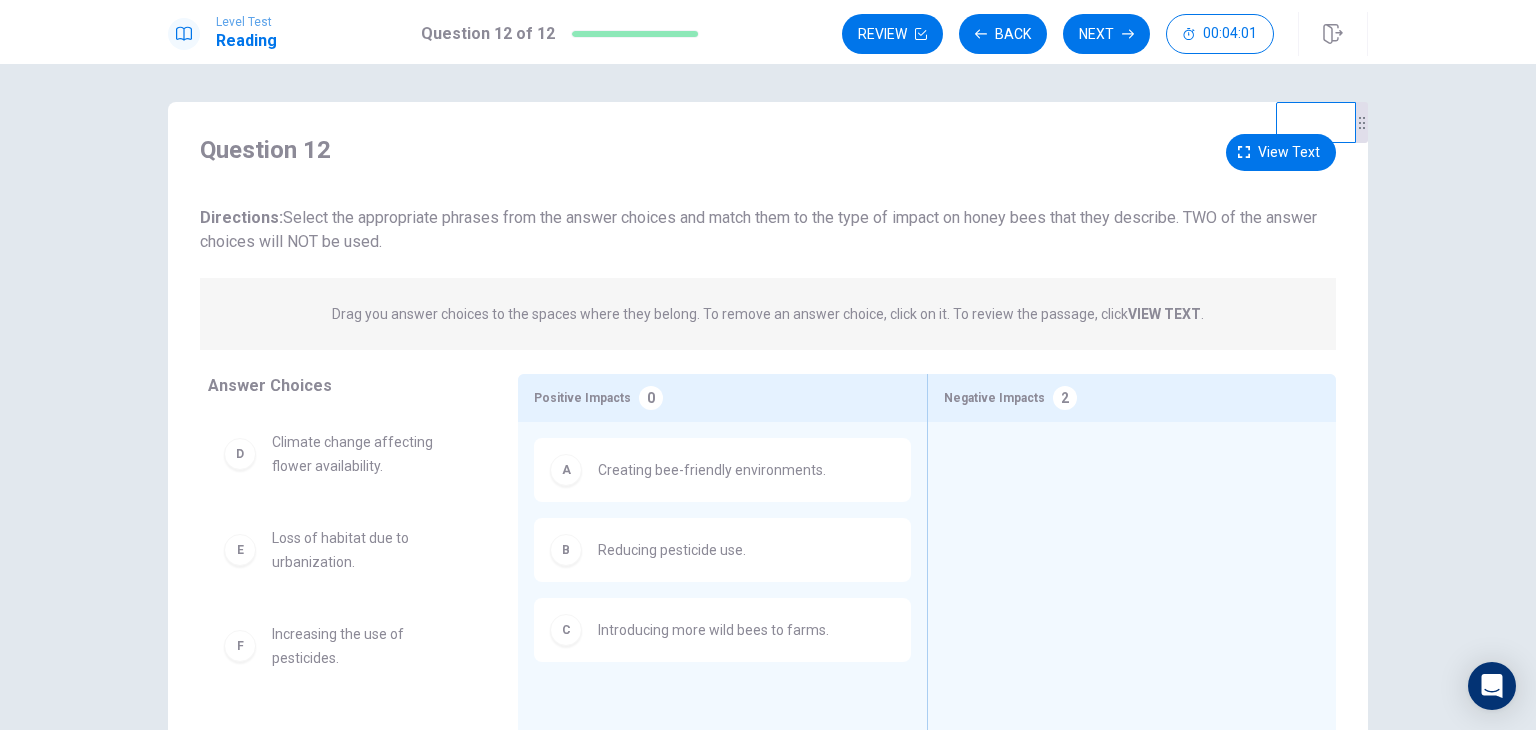scroll, scrollTop: 0, scrollLeft: 0, axis: both 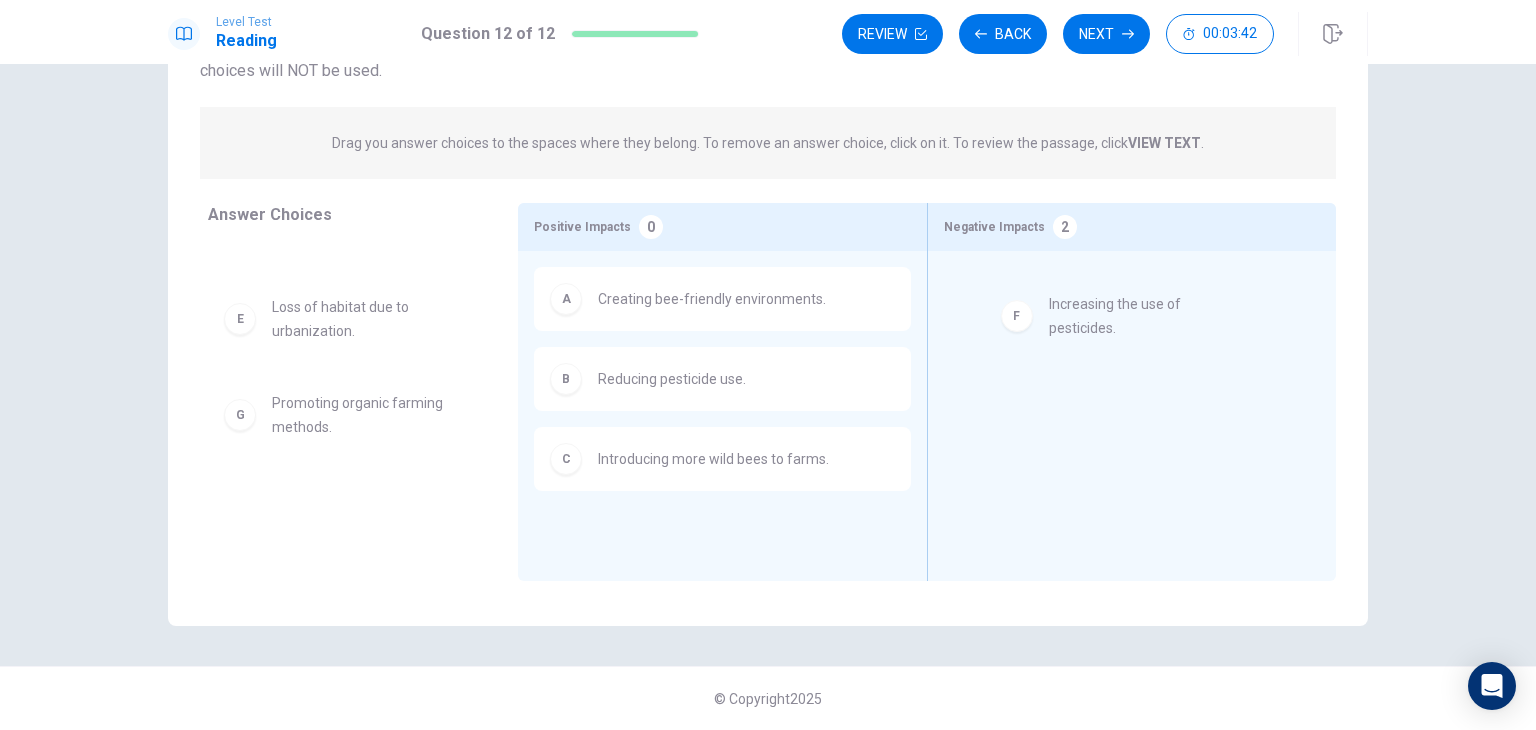 drag, startPoint x: 312, startPoint y: 409, endPoint x: 1102, endPoint y: 315, distance: 795.57275 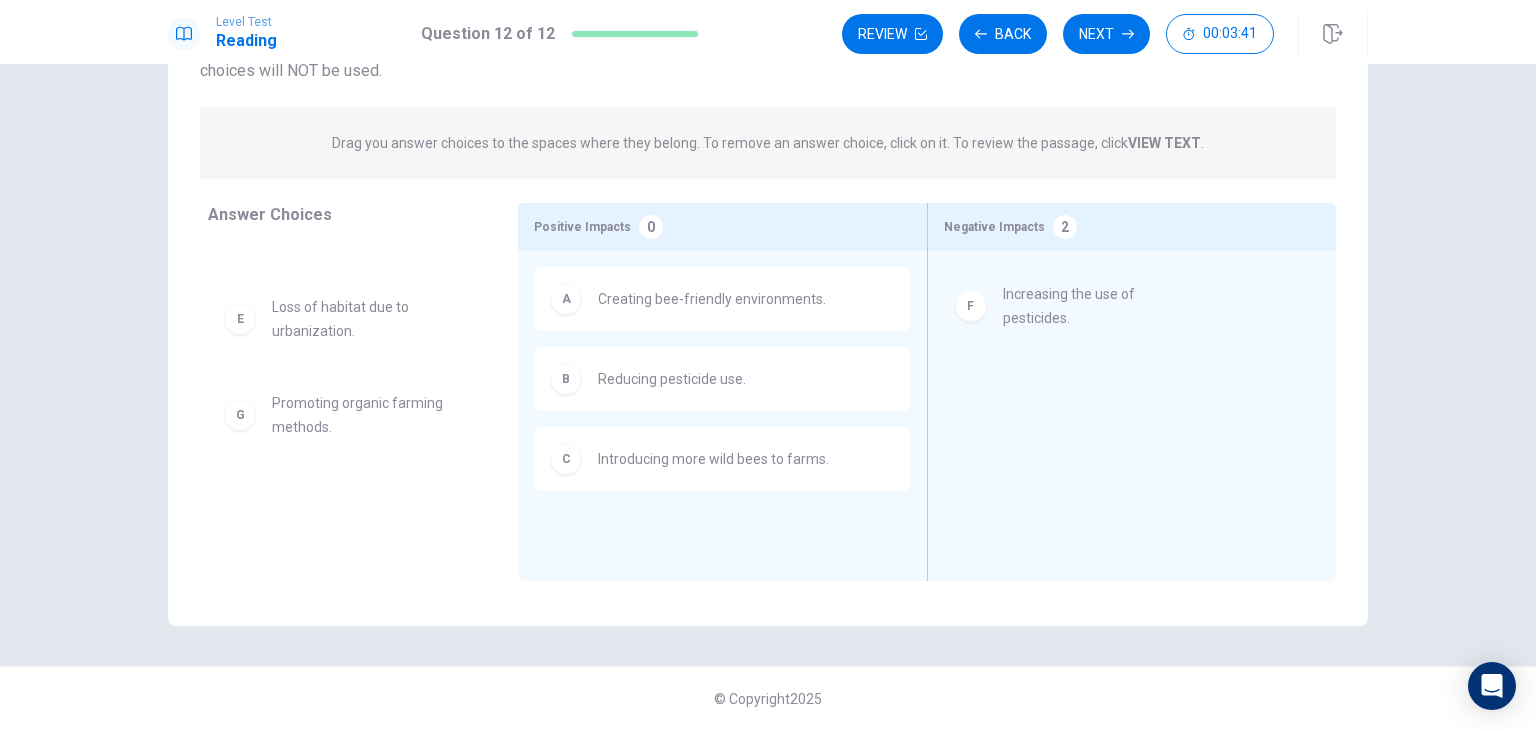 scroll, scrollTop: 0, scrollLeft: 0, axis: both 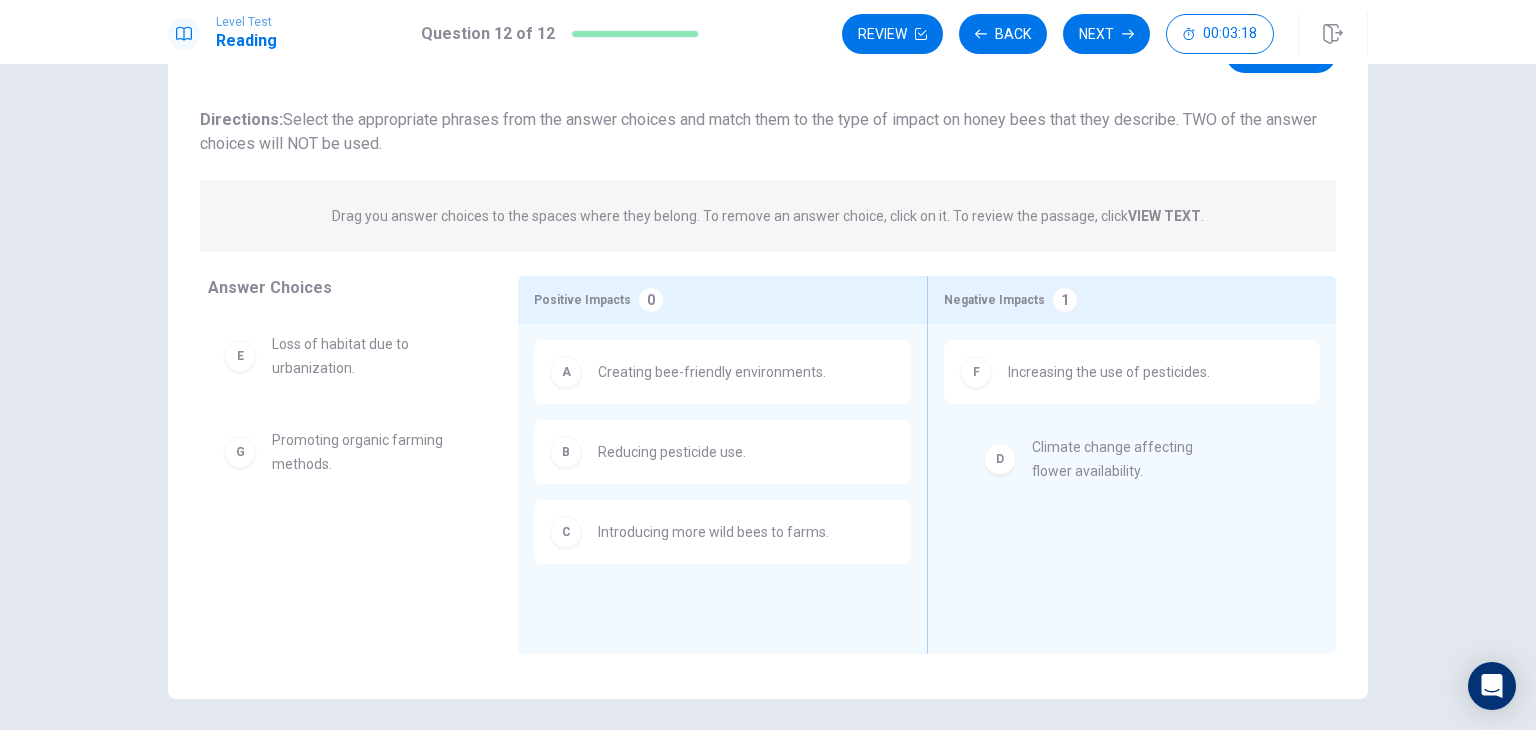 drag, startPoint x: 310, startPoint y: 376, endPoint x: 1080, endPoint y: 481, distance: 777.1261 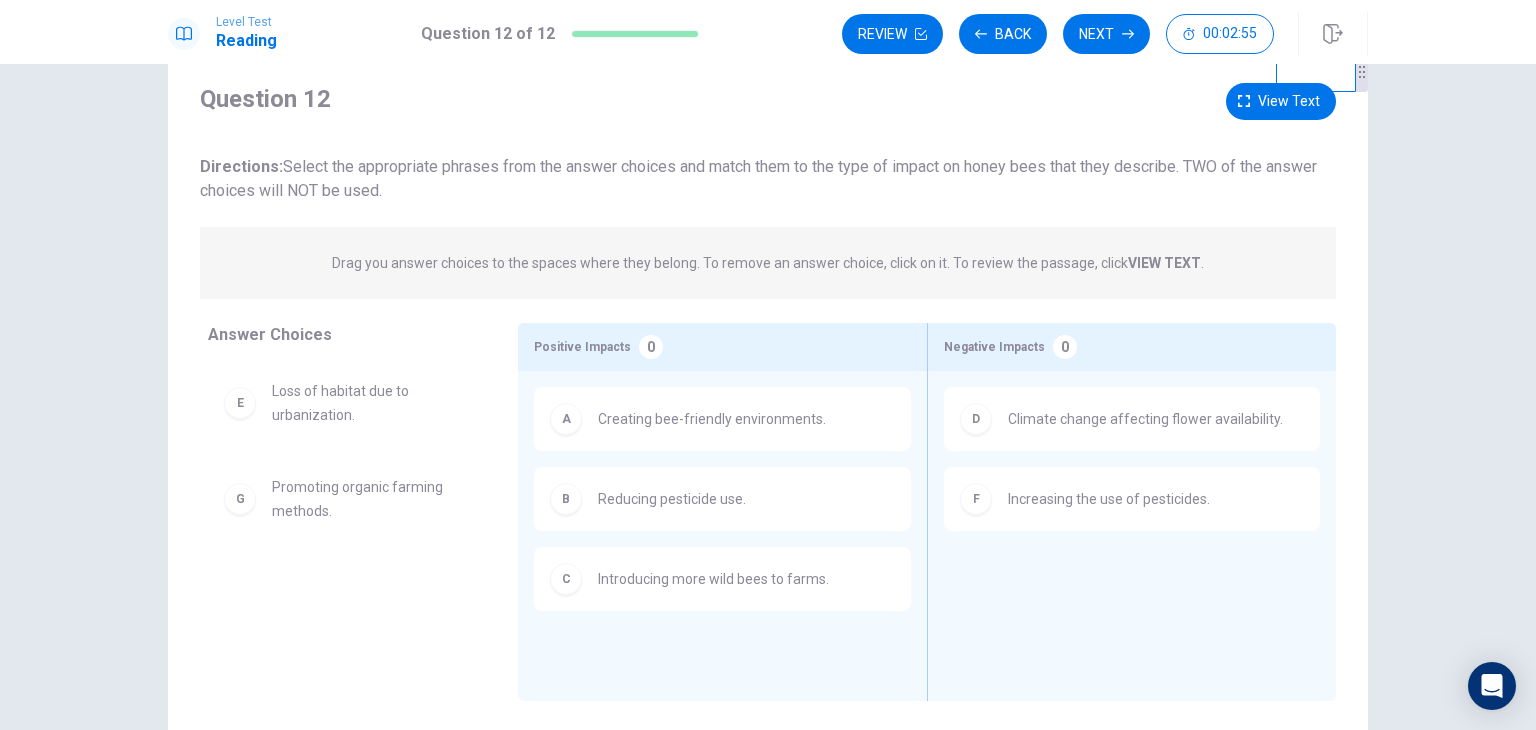 scroll, scrollTop: 100, scrollLeft: 0, axis: vertical 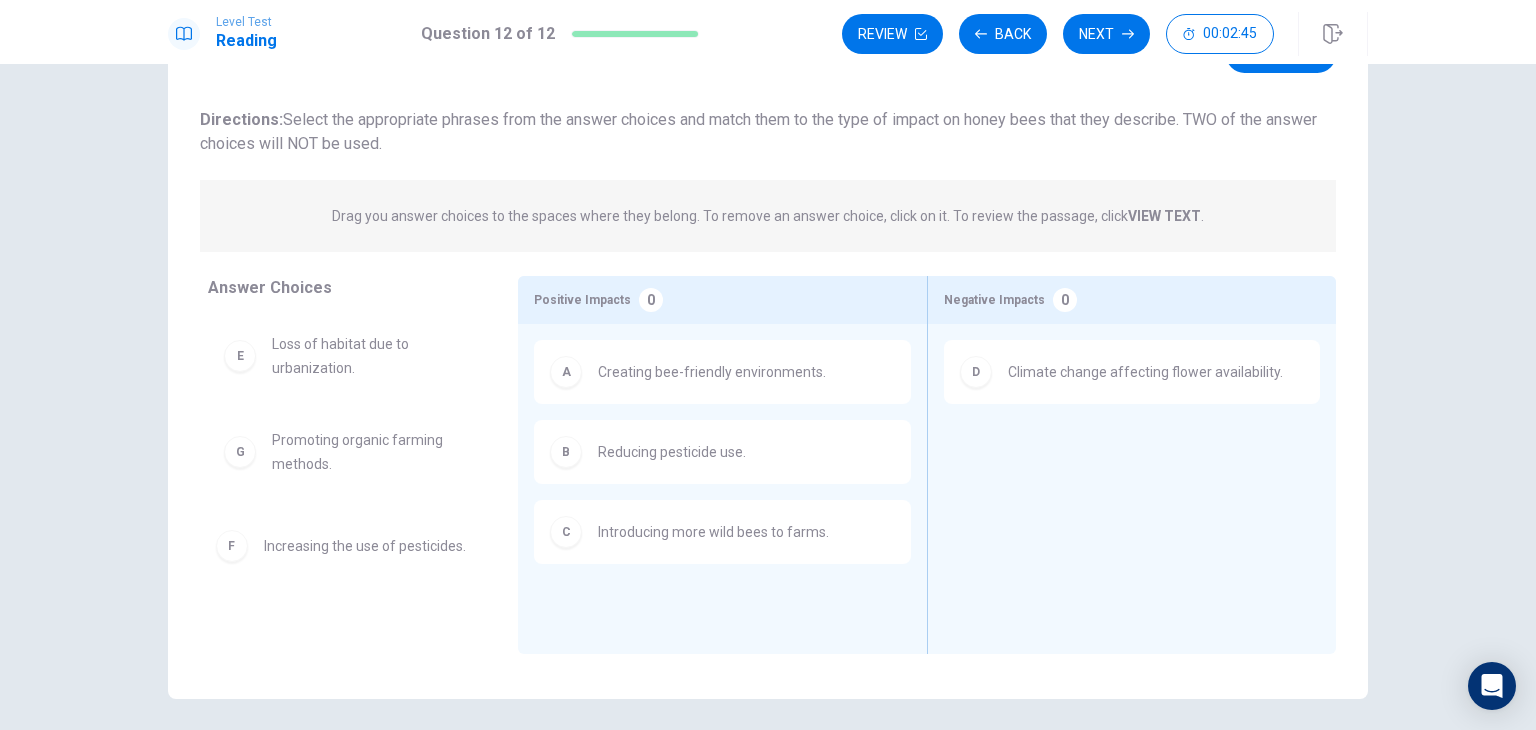 drag, startPoint x: 1131, startPoint y: 464, endPoint x: 377, endPoint y: 575, distance: 762.12665 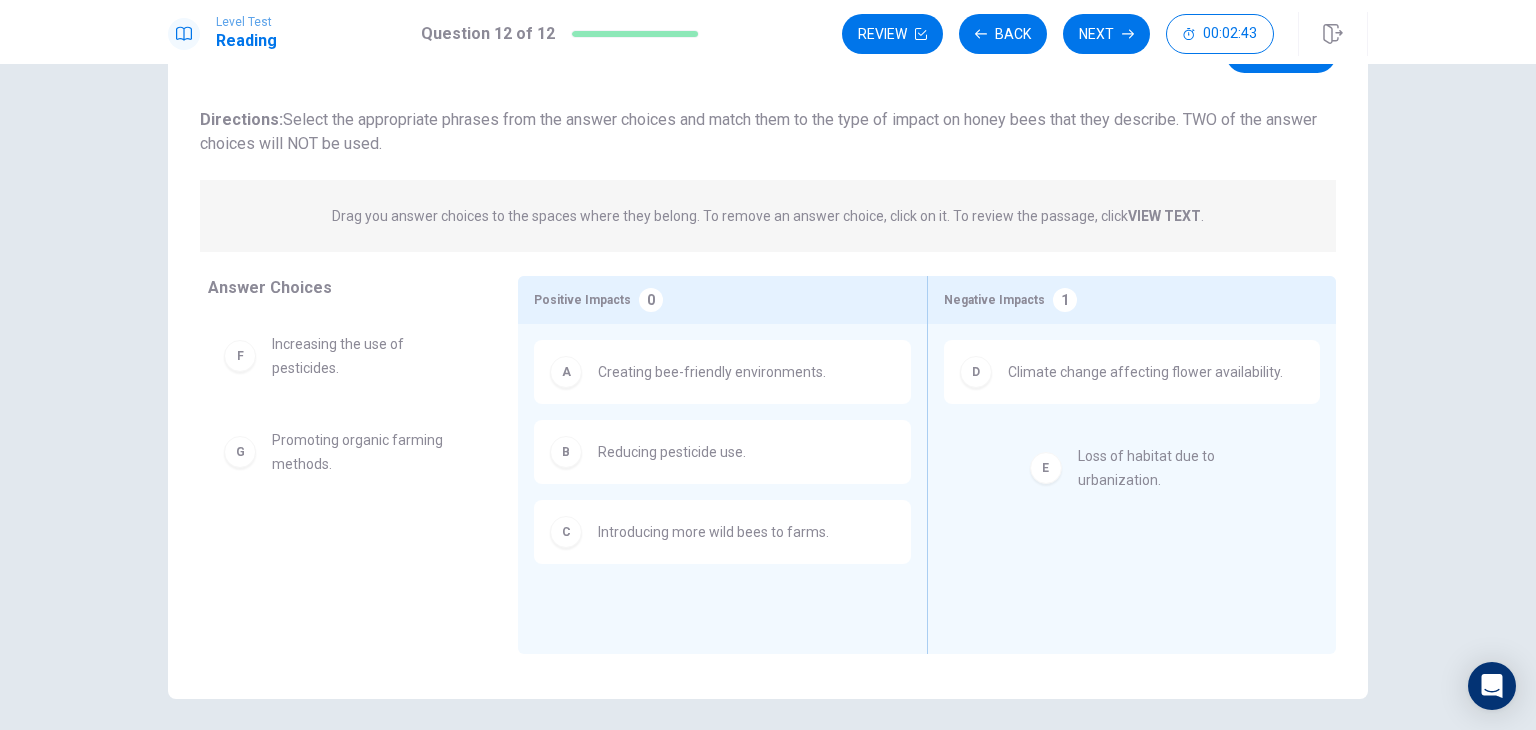 drag, startPoint x: 332, startPoint y: 365, endPoint x: 1151, endPoint y: 485, distance: 827.7445 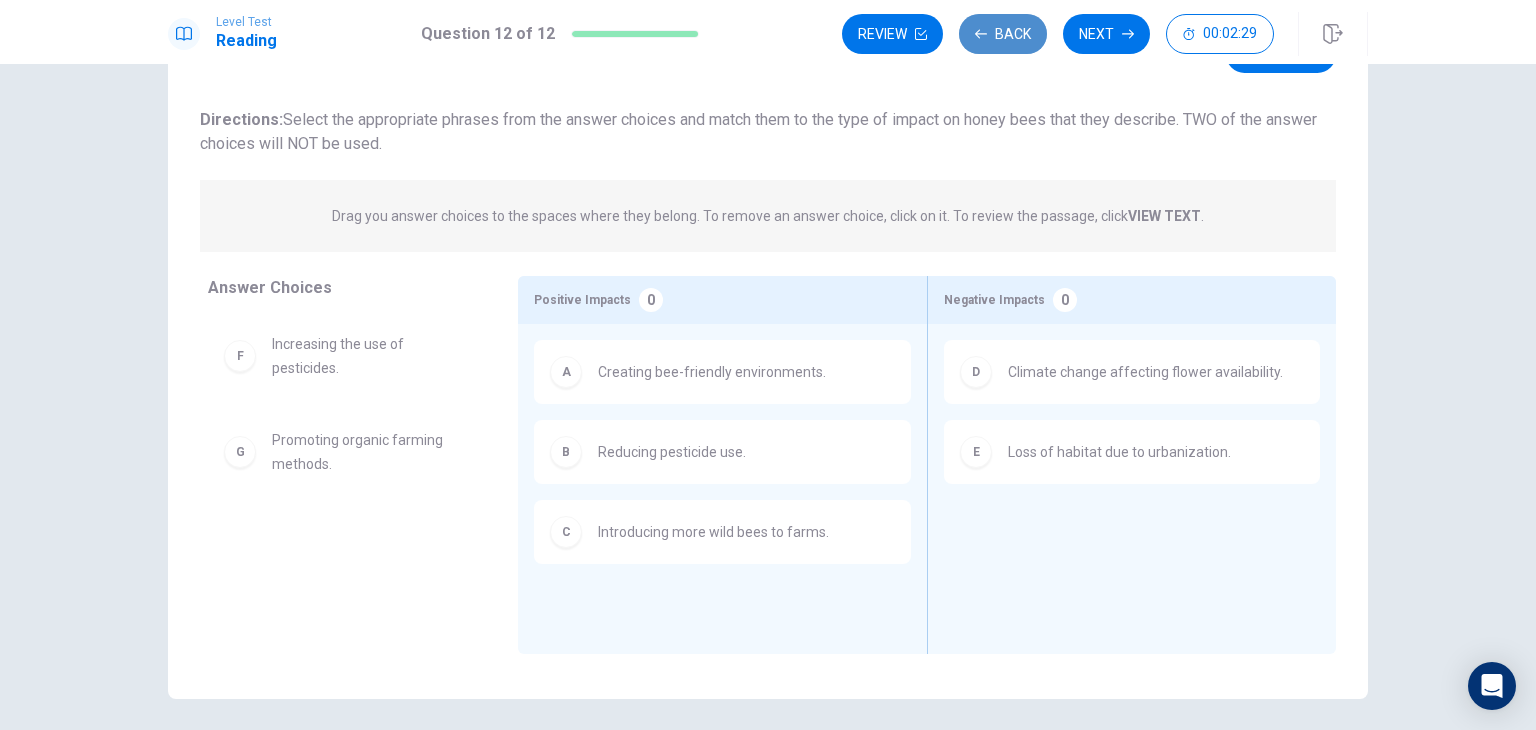 click on "Back" at bounding box center [1003, 34] 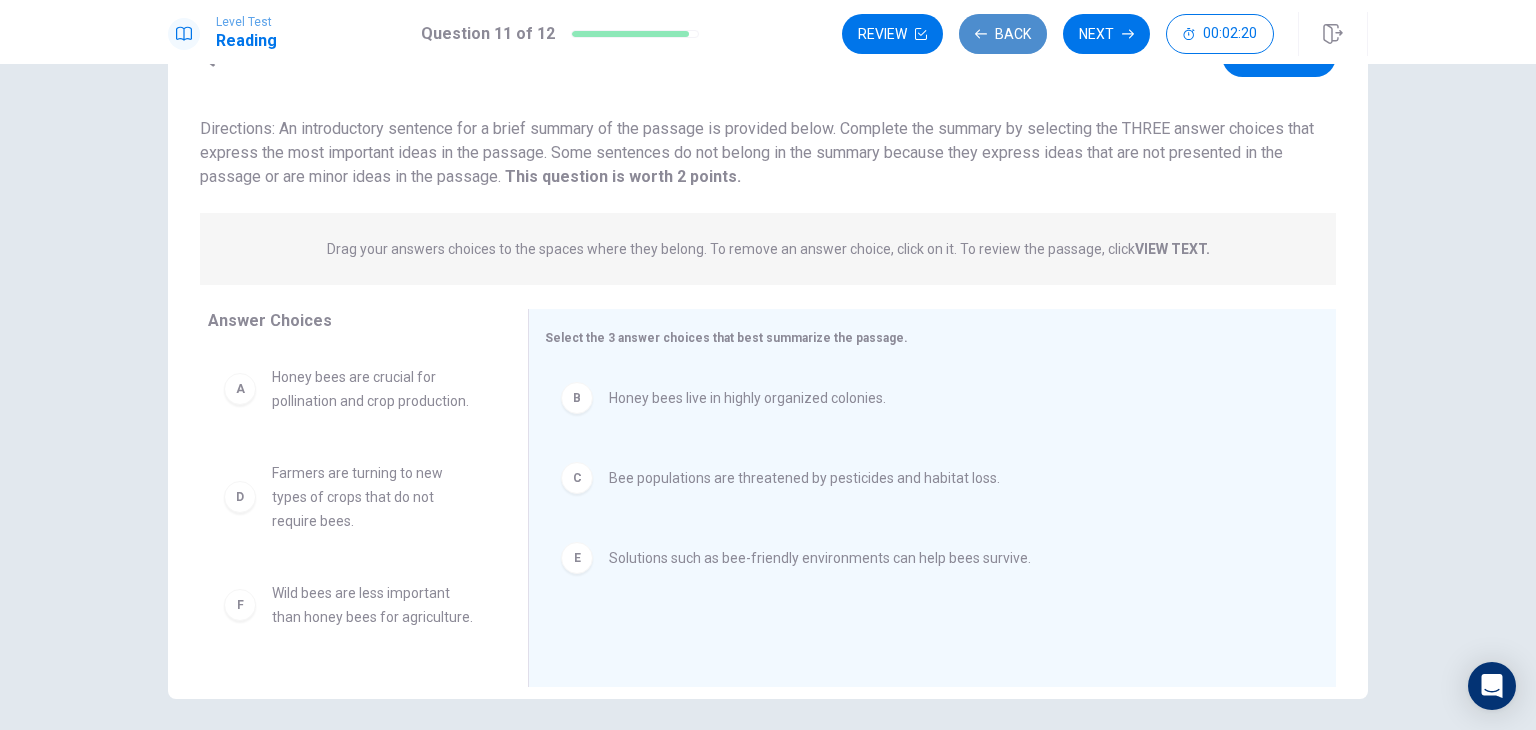 click on "Back" at bounding box center (1003, 34) 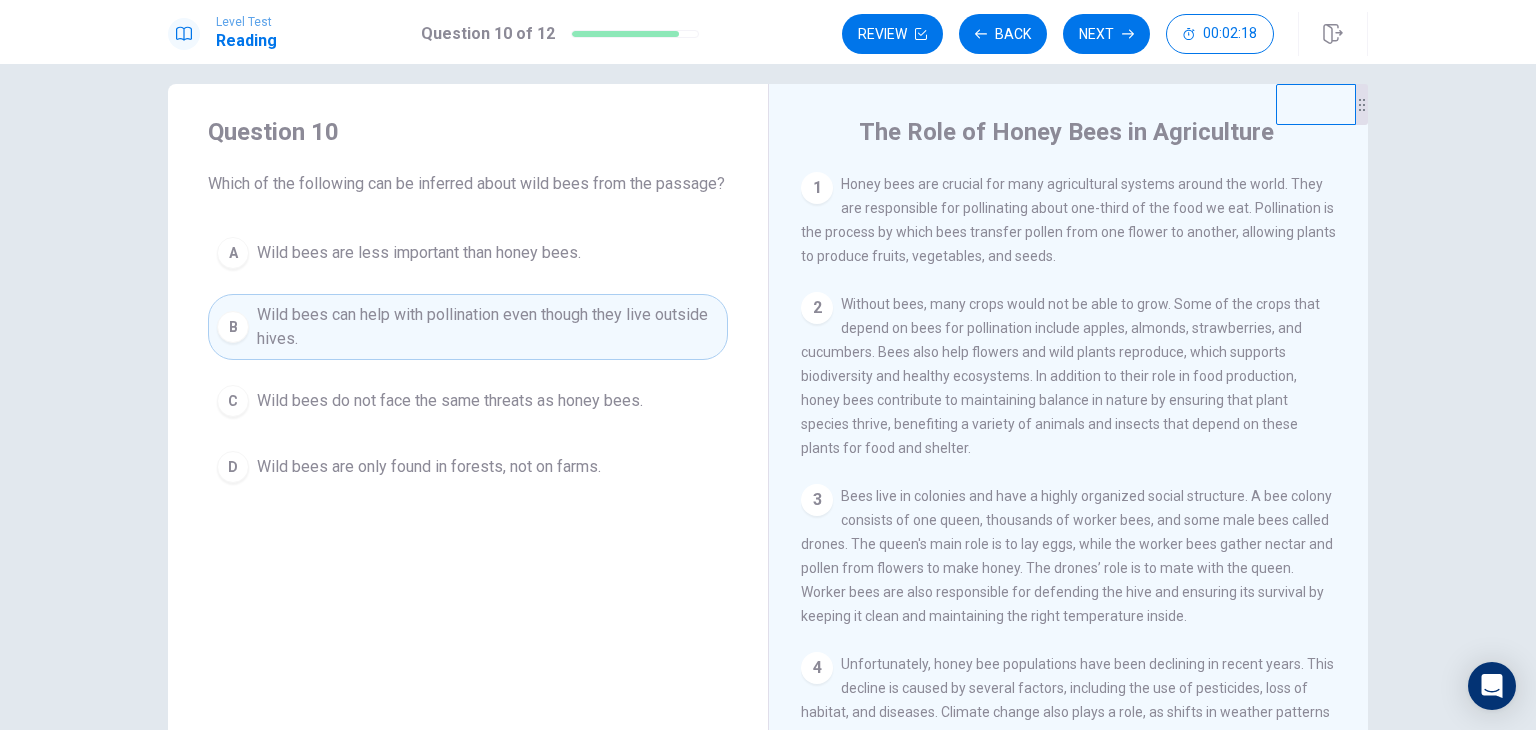 scroll, scrollTop: 0, scrollLeft: 0, axis: both 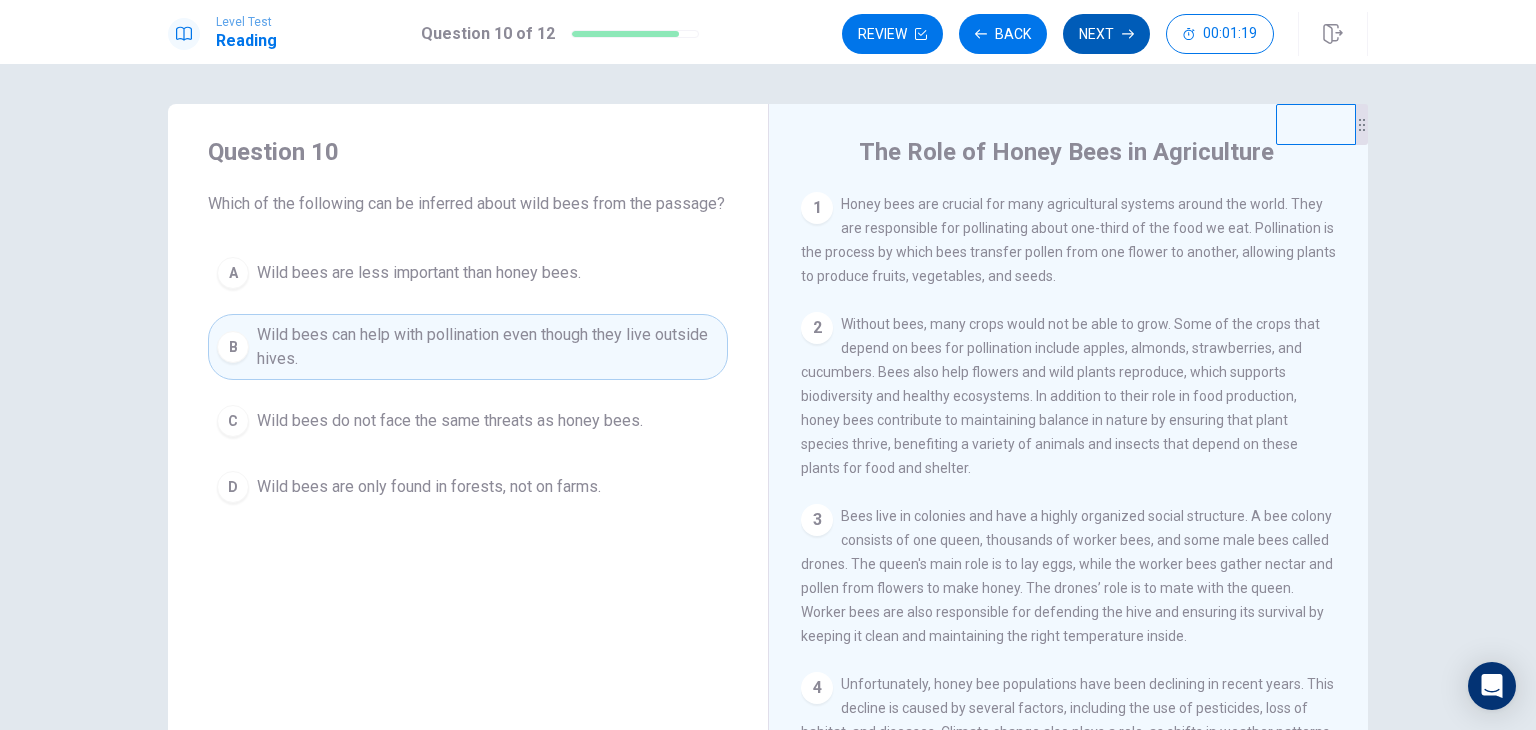 type 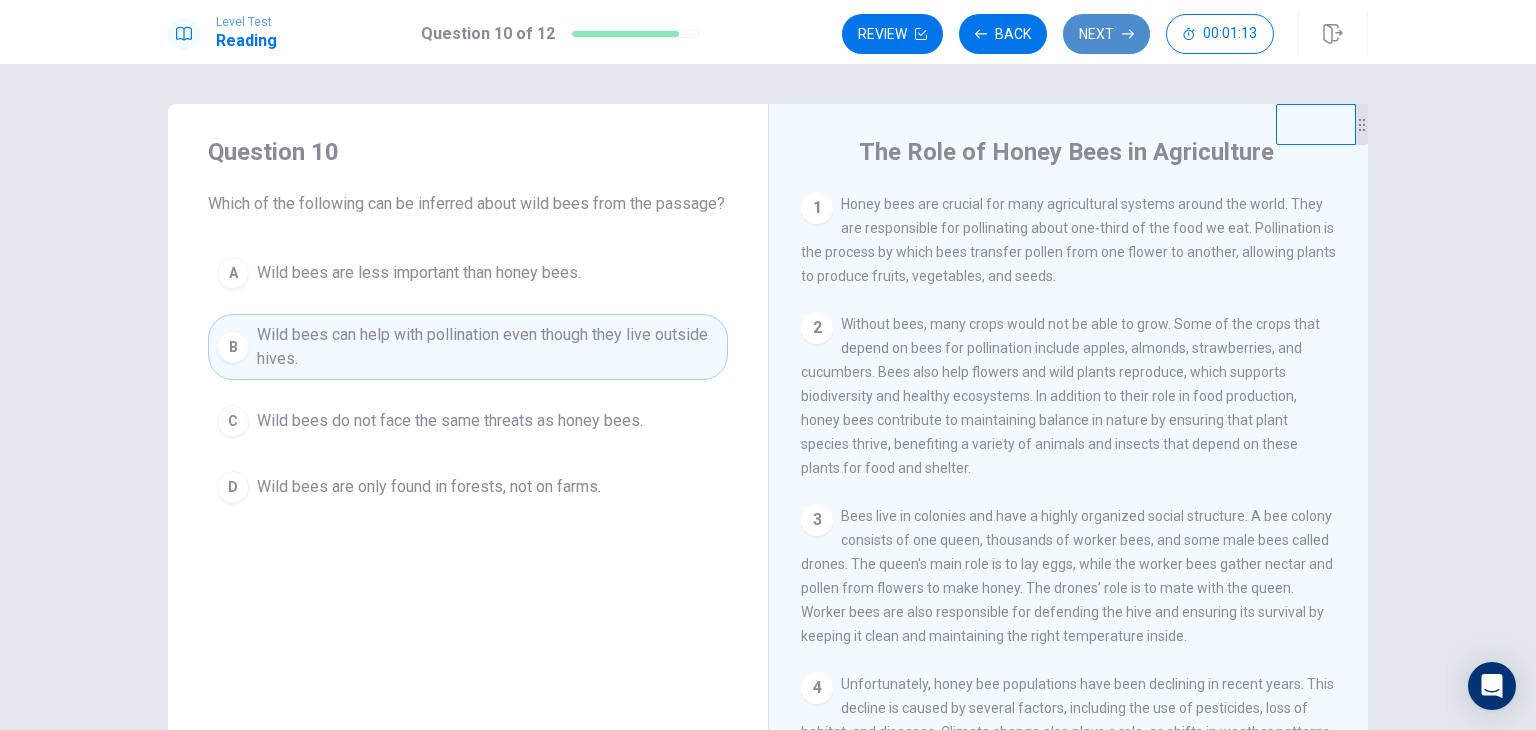 click on "Next" at bounding box center [1106, 34] 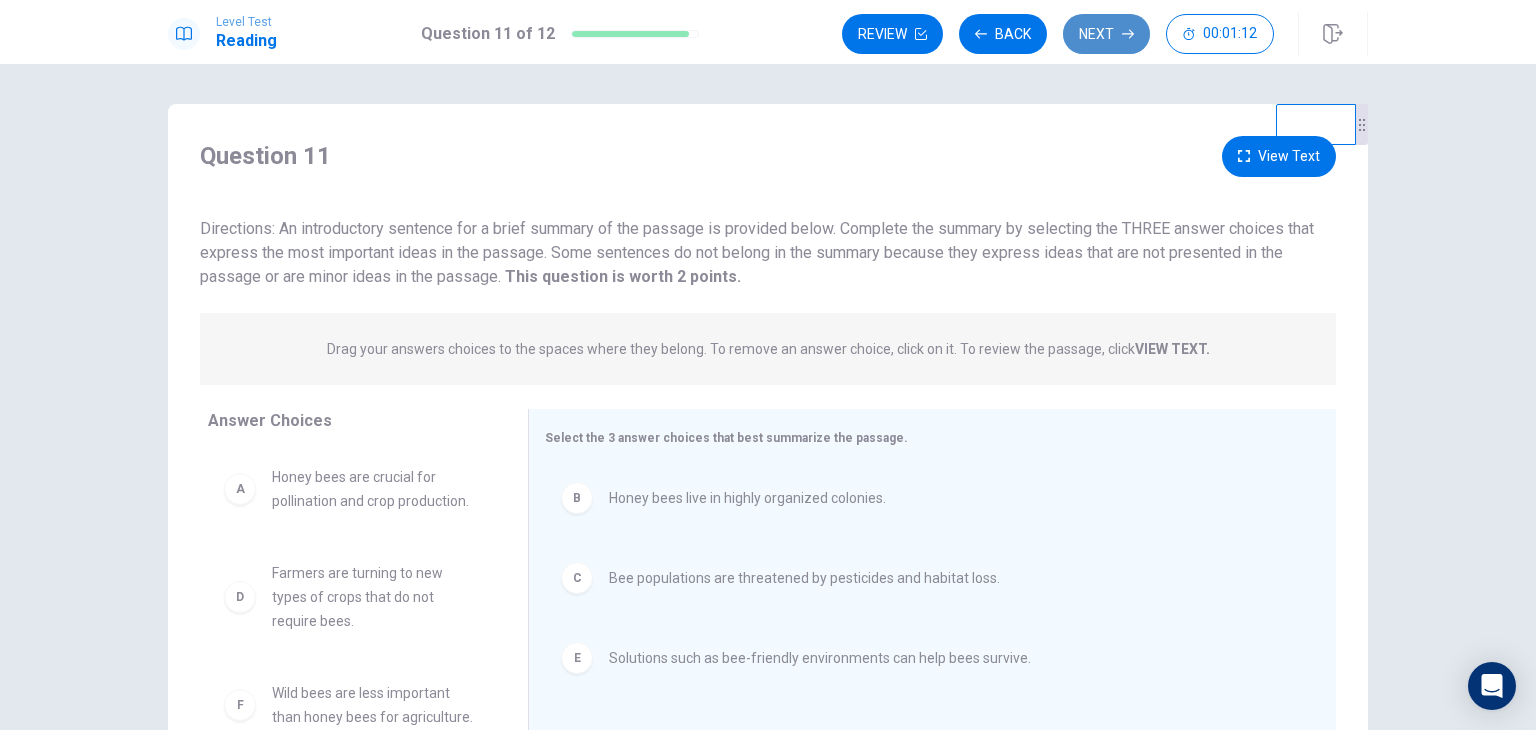 click on "Next" at bounding box center [1106, 34] 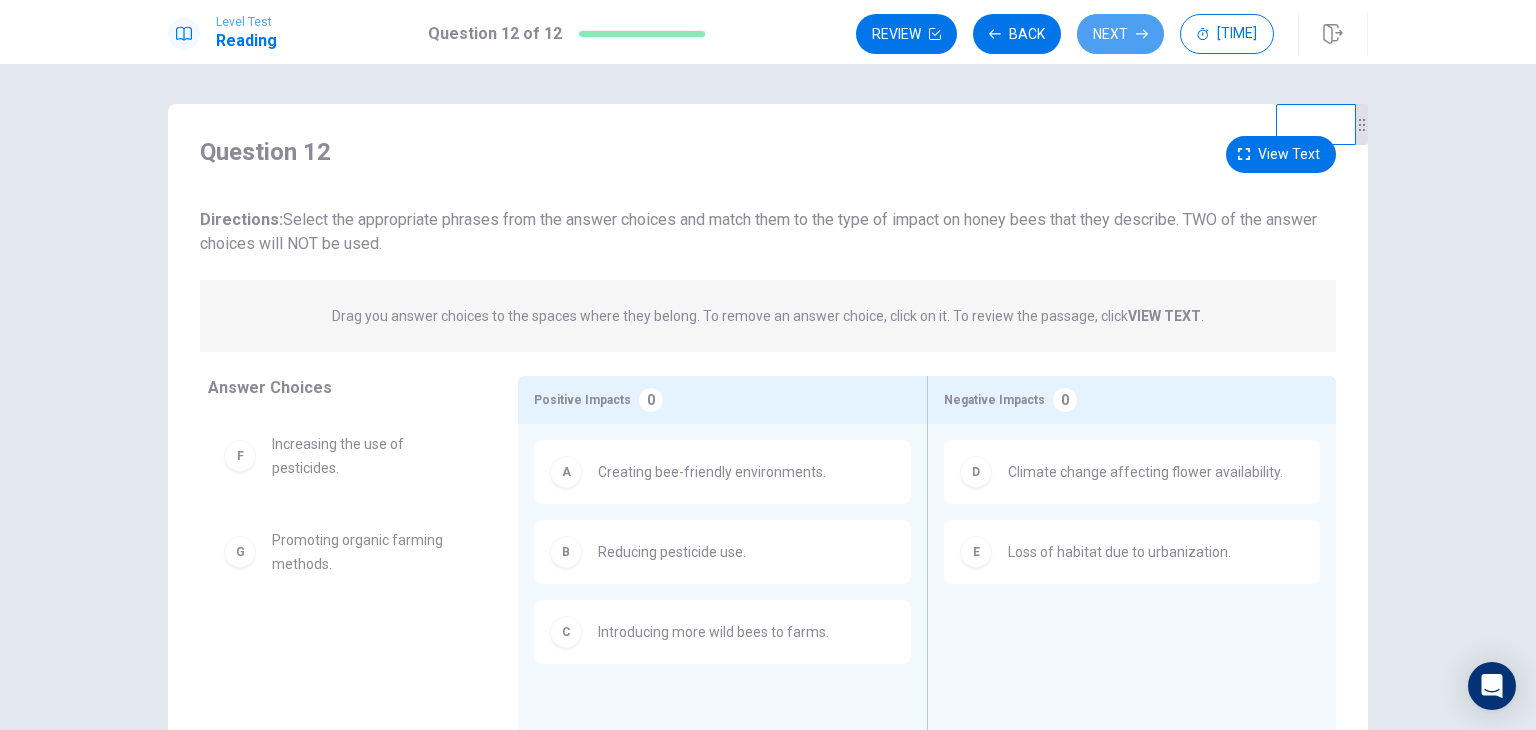 click on "Next" at bounding box center [1120, 34] 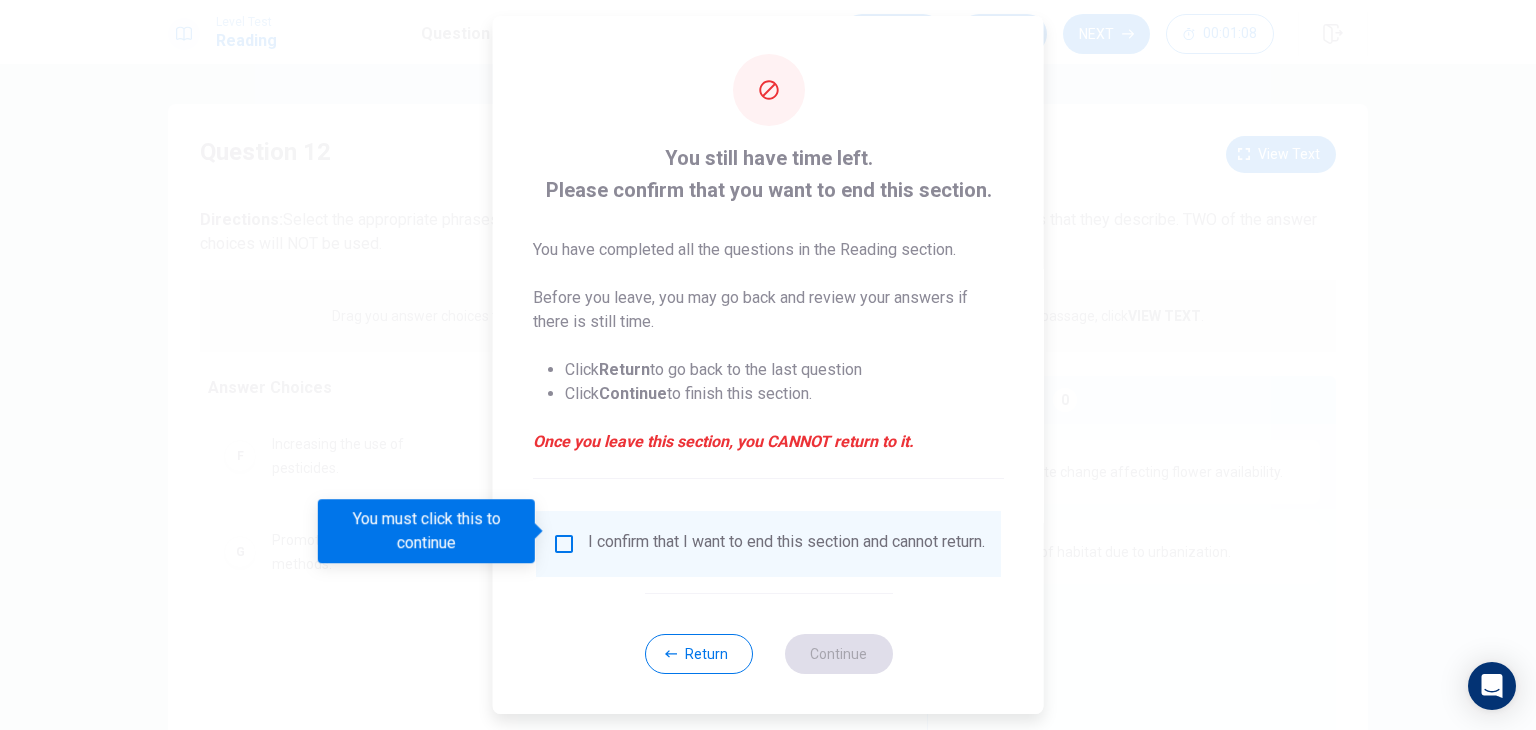 scroll, scrollTop: 16, scrollLeft: 0, axis: vertical 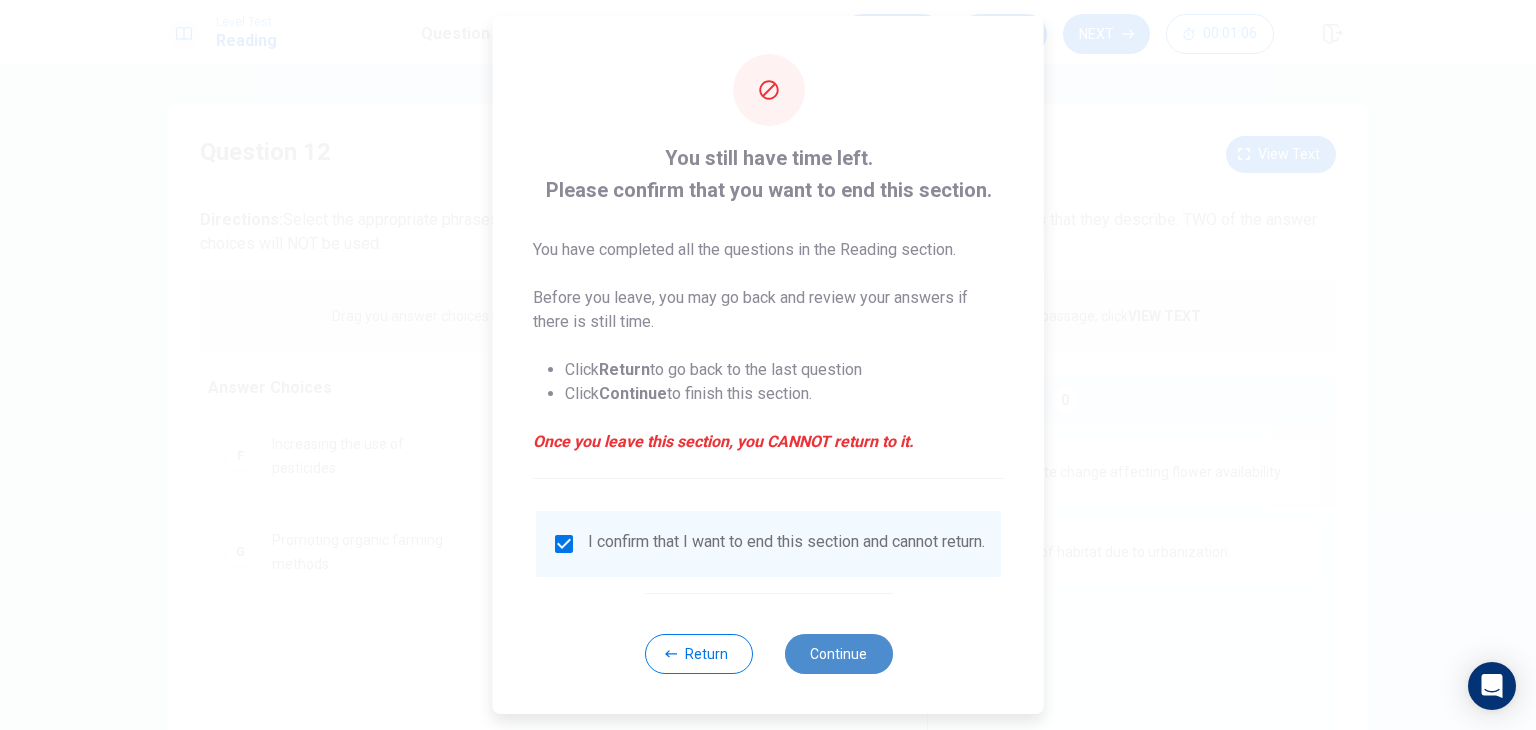 click on "Continue" at bounding box center (838, 654) 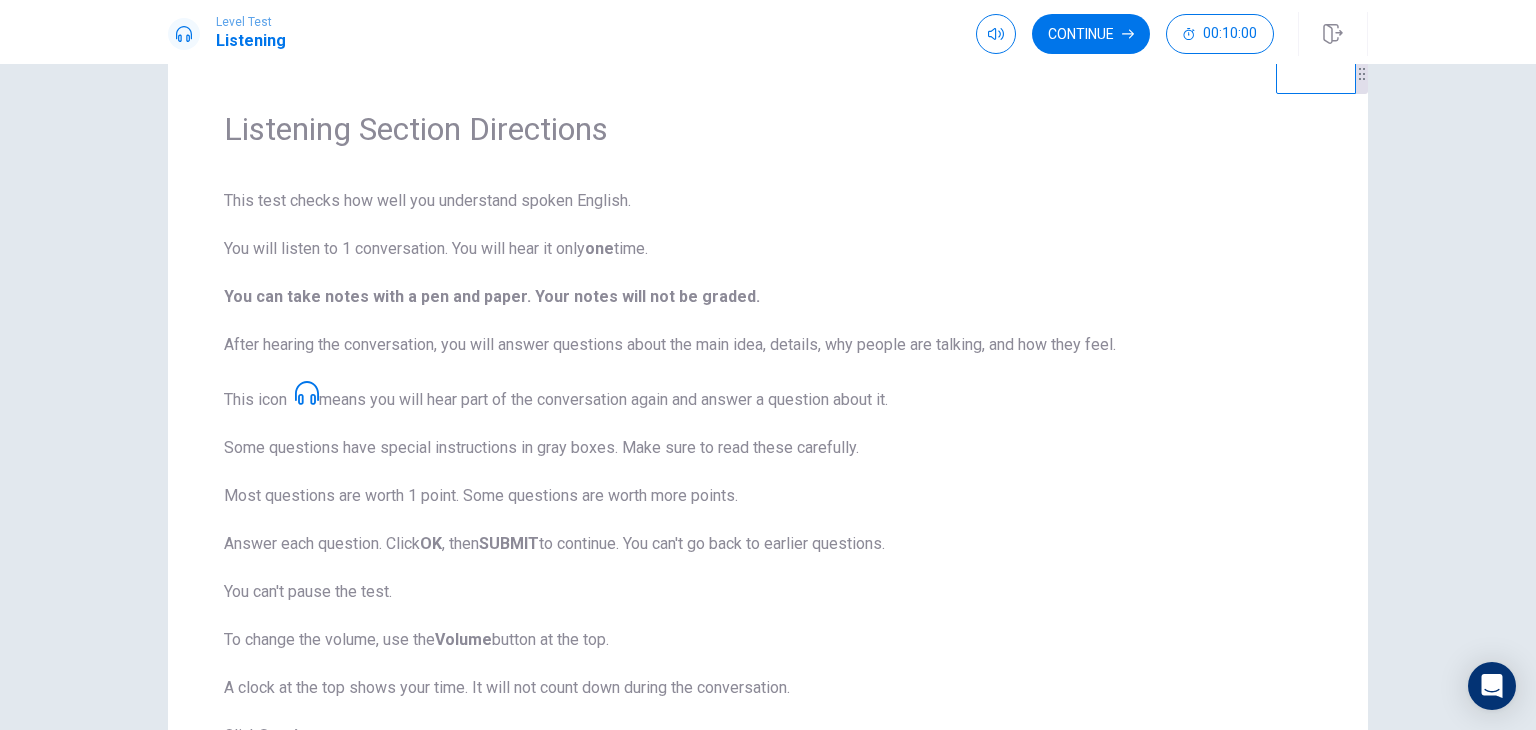 scroll, scrollTop: 0, scrollLeft: 0, axis: both 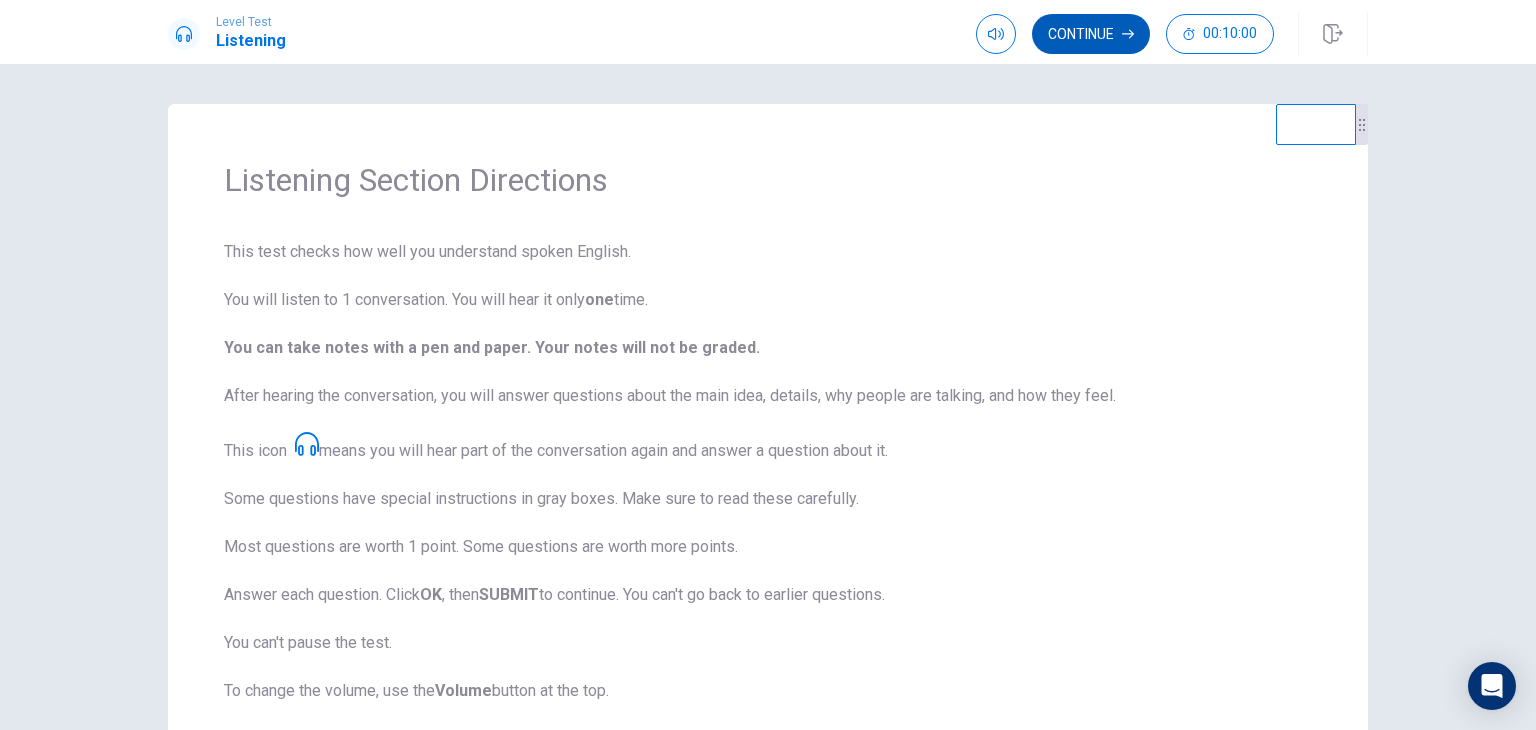 click on "Continue" at bounding box center (1091, 34) 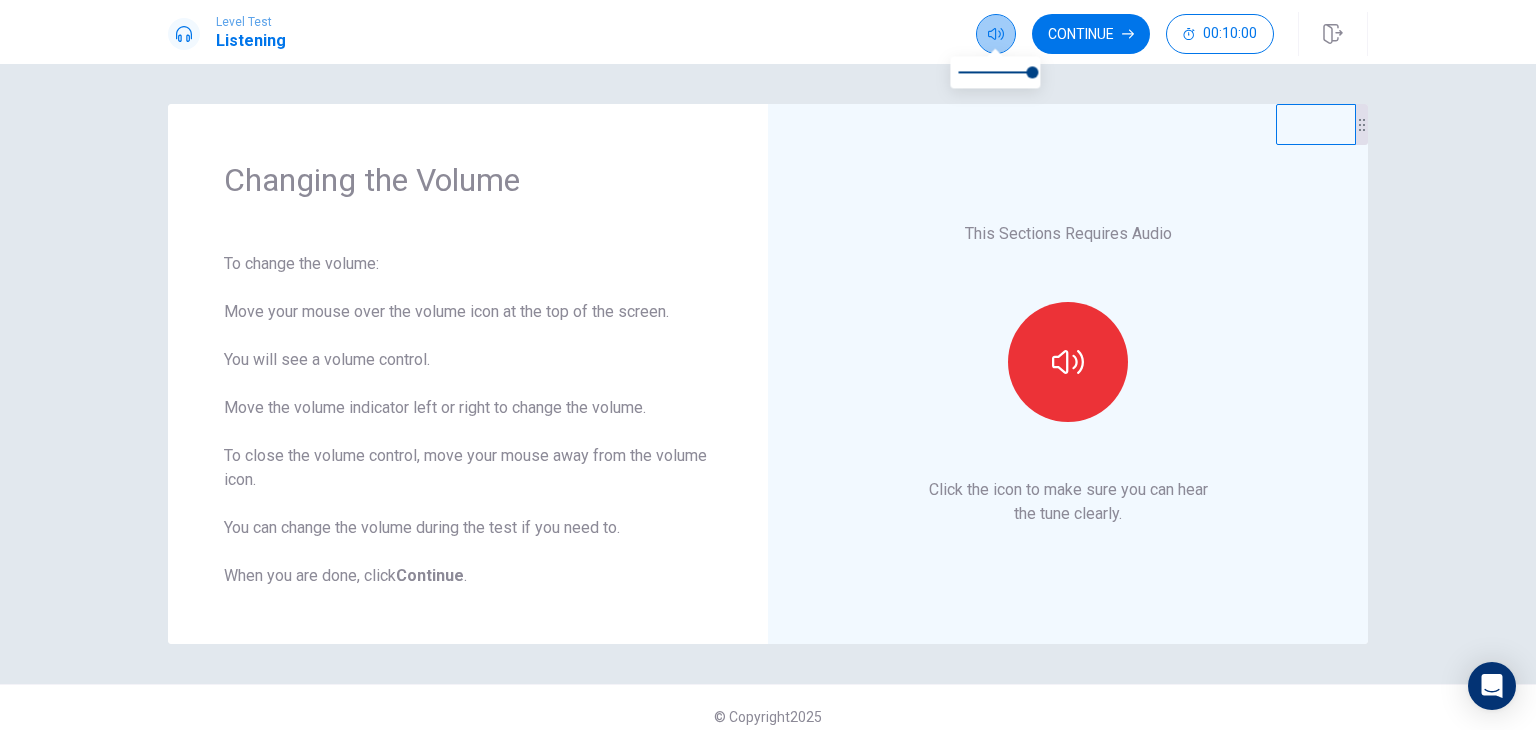 click at bounding box center [996, 34] 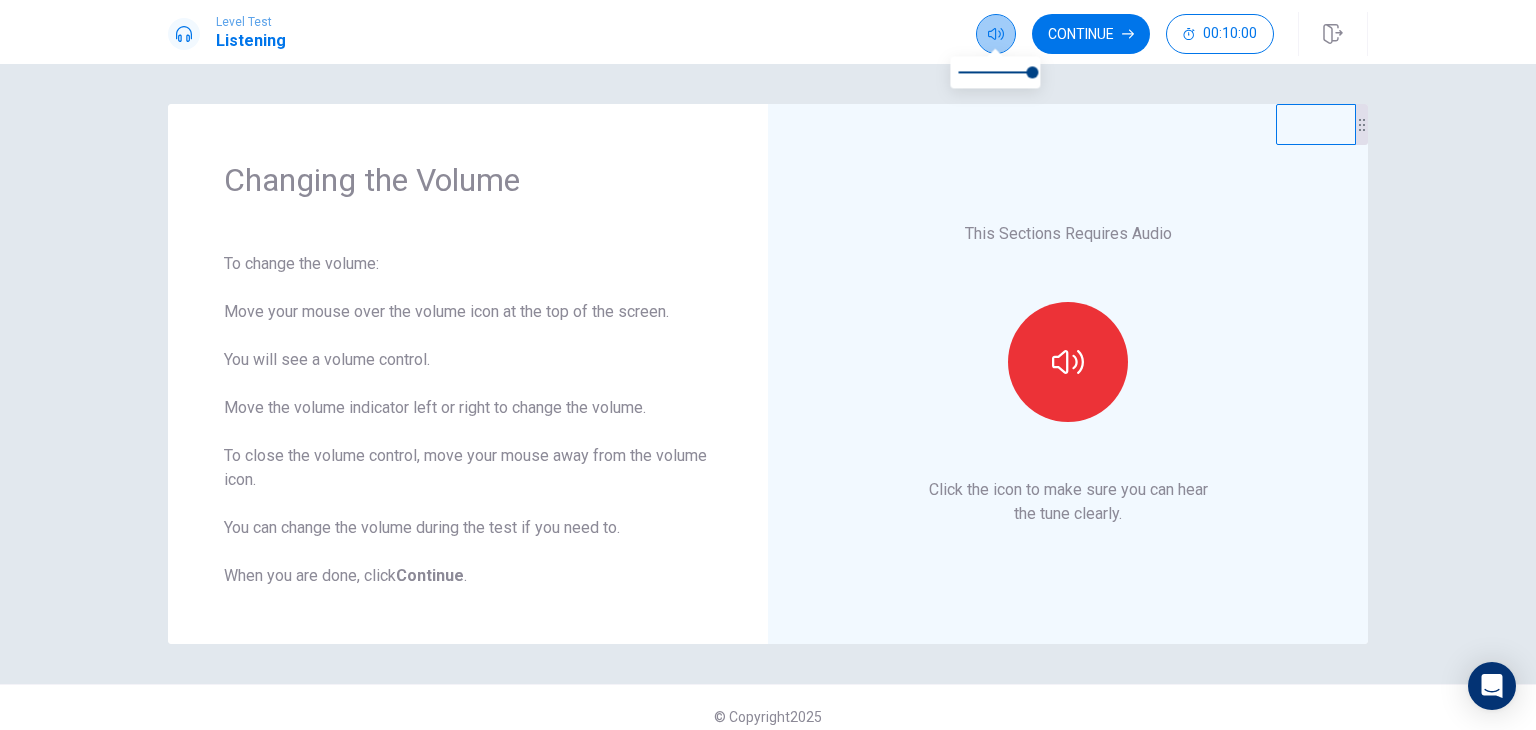 click at bounding box center (996, 34) 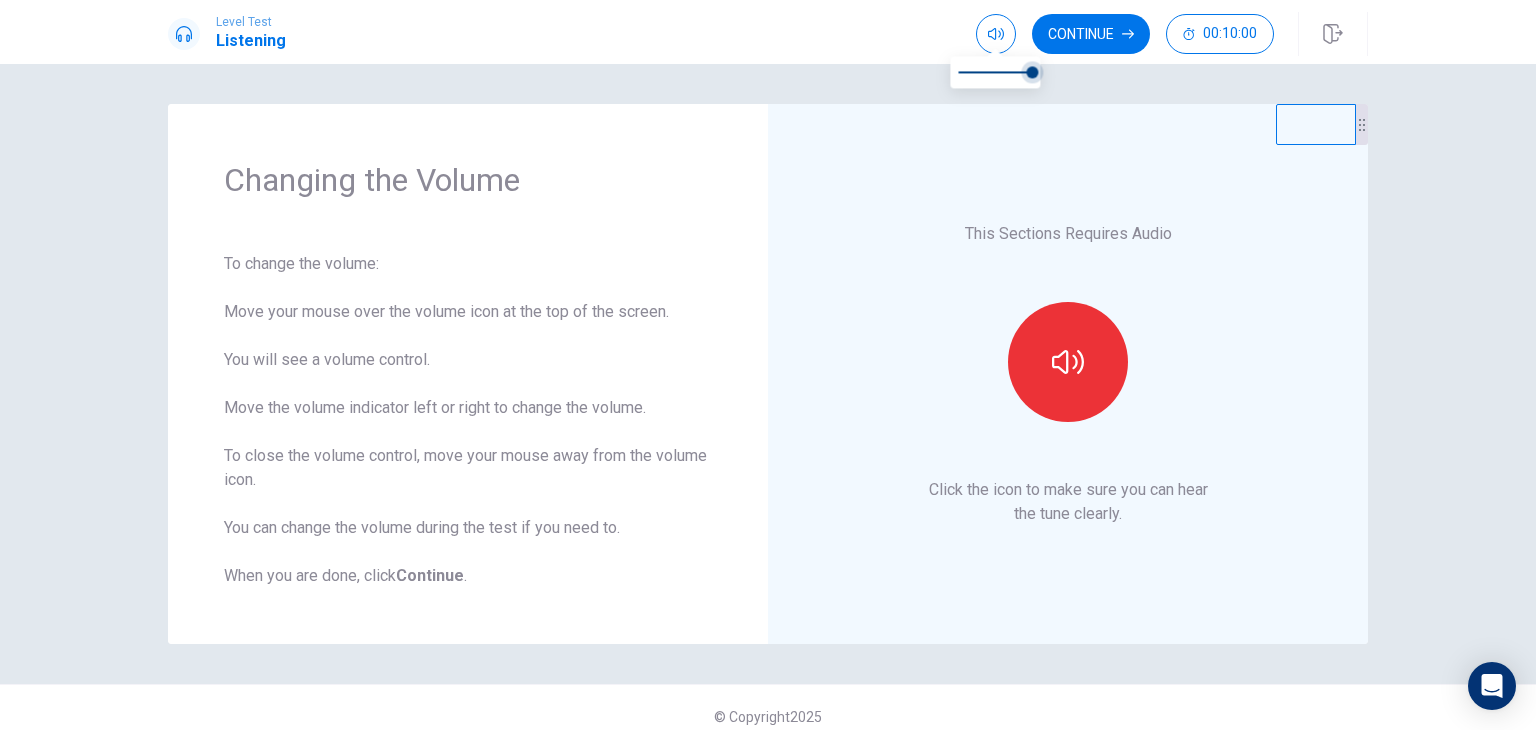 click at bounding box center (1032, 72) 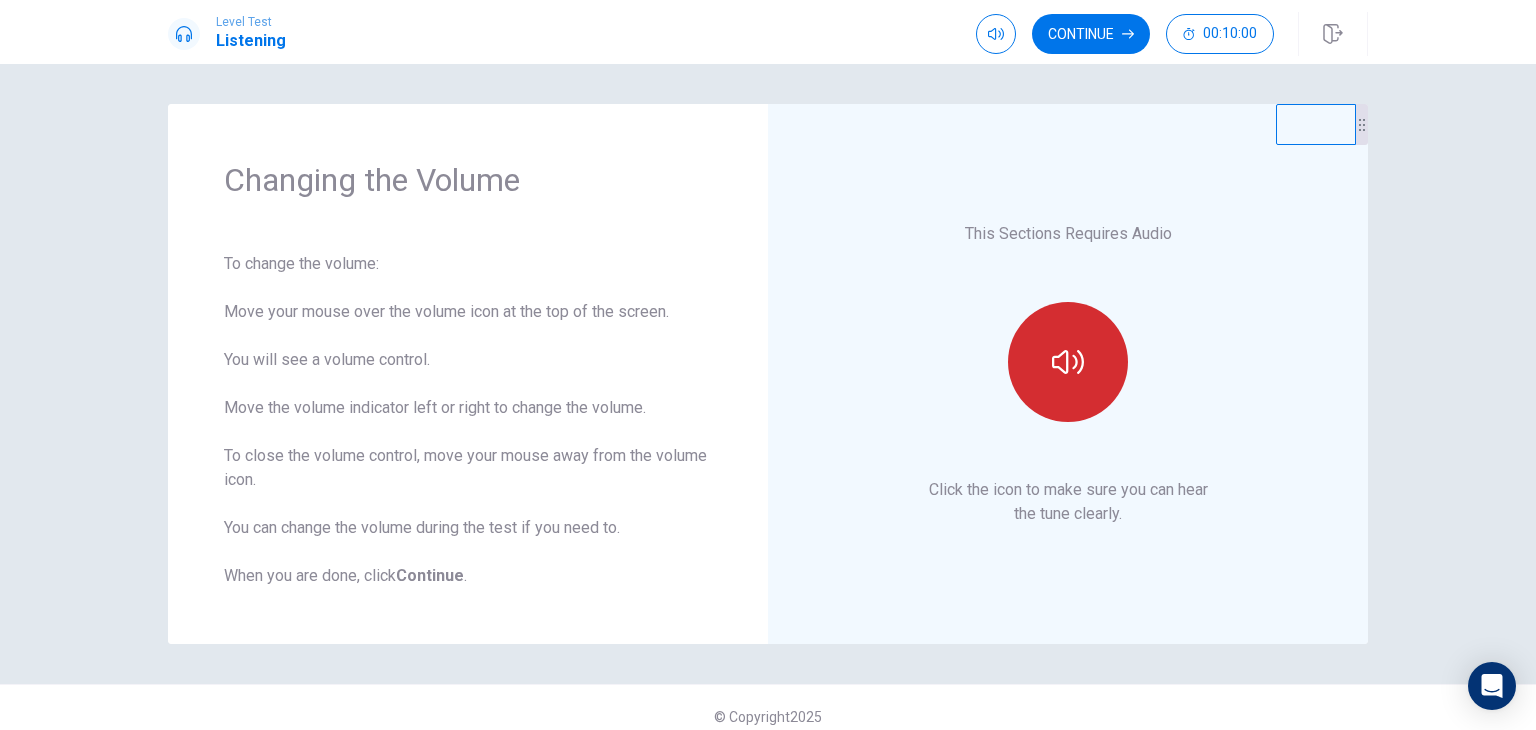 click at bounding box center (1068, 362) 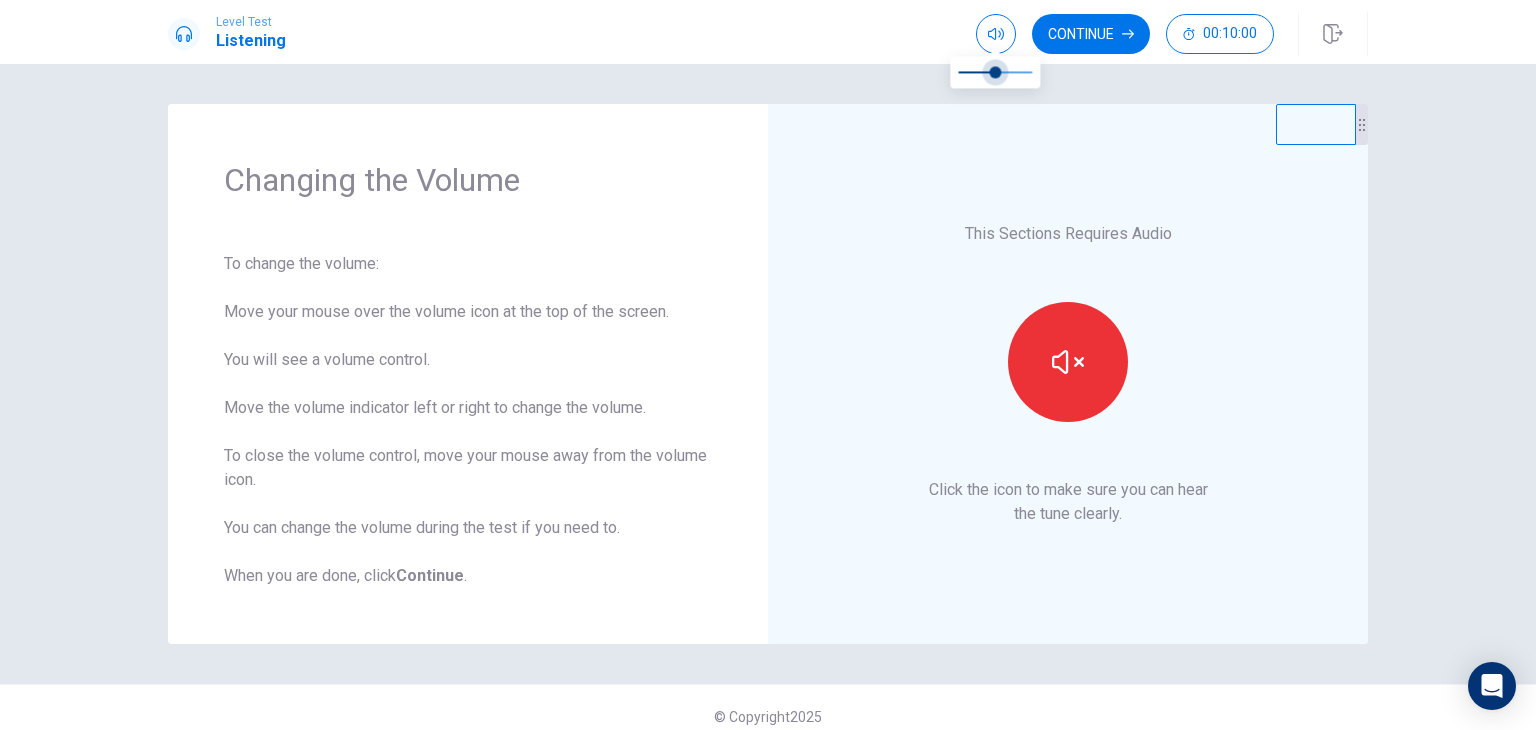 click at bounding box center [995, 72] 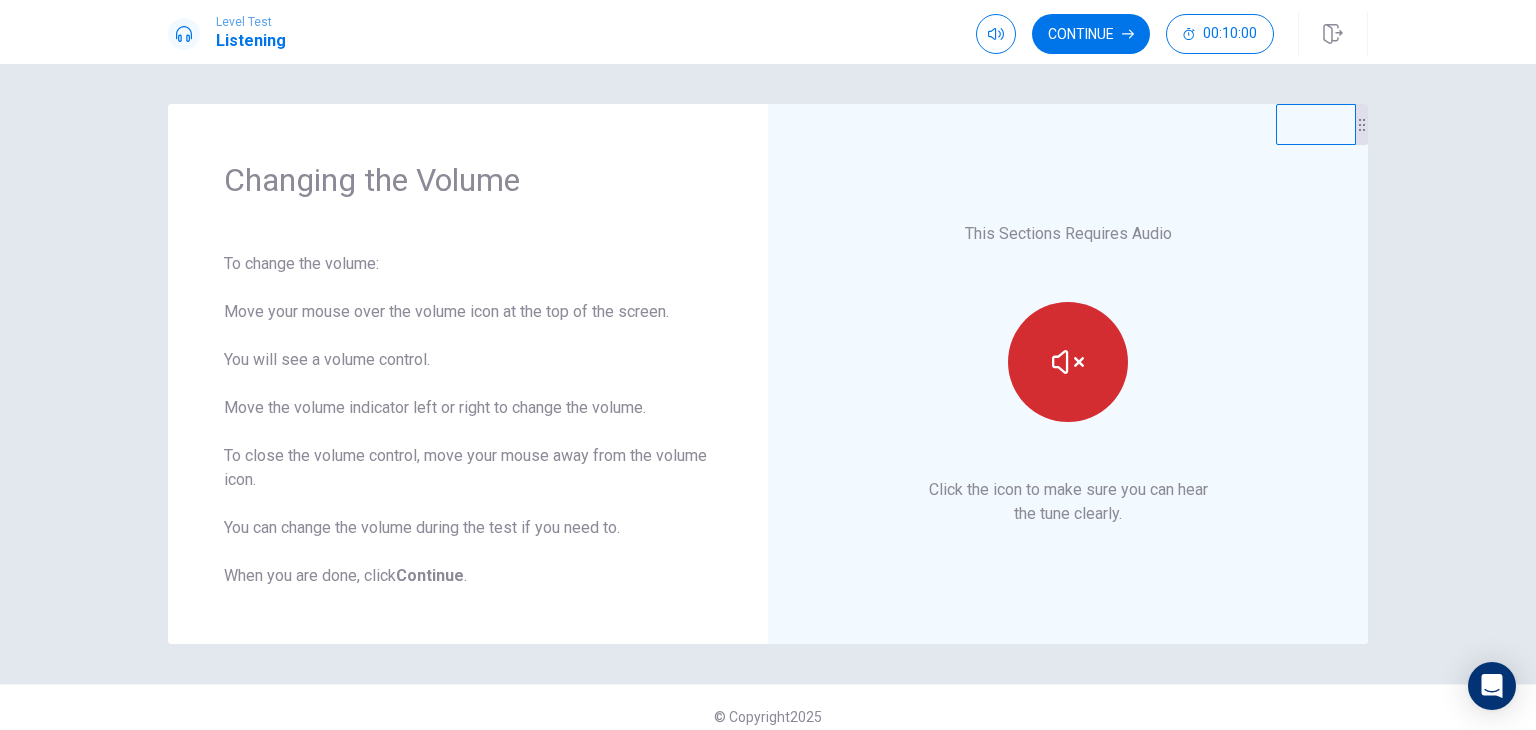 click at bounding box center (1068, 362) 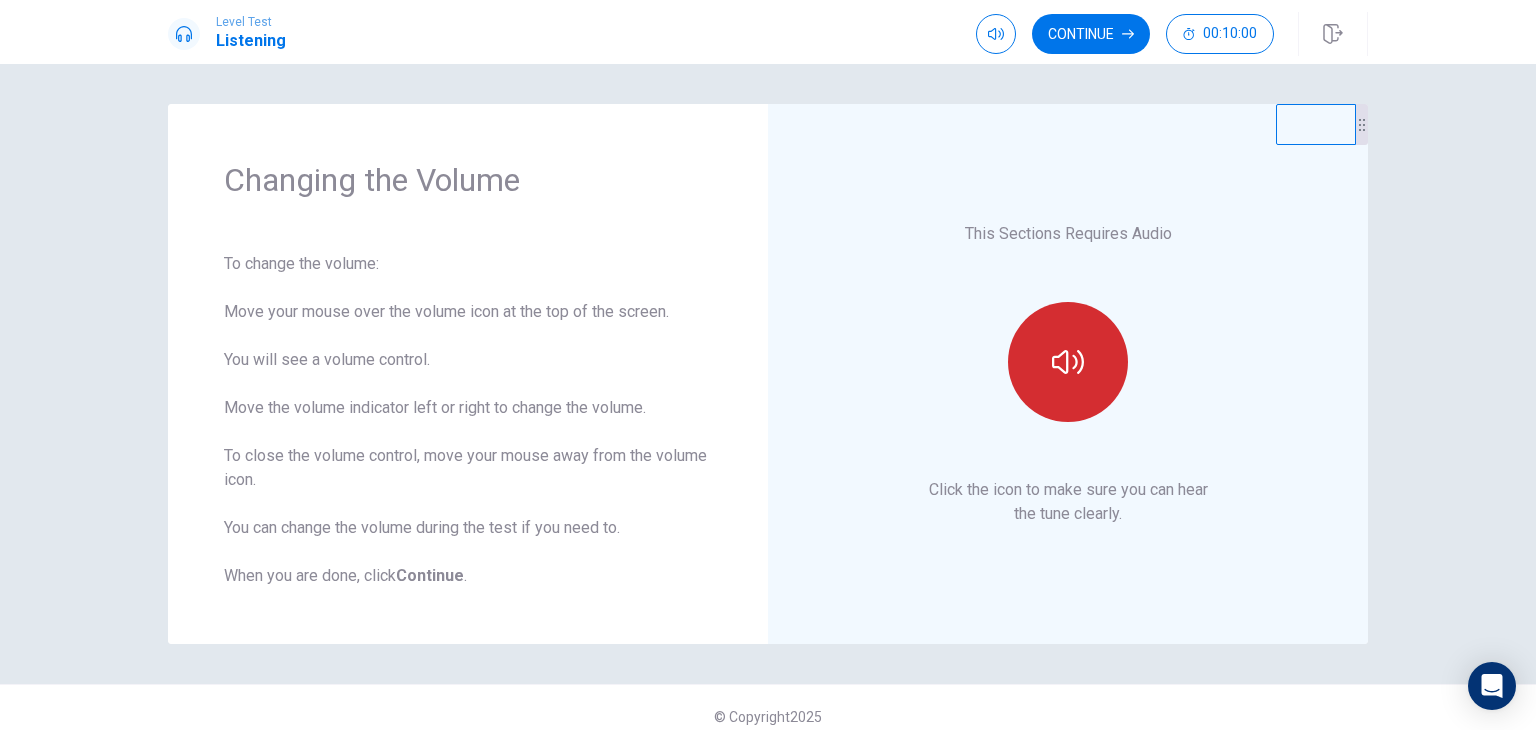 click at bounding box center [1068, 362] 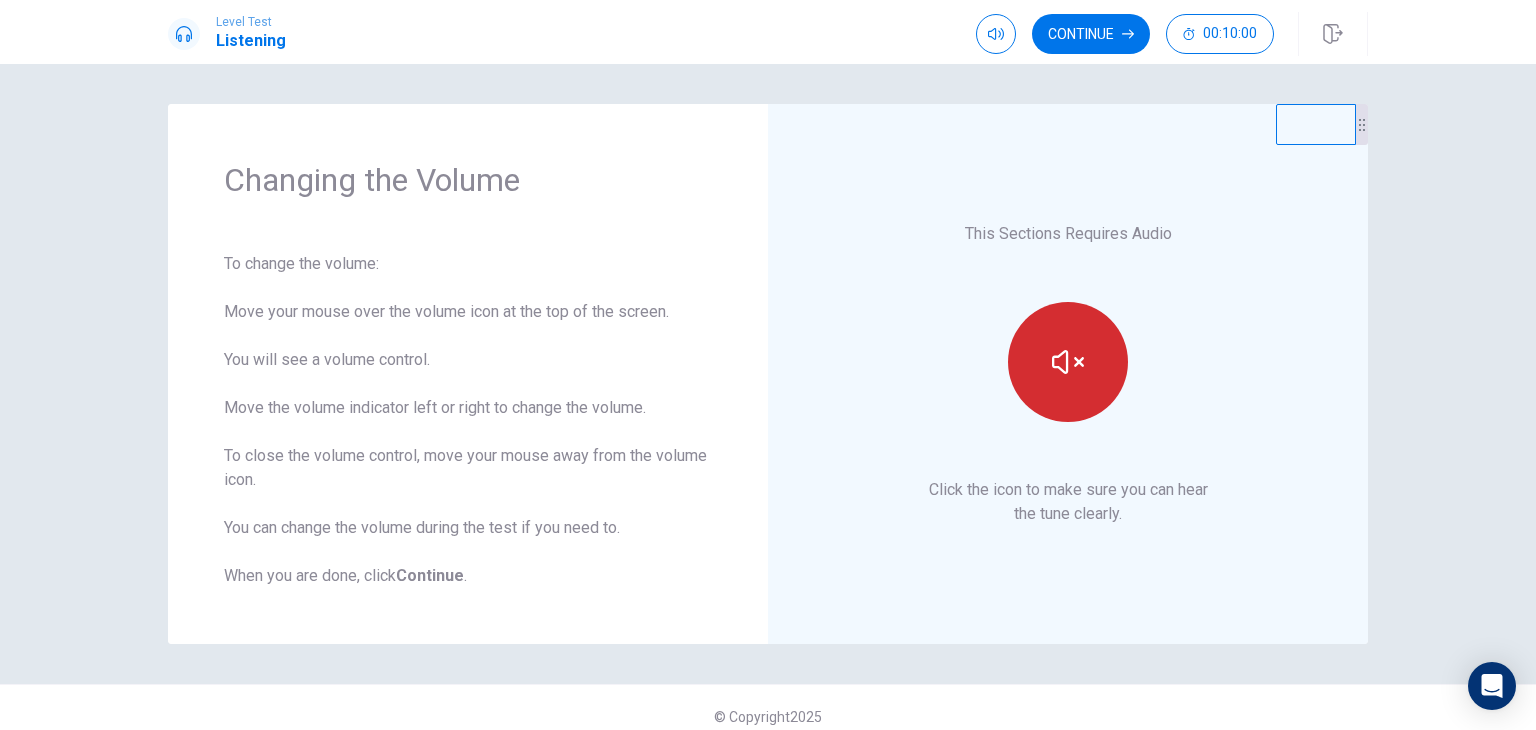 click at bounding box center [1068, 362] 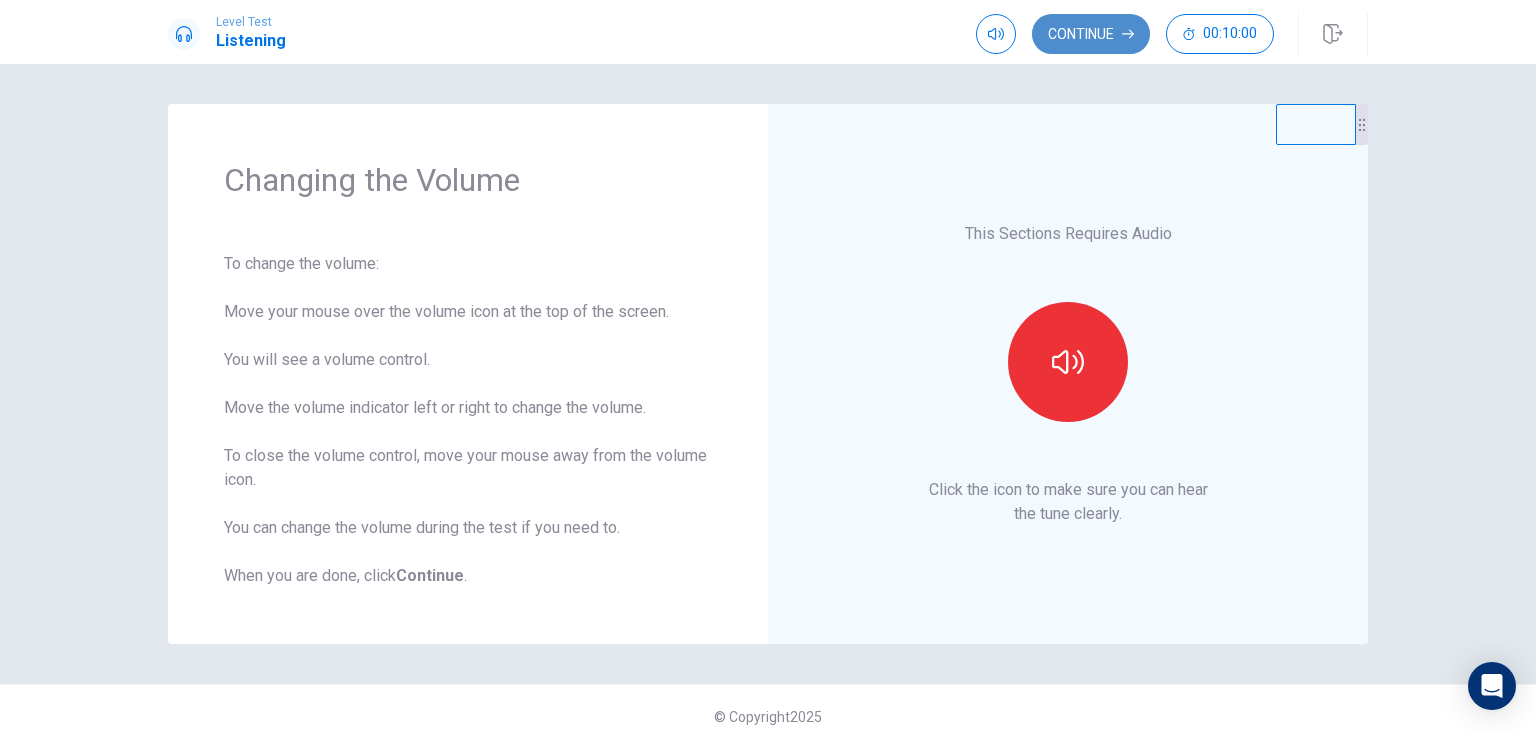 click on "Continue" at bounding box center (1091, 34) 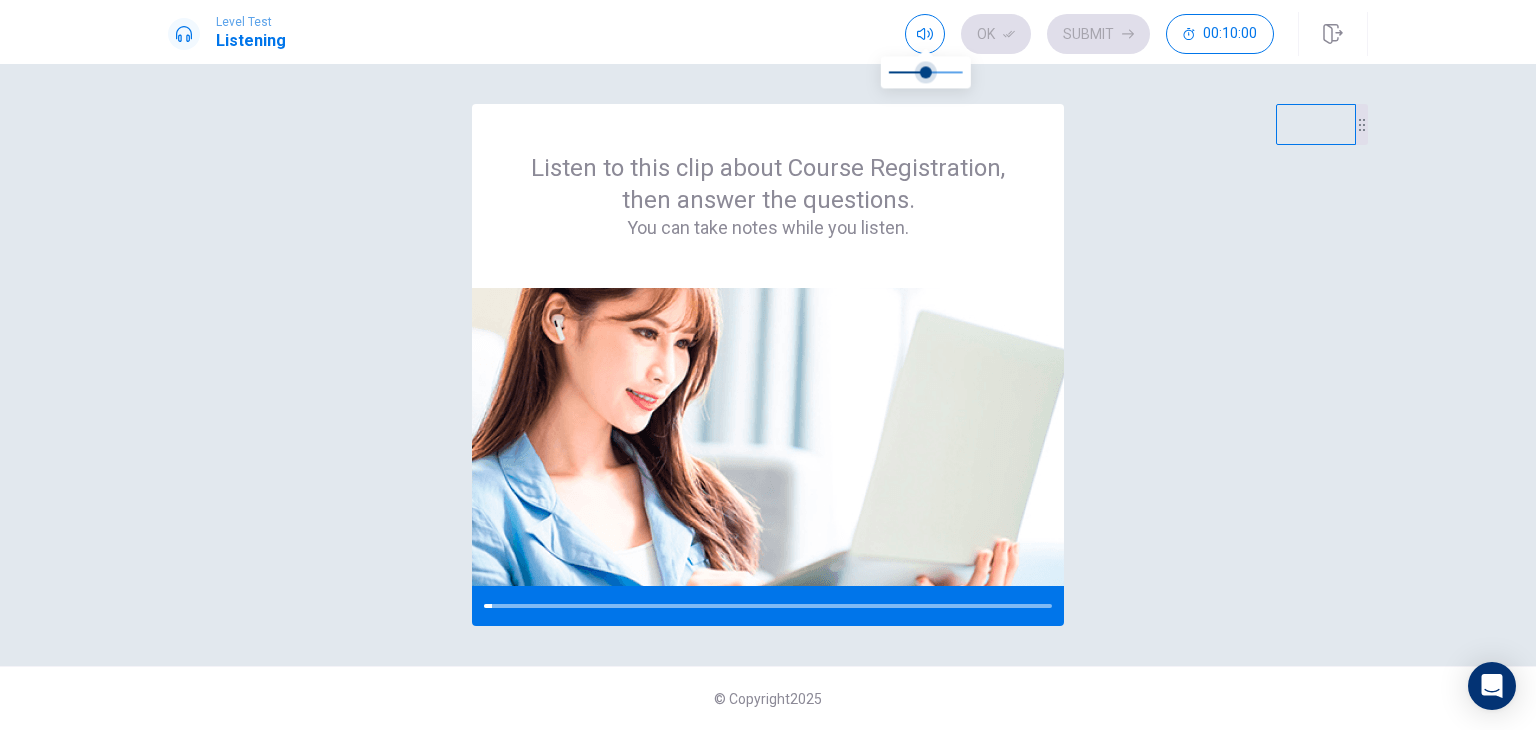 click at bounding box center (926, 72) 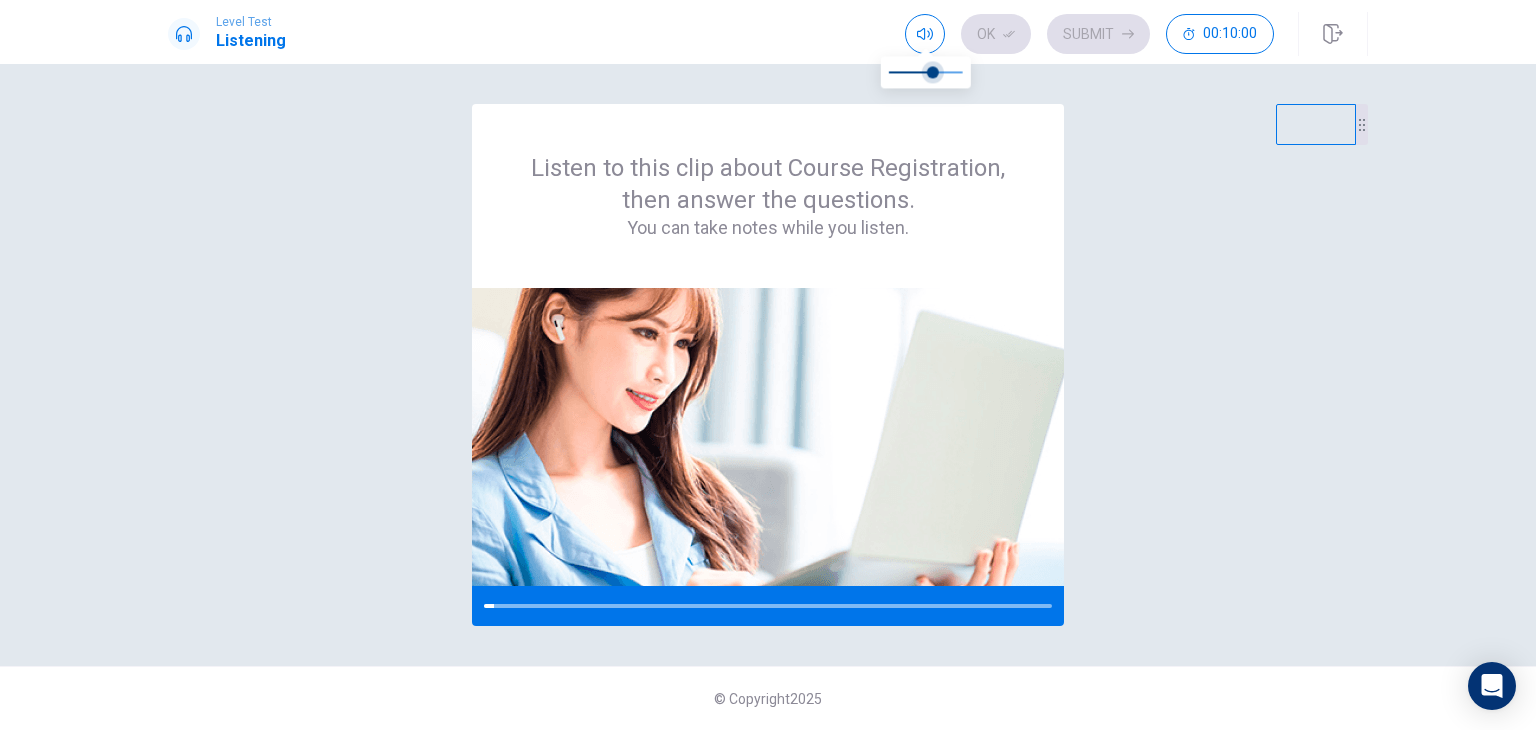 click at bounding box center (933, 72) 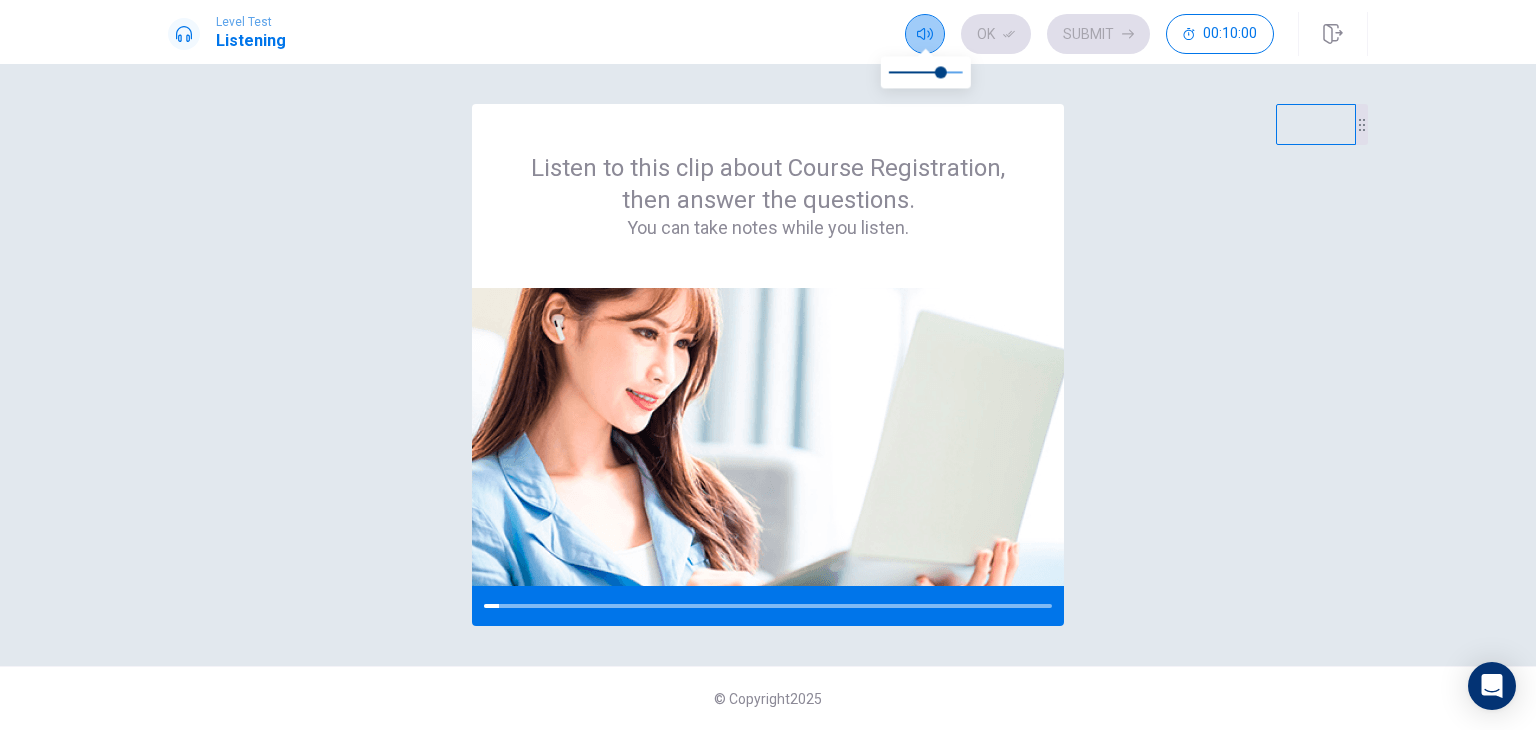 click at bounding box center [925, 34] 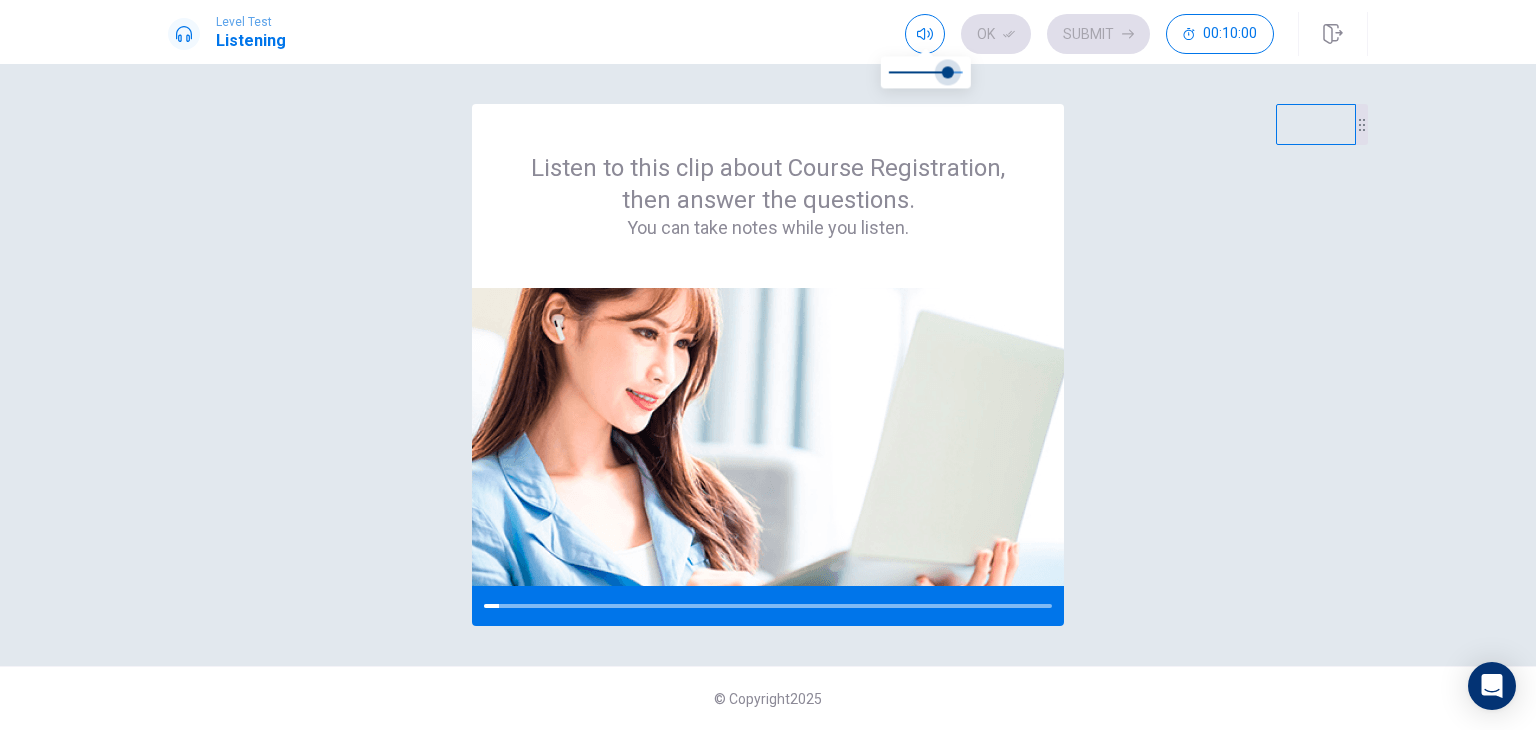 click at bounding box center (948, 72) 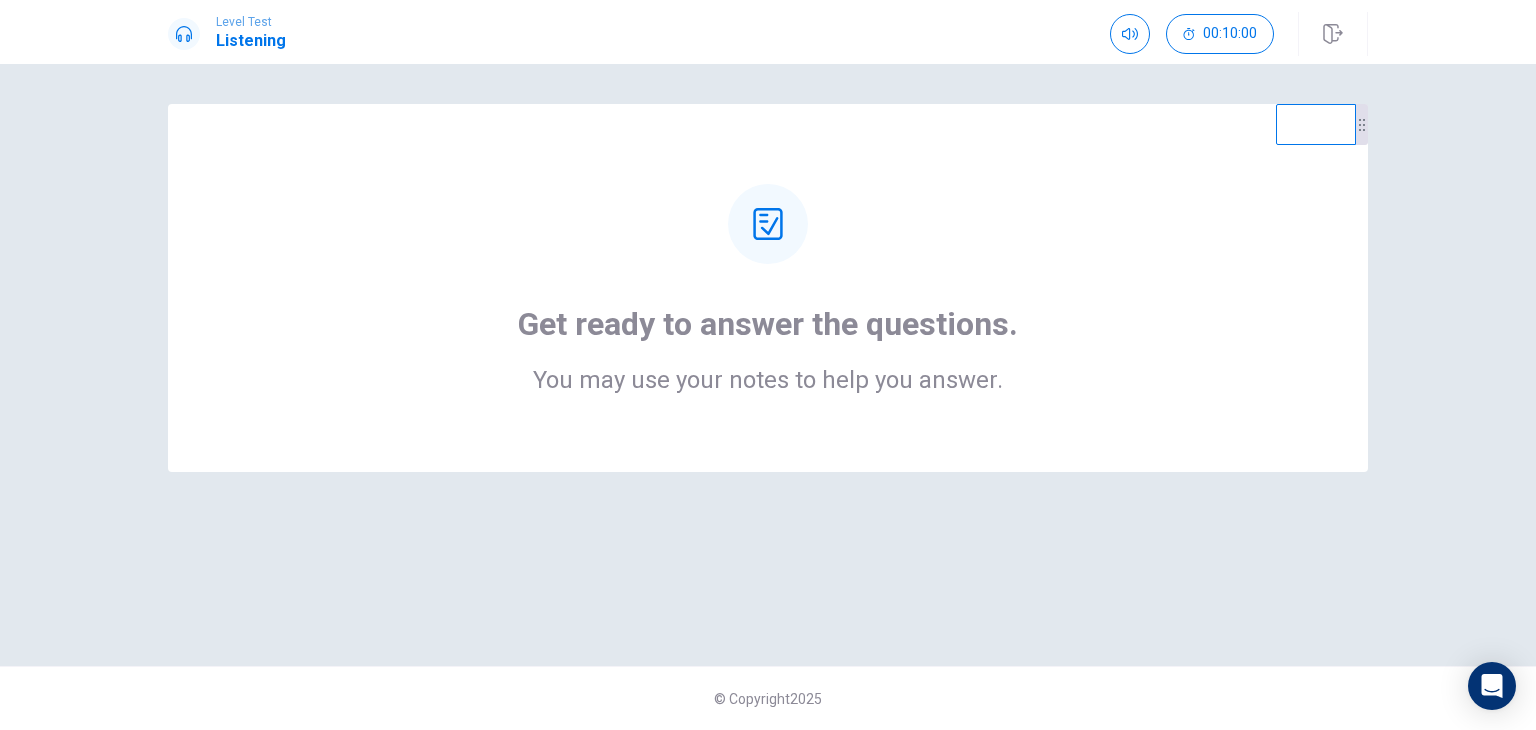 click on "Get ready to answer the questions. You may use your notes to help you answer." at bounding box center (768, 288) 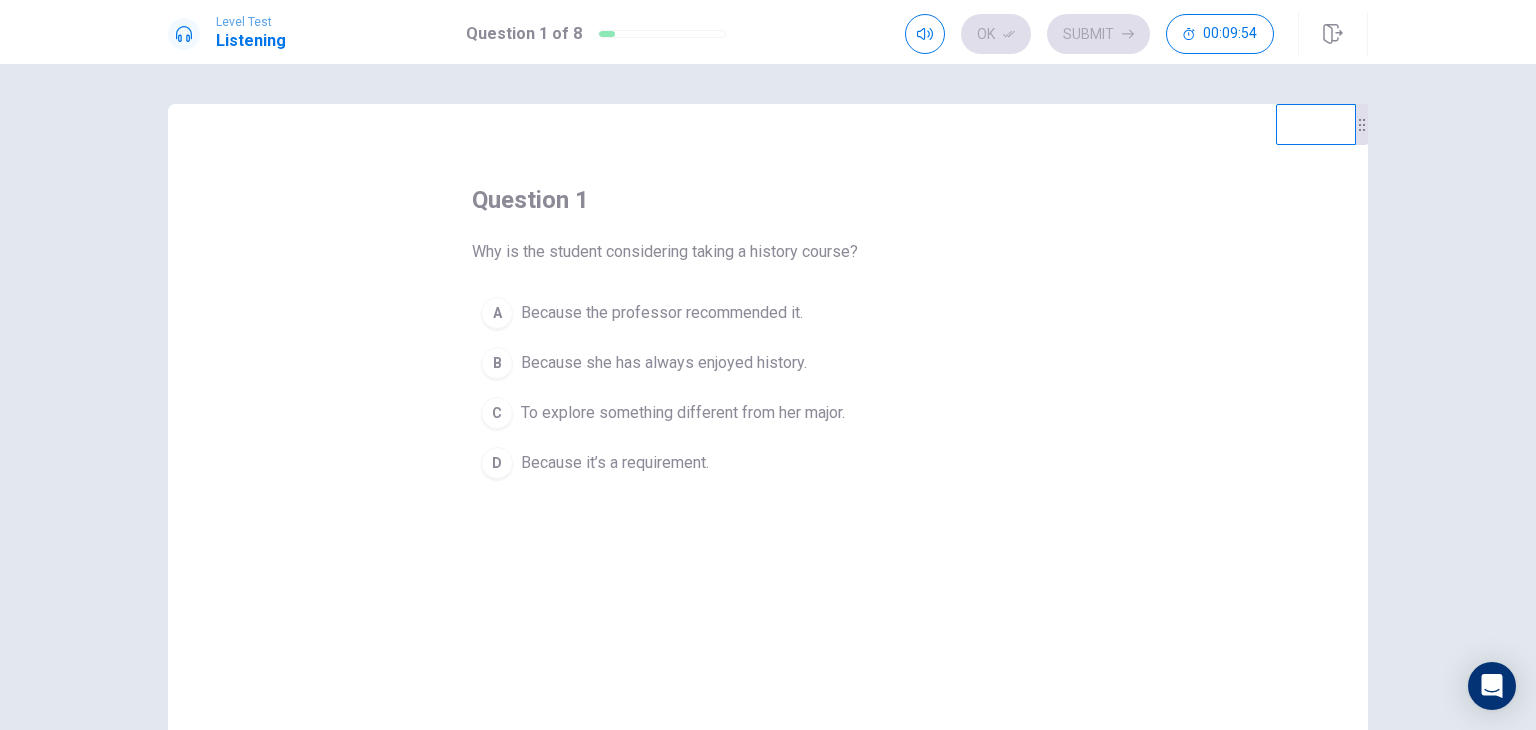 click on "C" at bounding box center [497, 313] 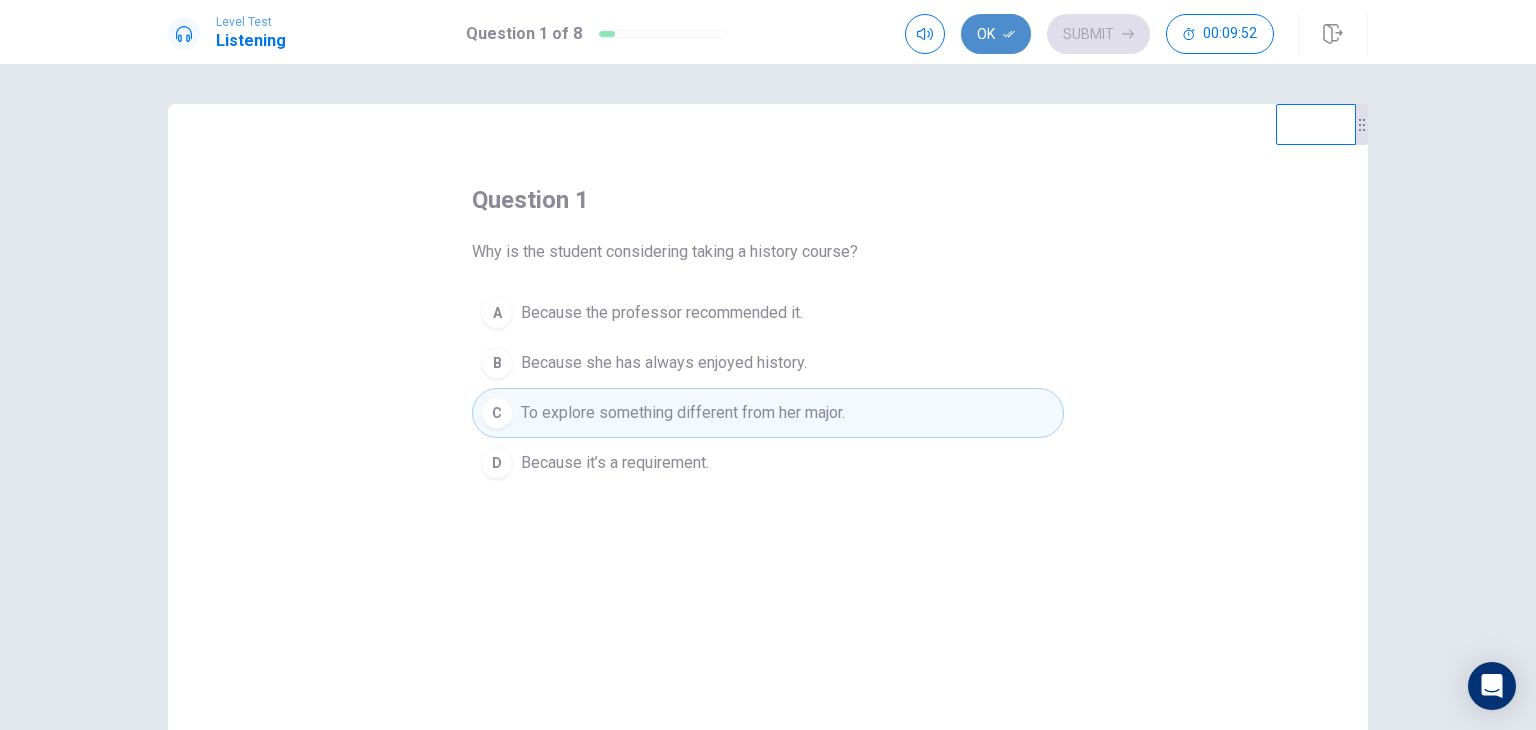 click on "Ok" at bounding box center [996, 34] 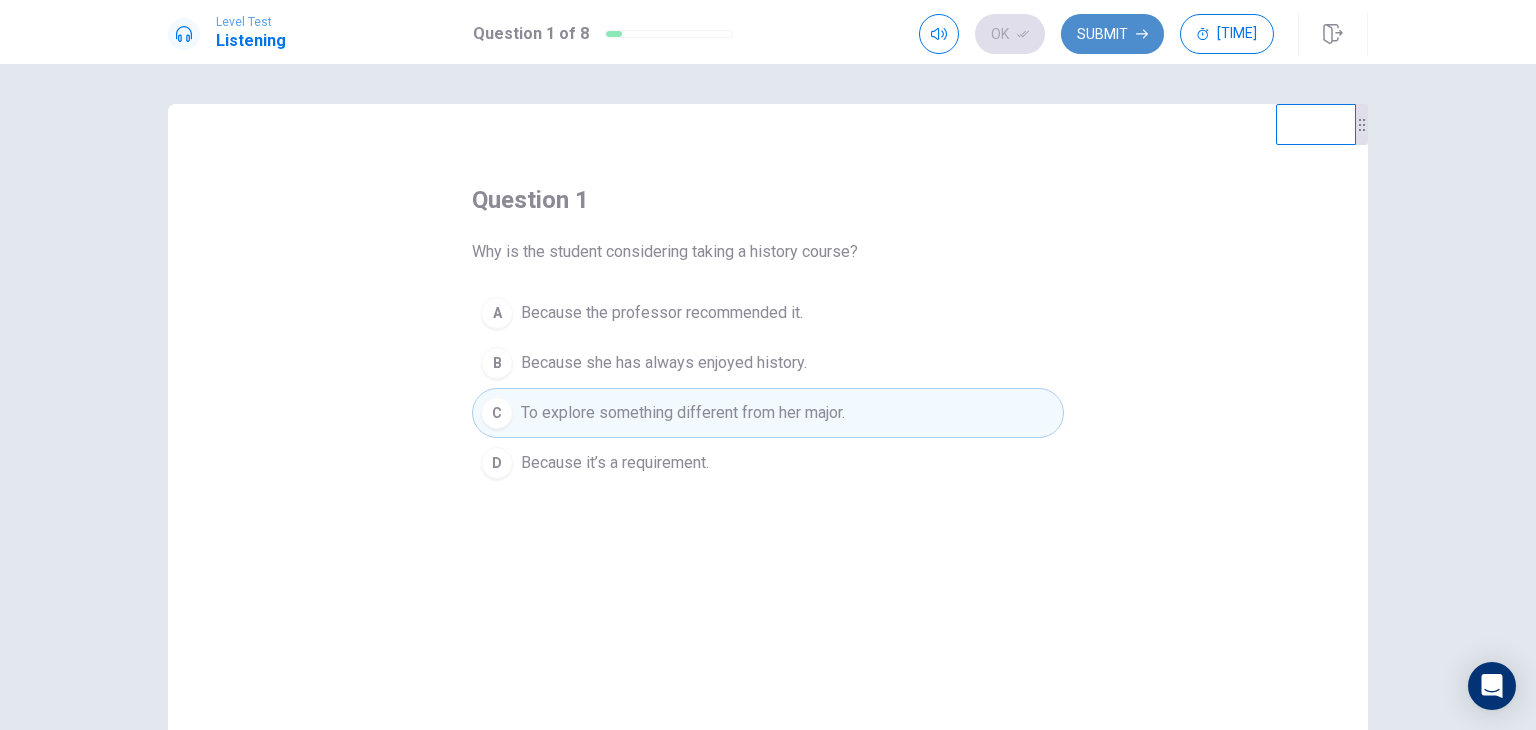 click on "Submit" at bounding box center [1112, 34] 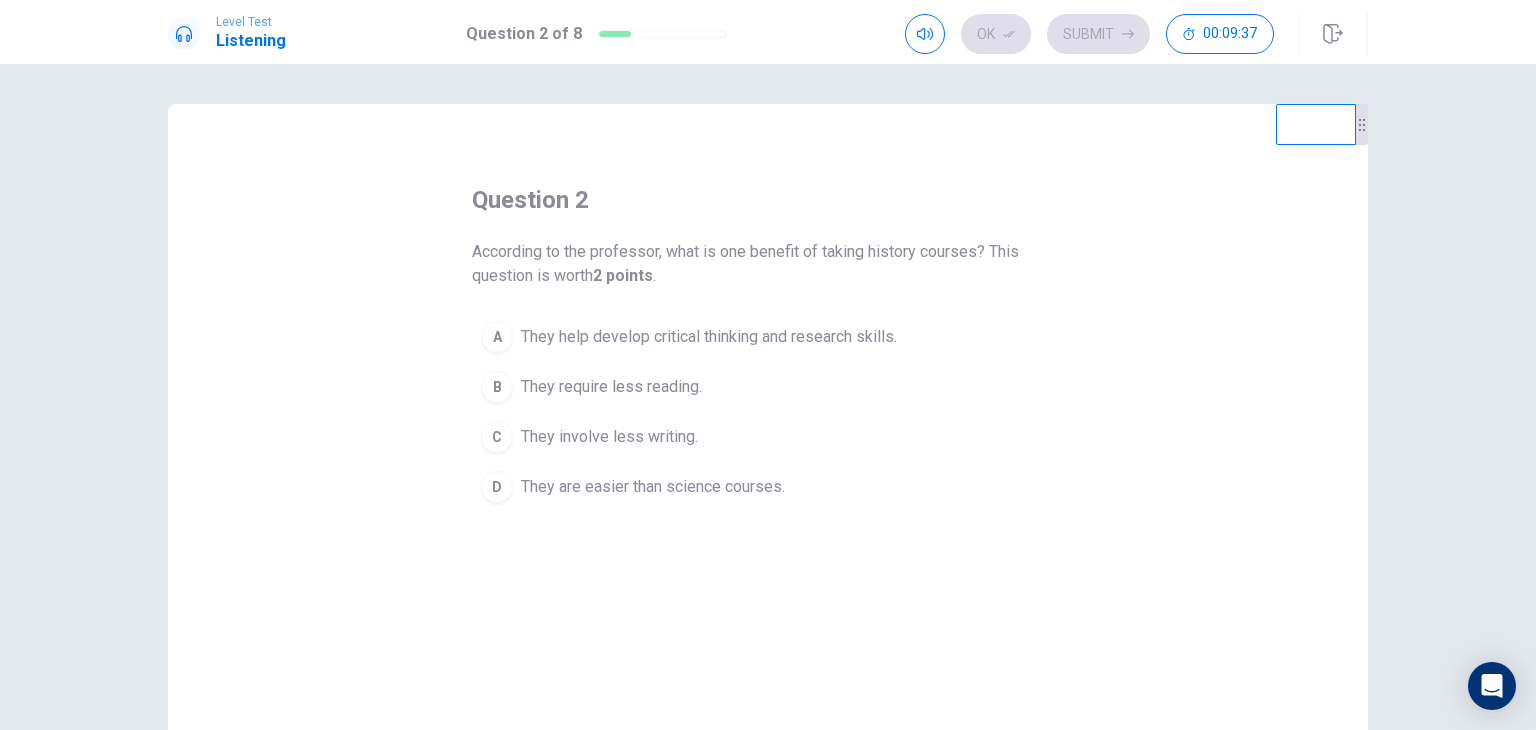 click on "A" at bounding box center (497, 337) 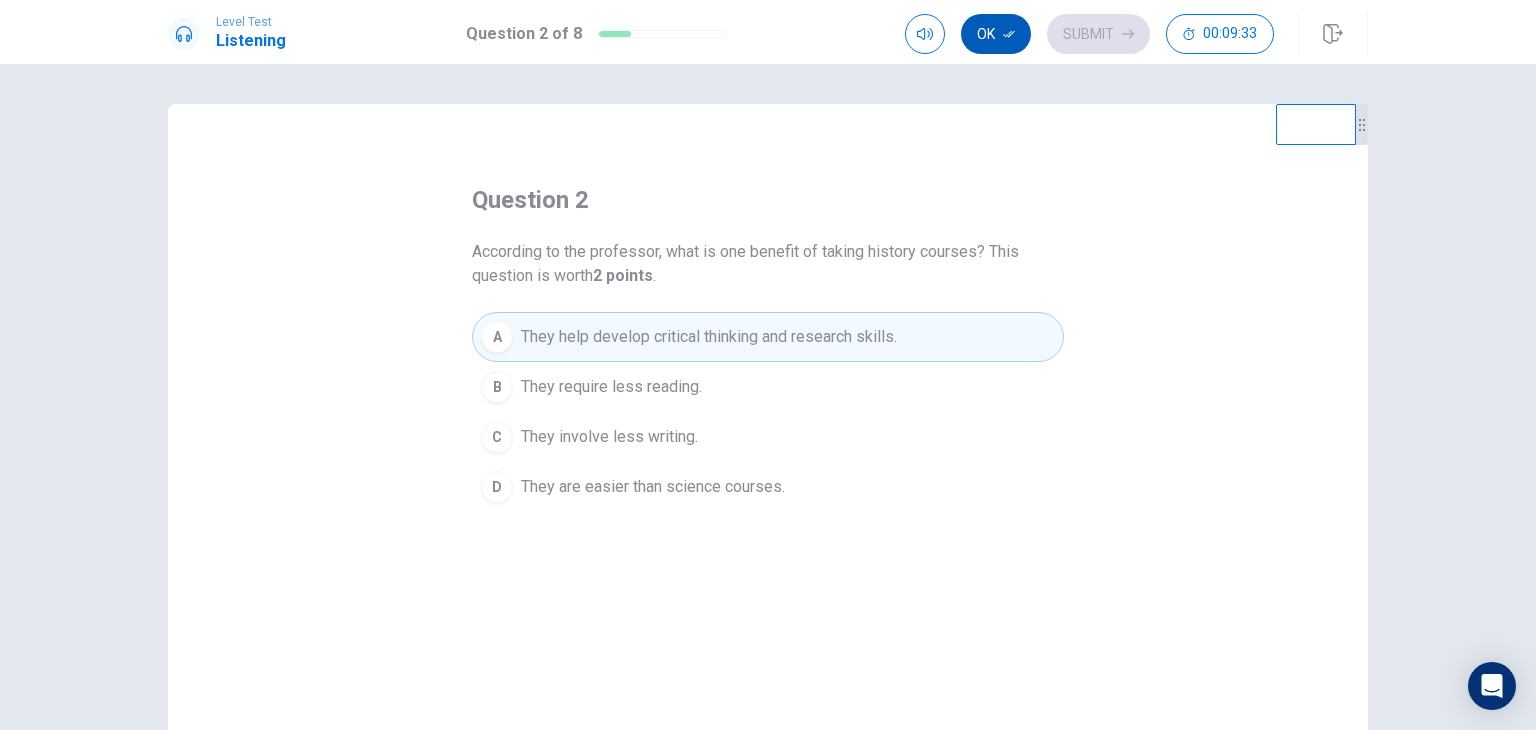 click on "Ok" at bounding box center (996, 34) 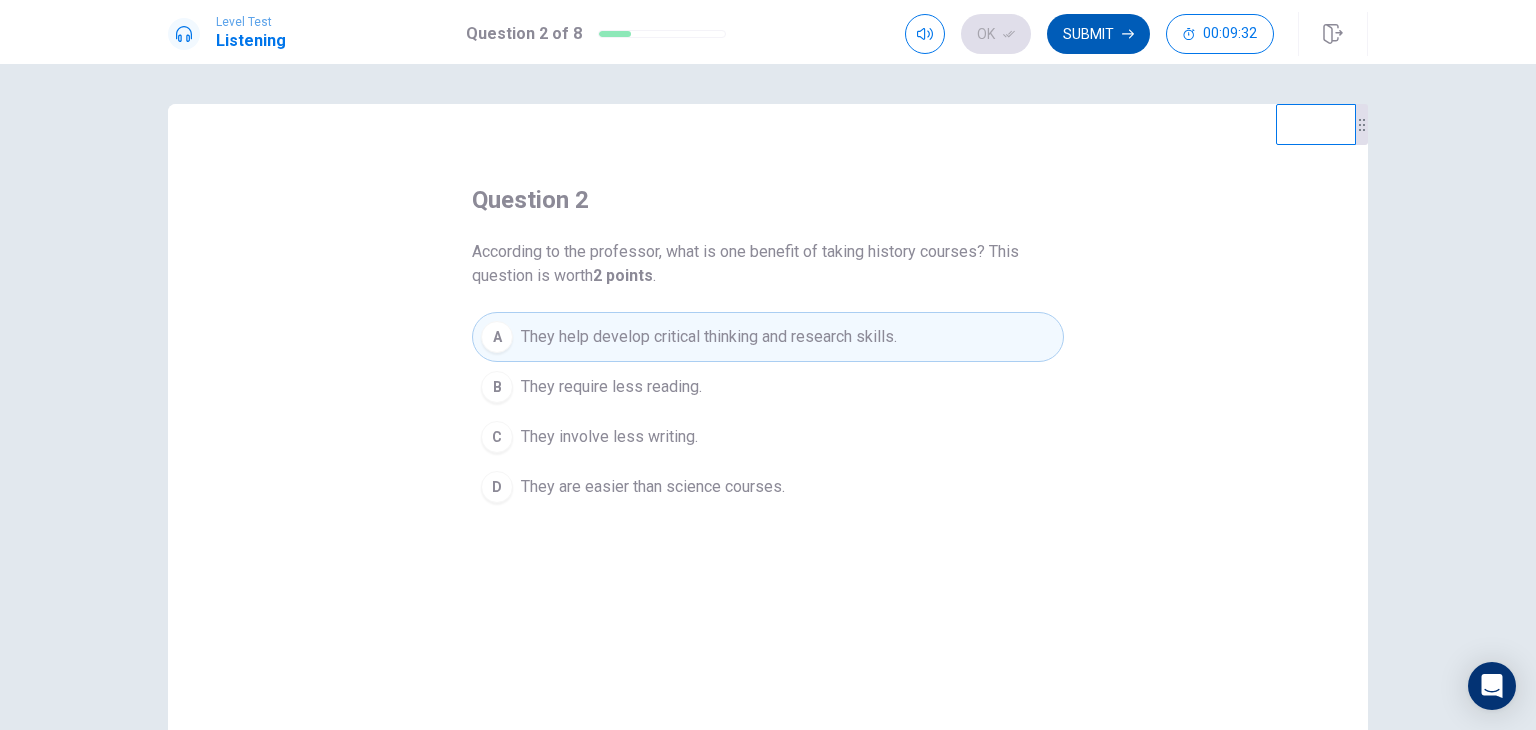 click on "Submit" at bounding box center [1098, 34] 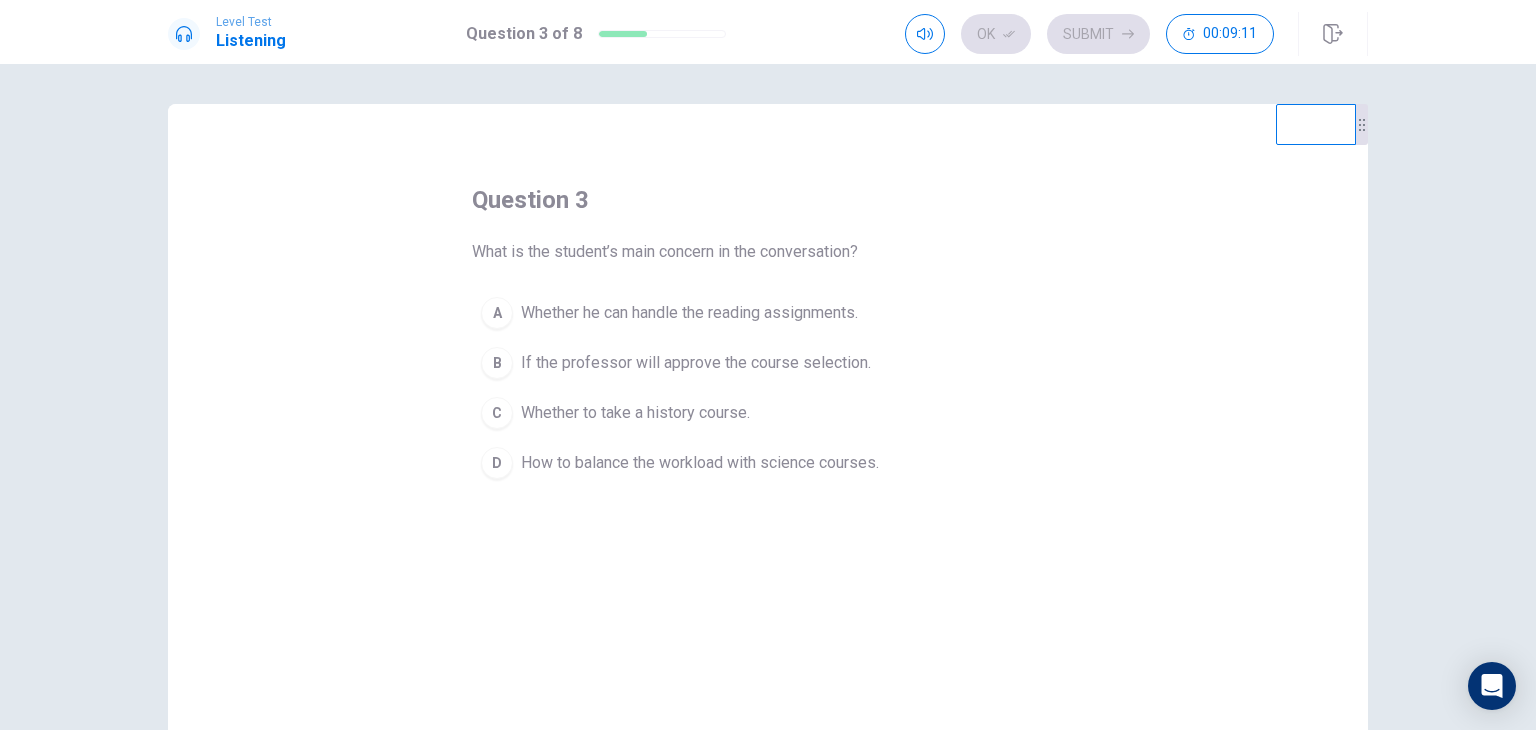 click on "C" at bounding box center (497, 313) 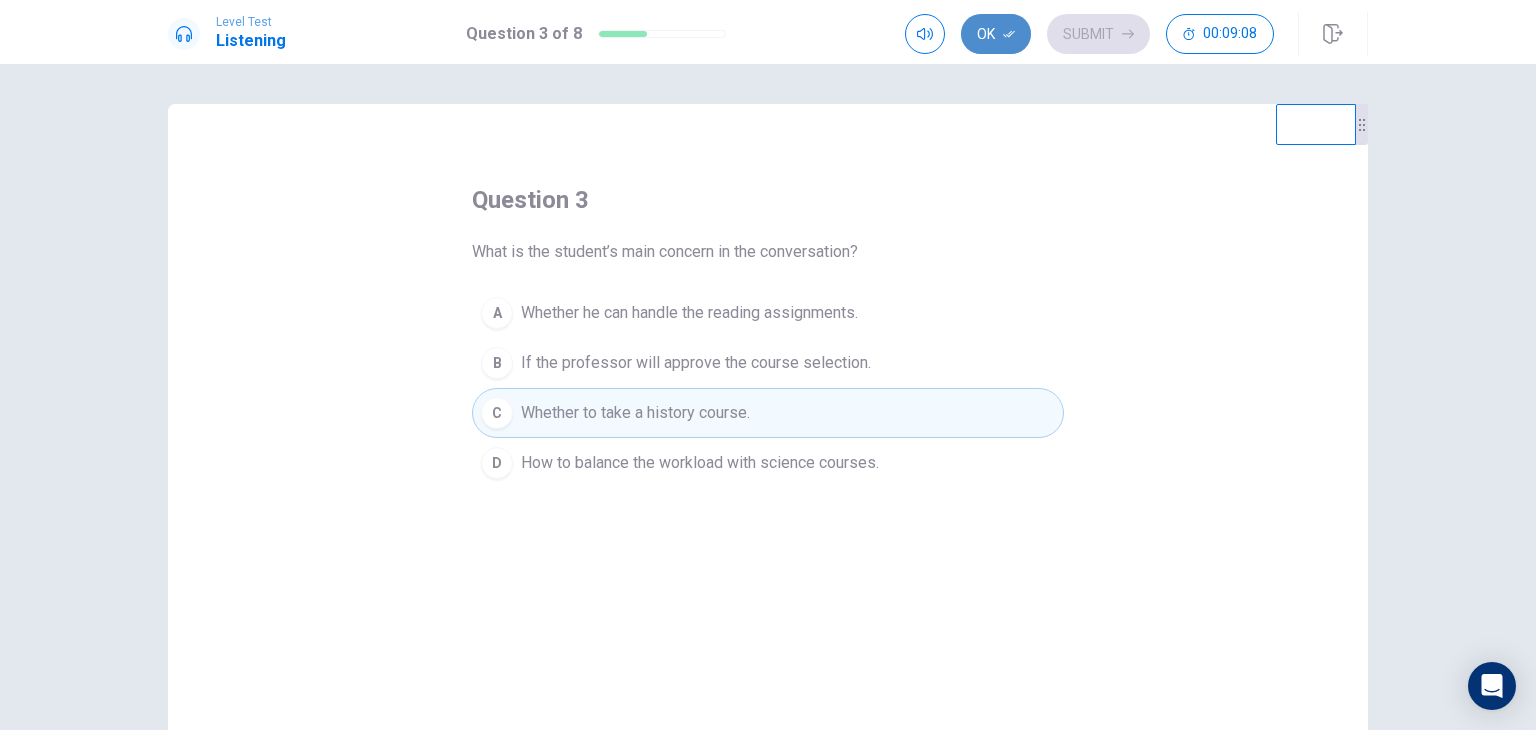 click on "Ok" at bounding box center [996, 34] 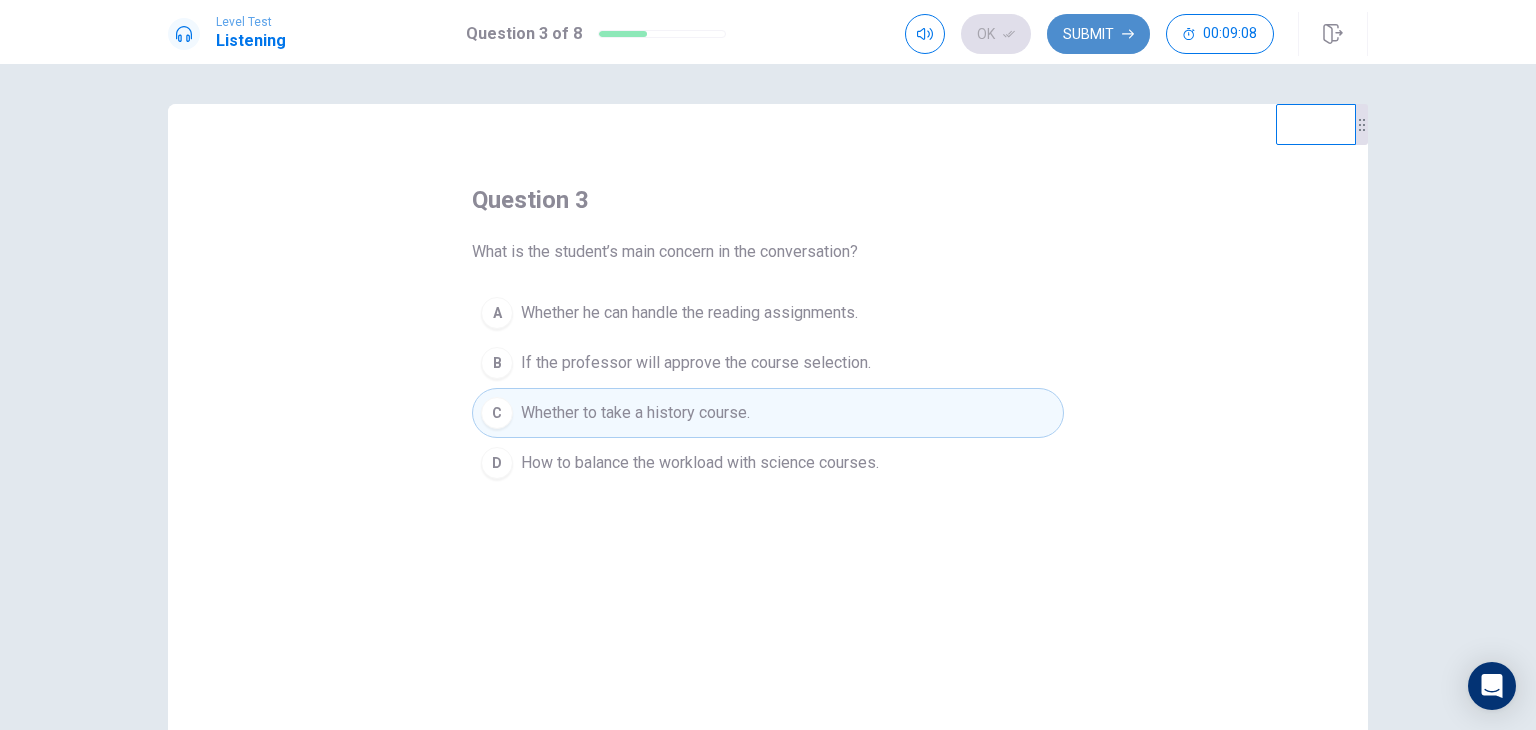 click on "Submit" at bounding box center [1098, 34] 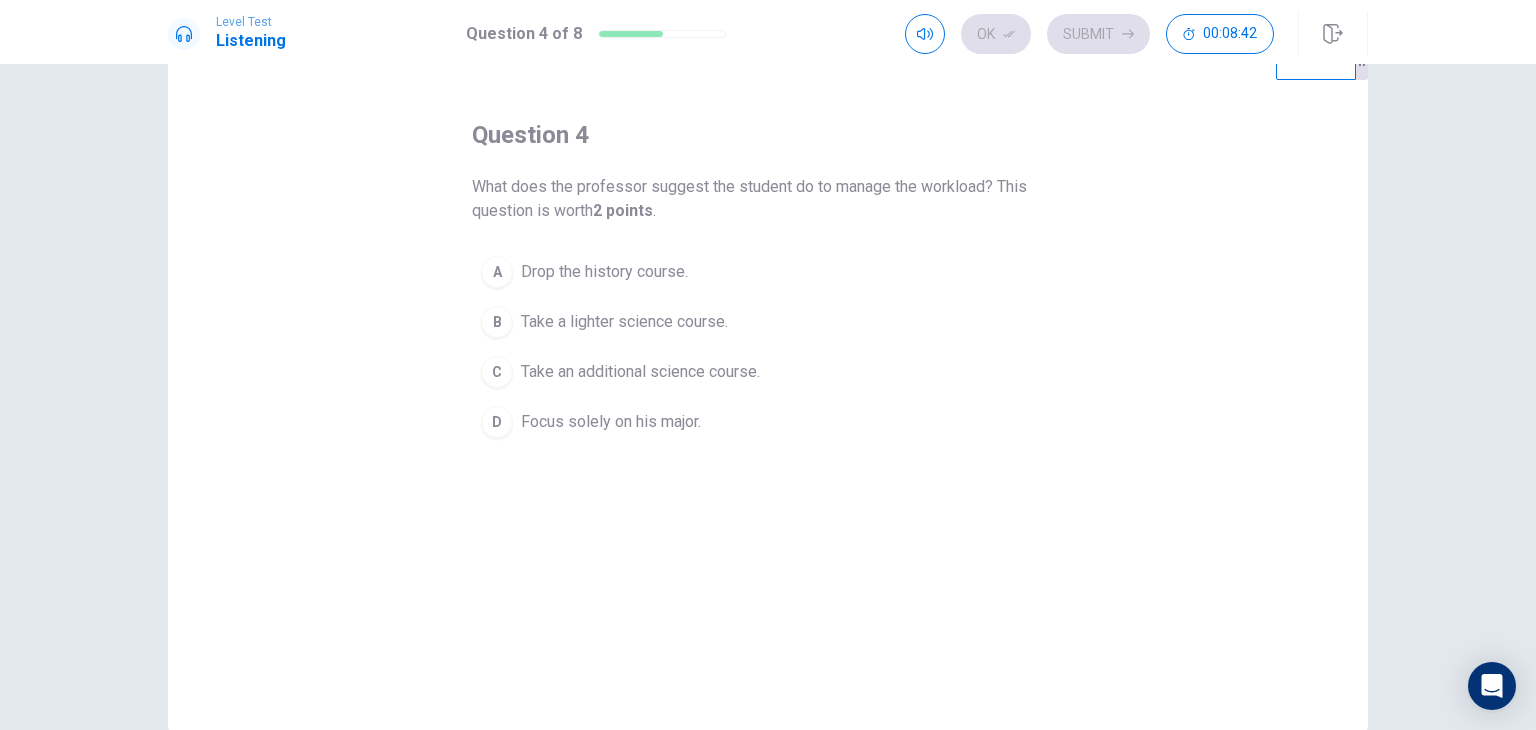 scroll, scrollTop: 100, scrollLeft: 0, axis: vertical 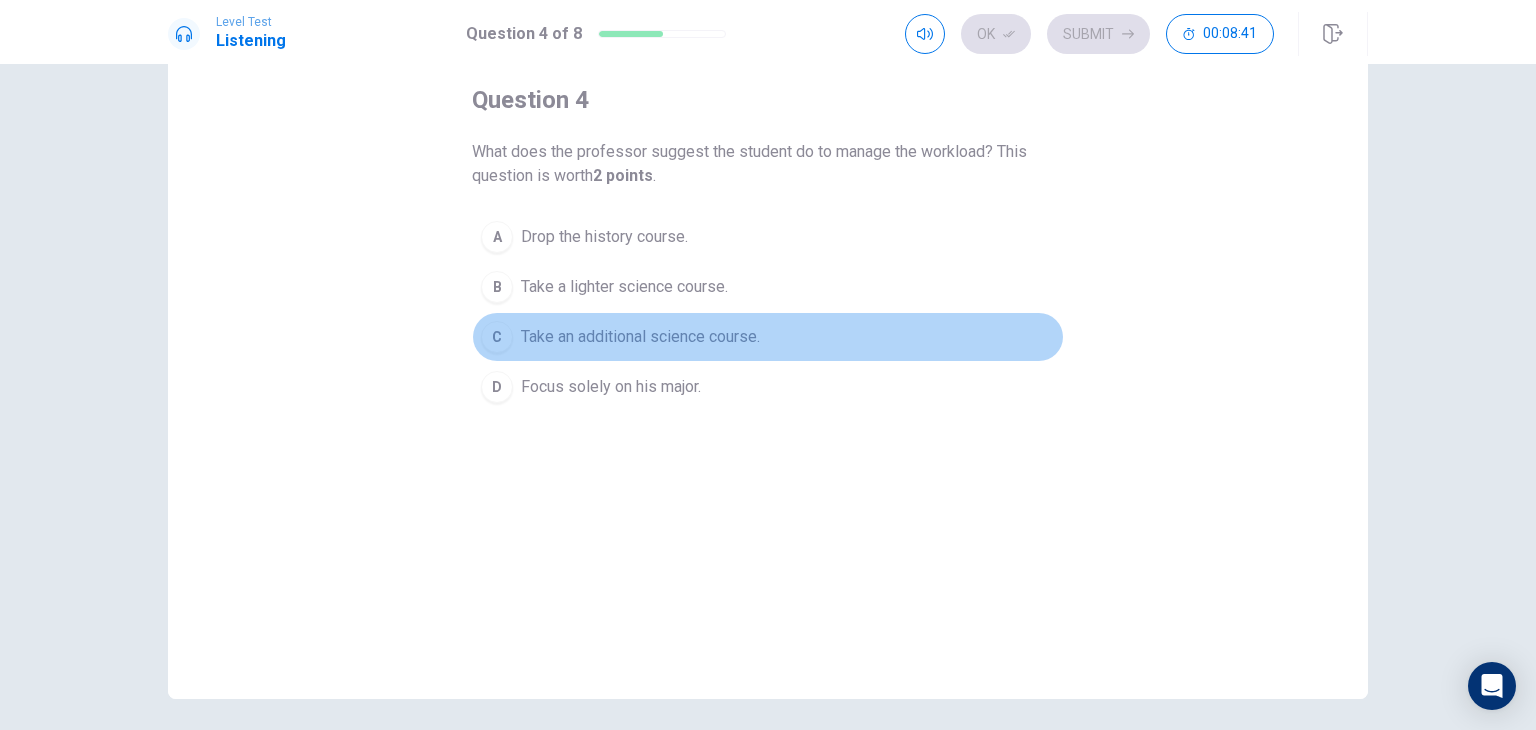 click on "C" at bounding box center (497, 237) 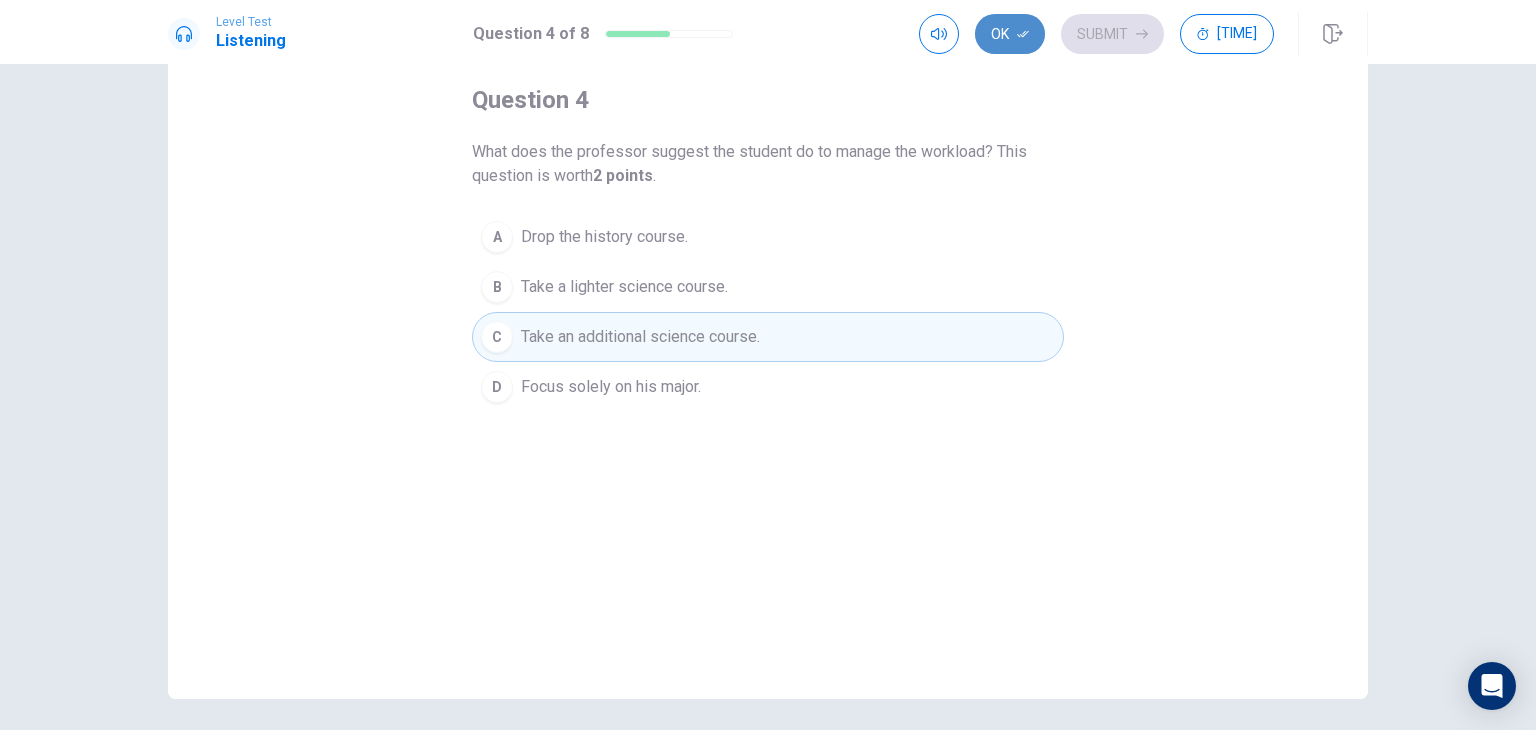 click on "Ok" at bounding box center [1010, 34] 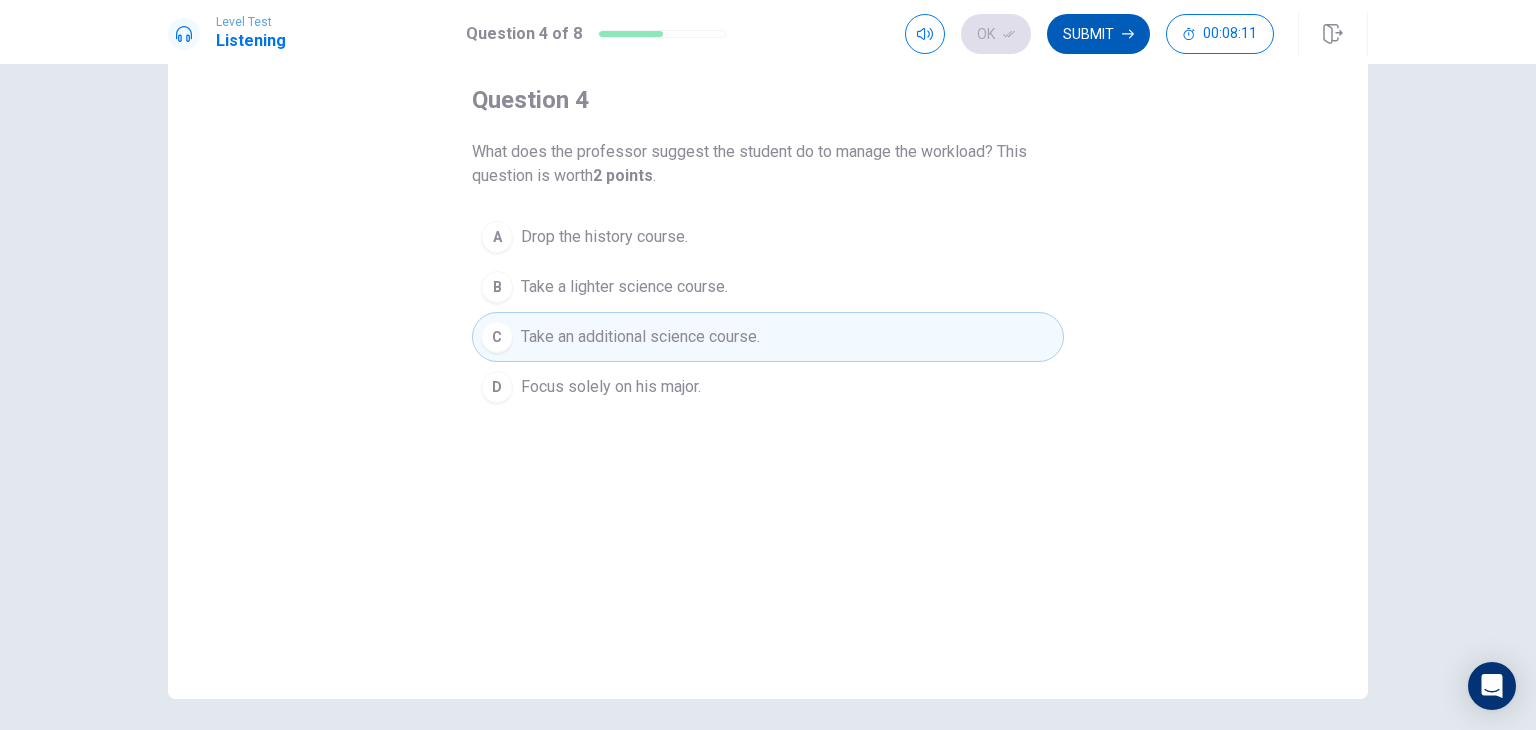 click on "Submit" at bounding box center (1098, 34) 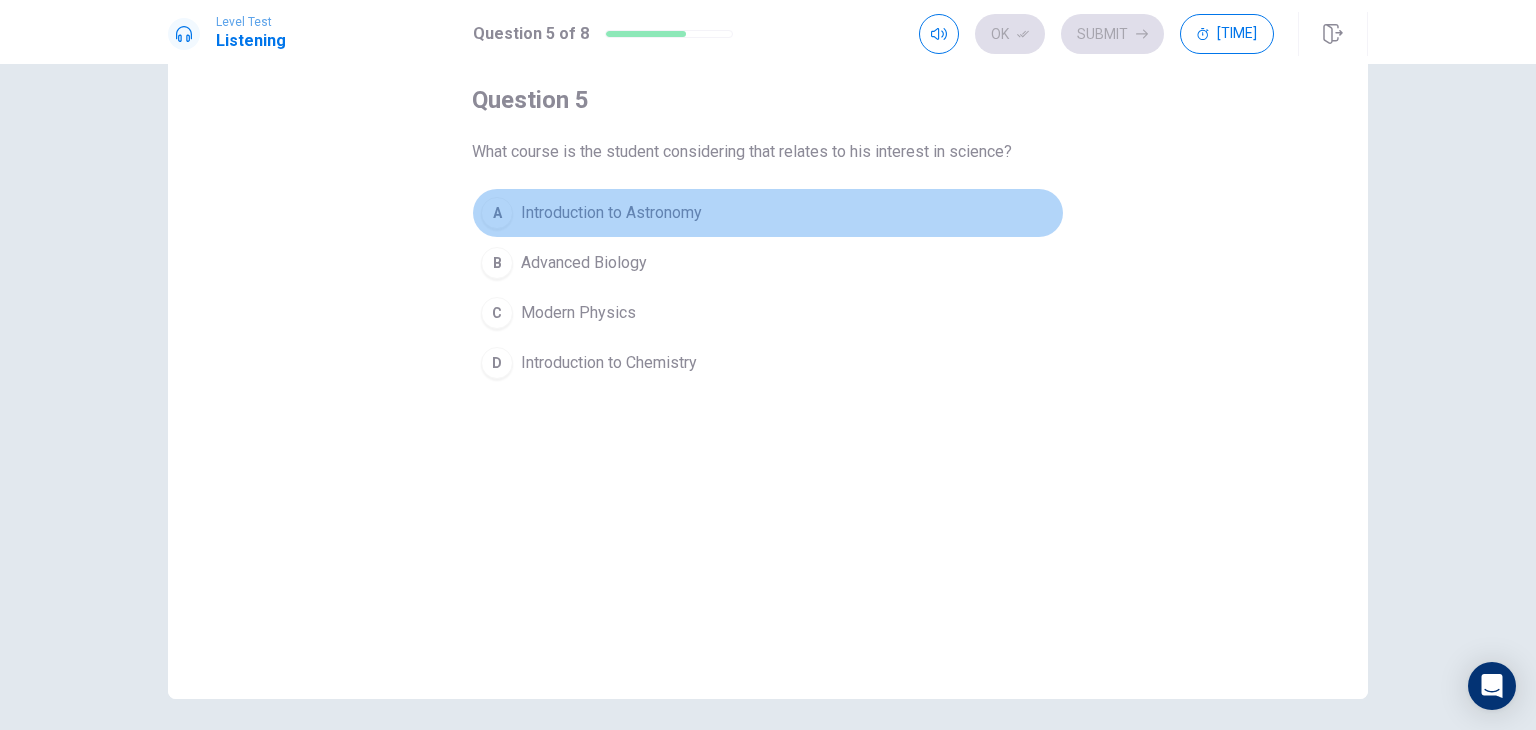click on "A" at bounding box center (497, 213) 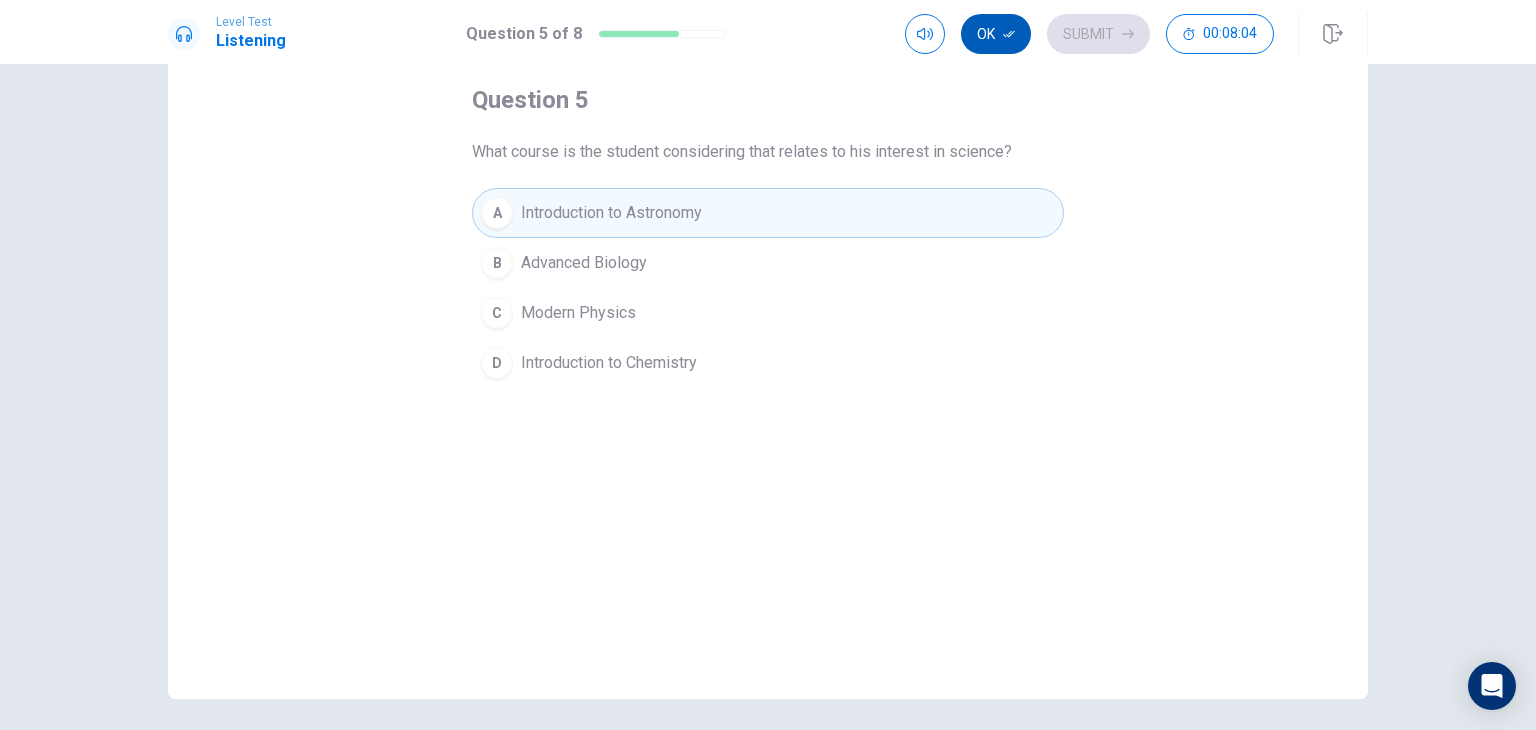 click at bounding box center [1009, 34] 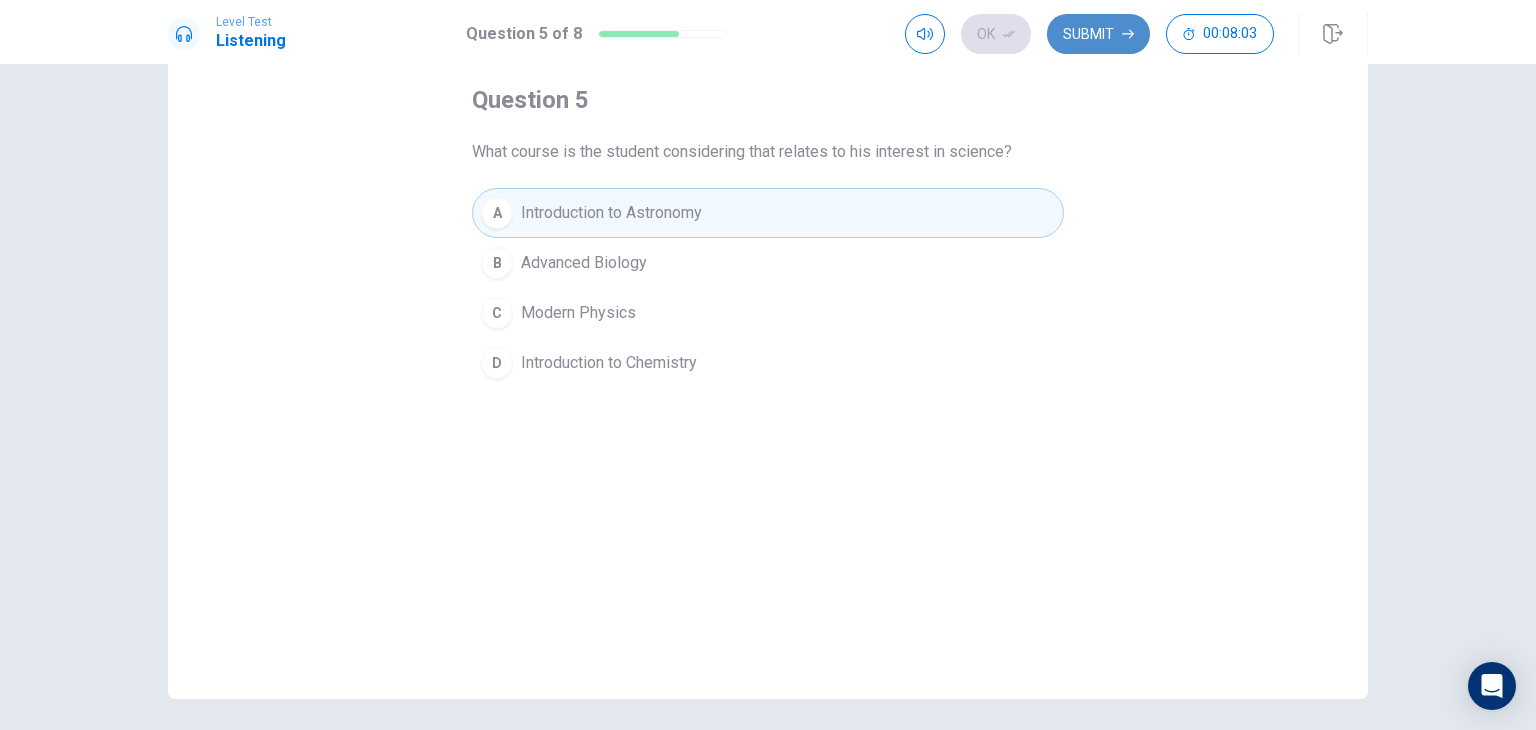 click on "Submit" at bounding box center [1098, 34] 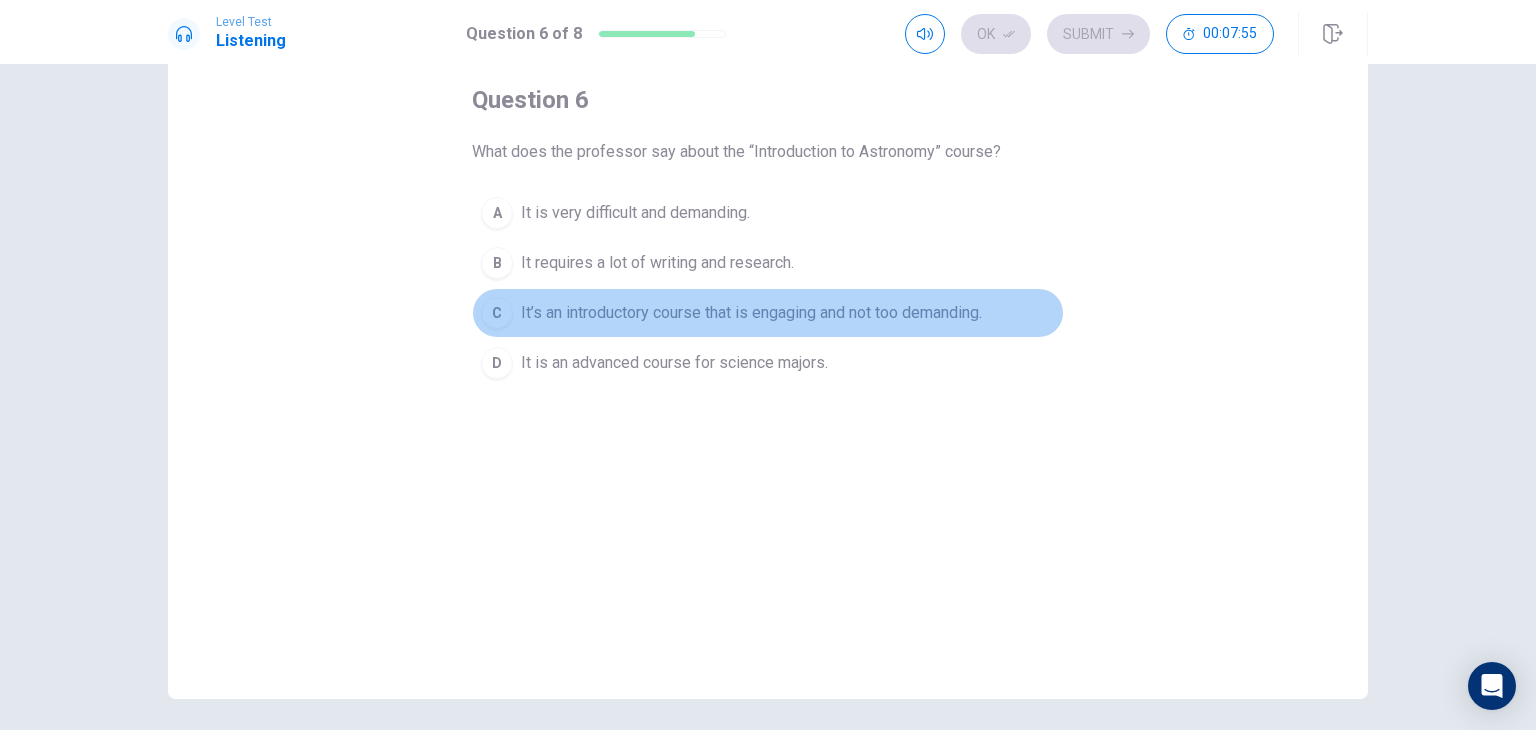 click on "C" at bounding box center [497, 213] 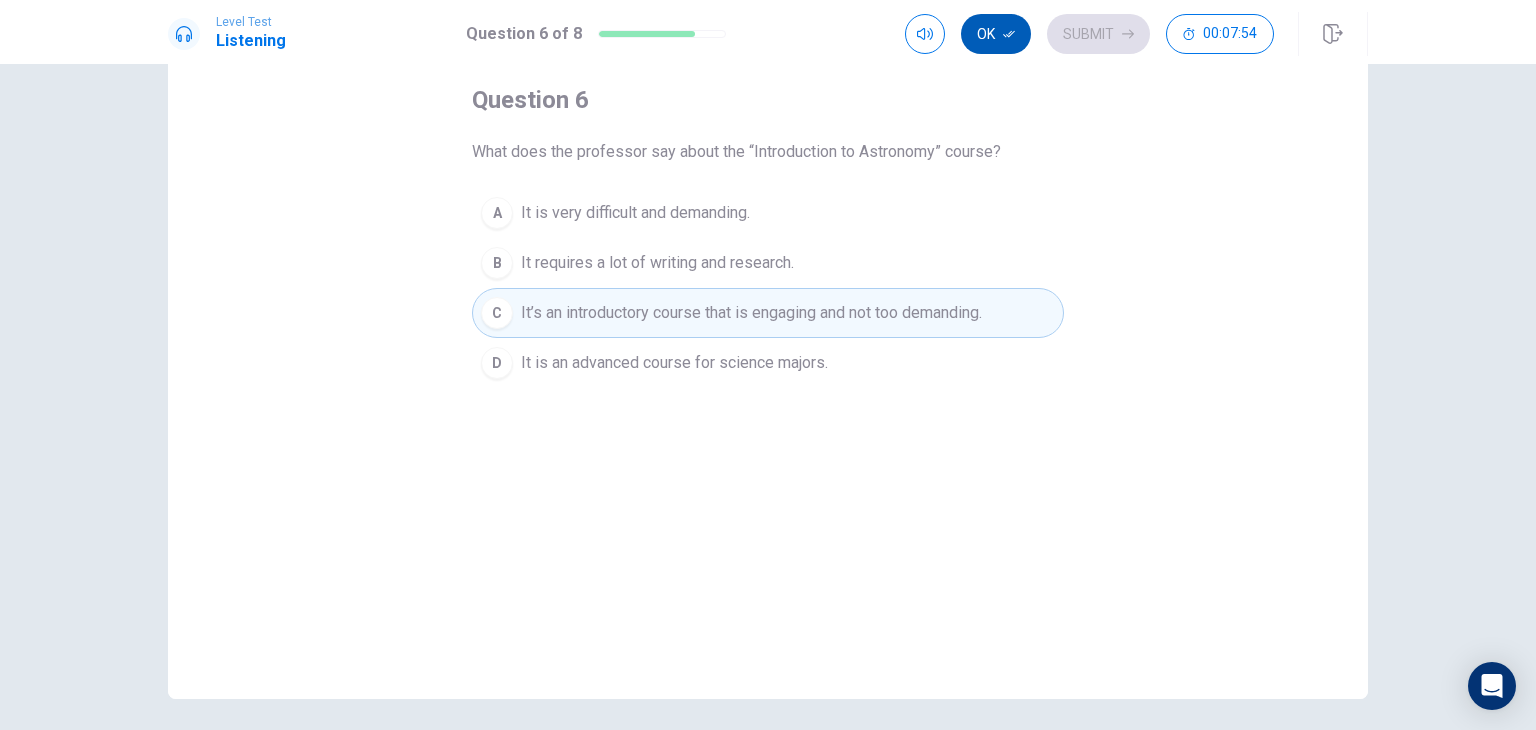 click on "Ok" at bounding box center (996, 34) 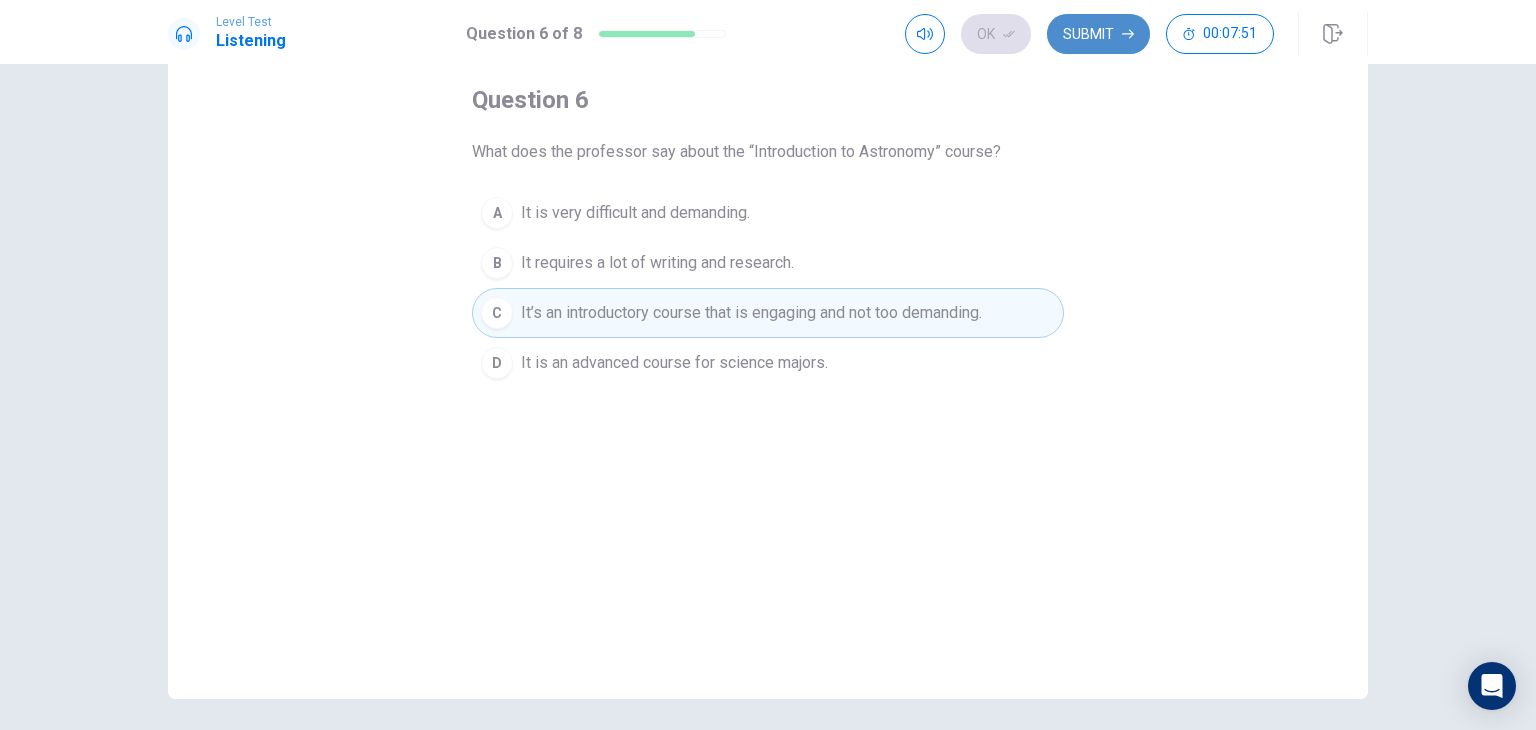 click on "Submit" at bounding box center [1098, 34] 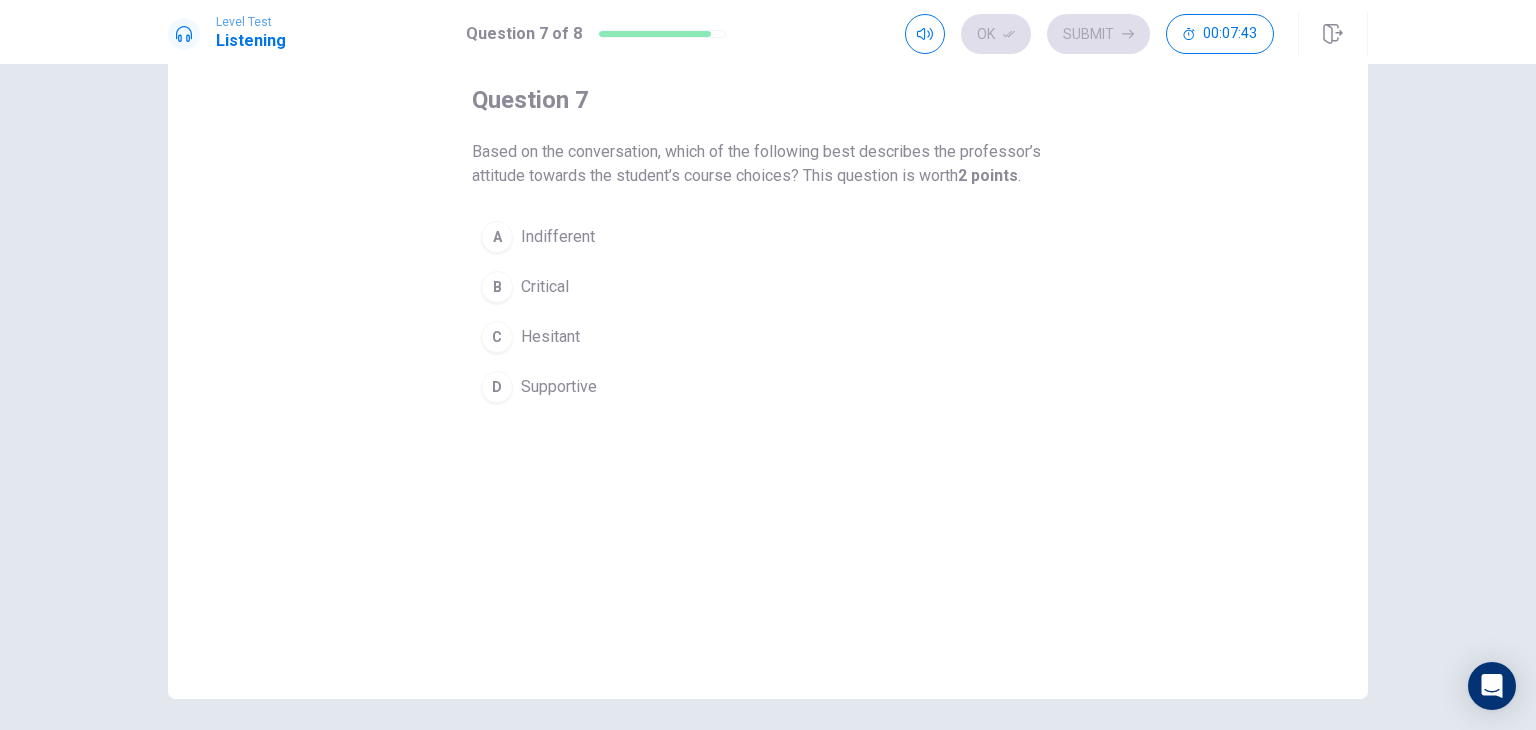 click on "D" at bounding box center (497, 237) 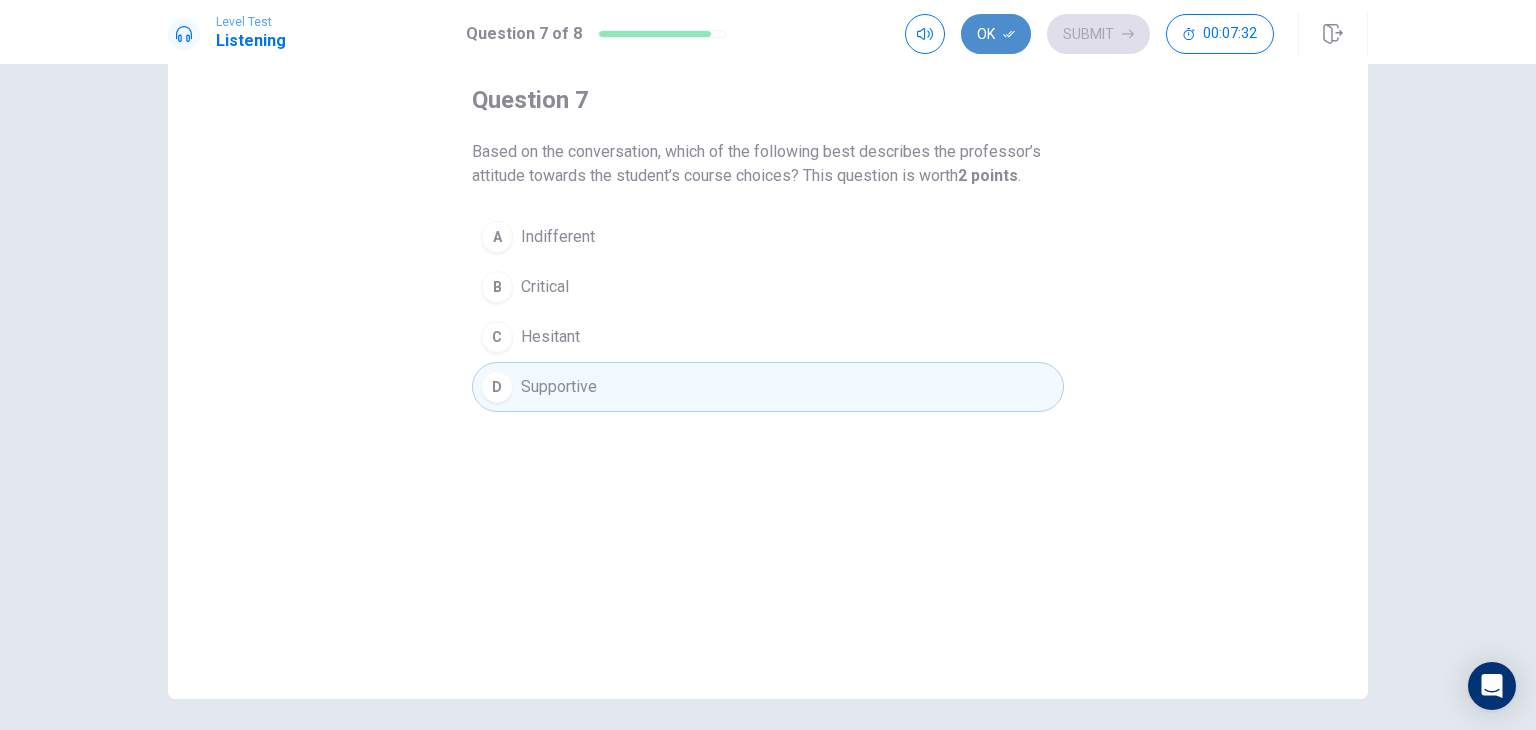 click on "Ok" at bounding box center (996, 34) 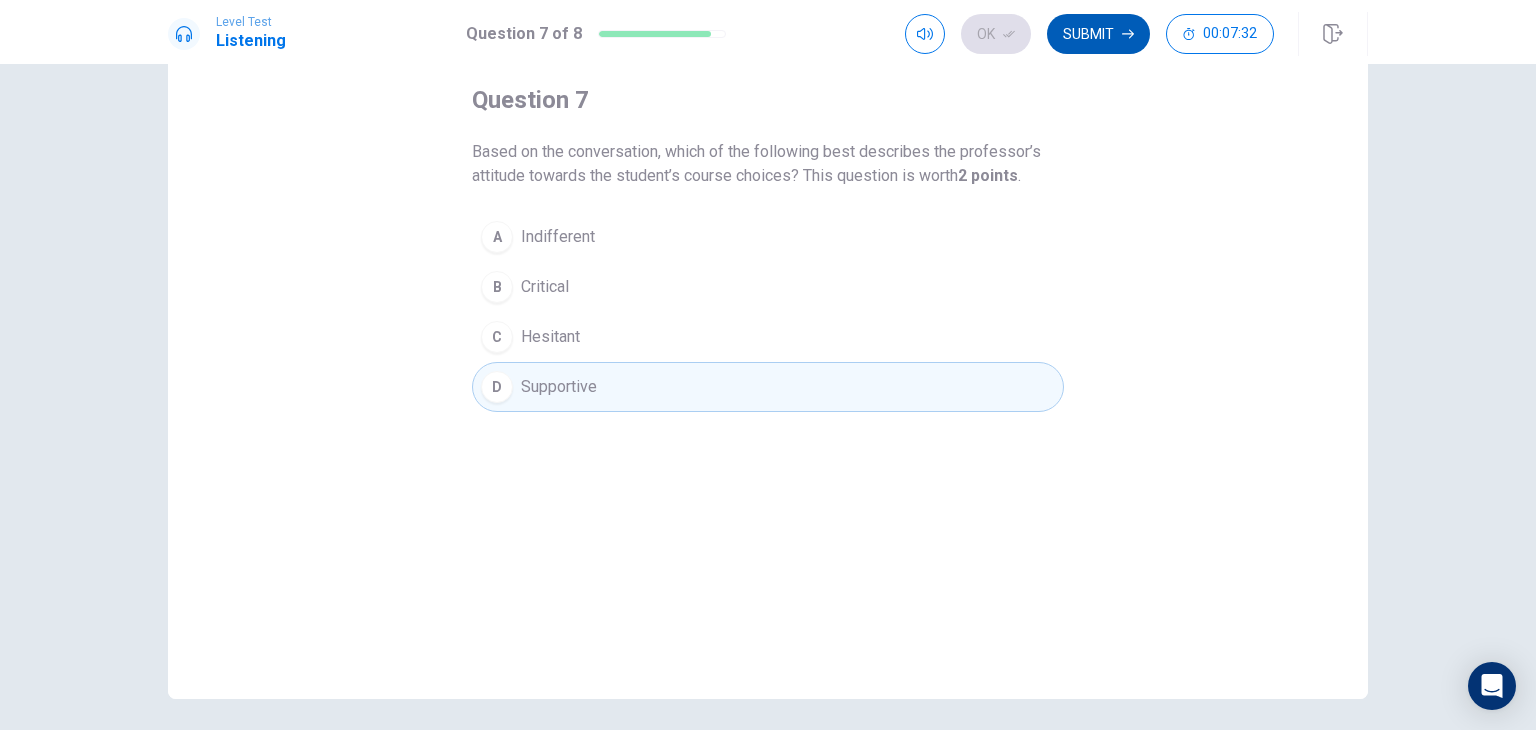 click on "Submit" at bounding box center [1098, 34] 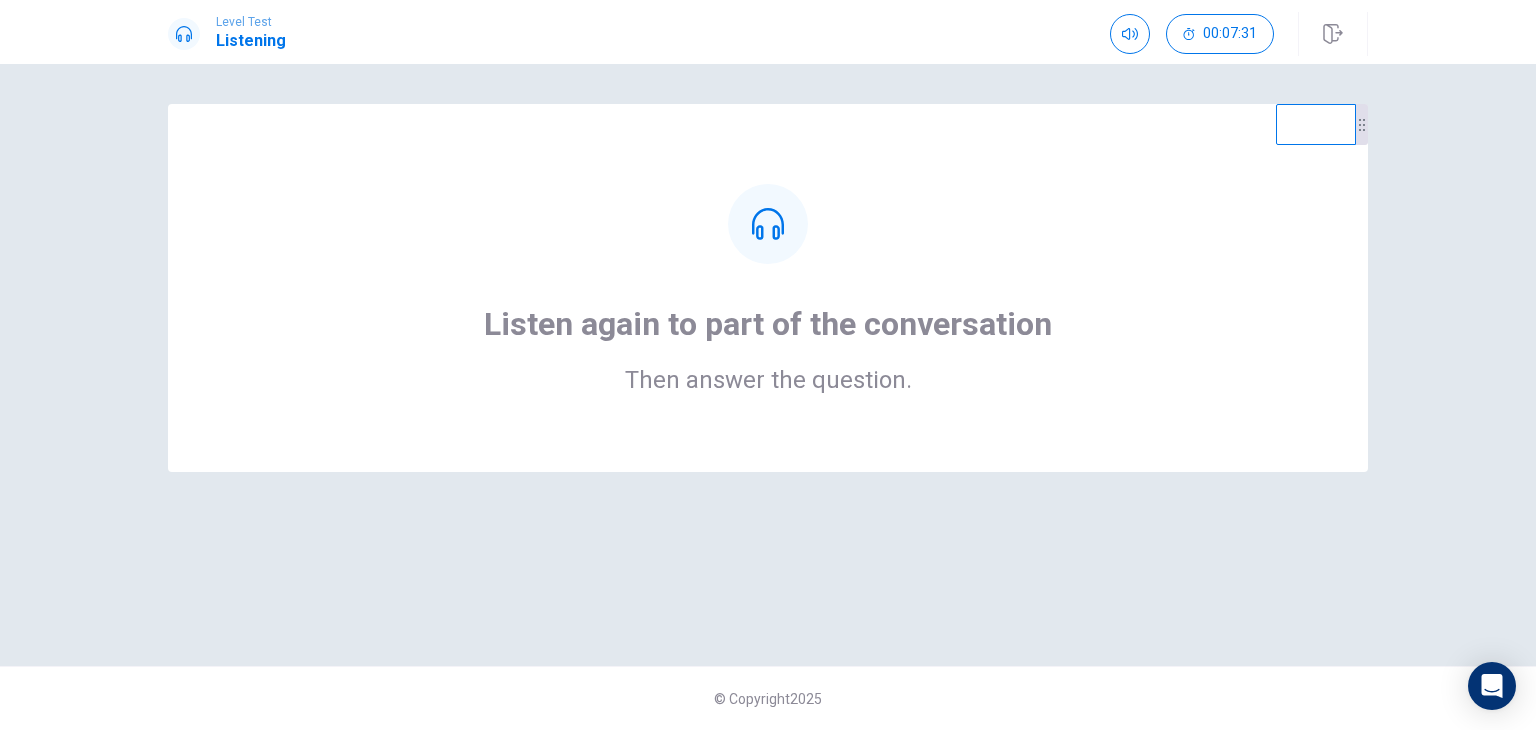 scroll, scrollTop: 0, scrollLeft: 0, axis: both 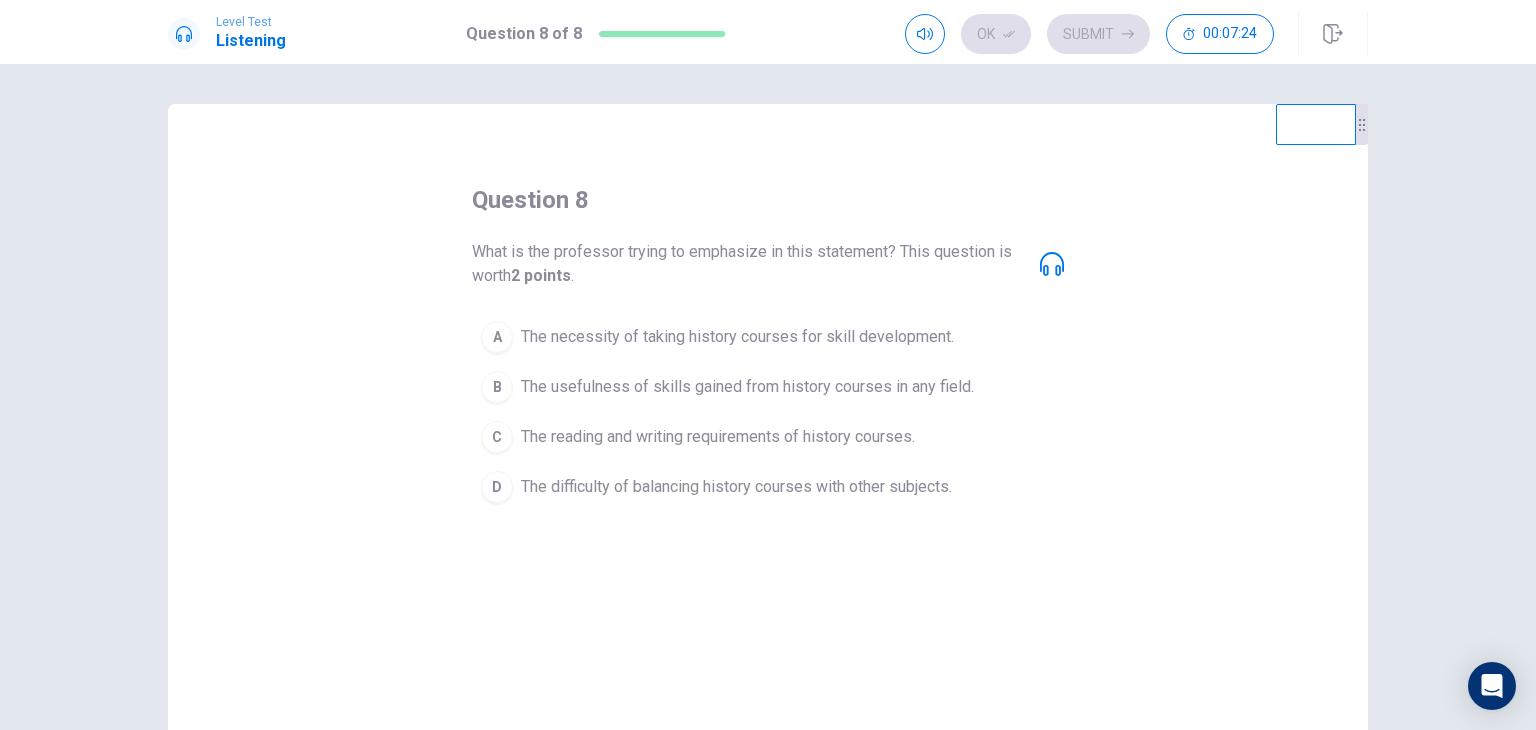 click on "B" at bounding box center (497, 337) 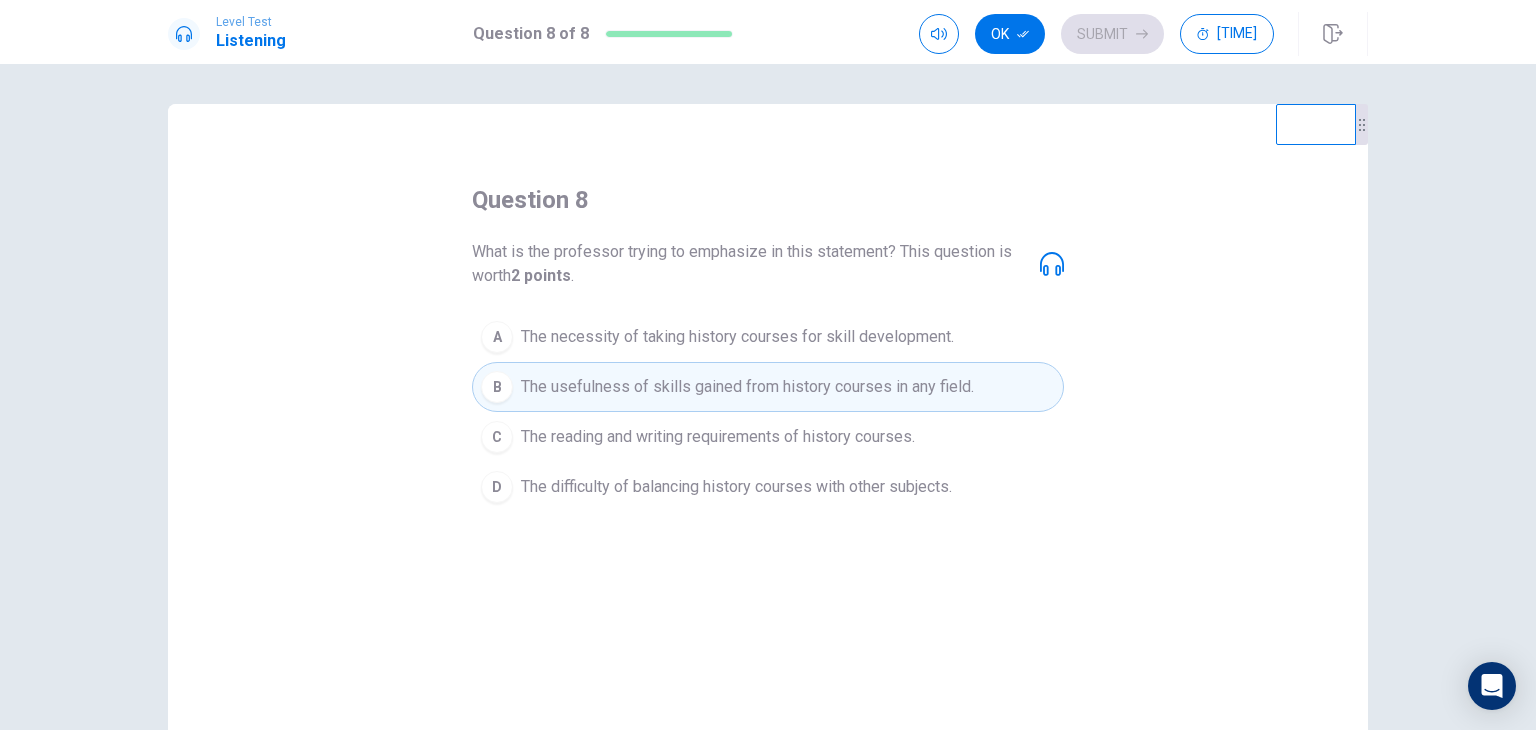 click at bounding box center (1052, 264) 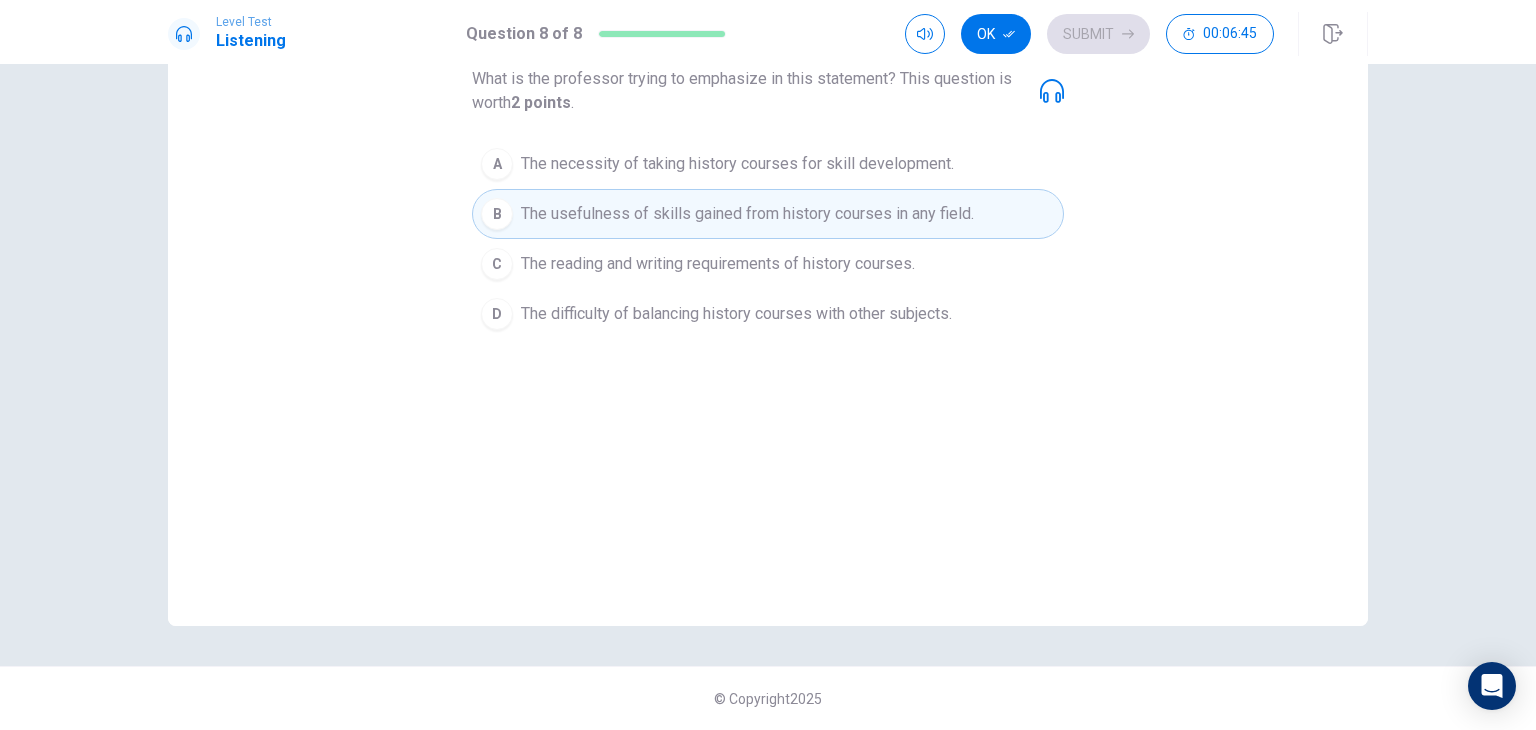 scroll, scrollTop: 73, scrollLeft: 0, axis: vertical 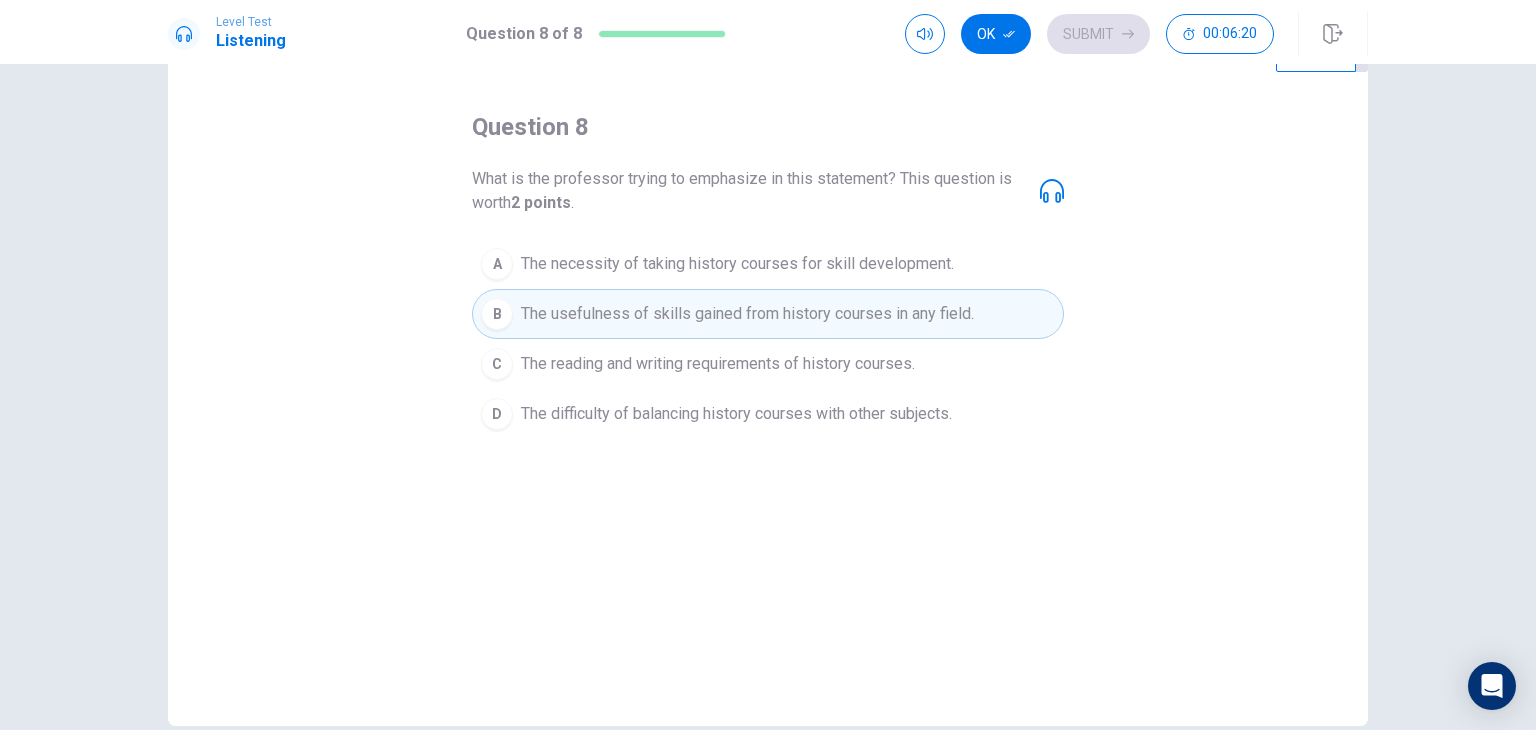 click on "The usefulness of skills gained from history courses in any field." at bounding box center [747, 314] 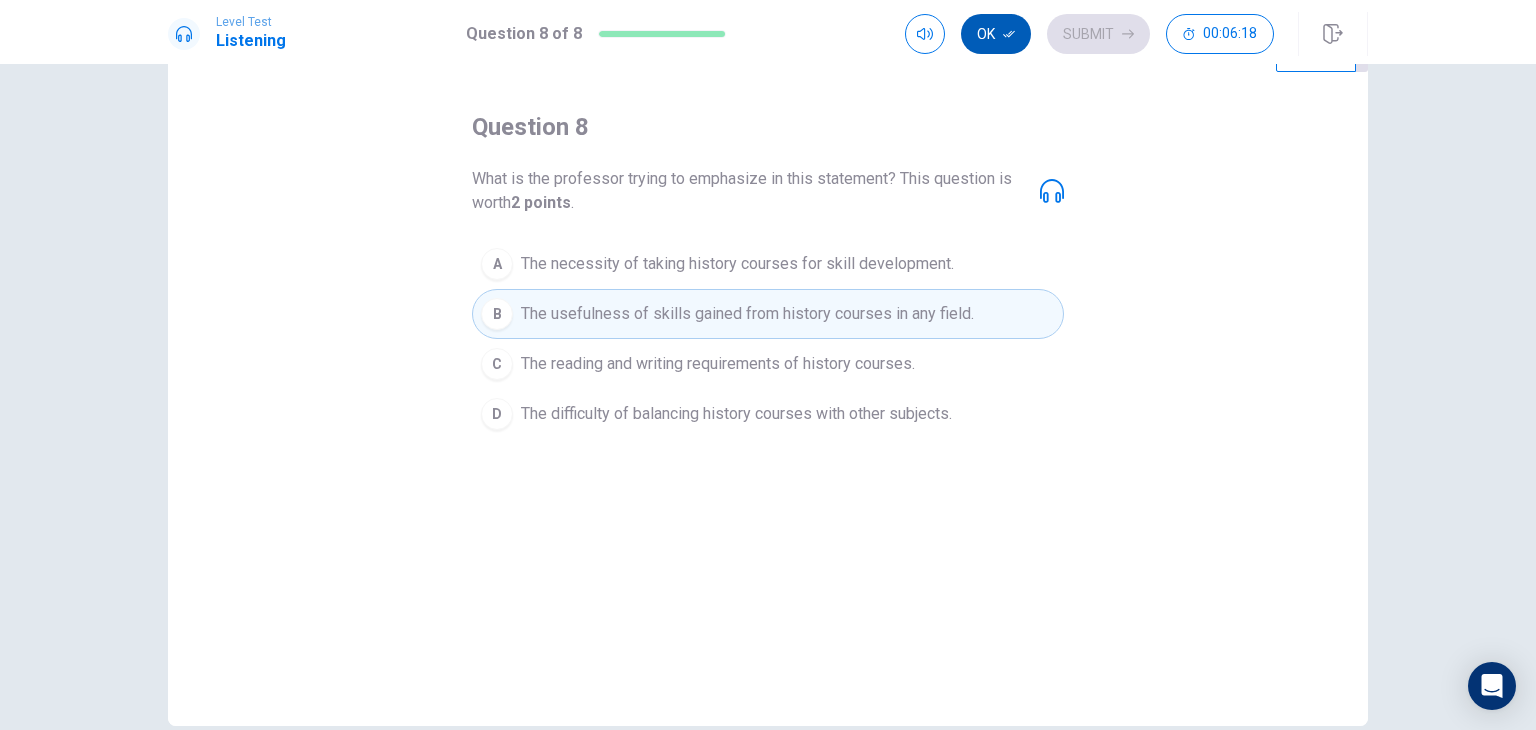 click on "Ok" at bounding box center [996, 34] 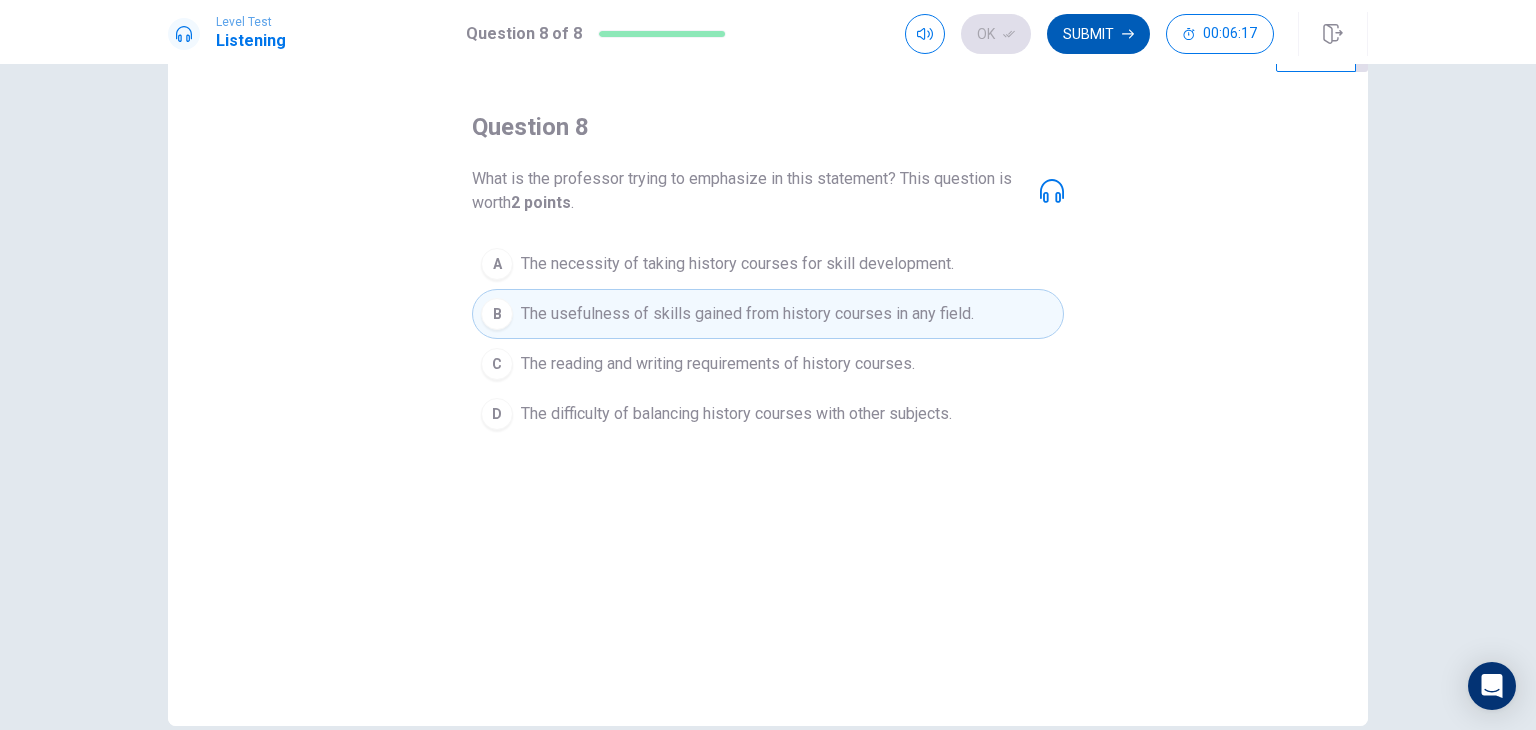 click on "Submit" at bounding box center [1098, 34] 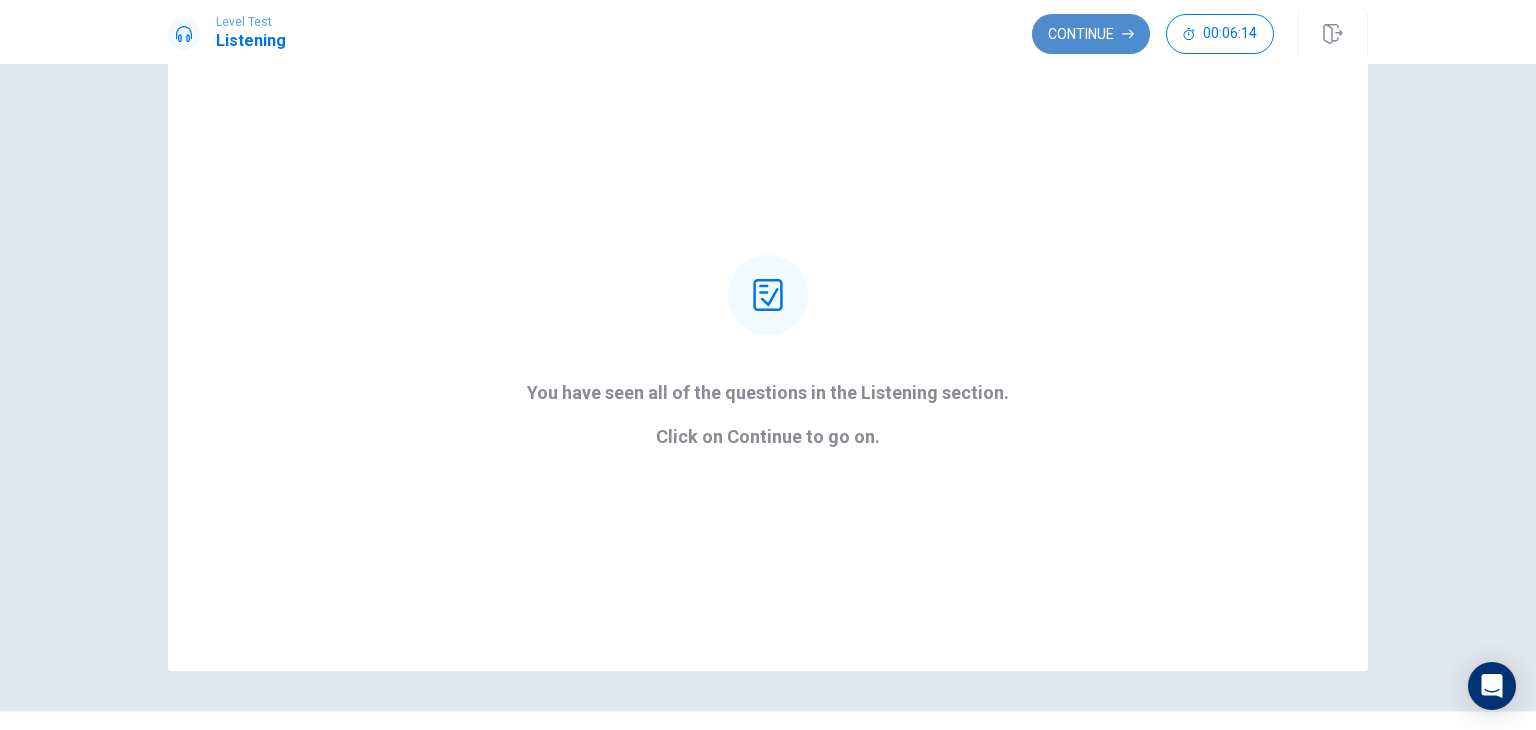 click on "Continue" at bounding box center [1091, 34] 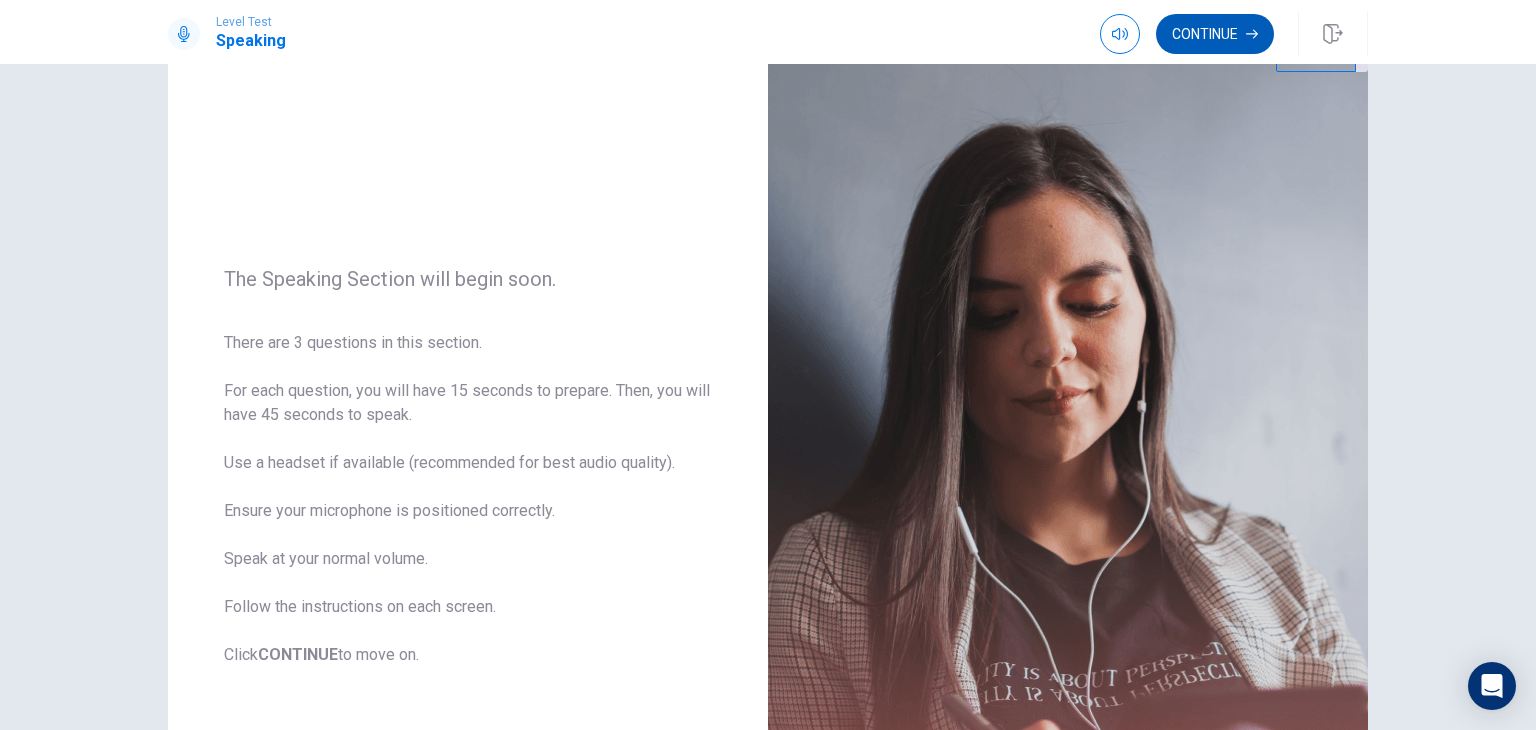 click on "Continue" at bounding box center [1215, 34] 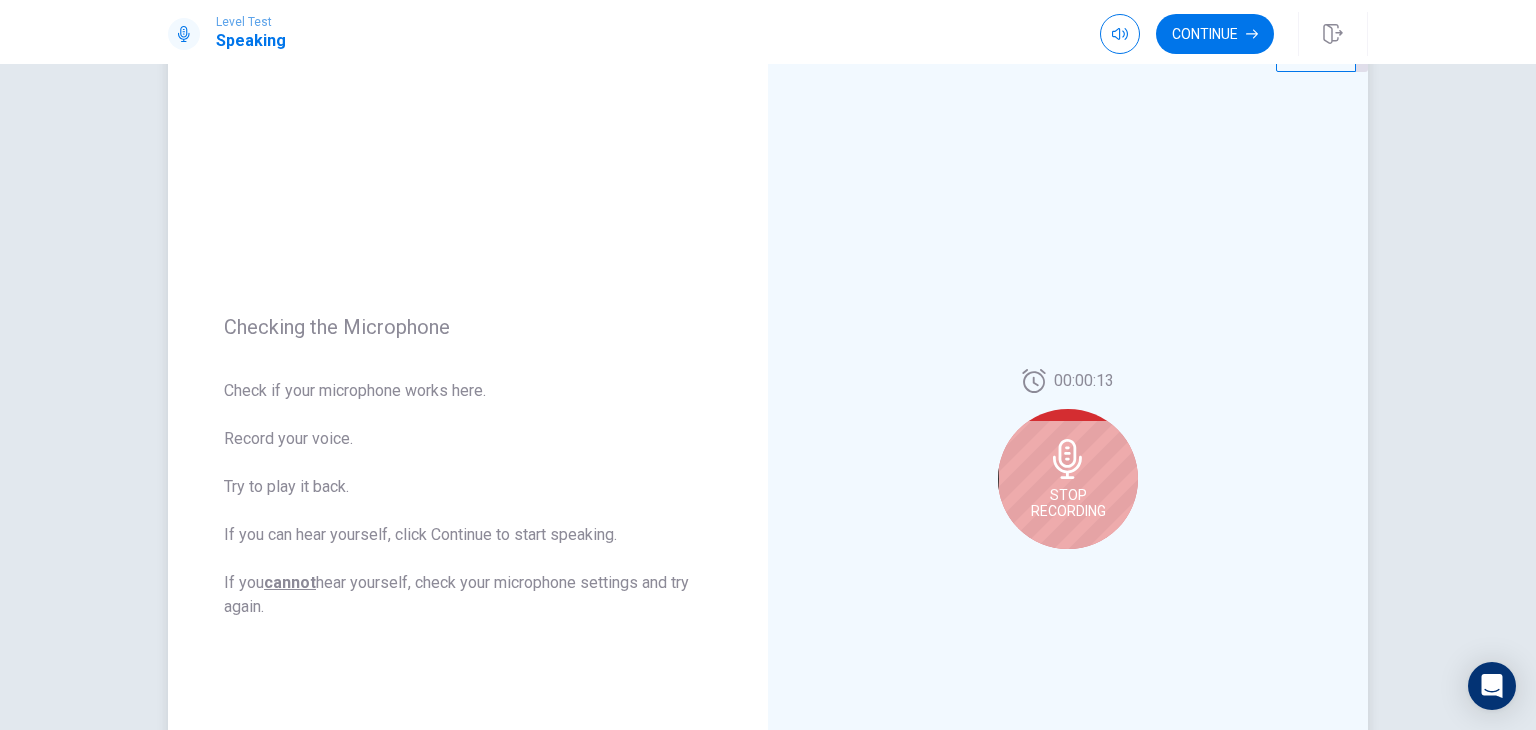 click on "Stop   Recording" at bounding box center (1068, 503) 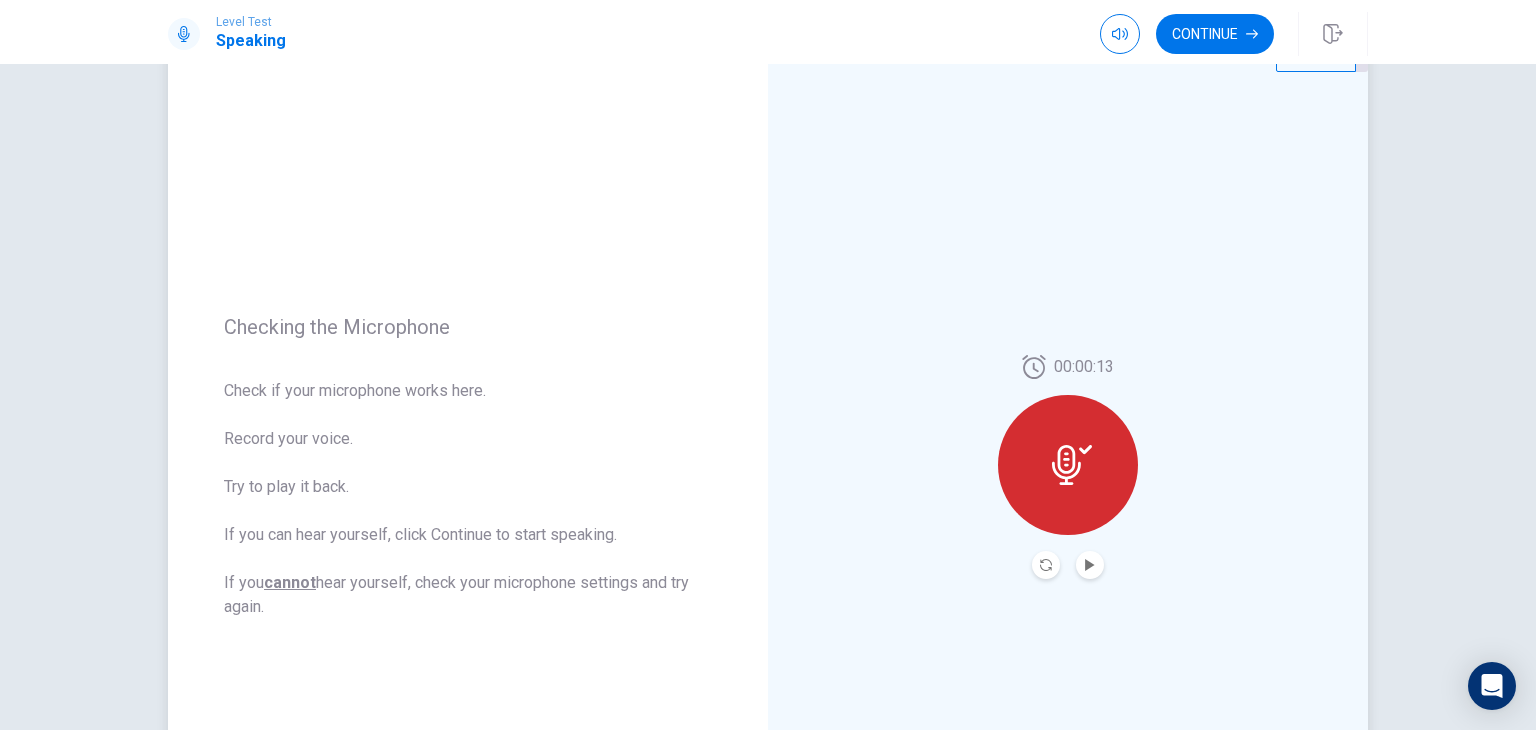 click at bounding box center (1072, 465) 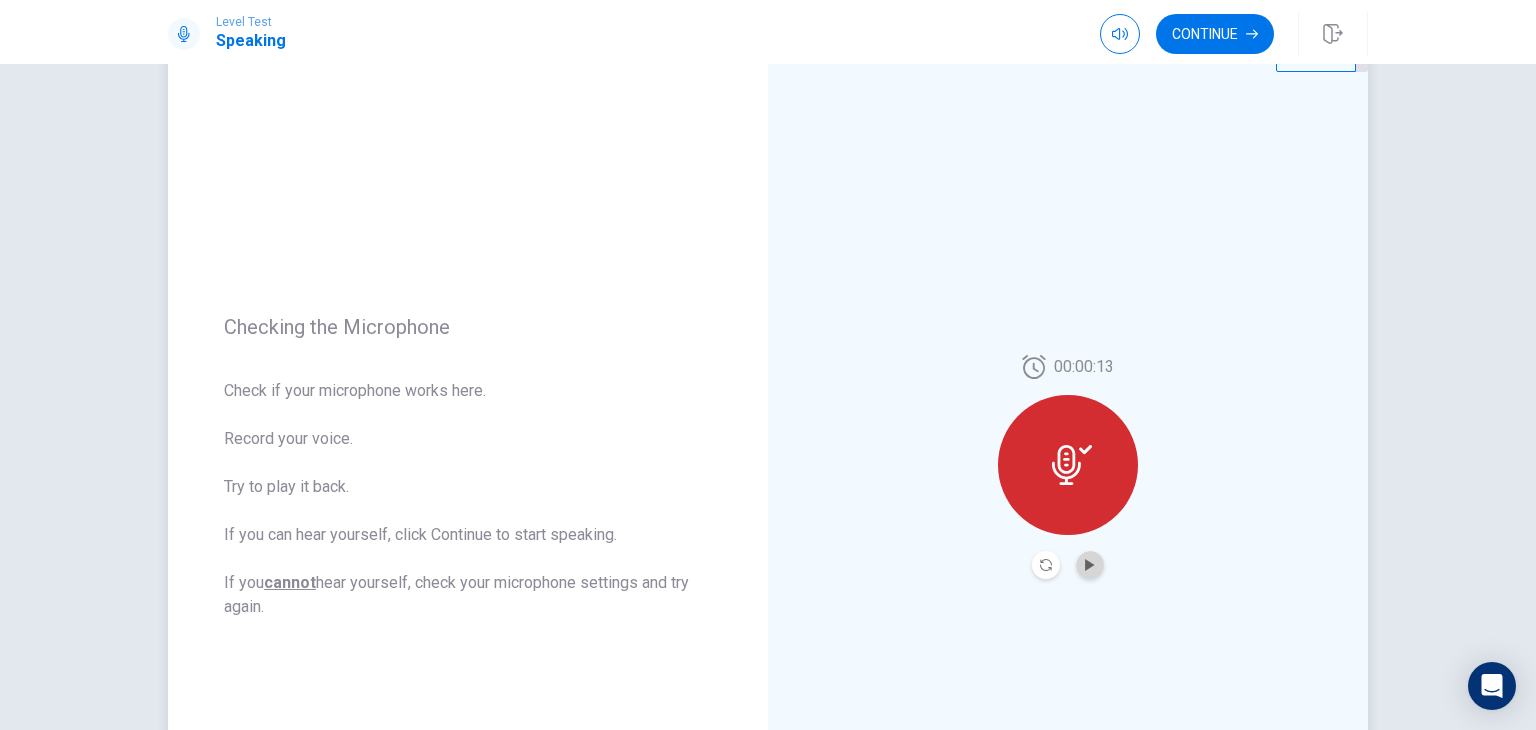 click at bounding box center [1090, 565] 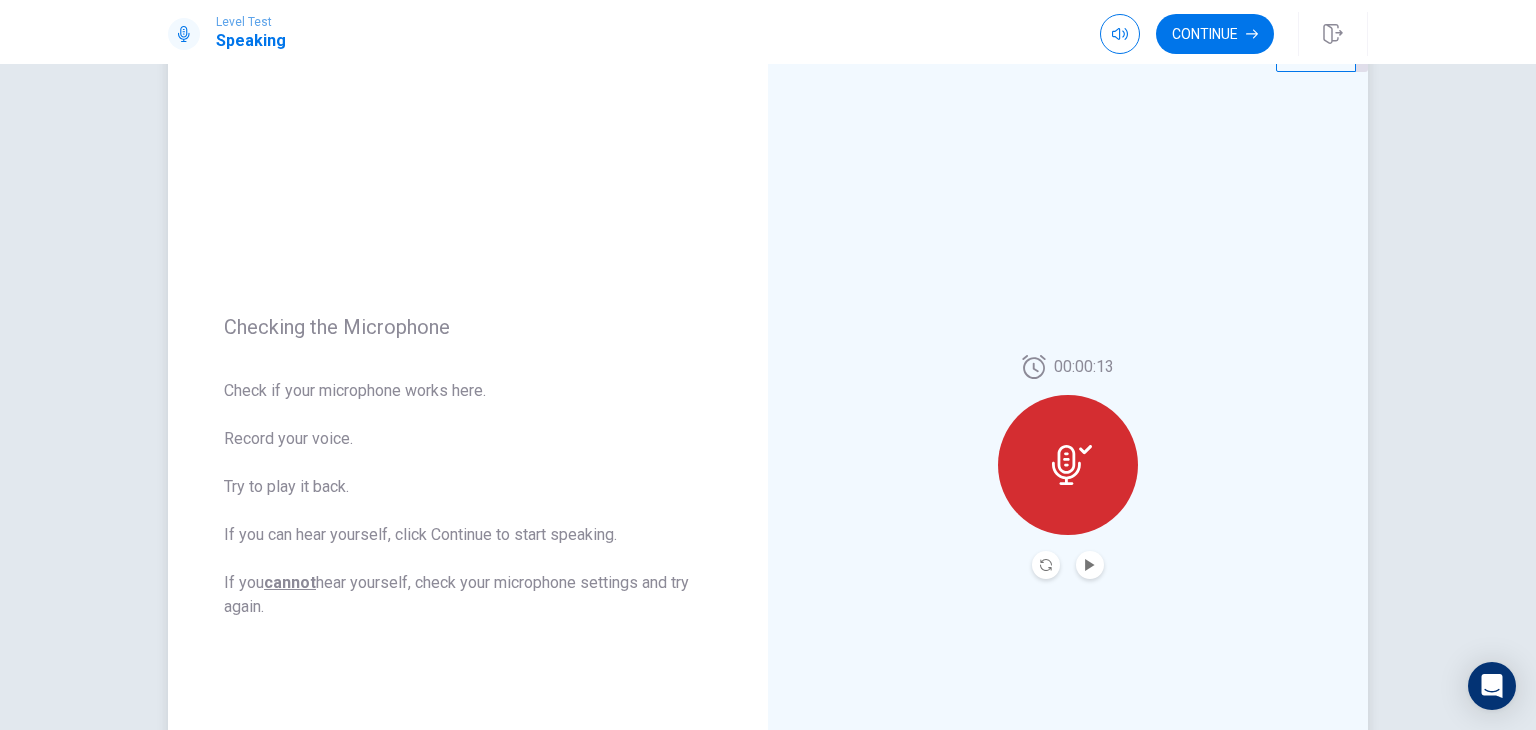 click at bounding box center [1072, 465] 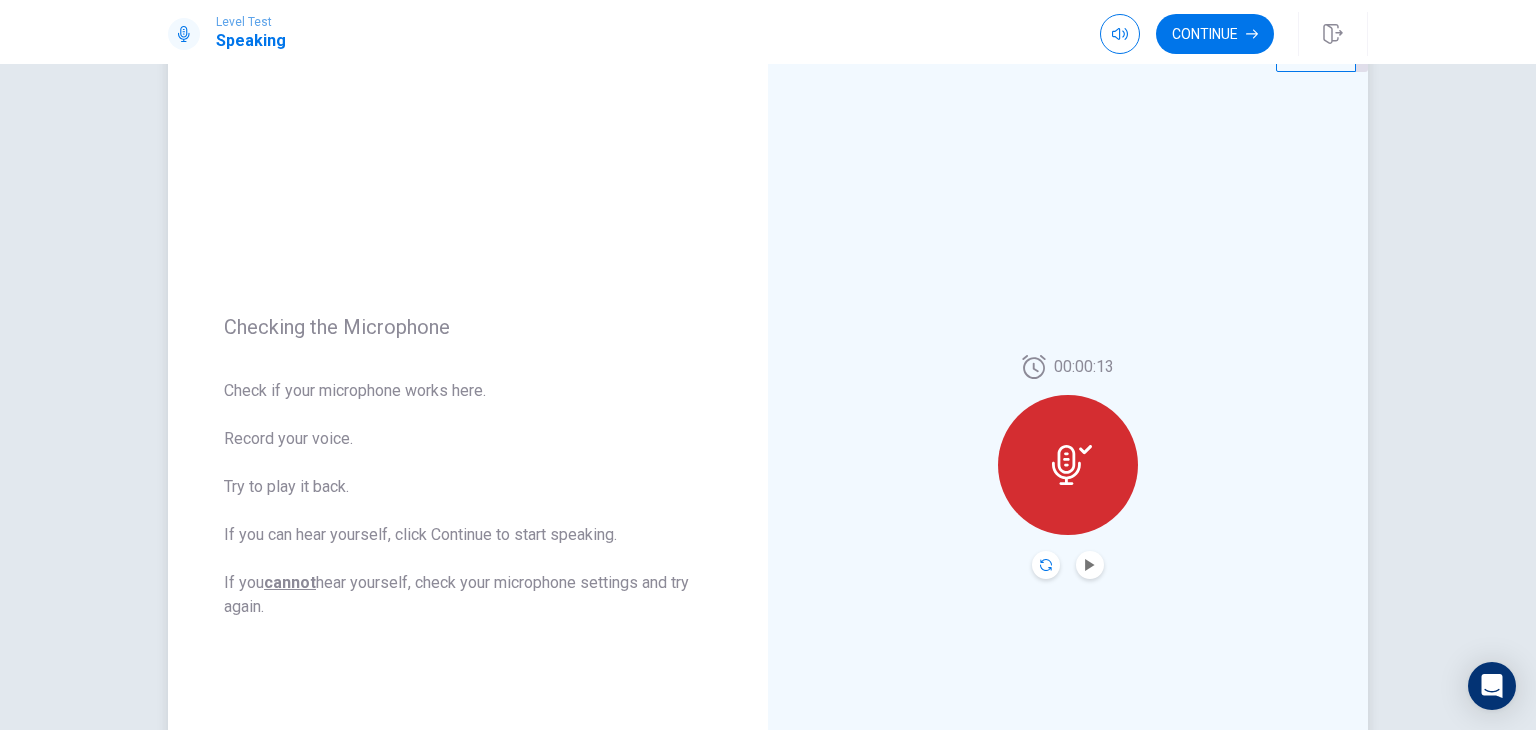click at bounding box center (1046, 565) 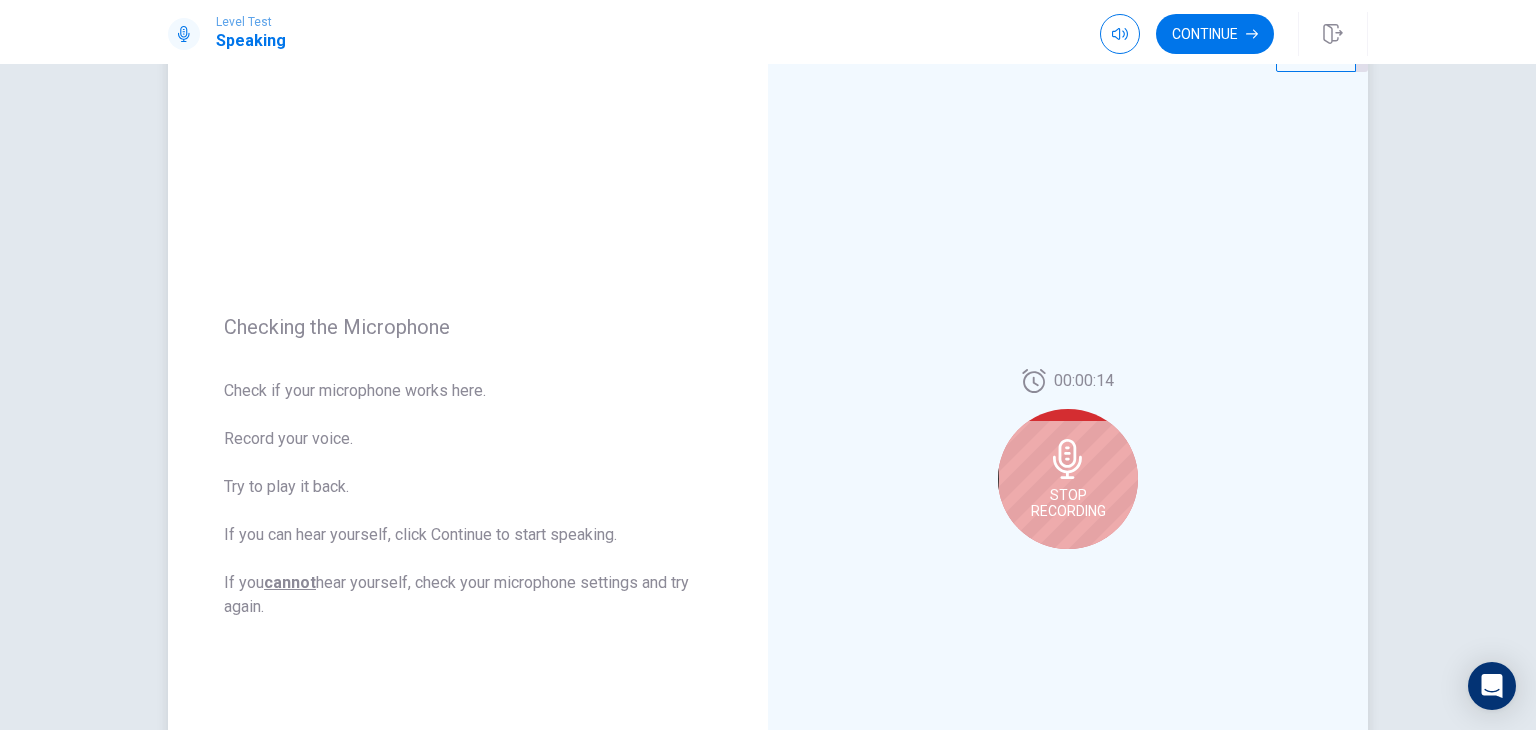 click on "Stop   Recording" at bounding box center [1068, 479] 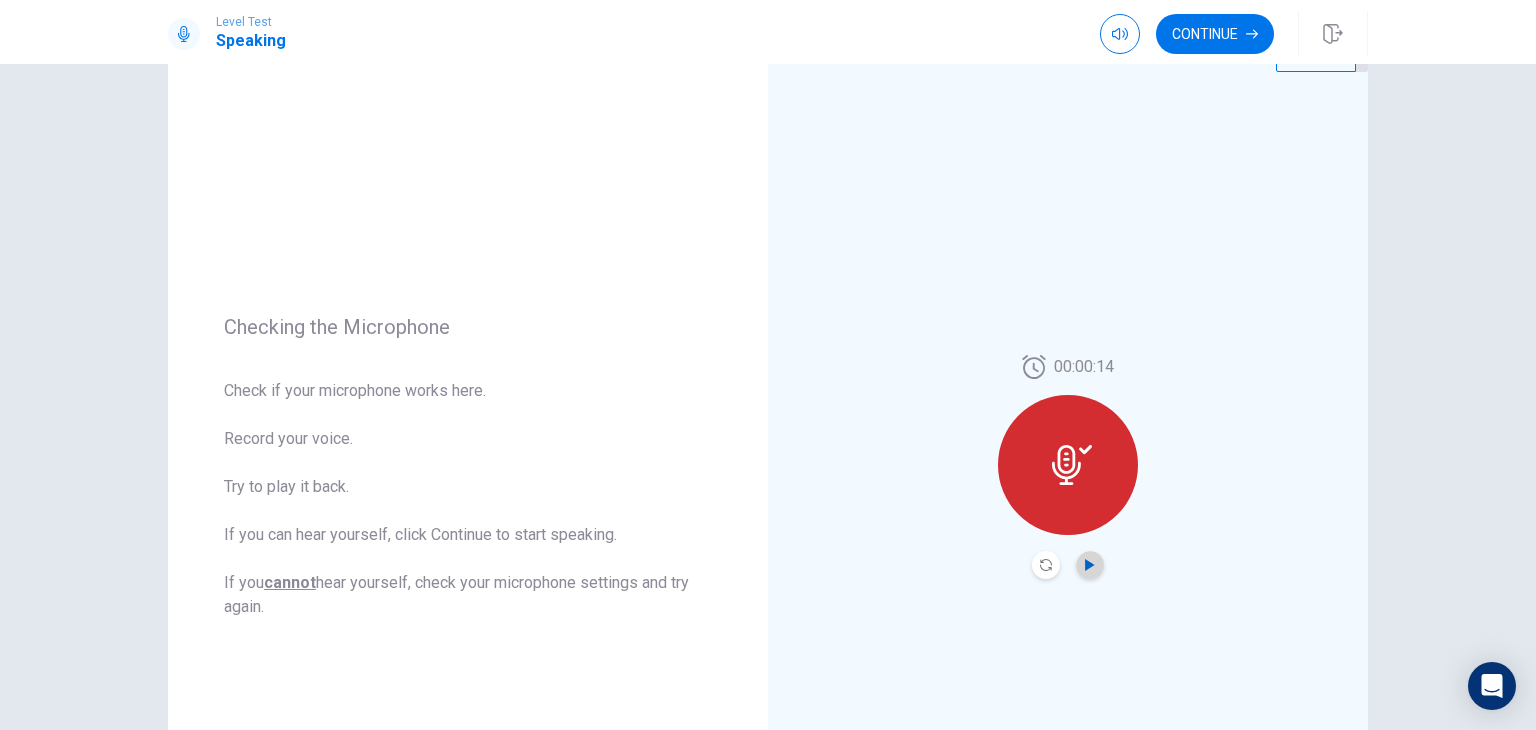 click at bounding box center (1089, 565) 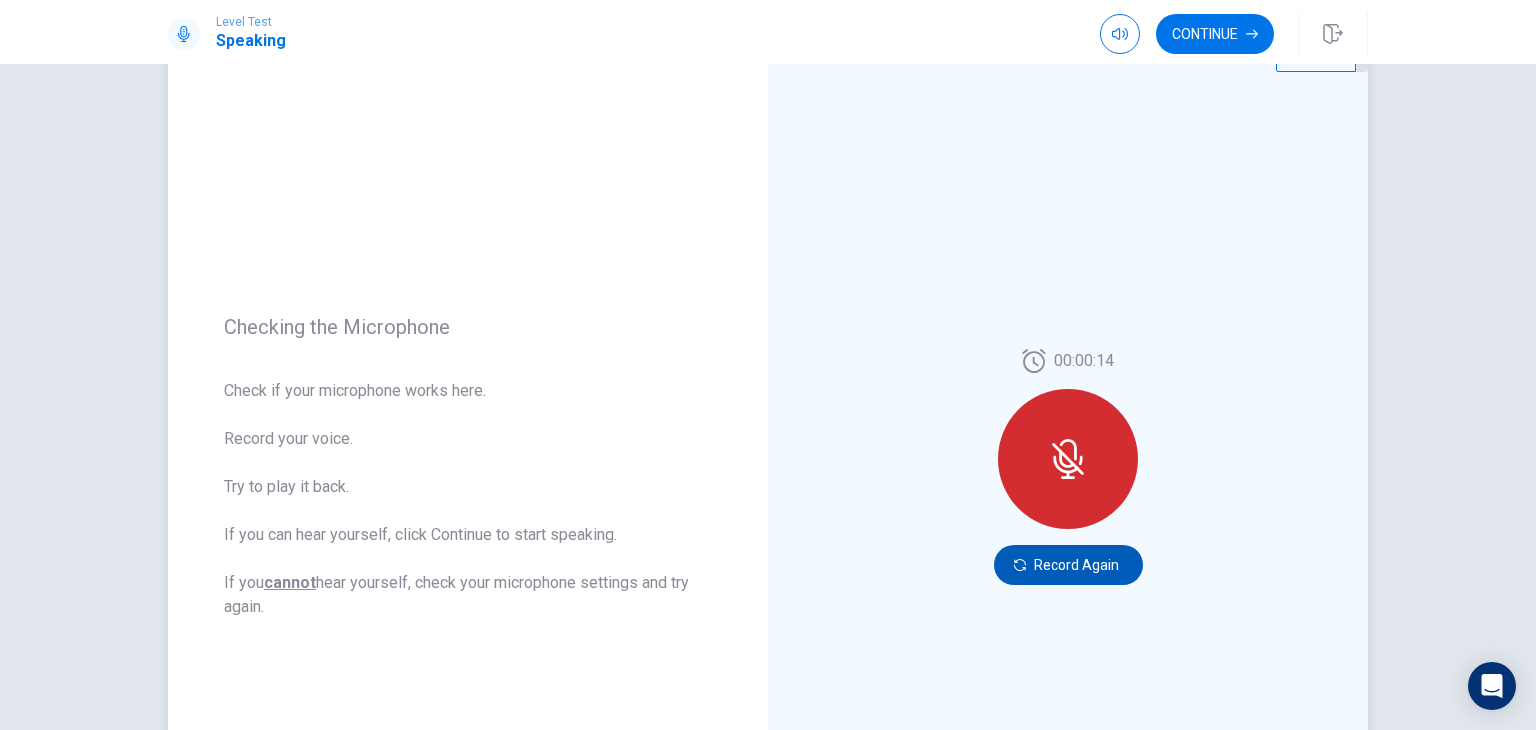 click on "Record Again" at bounding box center (1068, 565) 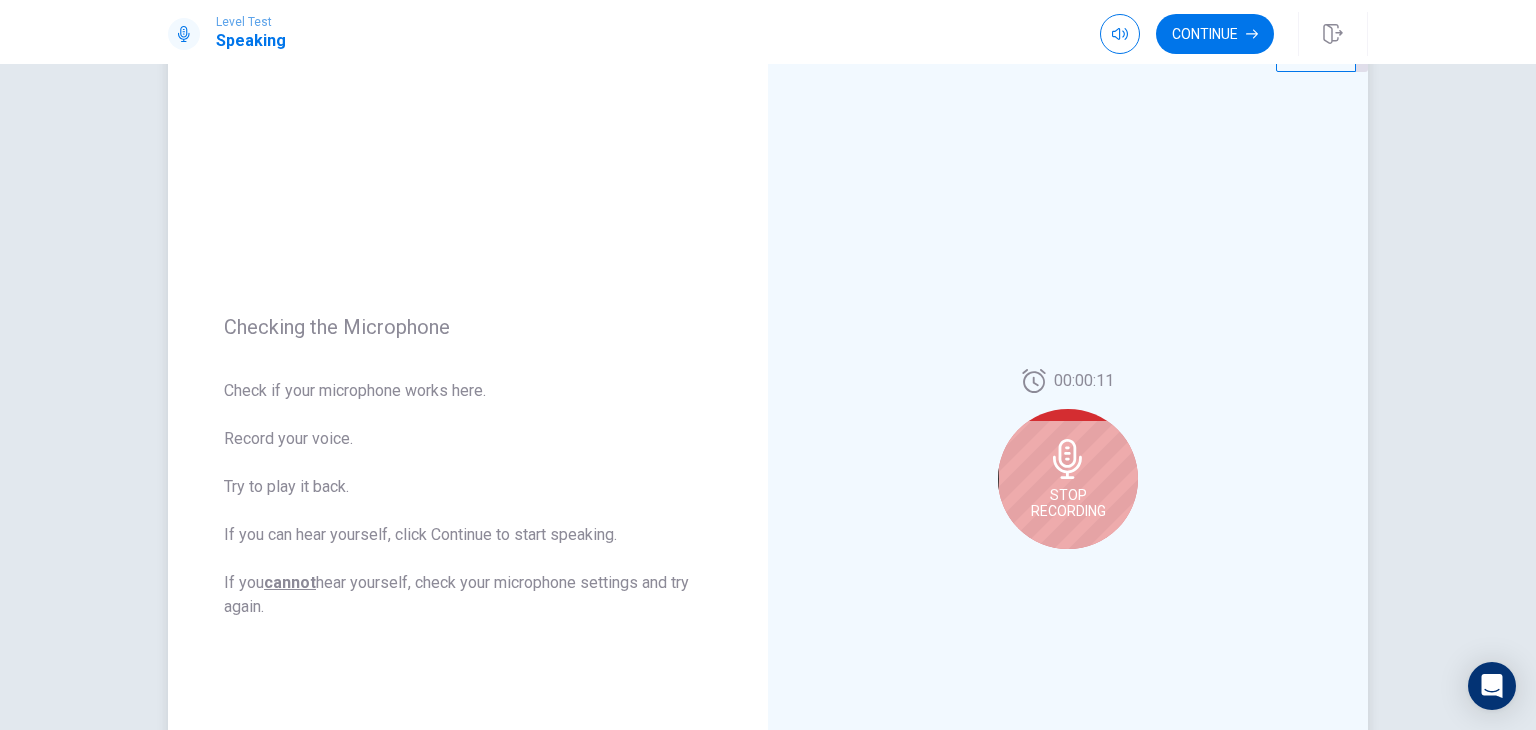 click on "Stop   Recording" at bounding box center (1068, 479) 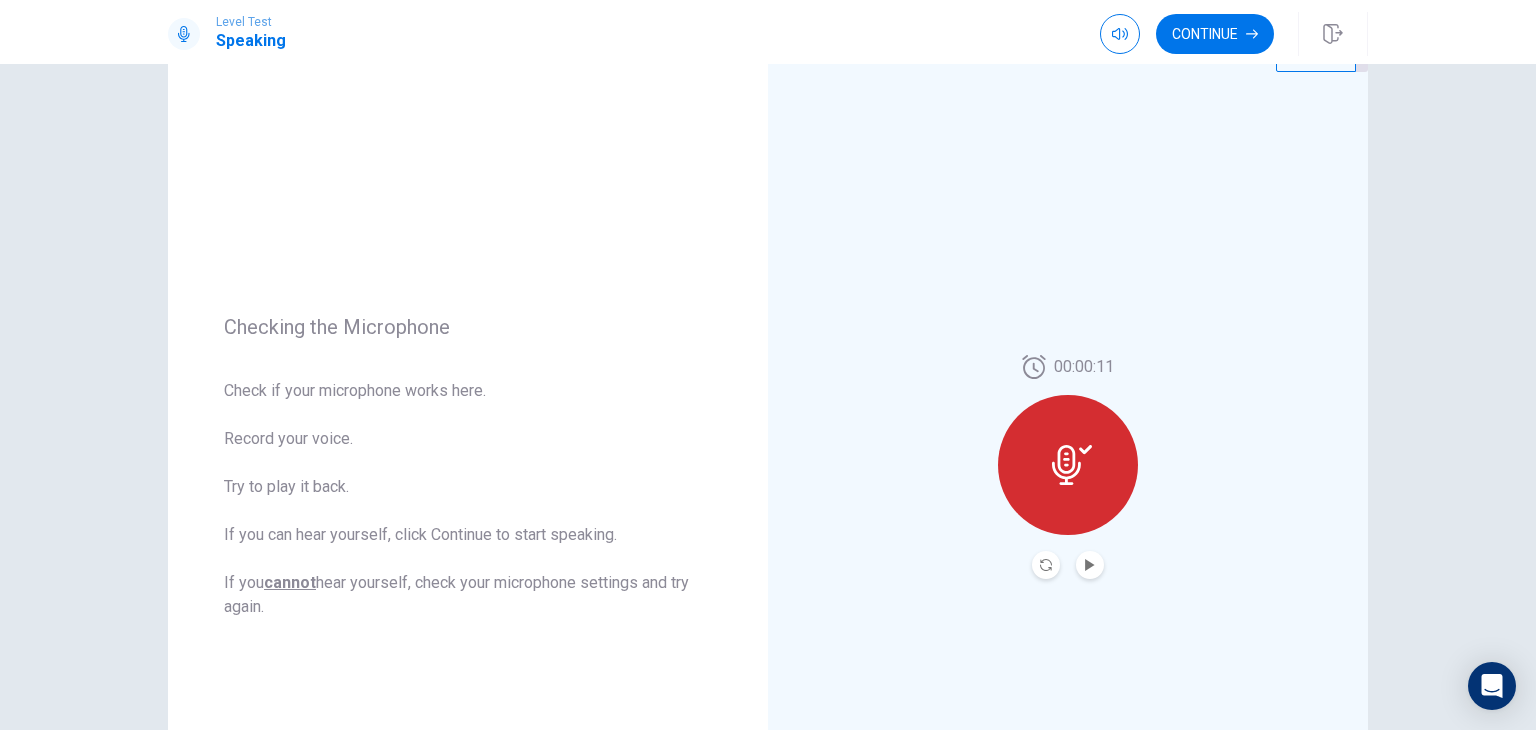 click at bounding box center [1090, 565] 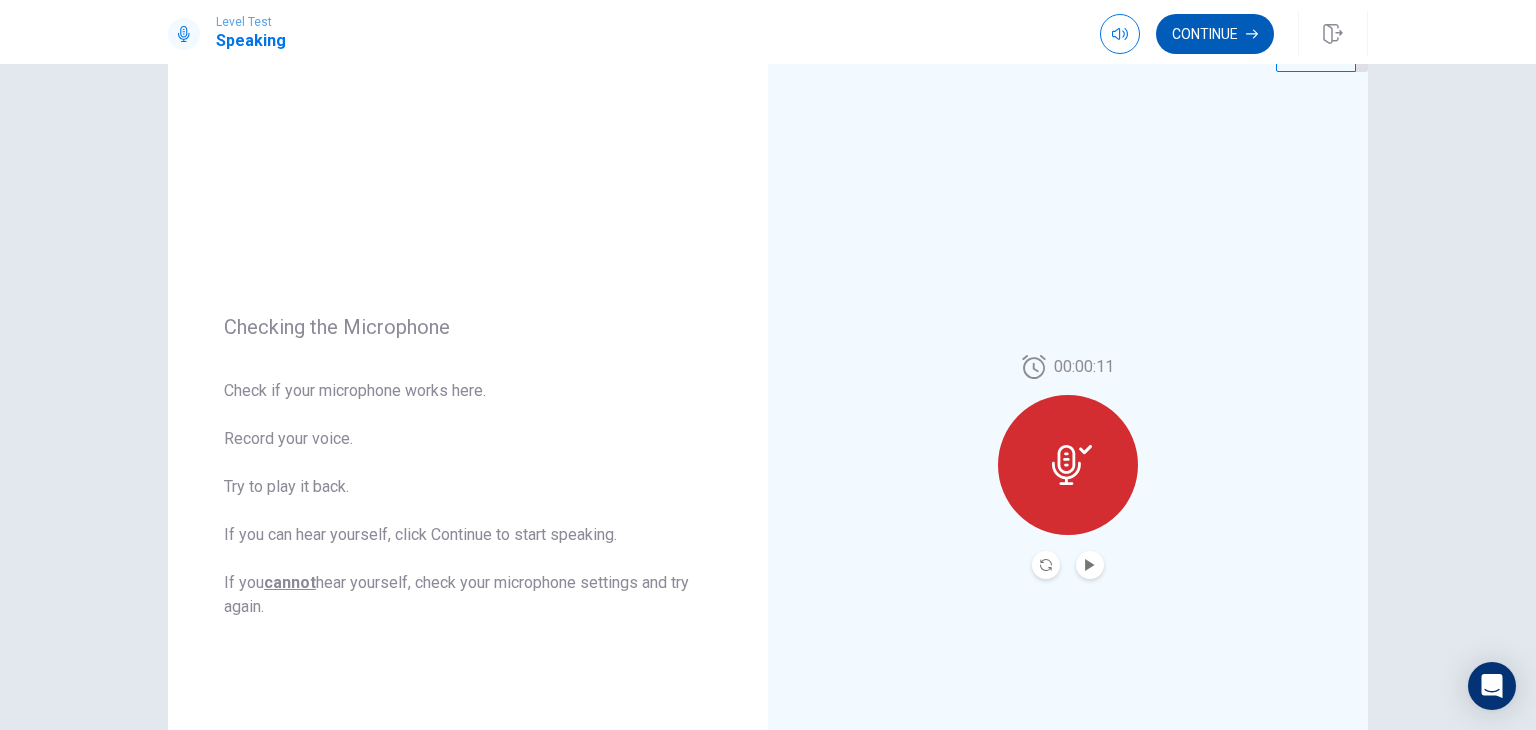 click on "Continue" at bounding box center (1215, 34) 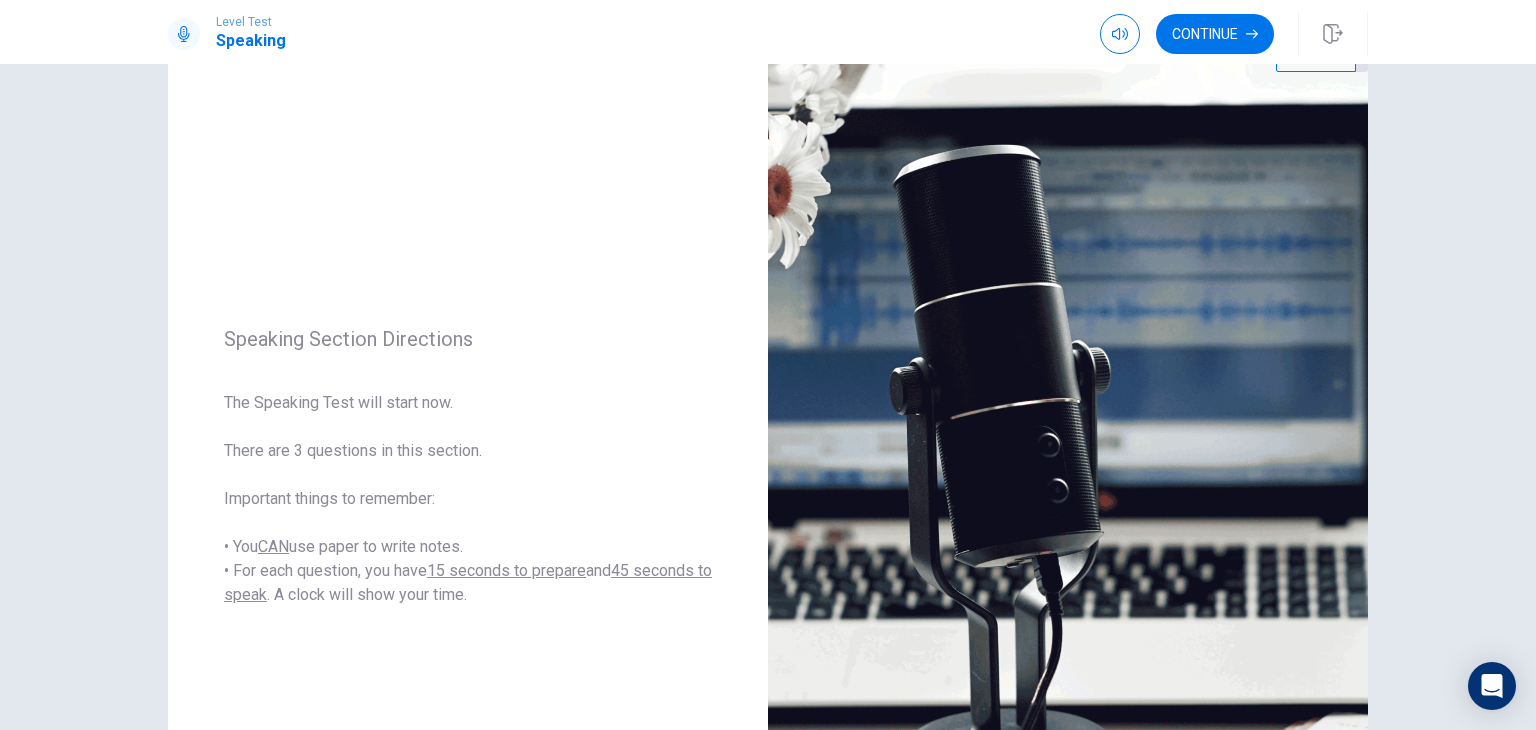 click on "Continue" at bounding box center (1215, 34) 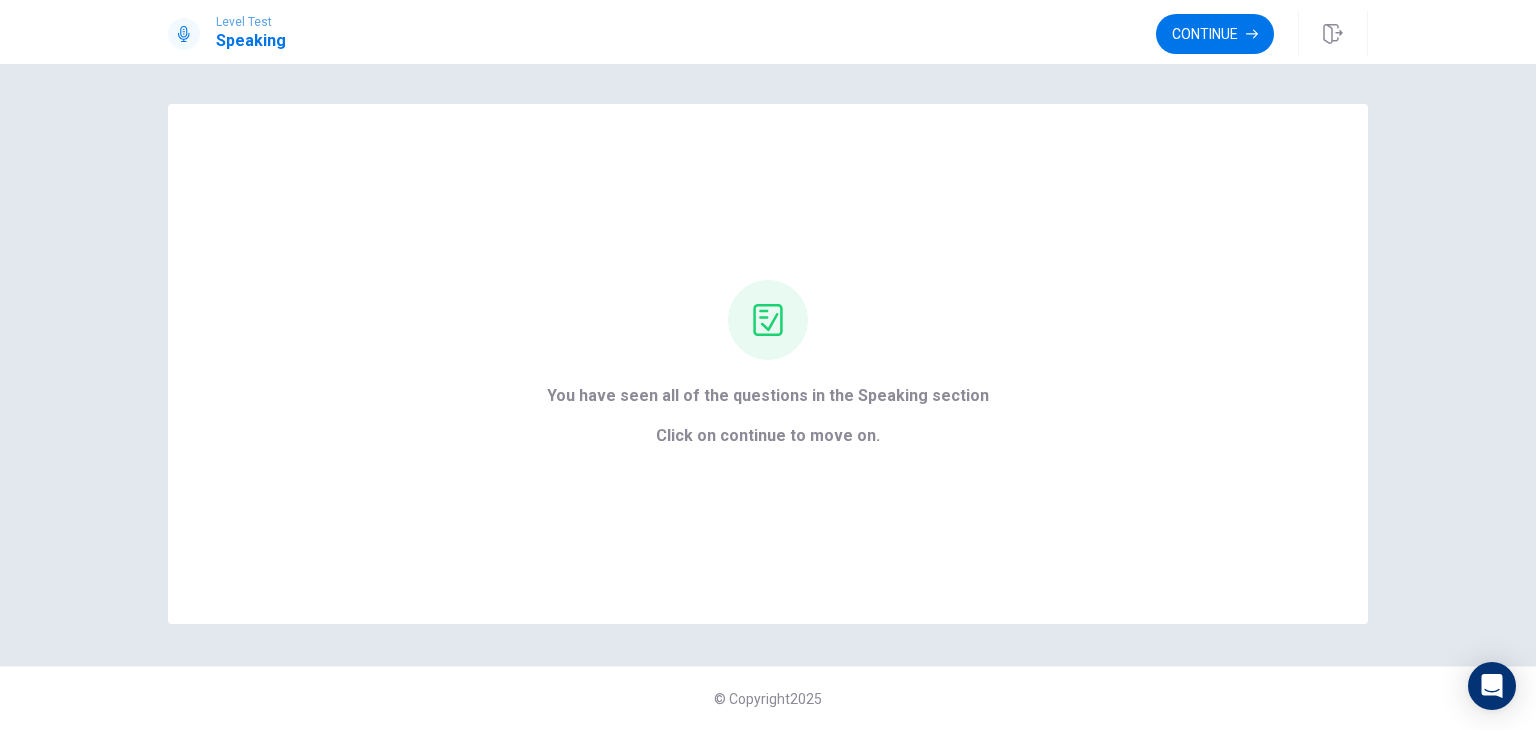 scroll, scrollTop: 0, scrollLeft: 0, axis: both 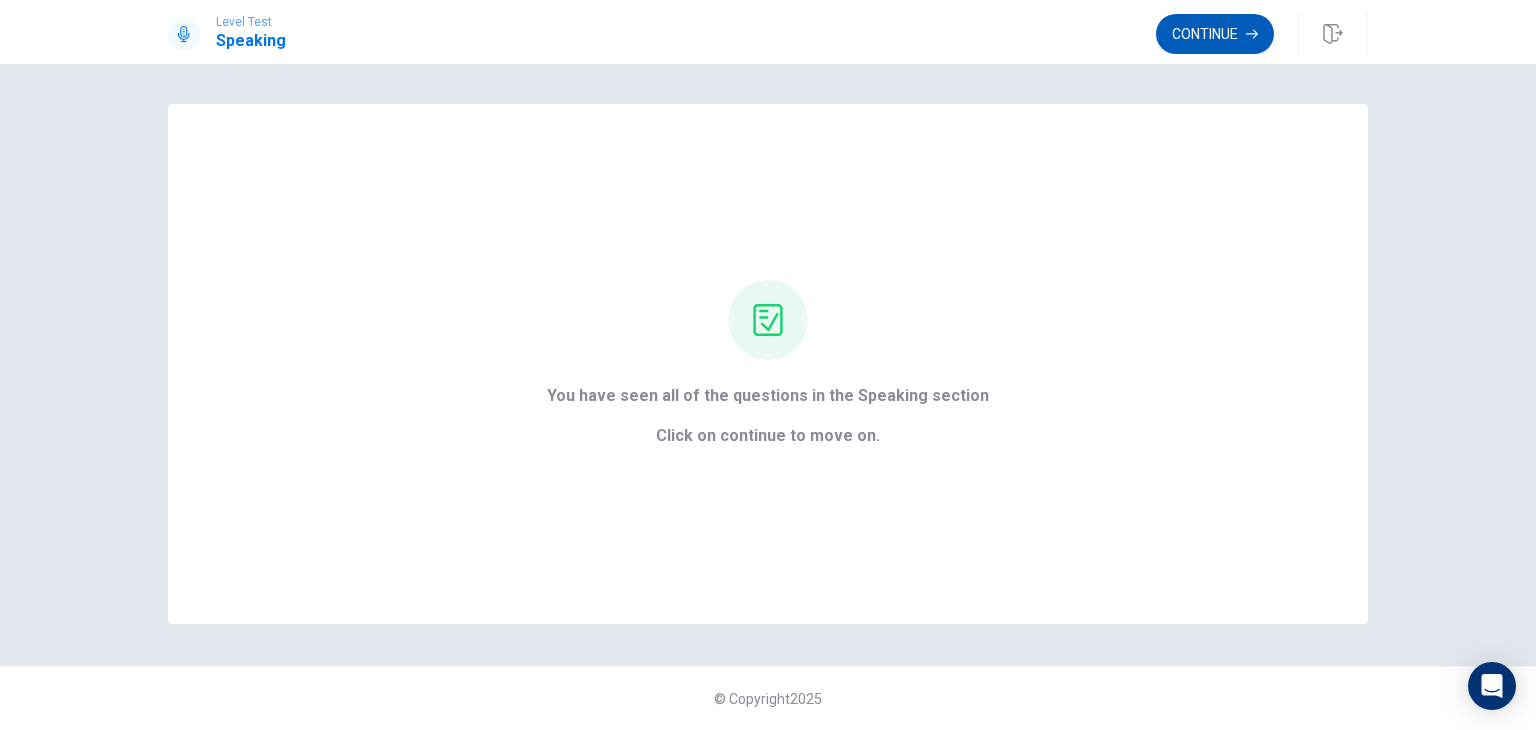 click on "Continue" at bounding box center (1215, 34) 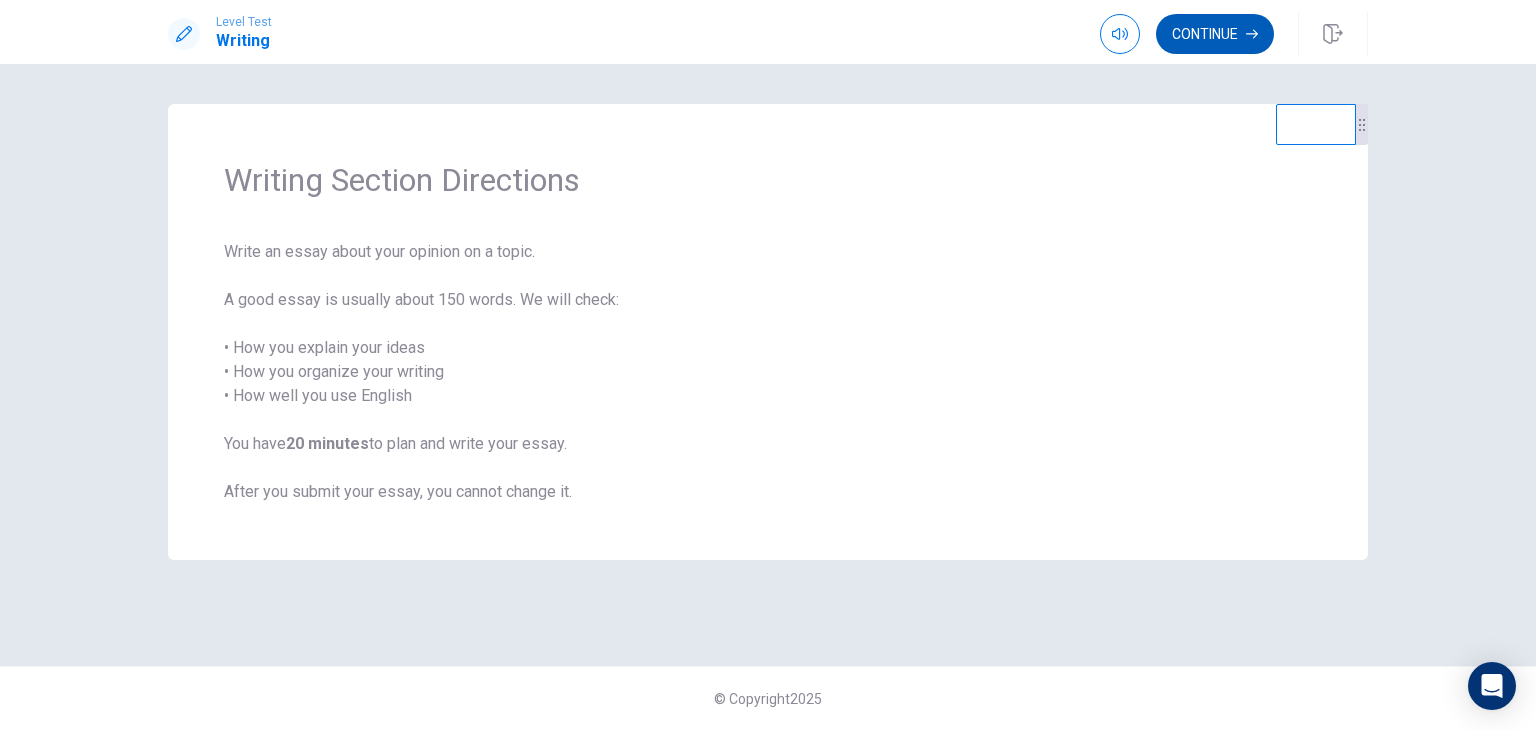 click on "Continue" at bounding box center [1215, 34] 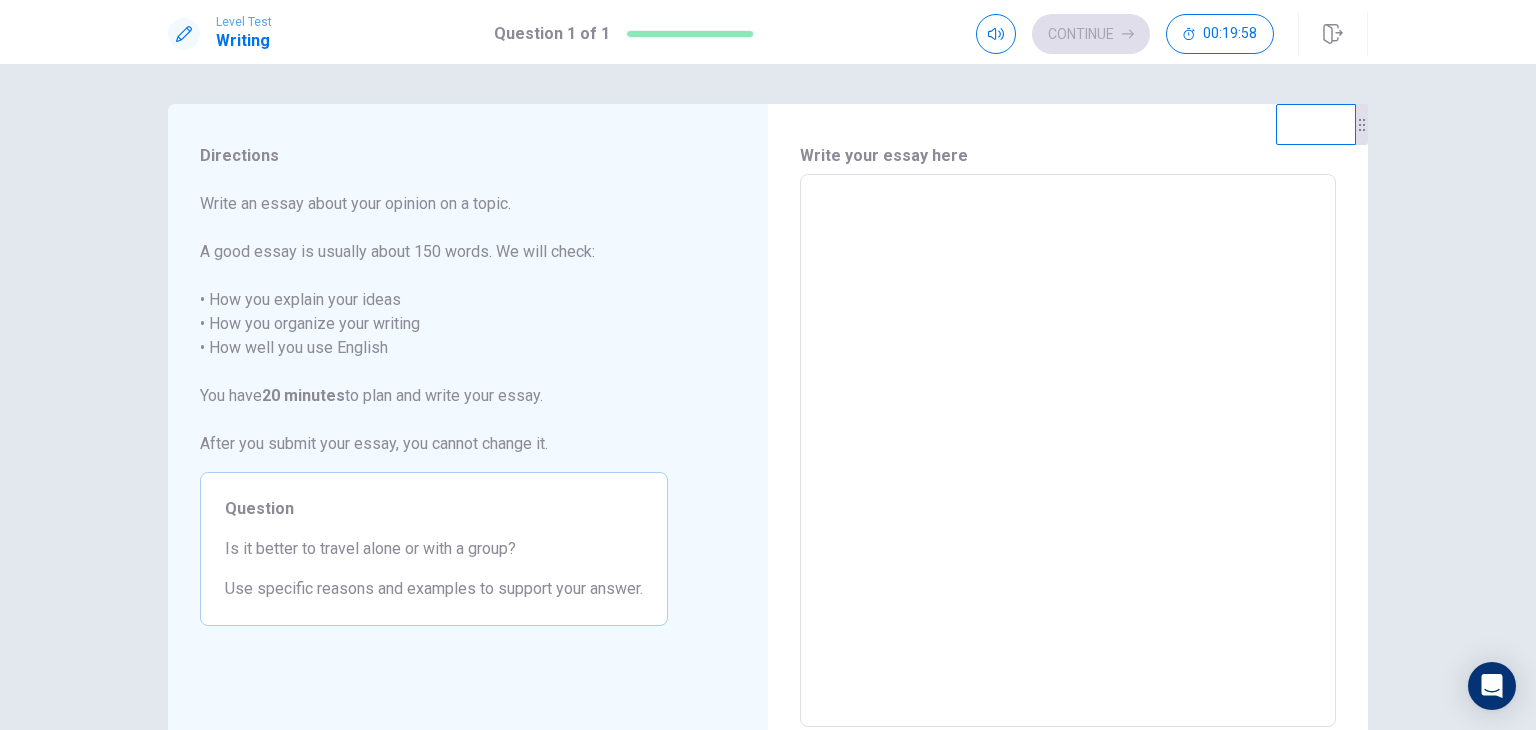 click at bounding box center (1068, 451) 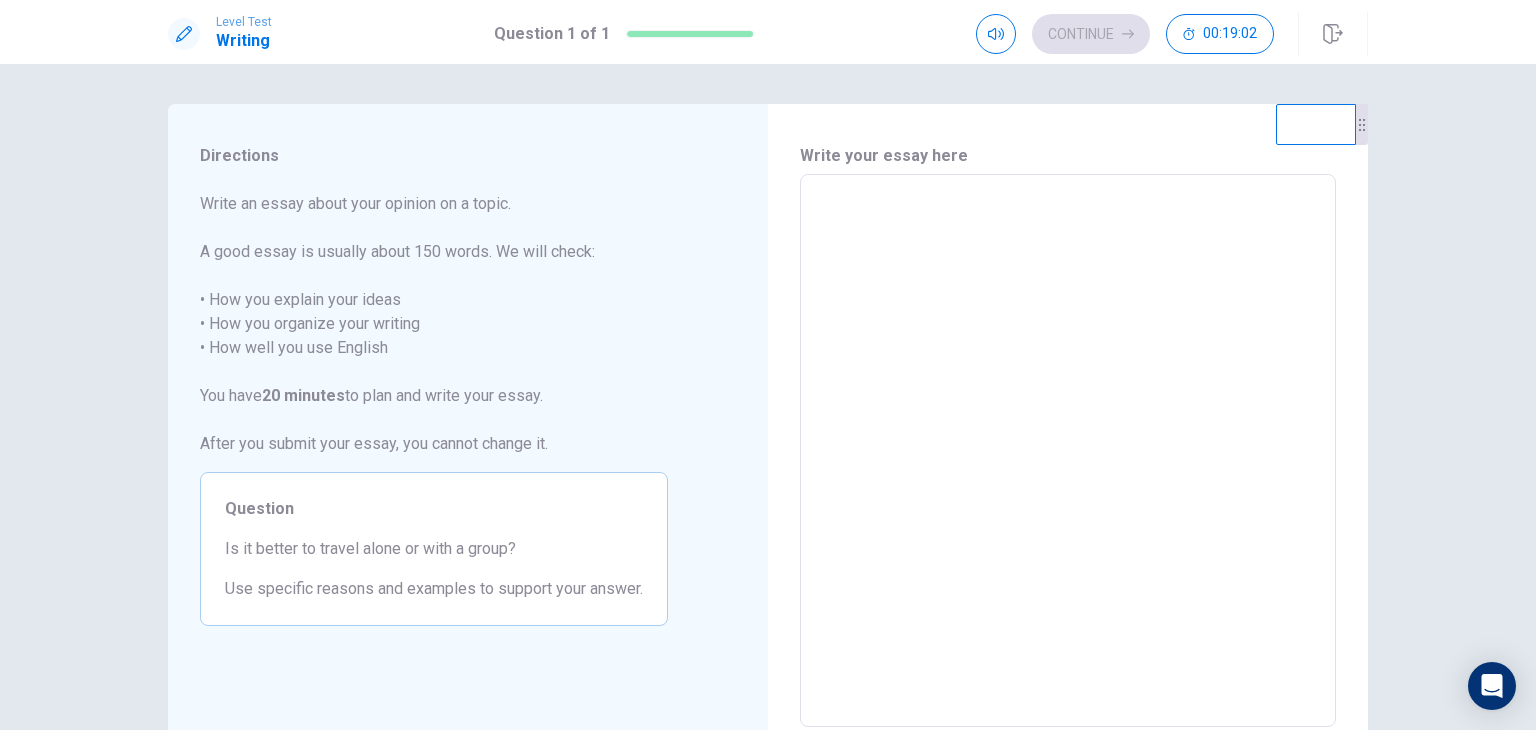 click at bounding box center [1068, 451] 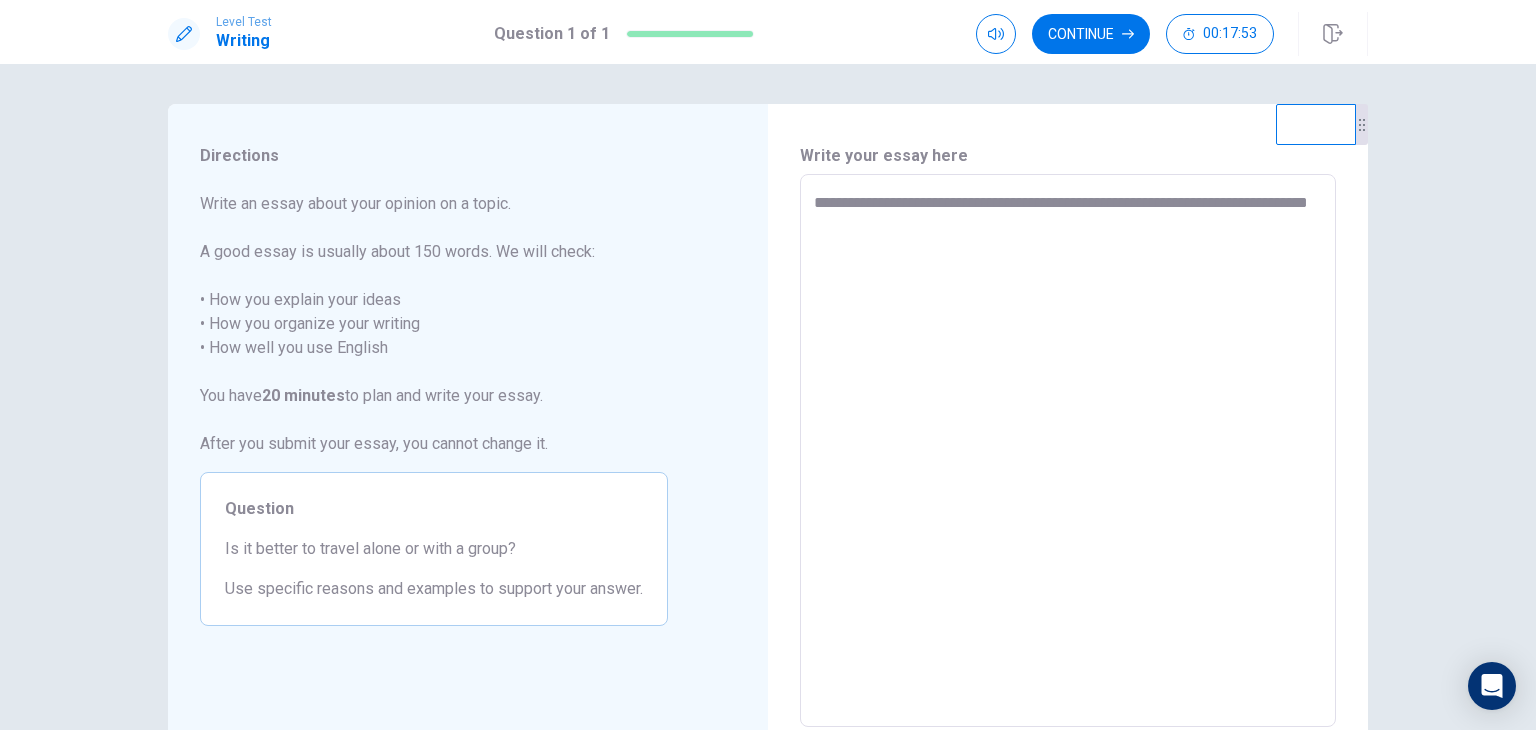 click on "**********" at bounding box center [1068, 451] 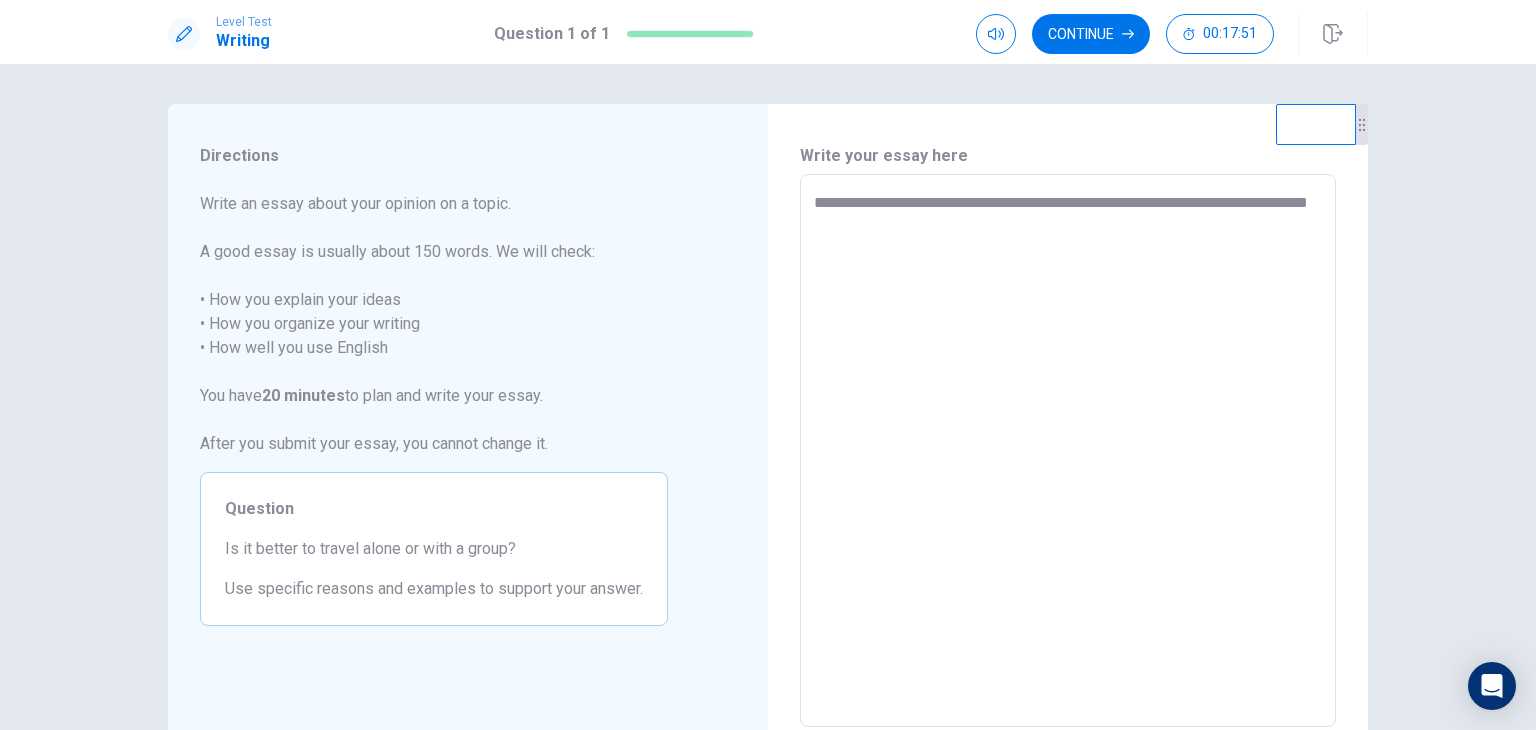 click on "**********" at bounding box center [1068, 451] 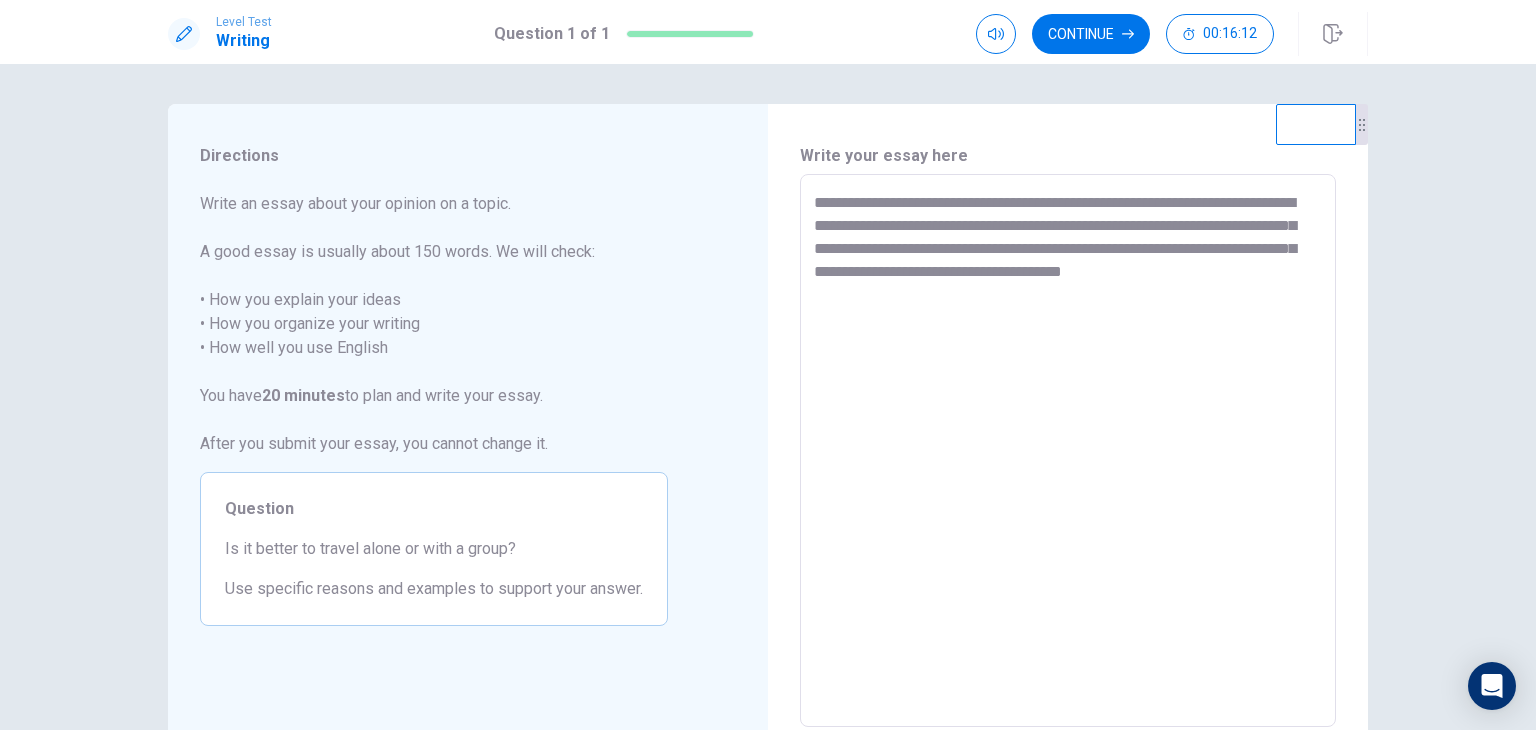 click on "**********" at bounding box center (1068, 450) 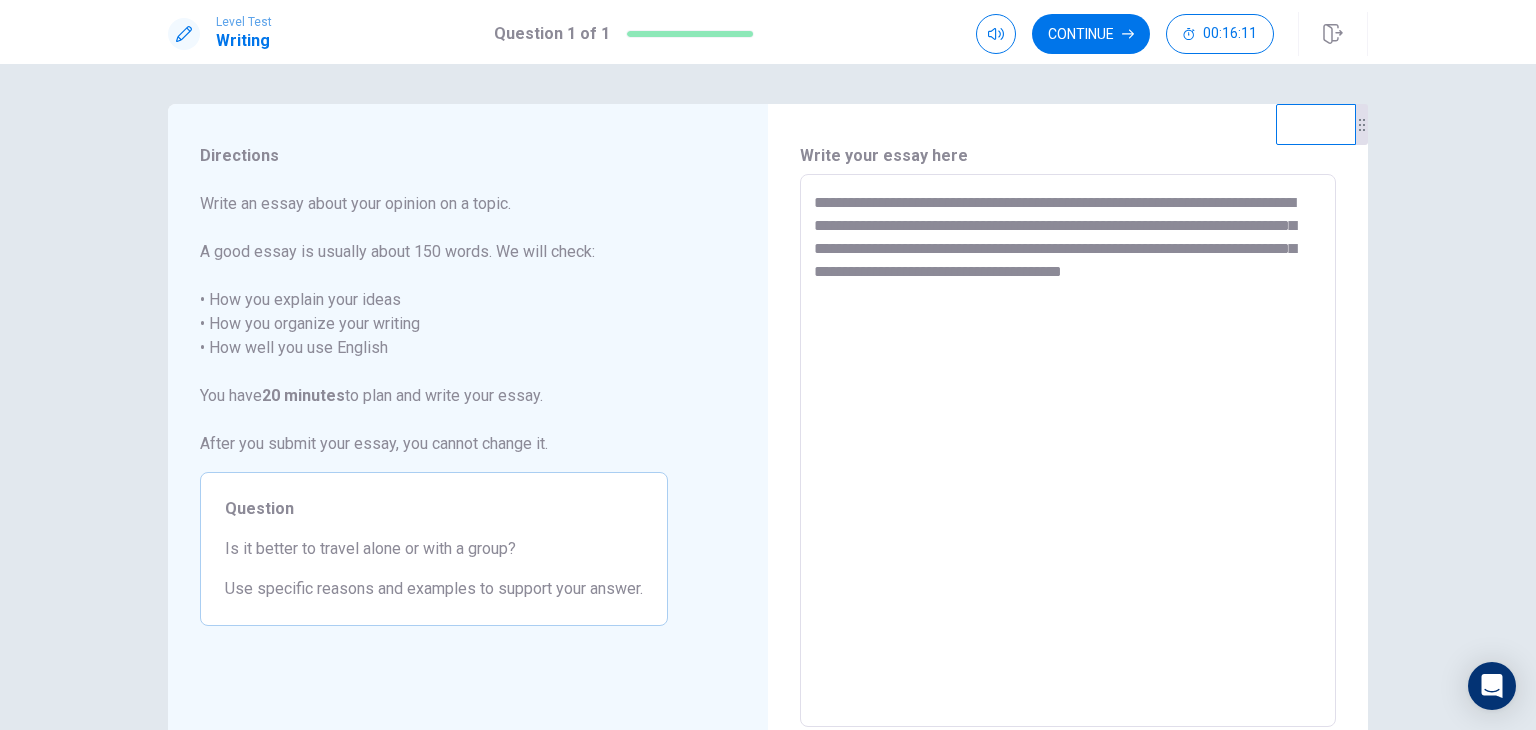 click on "**********" at bounding box center (1068, 450) 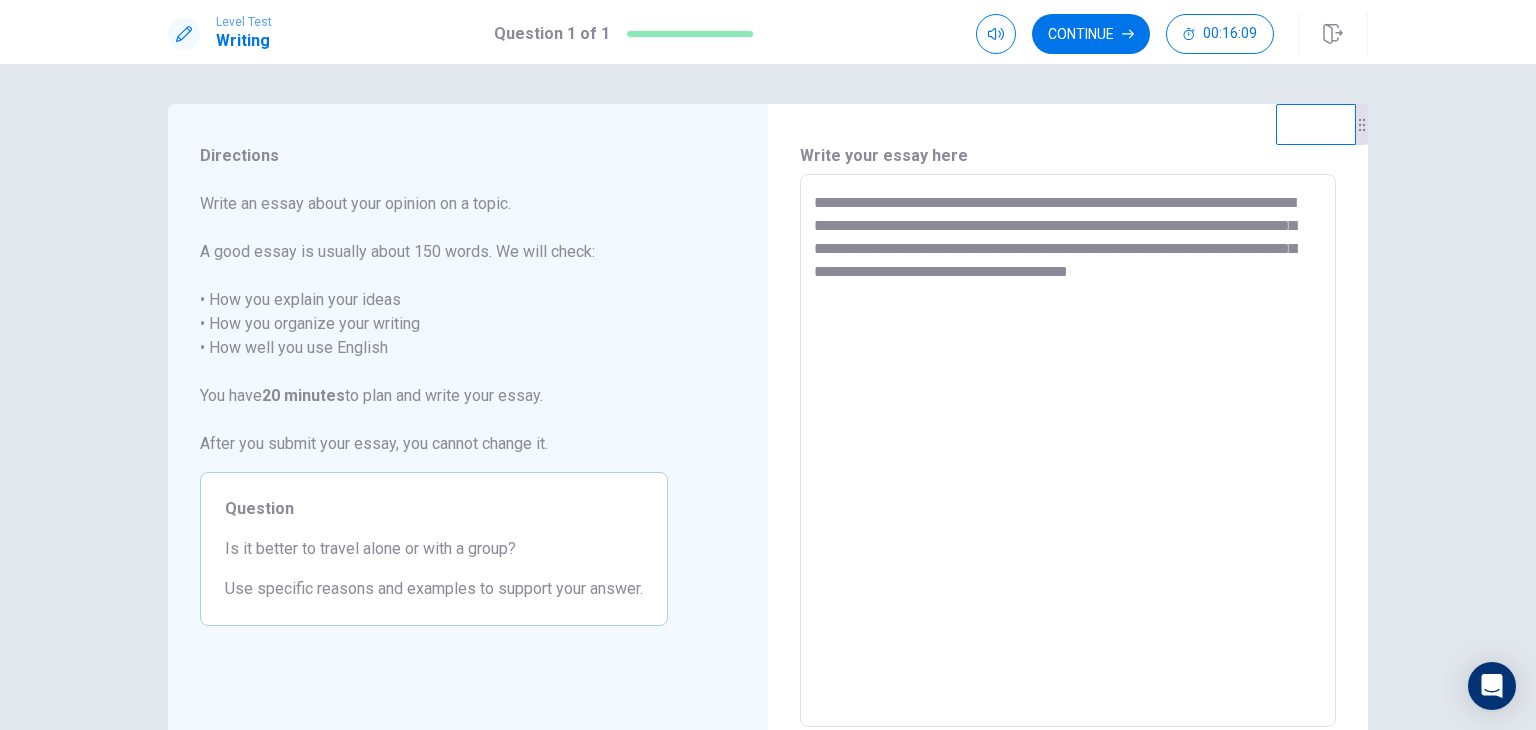 click on "**********" at bounding box center [1068, 450] 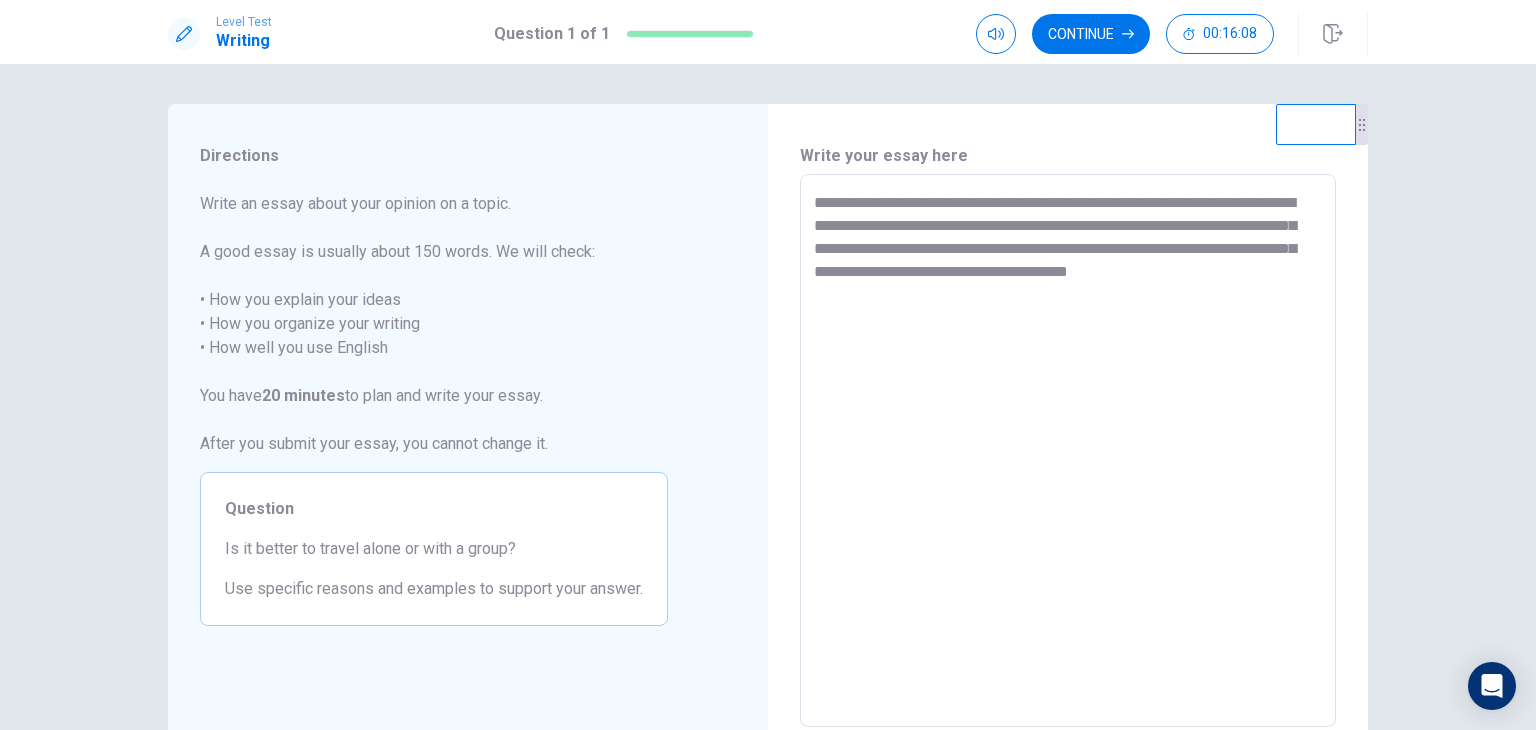 click on "**********" at bounding box center [1068, 450] 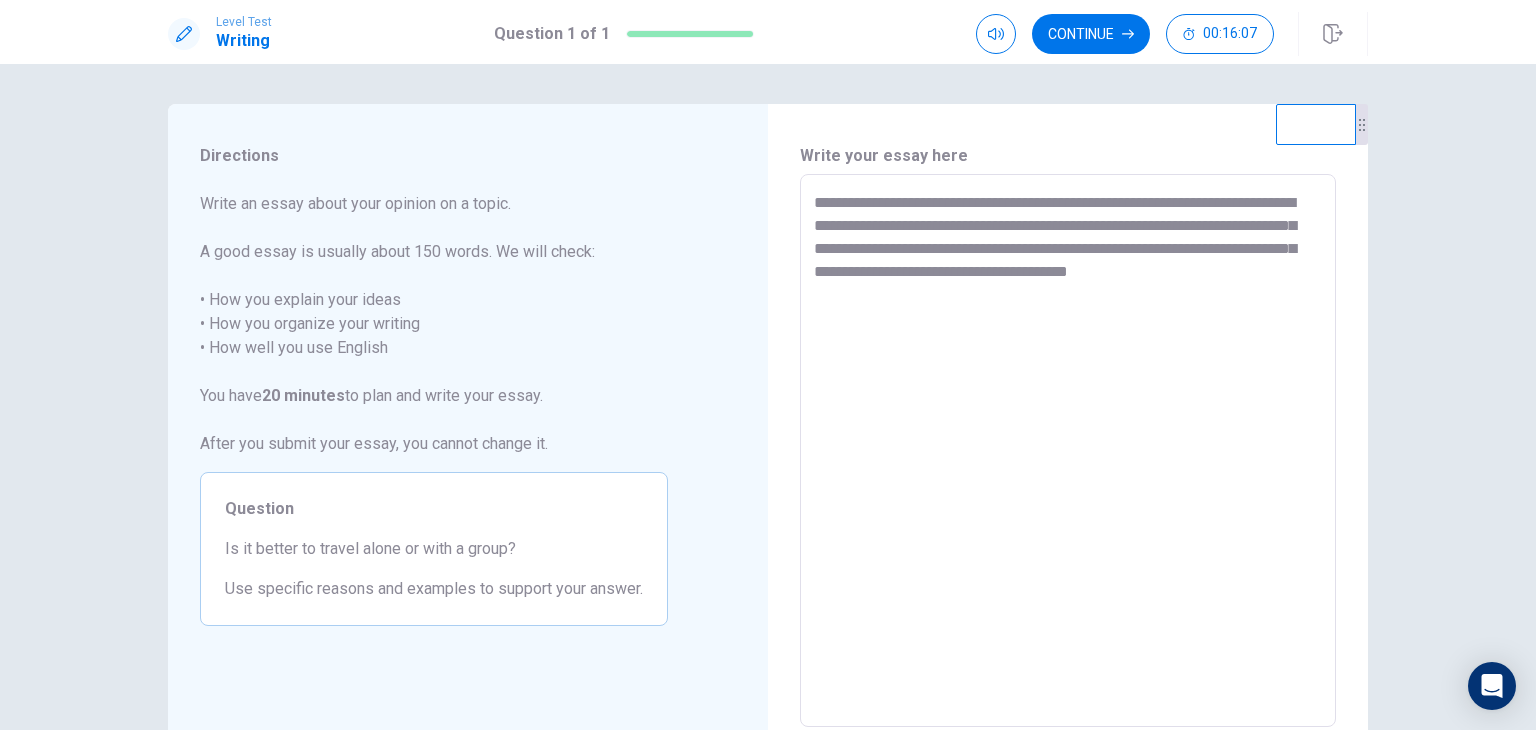 click on "**********" at bounding box center (1068, 451) 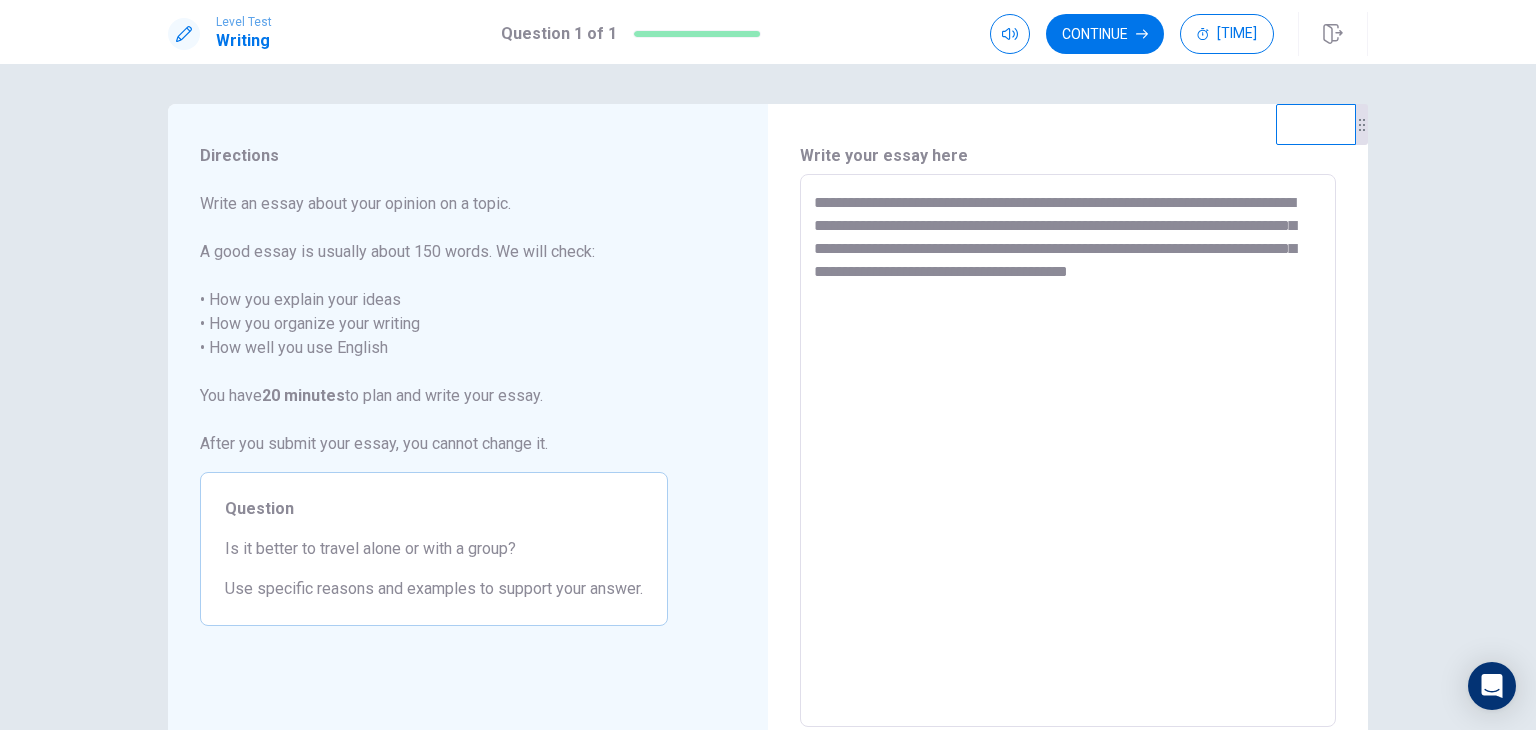 click on "**********" at bounding box center (1068, 451) 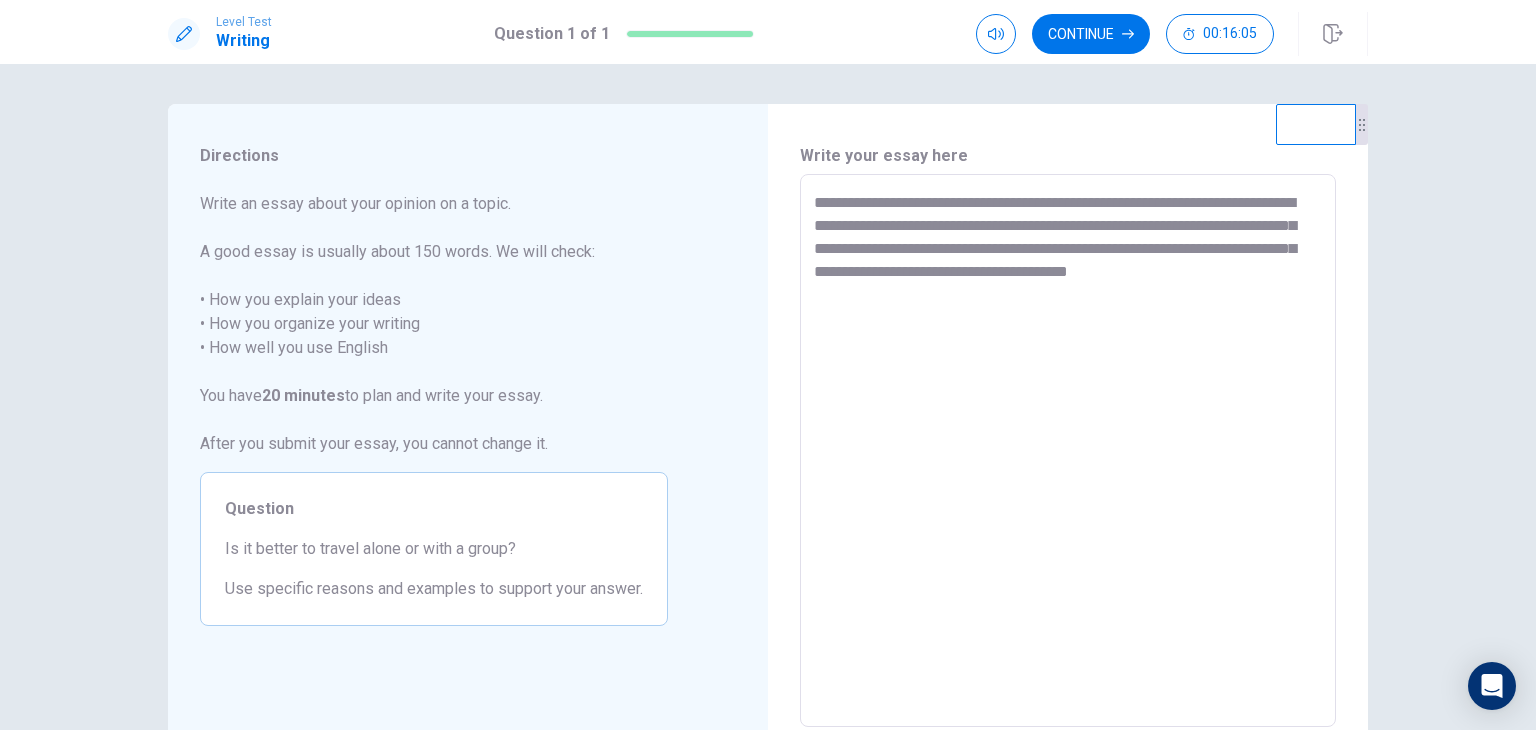 click on "**********" at bounding box center (1068, 451) 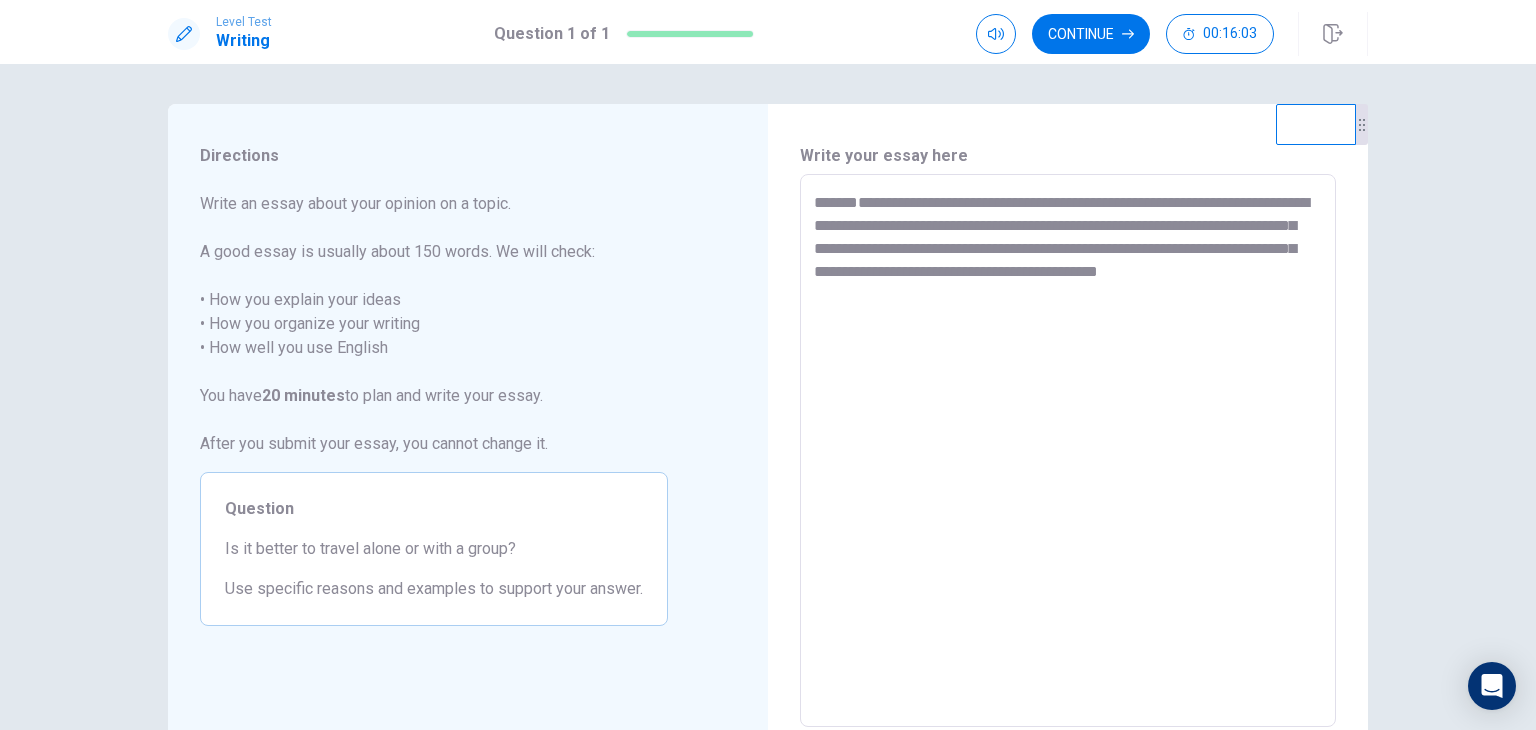 click on "**********" at bounding box center (1068, 451) 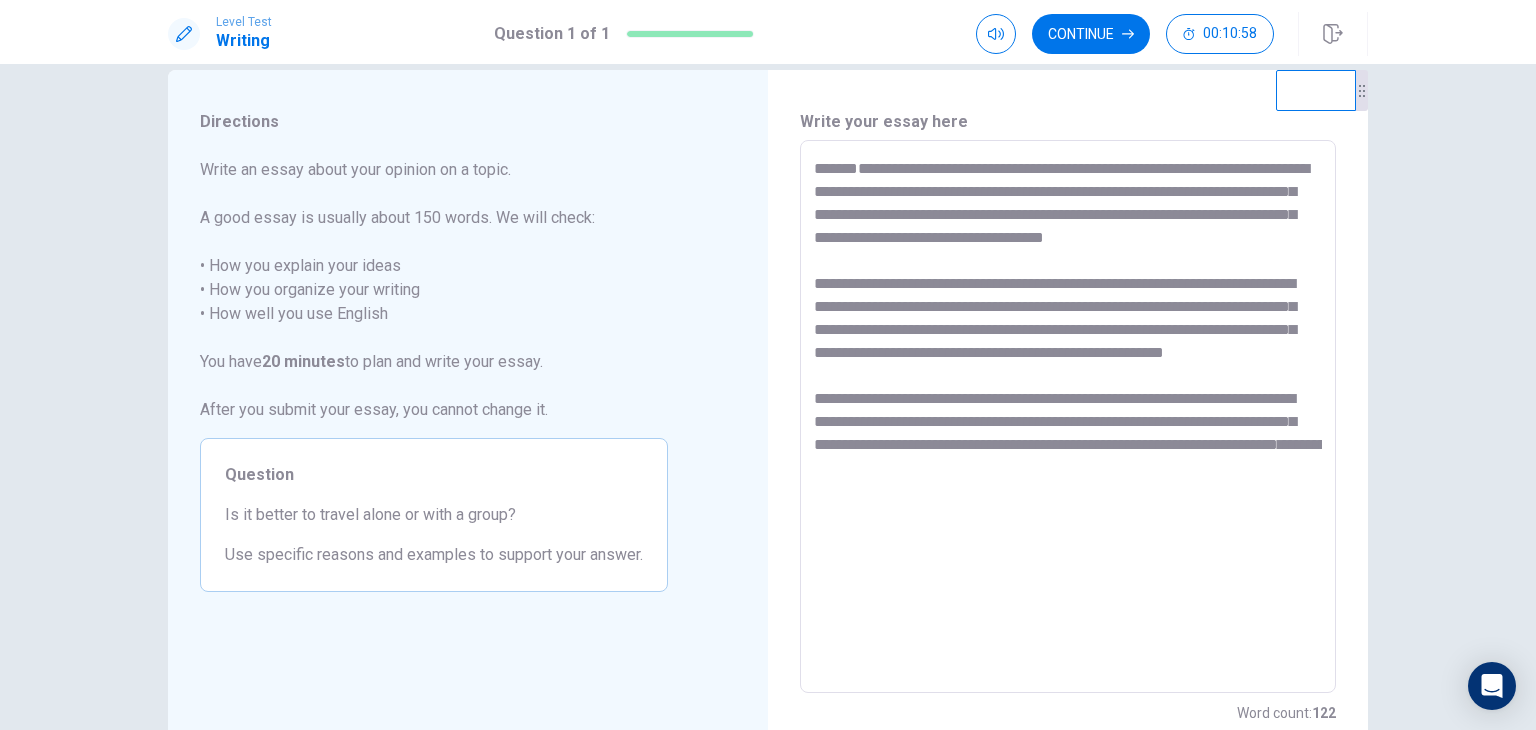 scroll, scrollTop: 0, scrollLeft: 0, axis: both 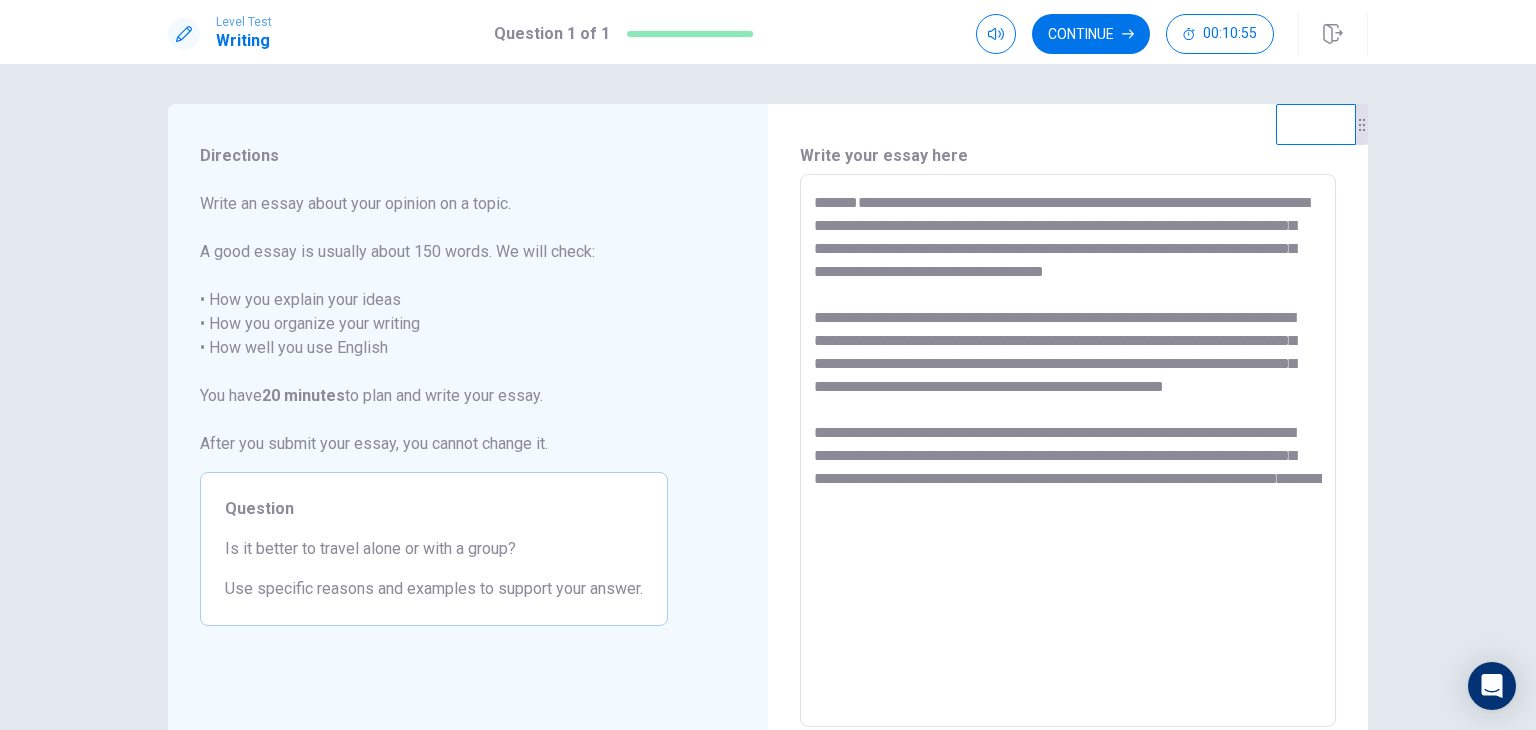 click on "**********" at bounding box center [1068, 451] 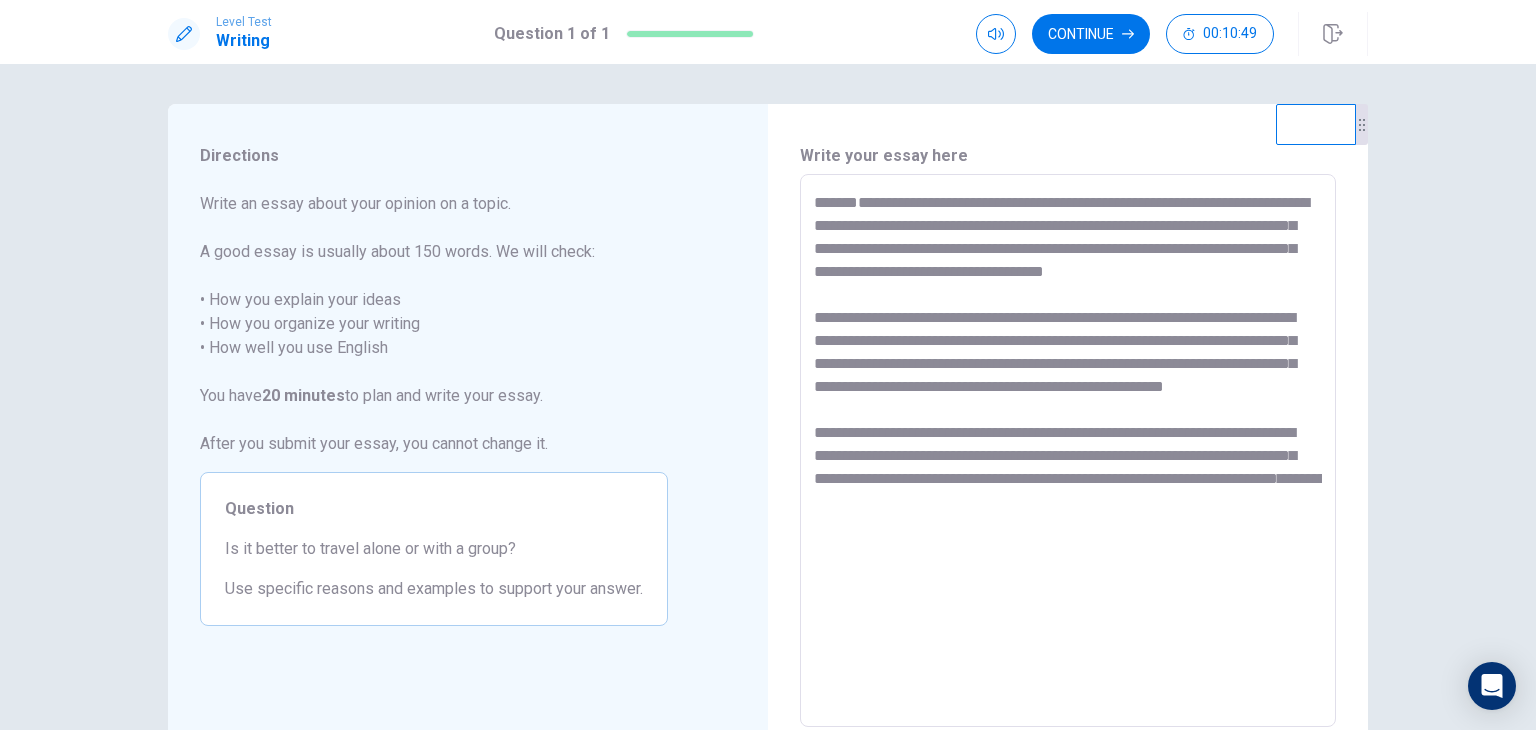click on "**********" at bounding box center (1068, 451) 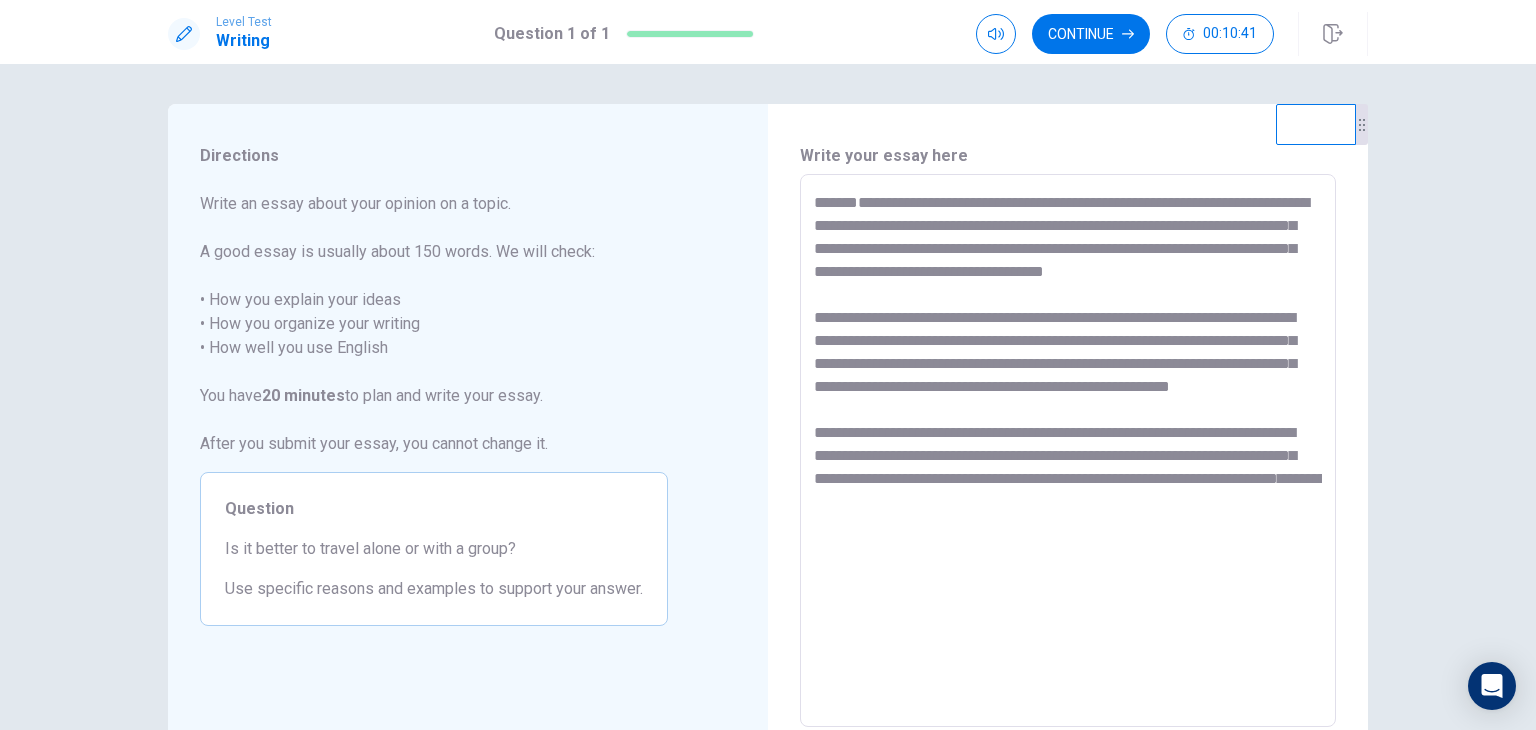 click on "**********" at bounding box center (1068, 451) 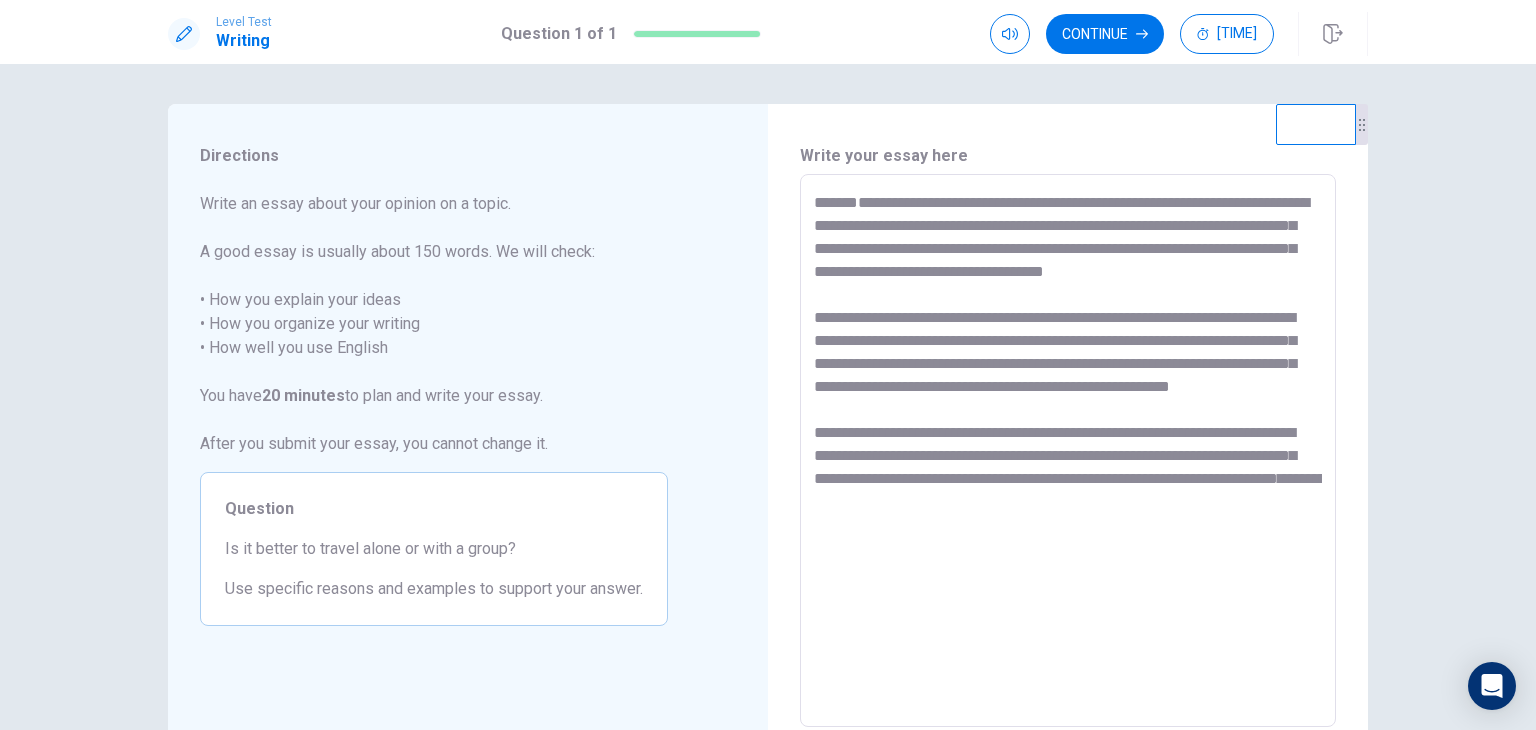 click on "**********" at bounding box center (1068, 451) 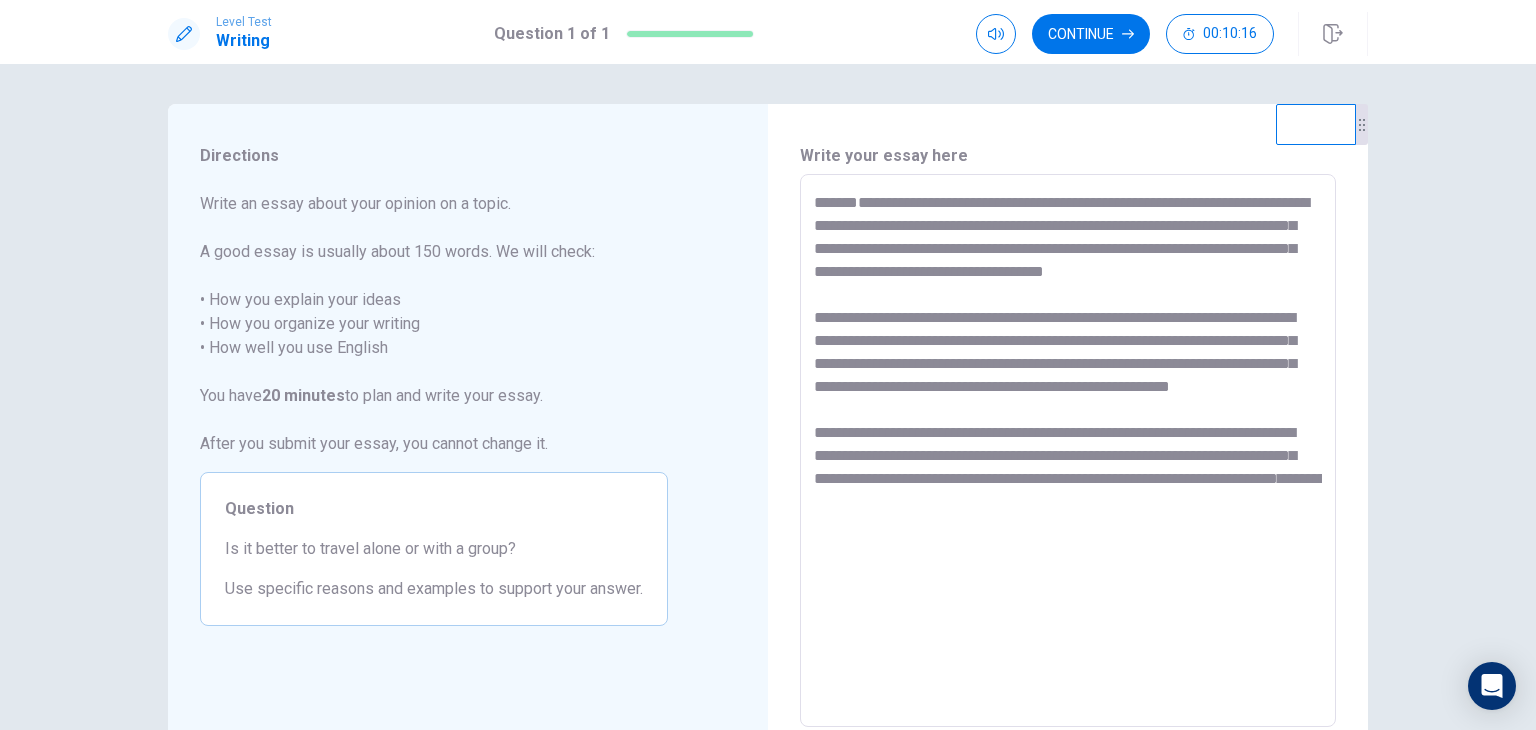 drag, startPoint x: 947, startPoint y: 549, endPoint x: 978, endPoint y: 499, distance: 58.830265 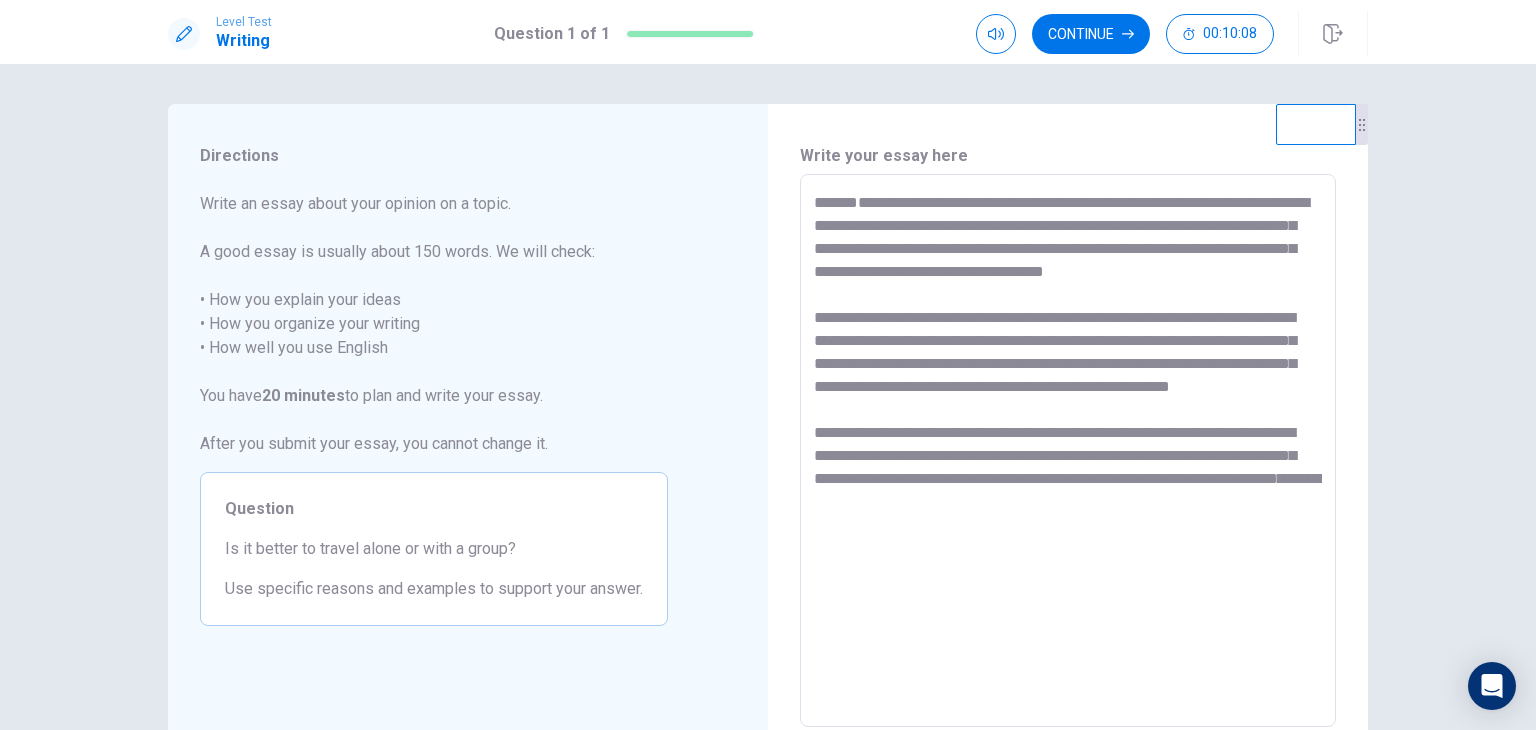 click on "**********" at bounding box center (1068, 451) 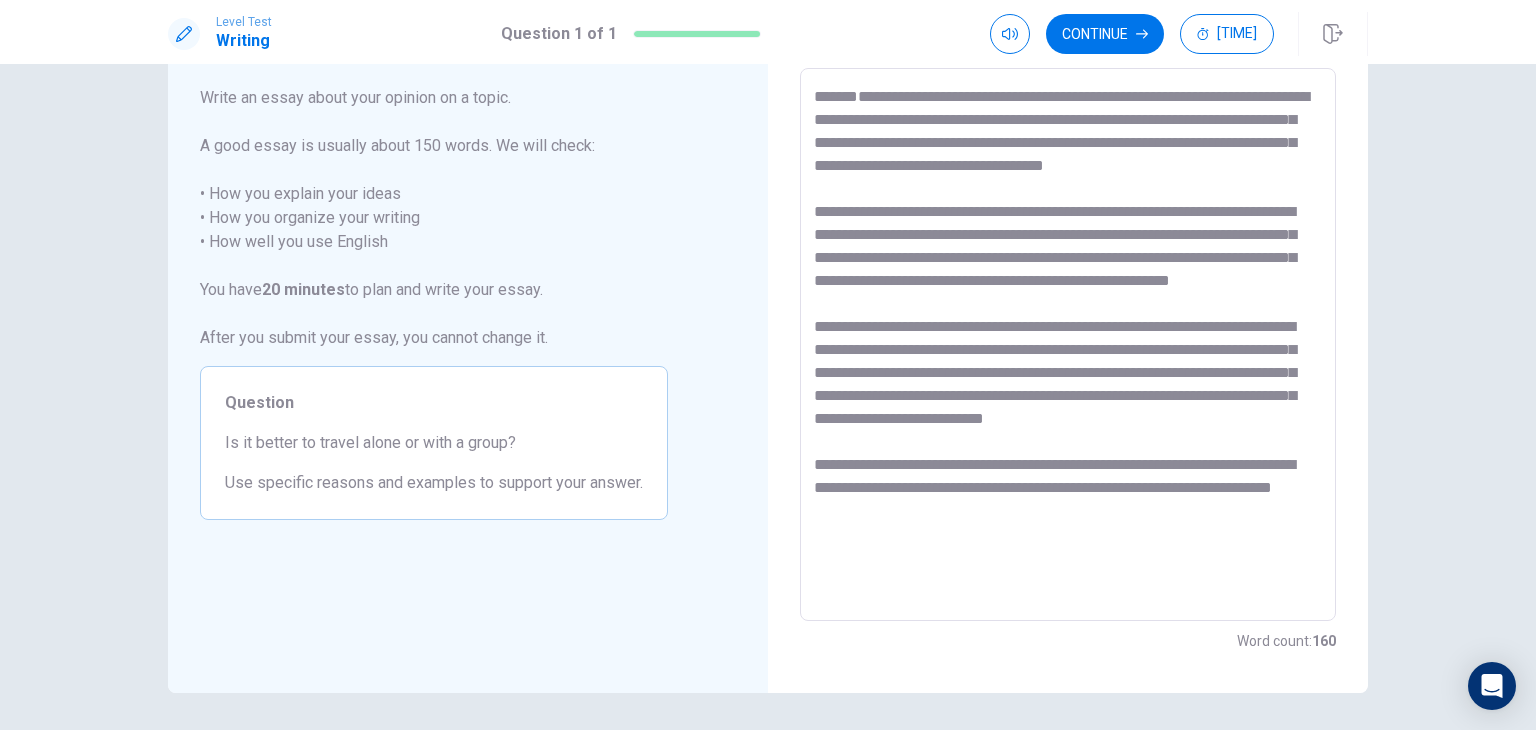scroll, scrollTop: 0, scrollLeft: 0, axis: both 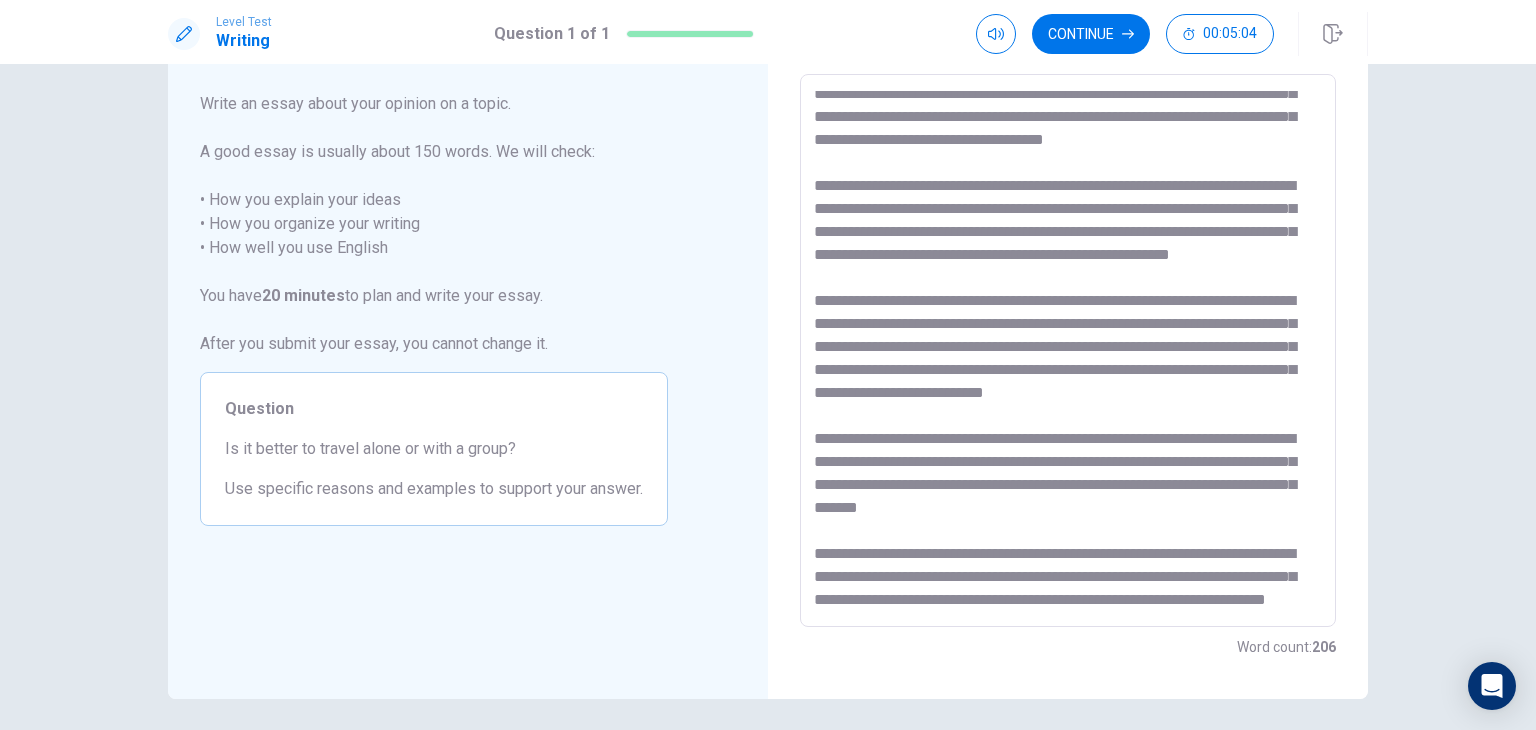 click at bounding box center (1068, 351) 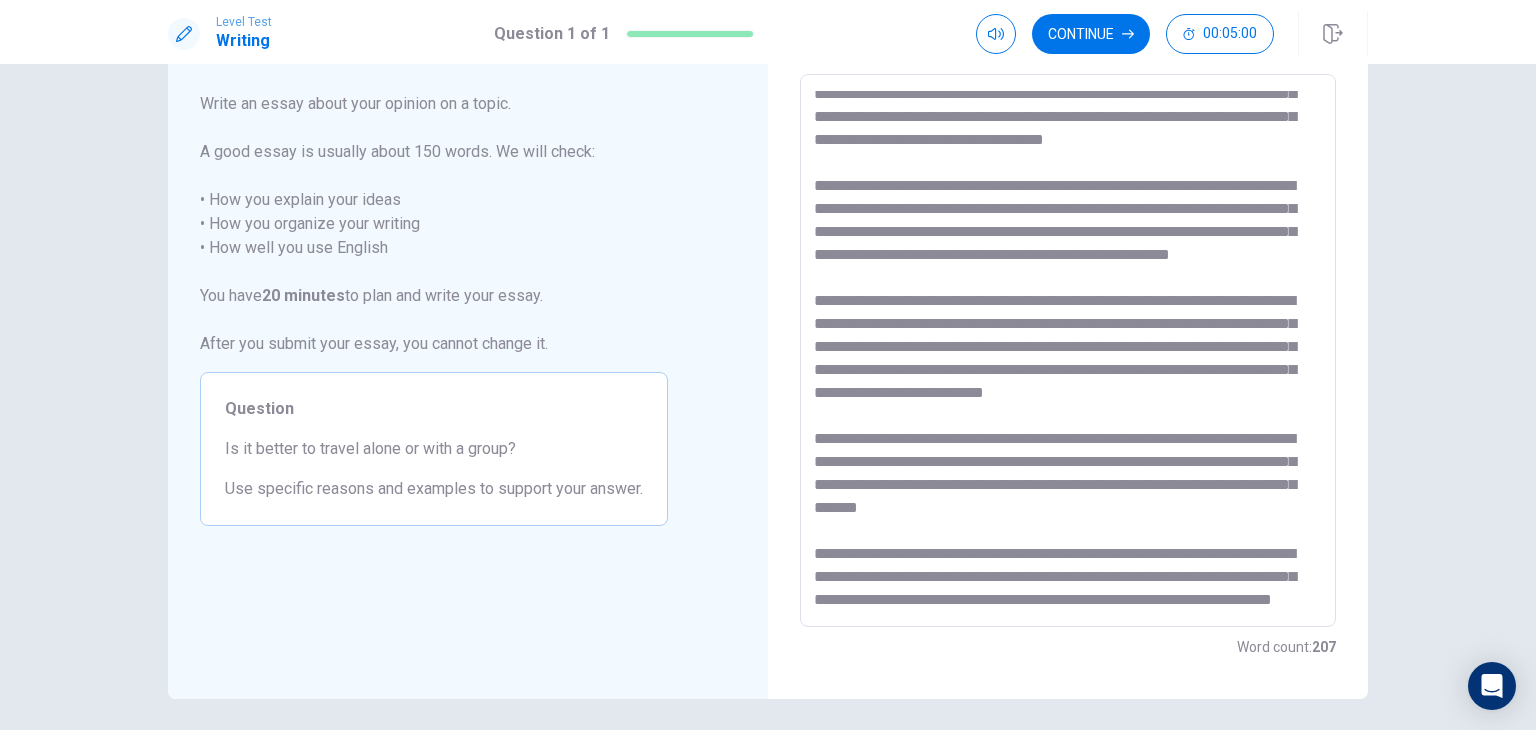 click at bounding box center (1068, 351) 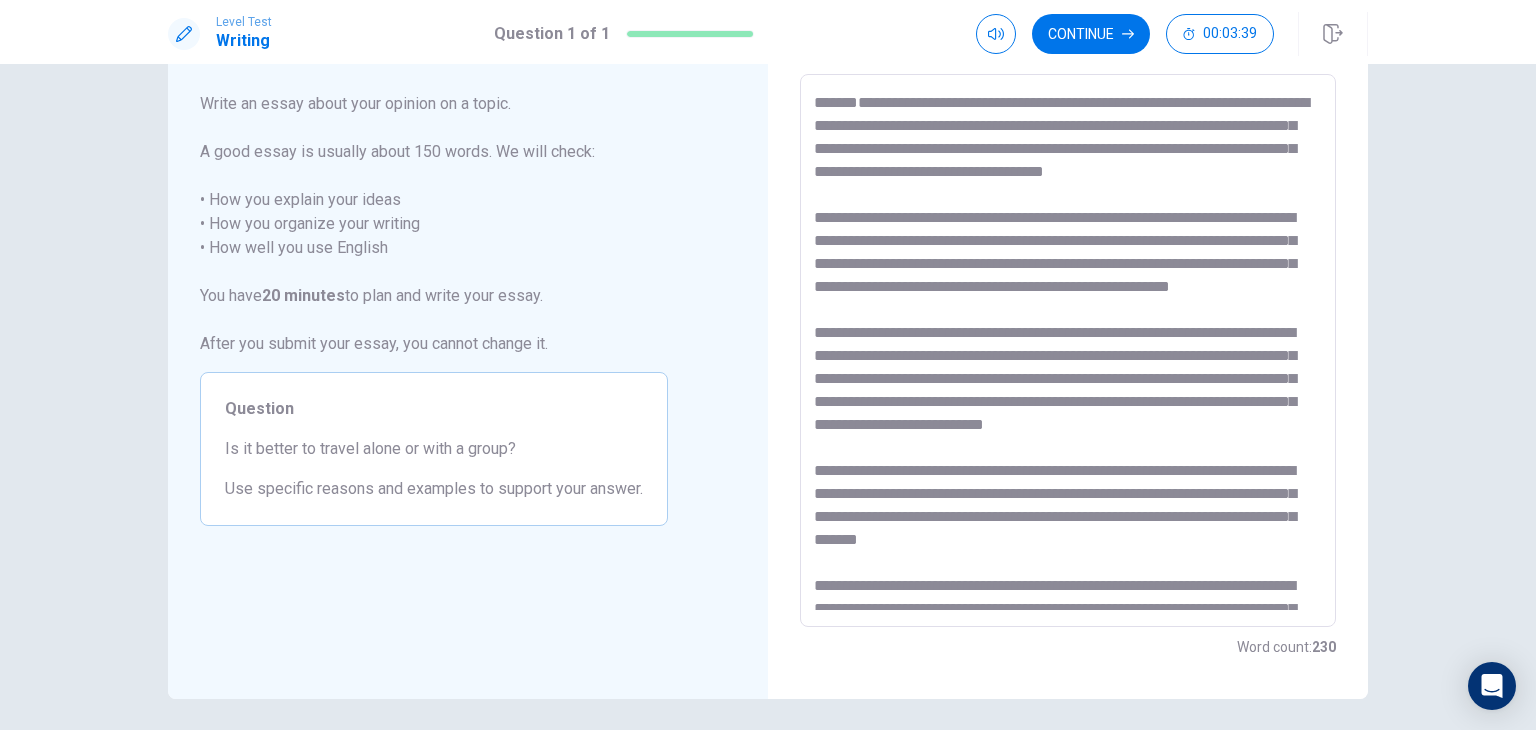 scroll, scrollTop: 0, scrollLeft: 0, axis: both 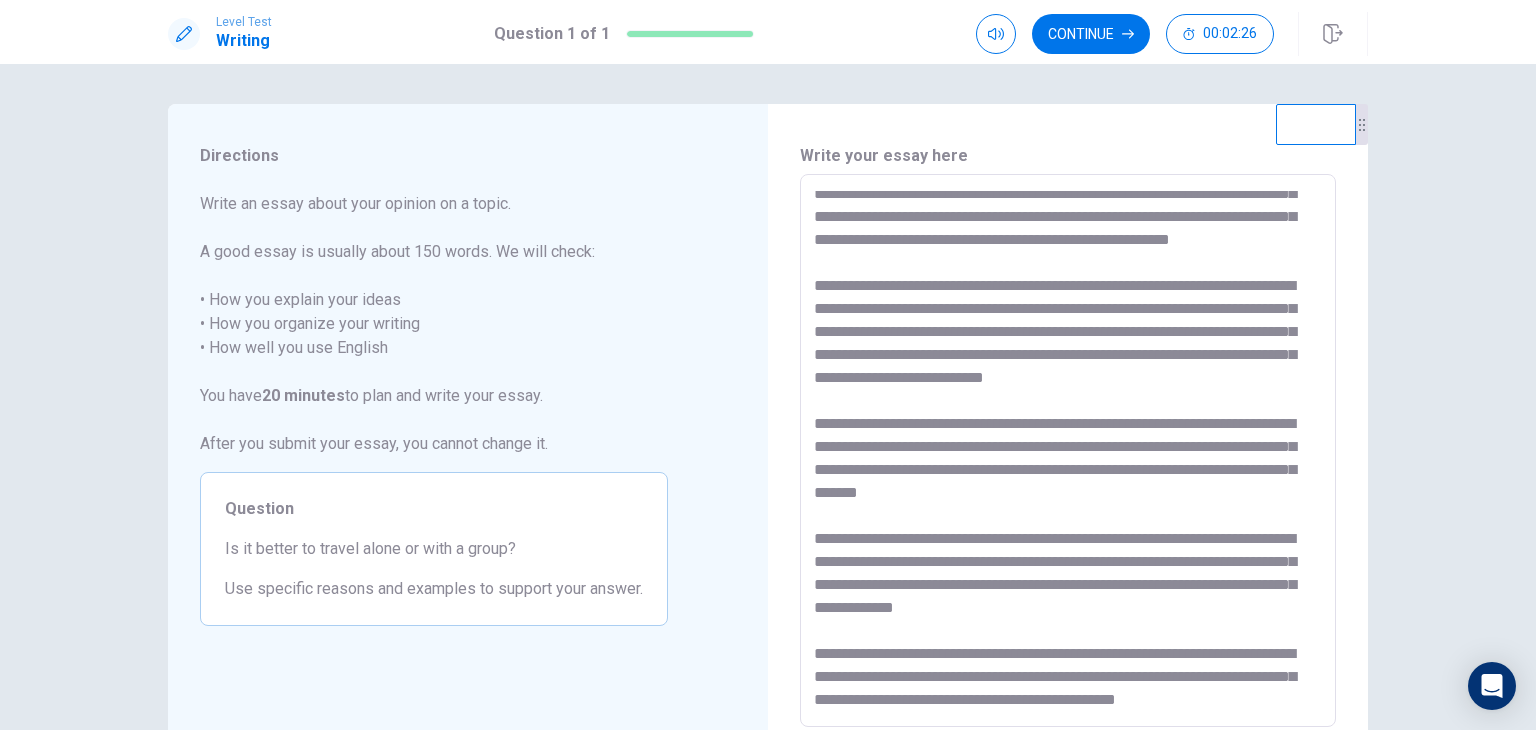 click at bounding box center [1068, 451] 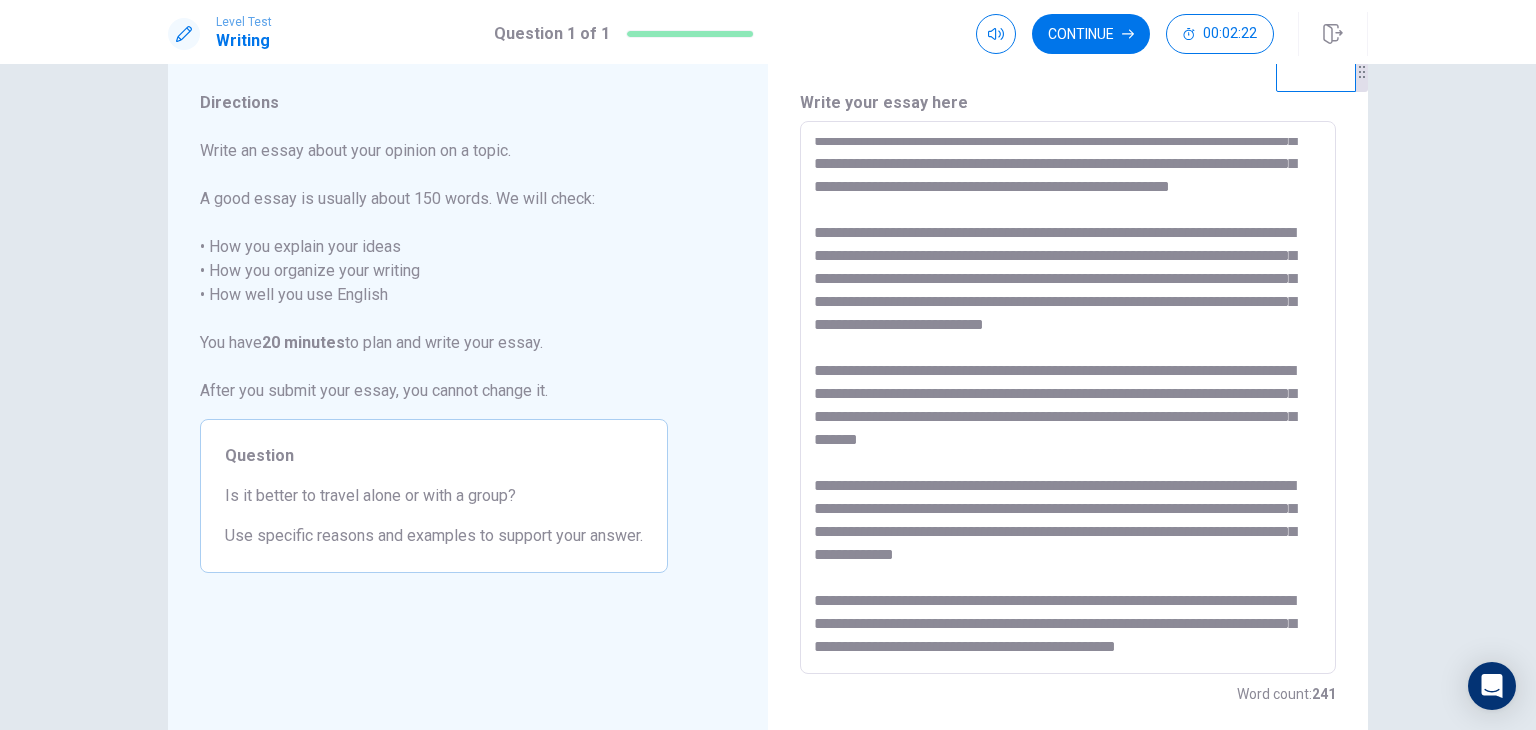 scroll, scrollTop: 100, scrollLeft: 0, axis: vertical 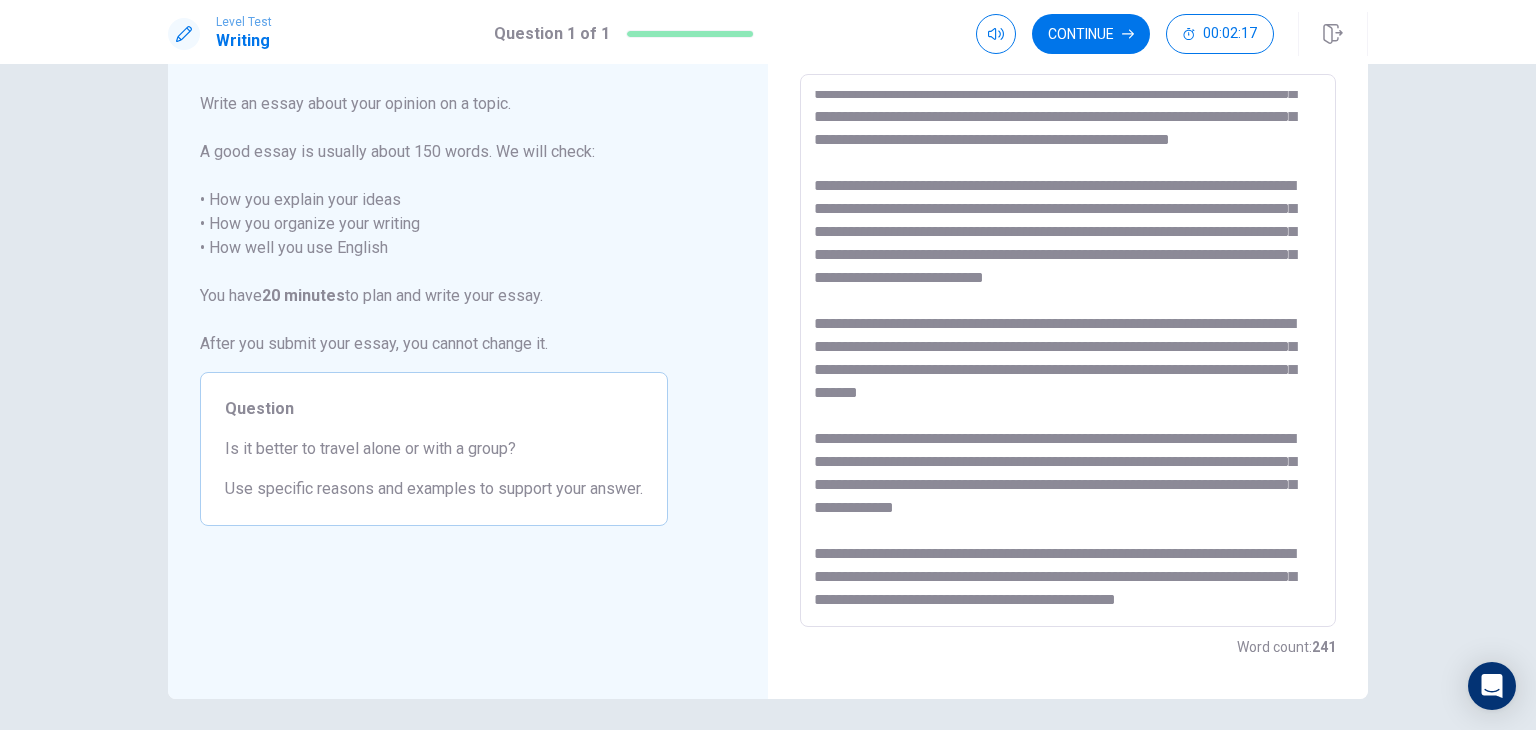 click at bounding box center (1068, 351) 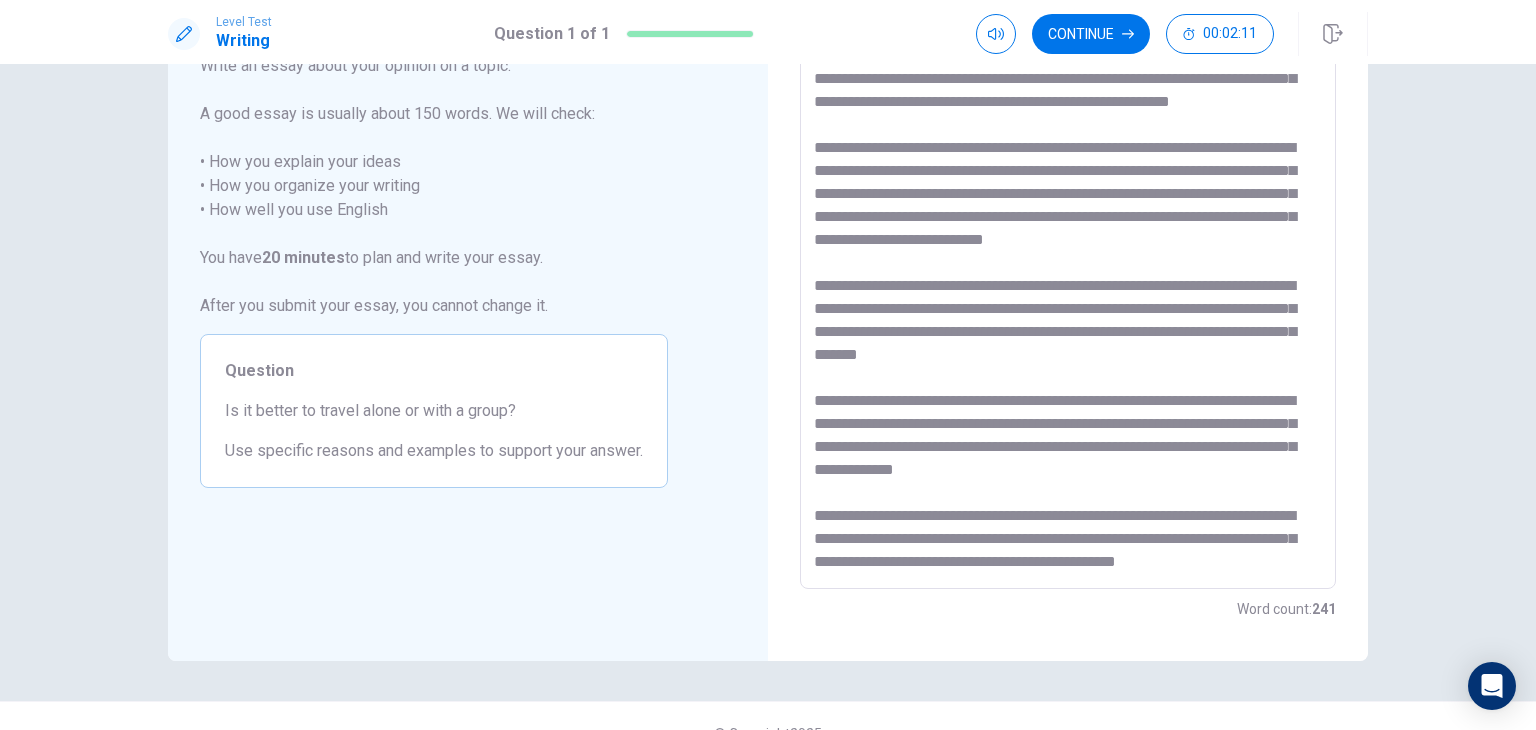 scroll, scrollTop: 173, scrollLeft: 0, axis: vertical 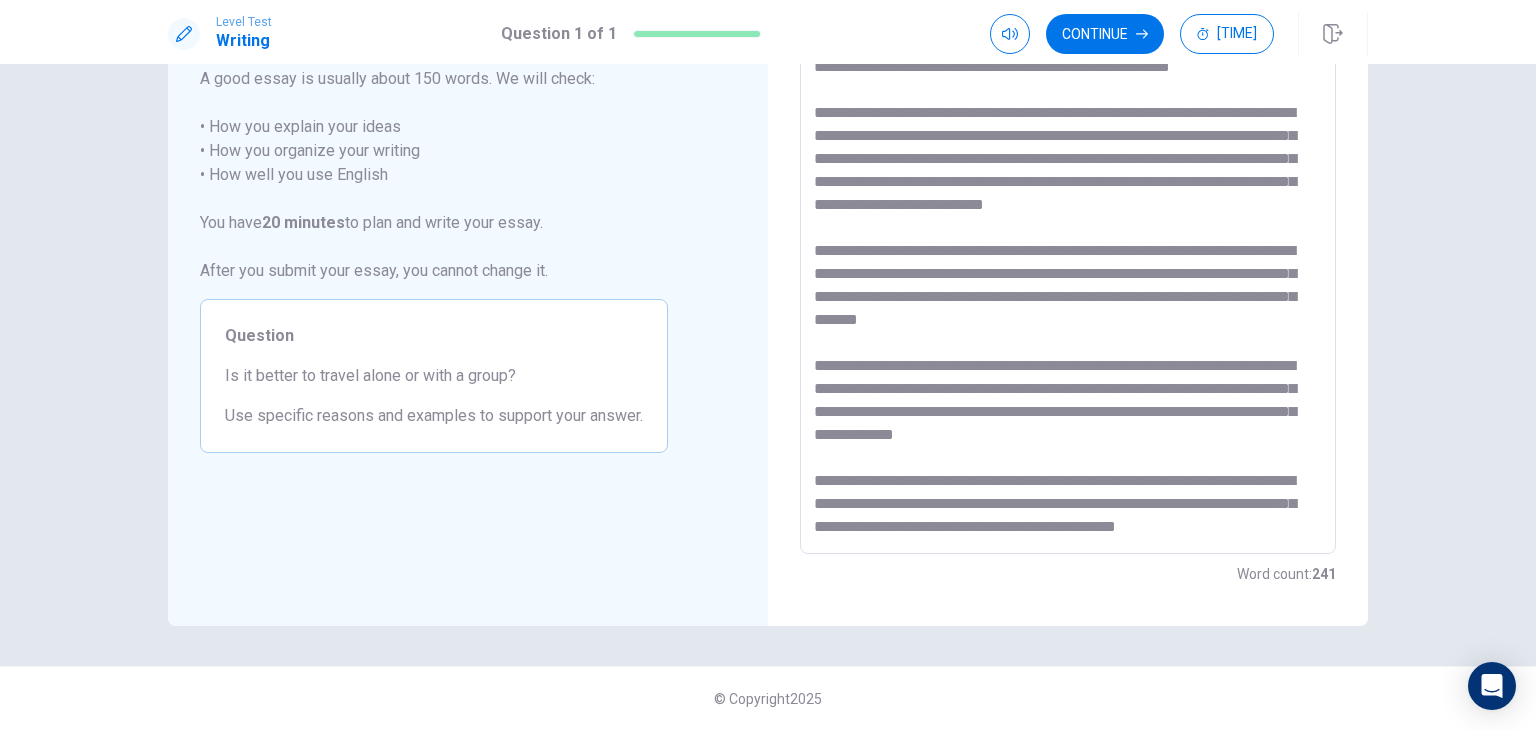 click at bounding box center (1068, 278) 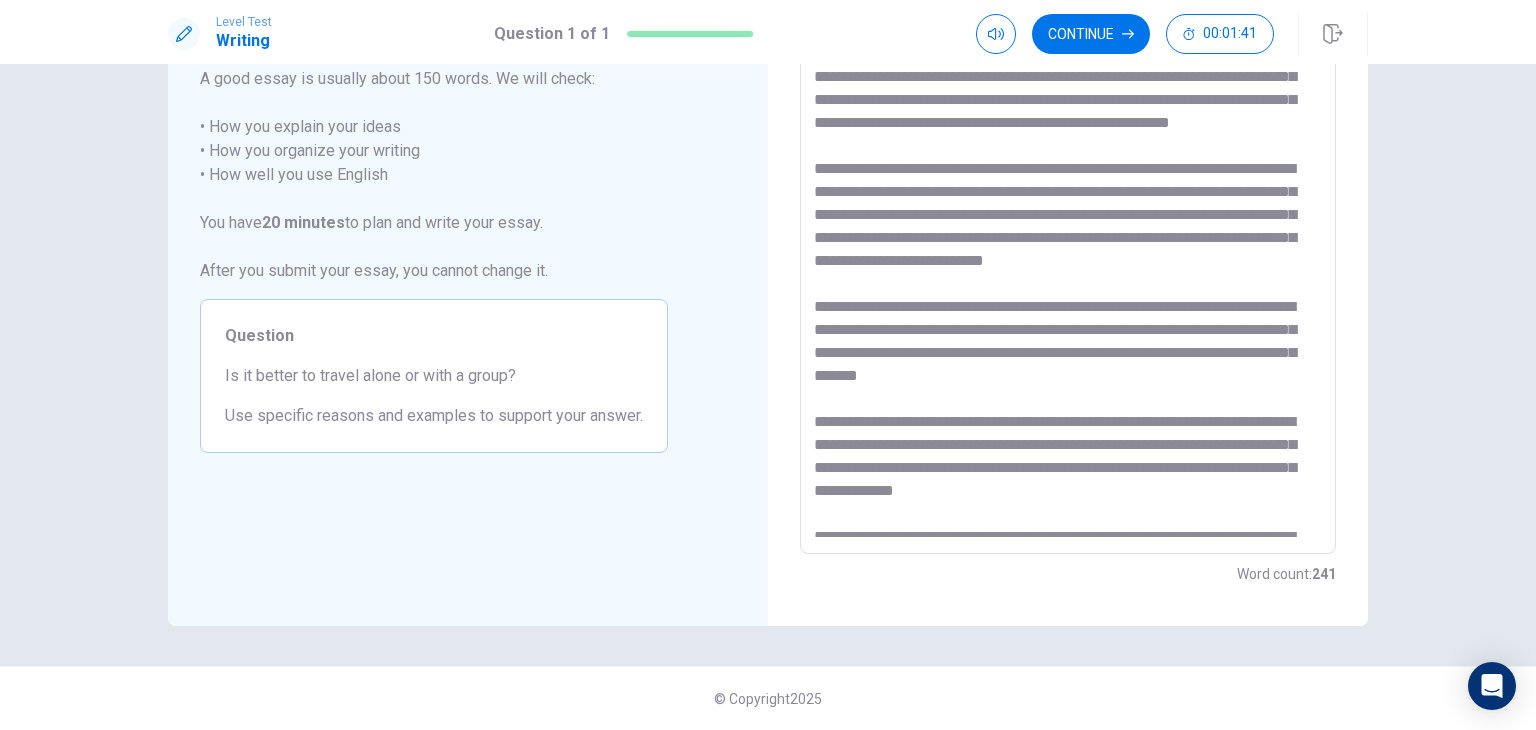 scroll, scrollTop: 0, scrollLeft: 0, axis: both 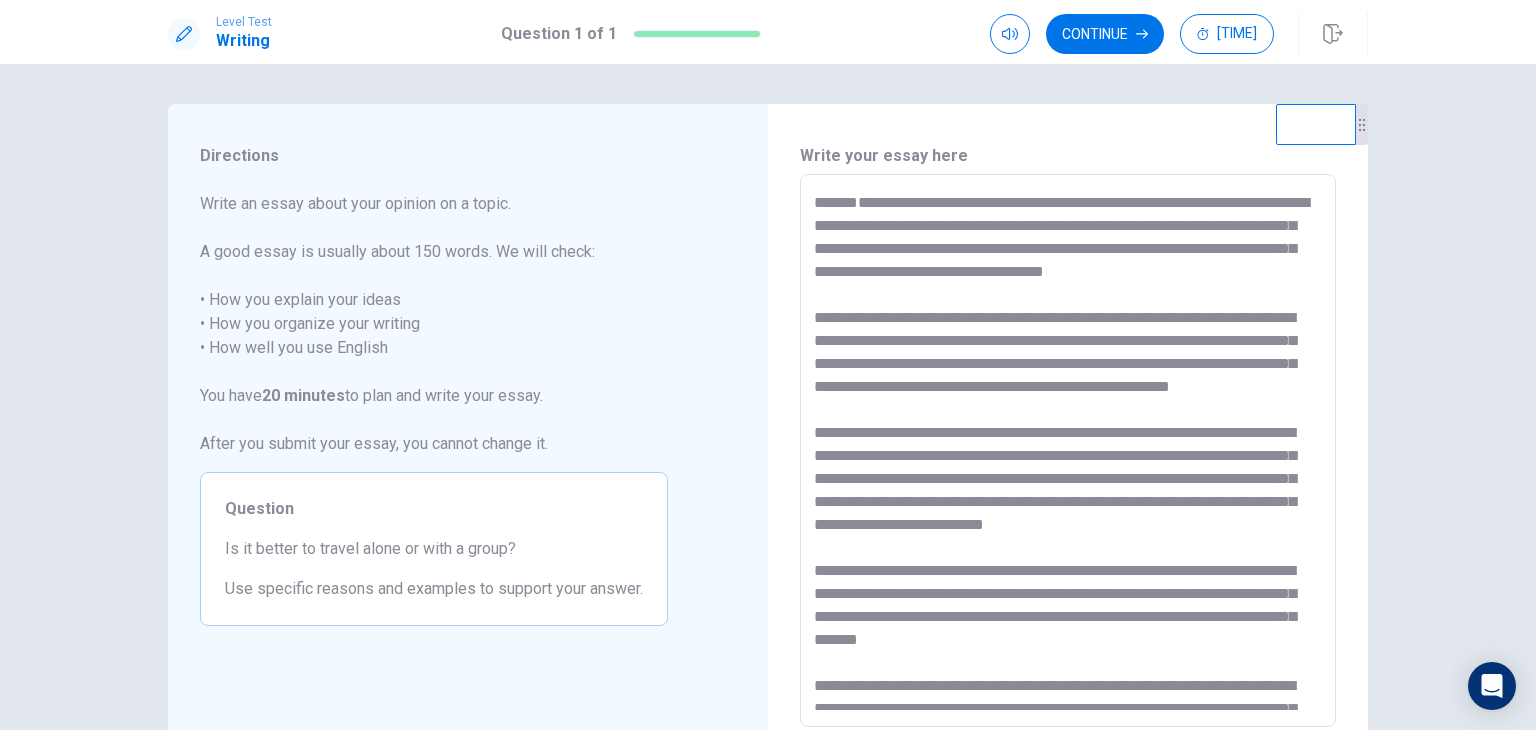 click at bounding box center (1068, 451) 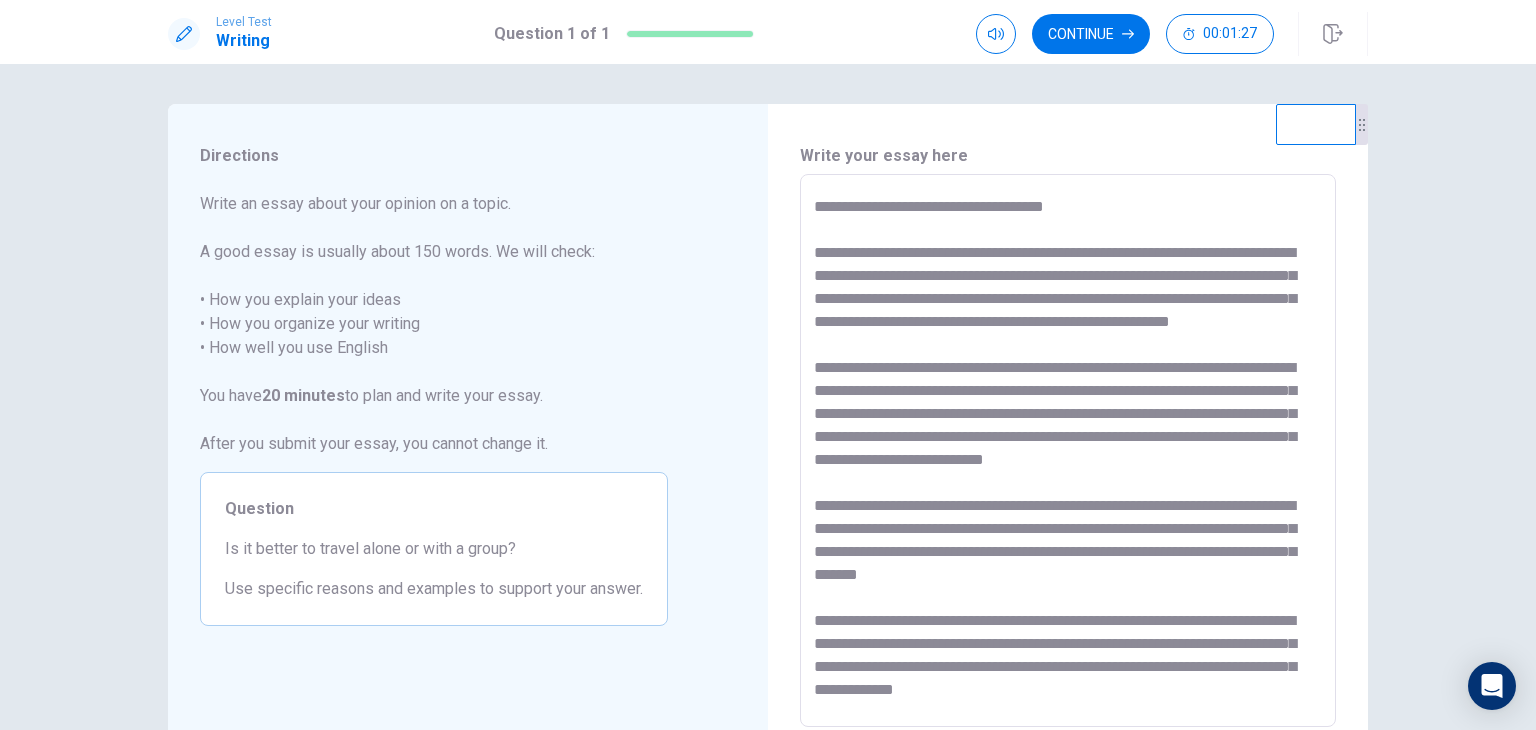 scroll, scrollTop: 100, scrollLeft: 0, axis: vertical 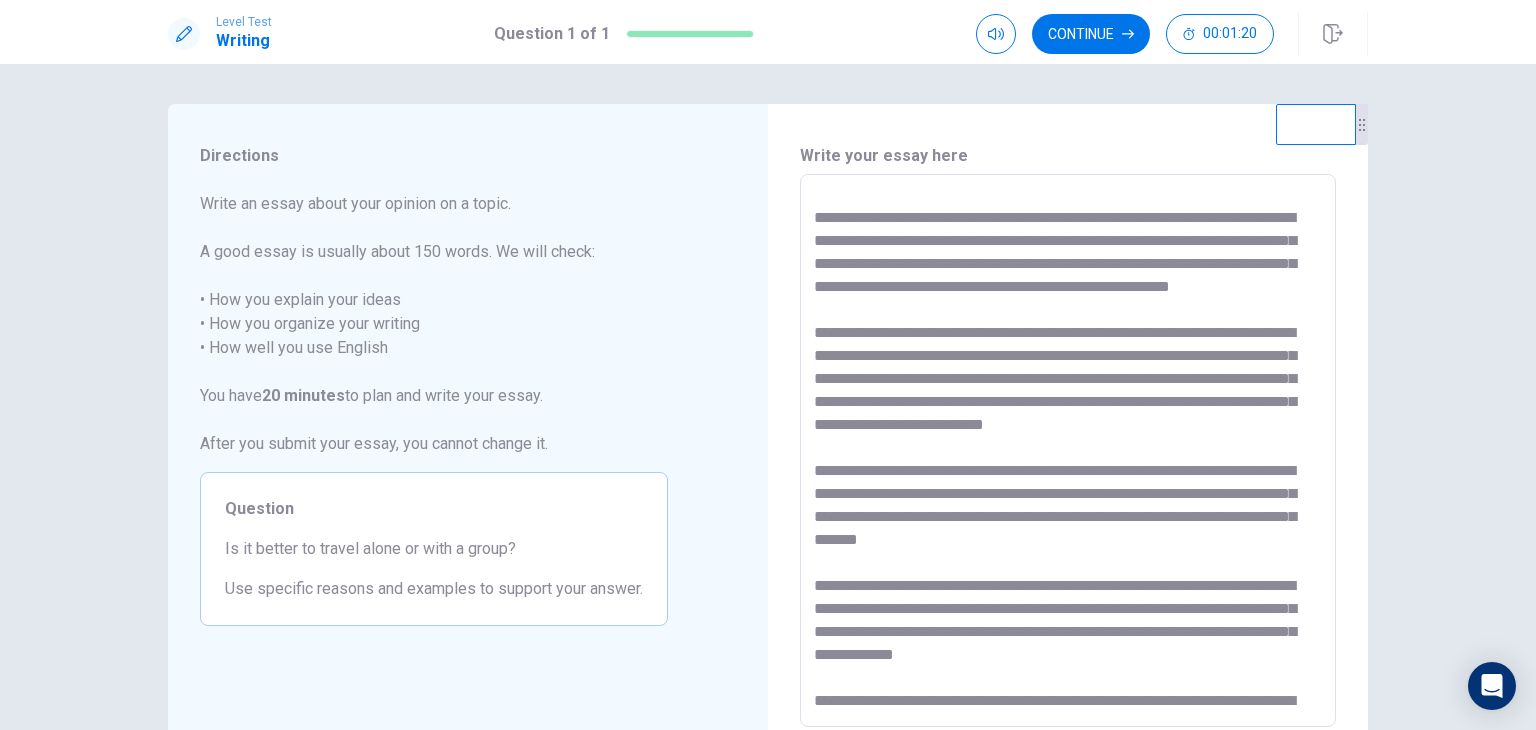 click at bounding box center (1068, 451) 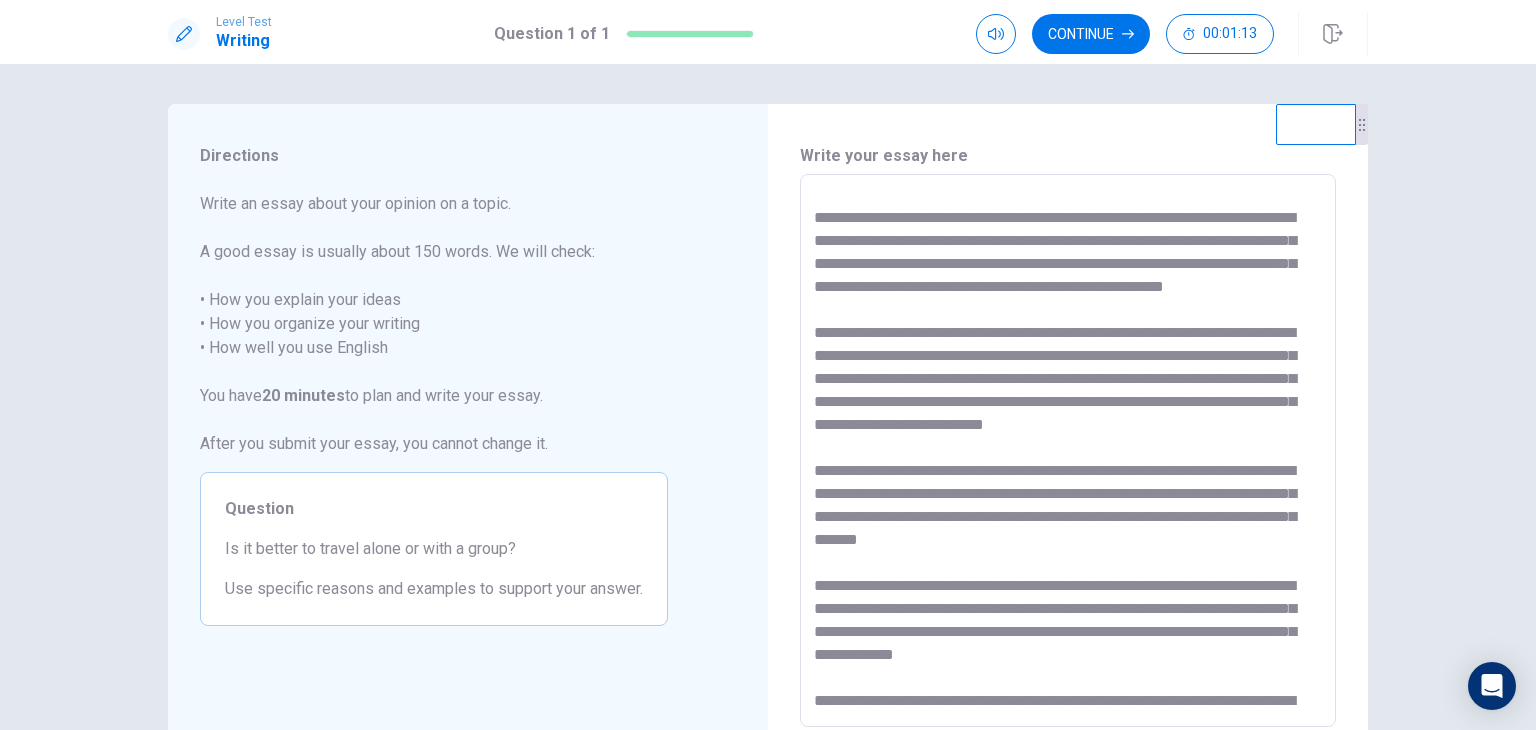 scroll, scrollTop: 200, scrollLeft: 0, axis: vertical 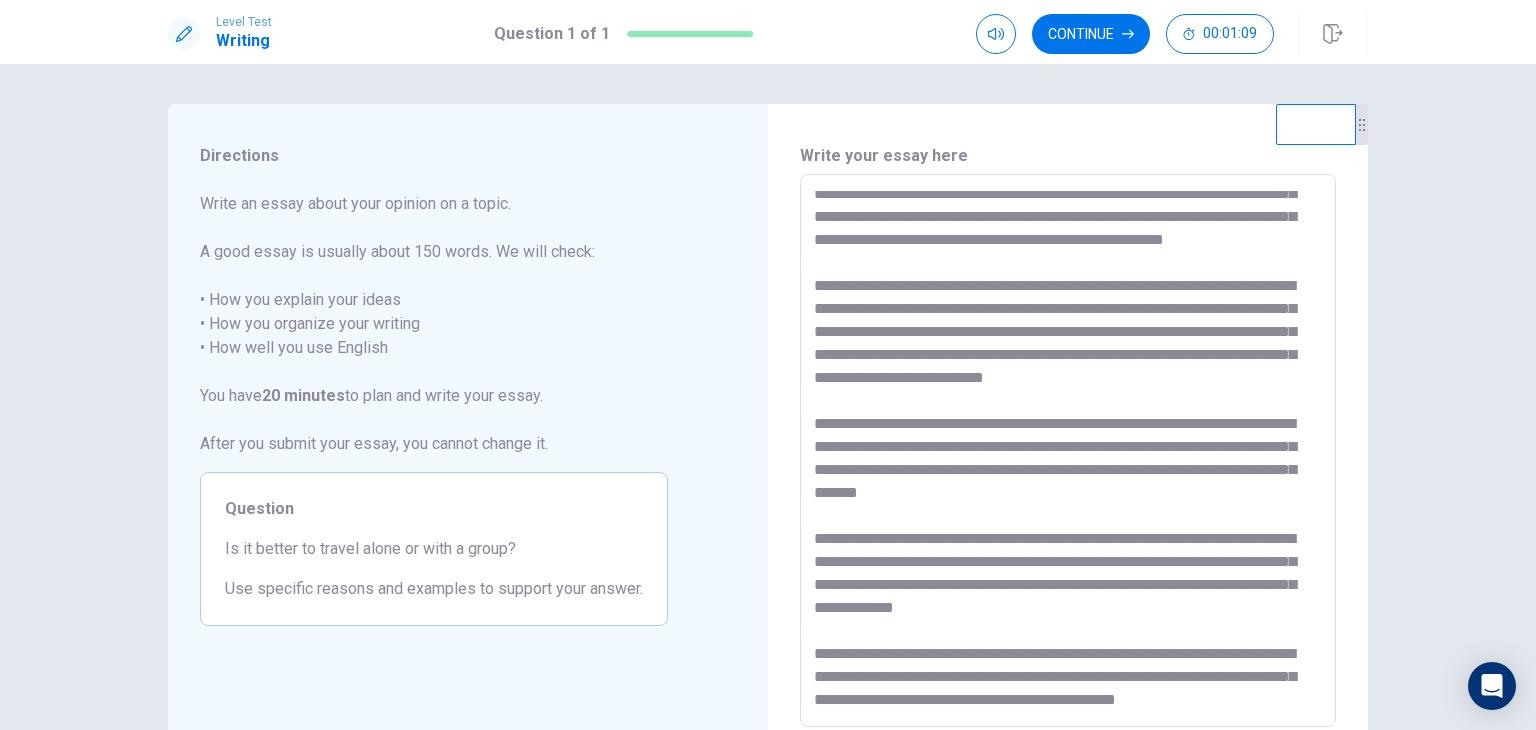 click at bounding box center [1068, 451] 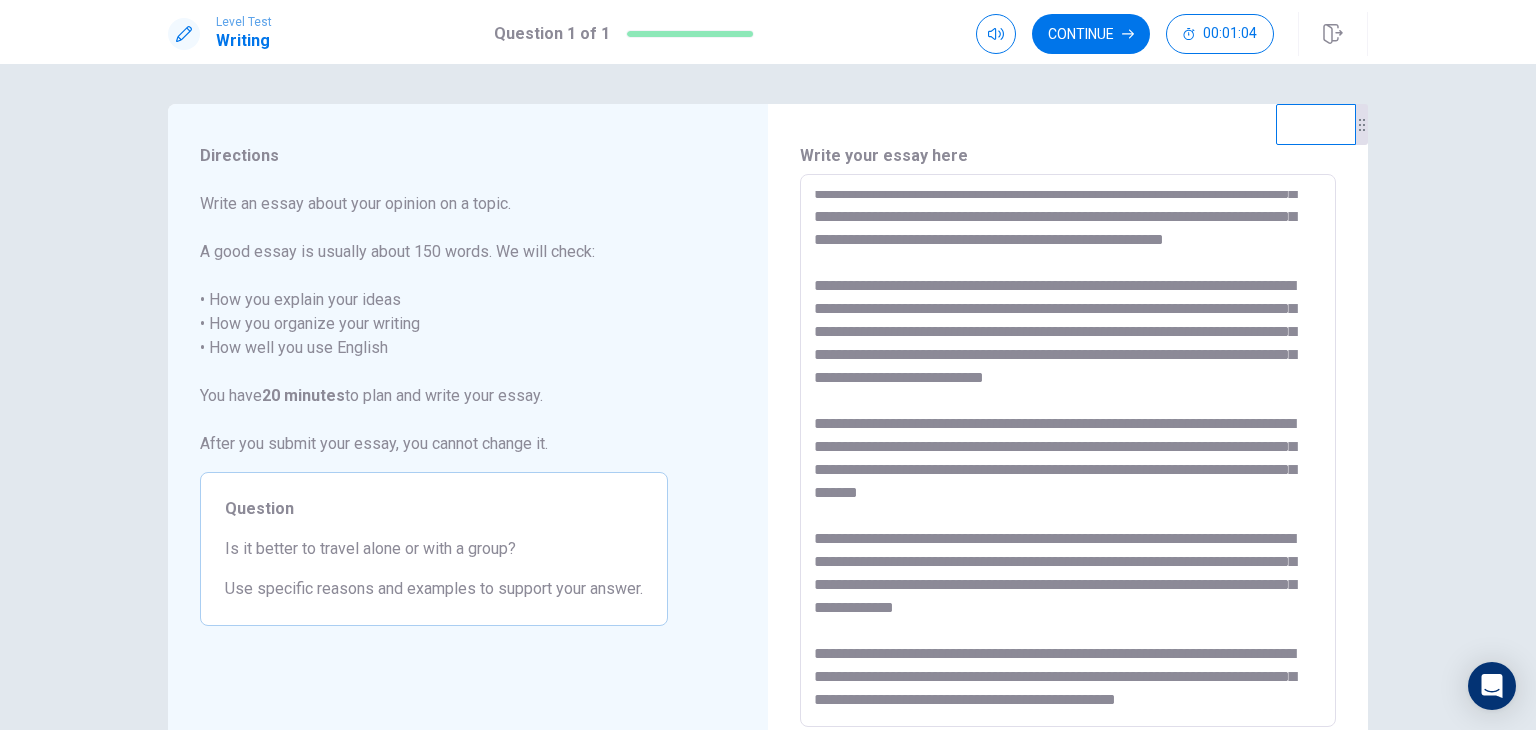 click at bounding box center [1068, 451] 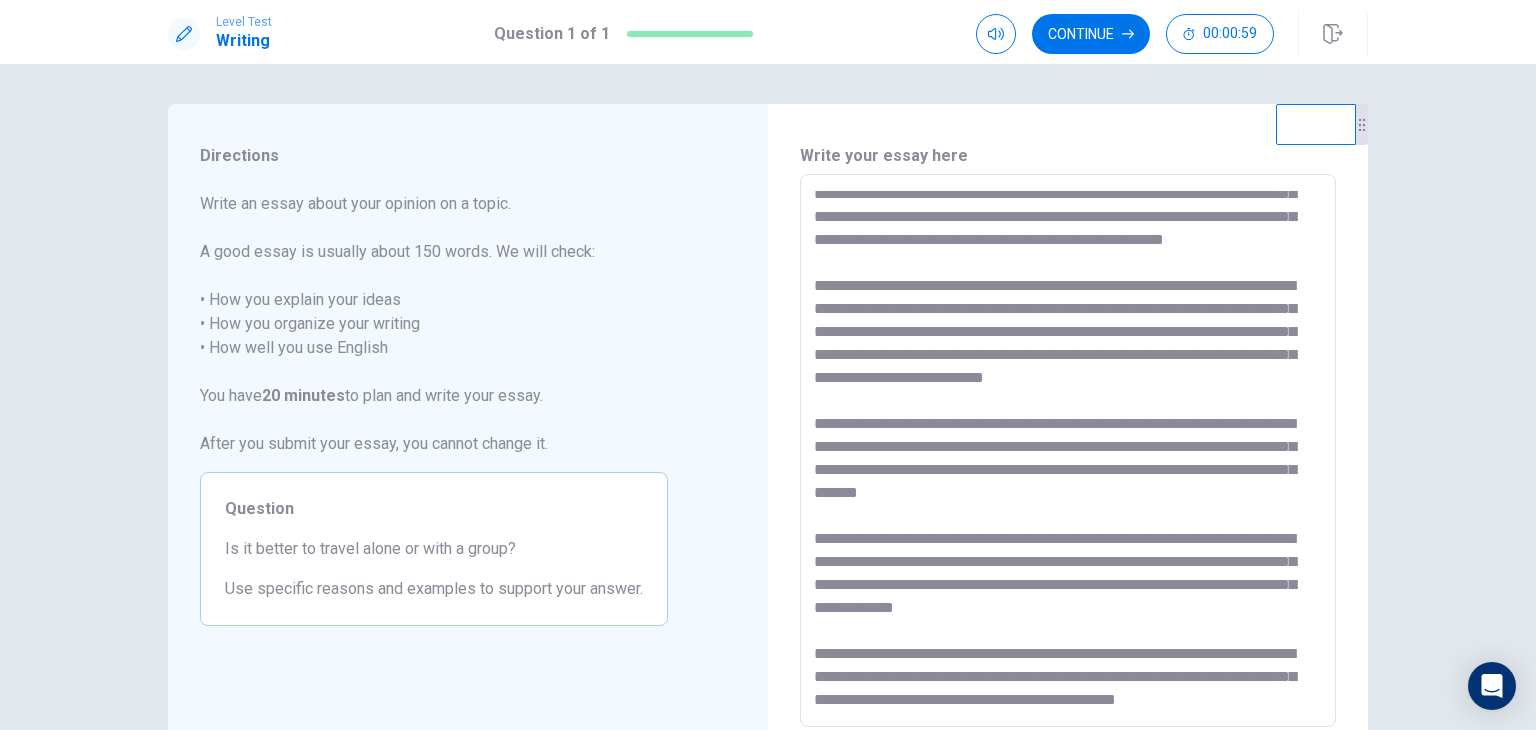 scroll, scrollTop: 262, scrollLeft: 0, axis: vertical 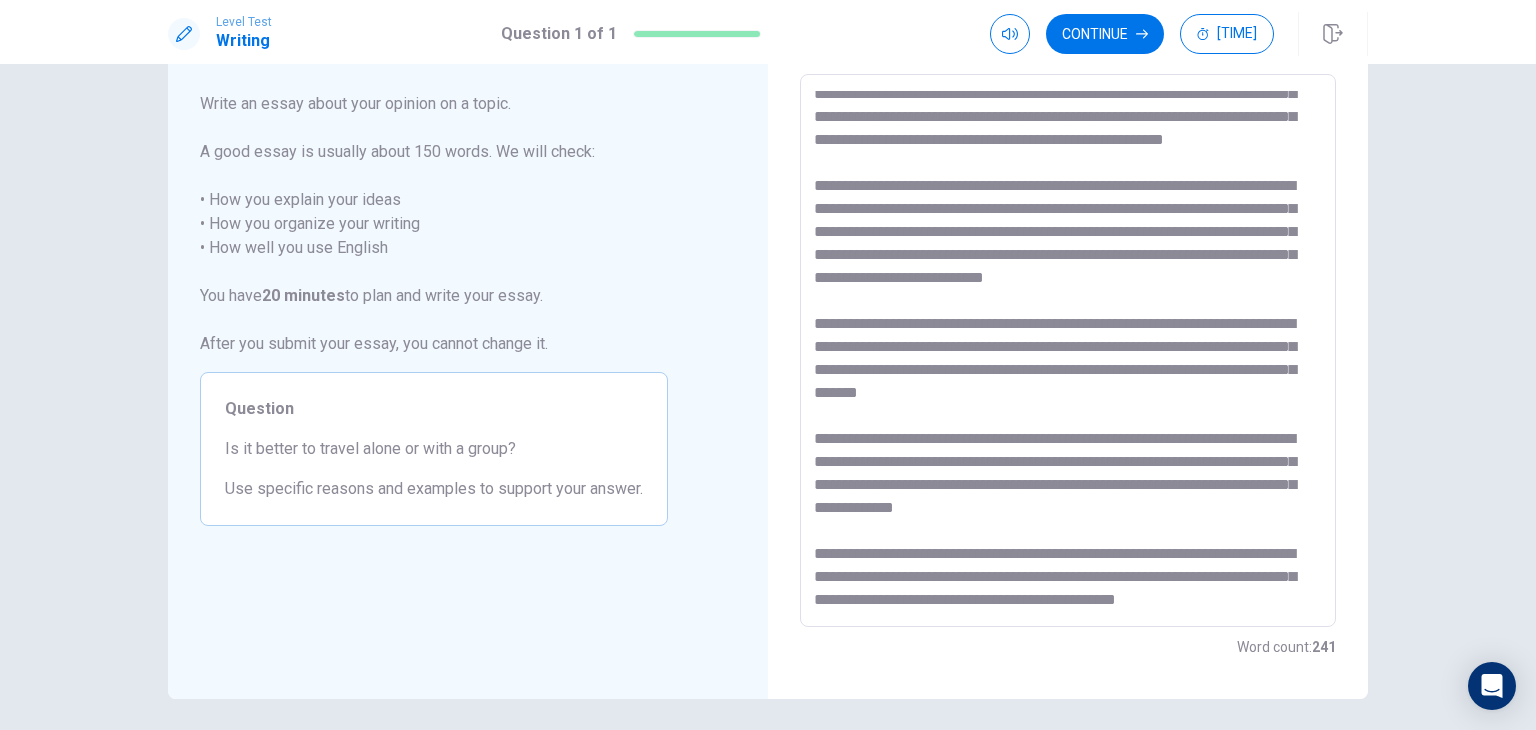 click at bounding box center [1068, 351] 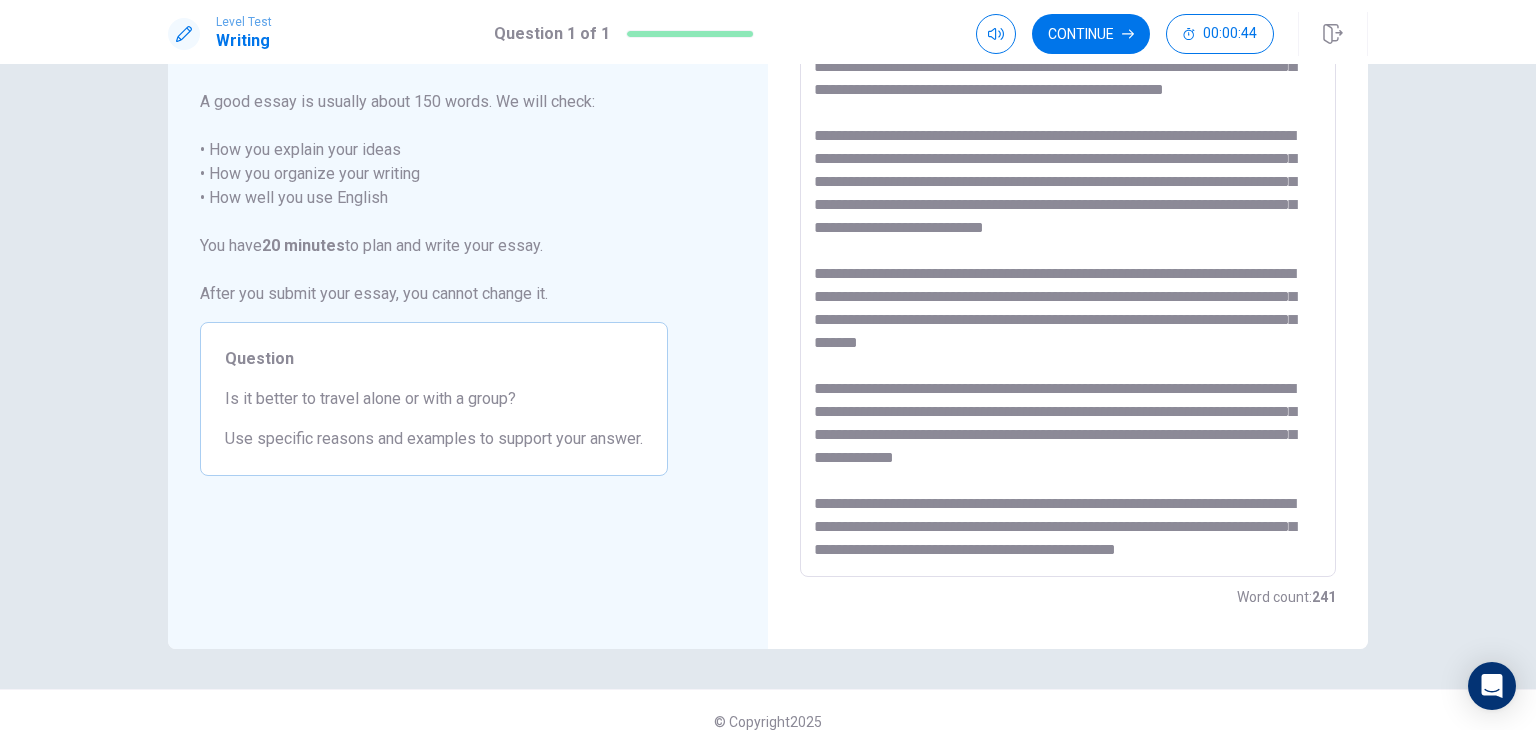 scroll, scrollTop: 173, scrollLeft: 0, axis: vertical 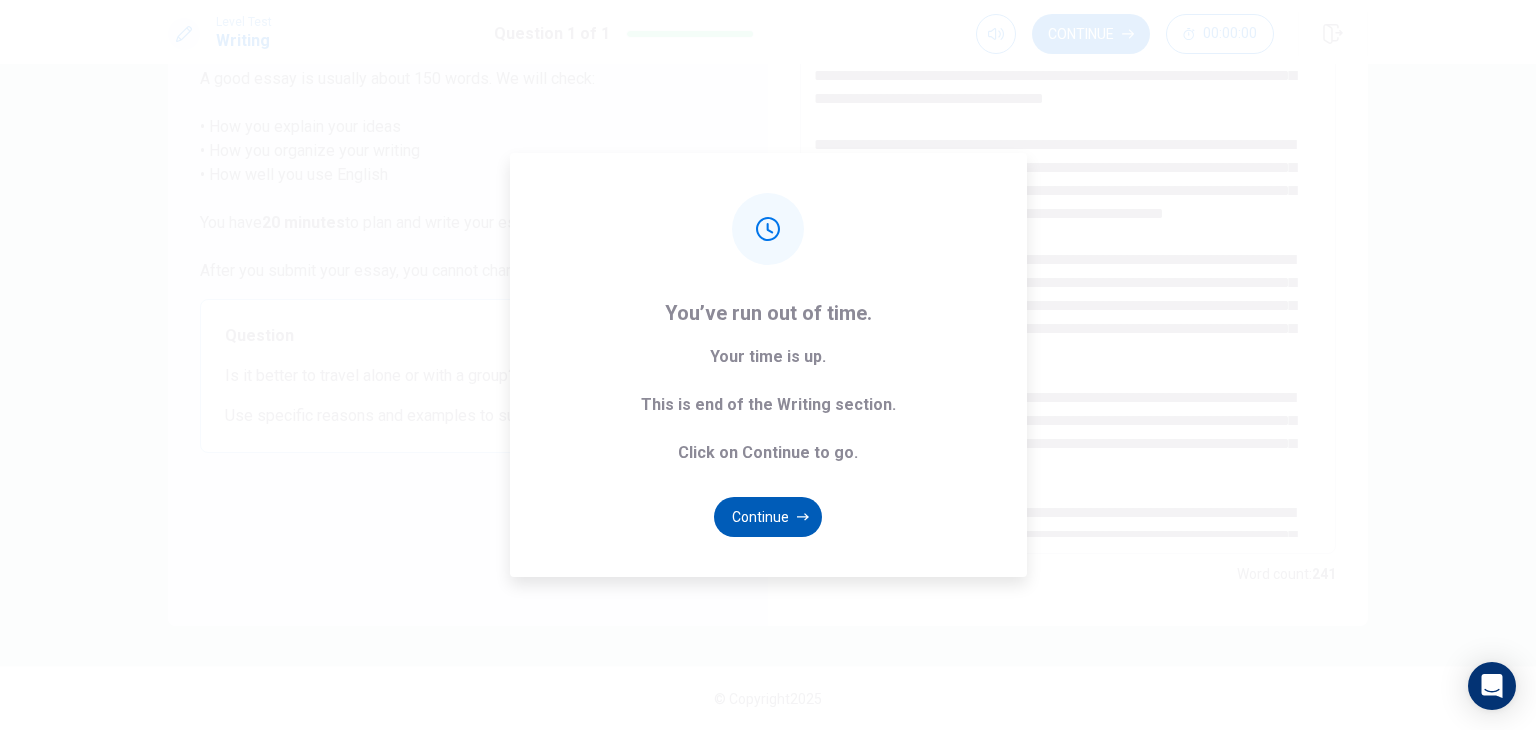 type on "**********" 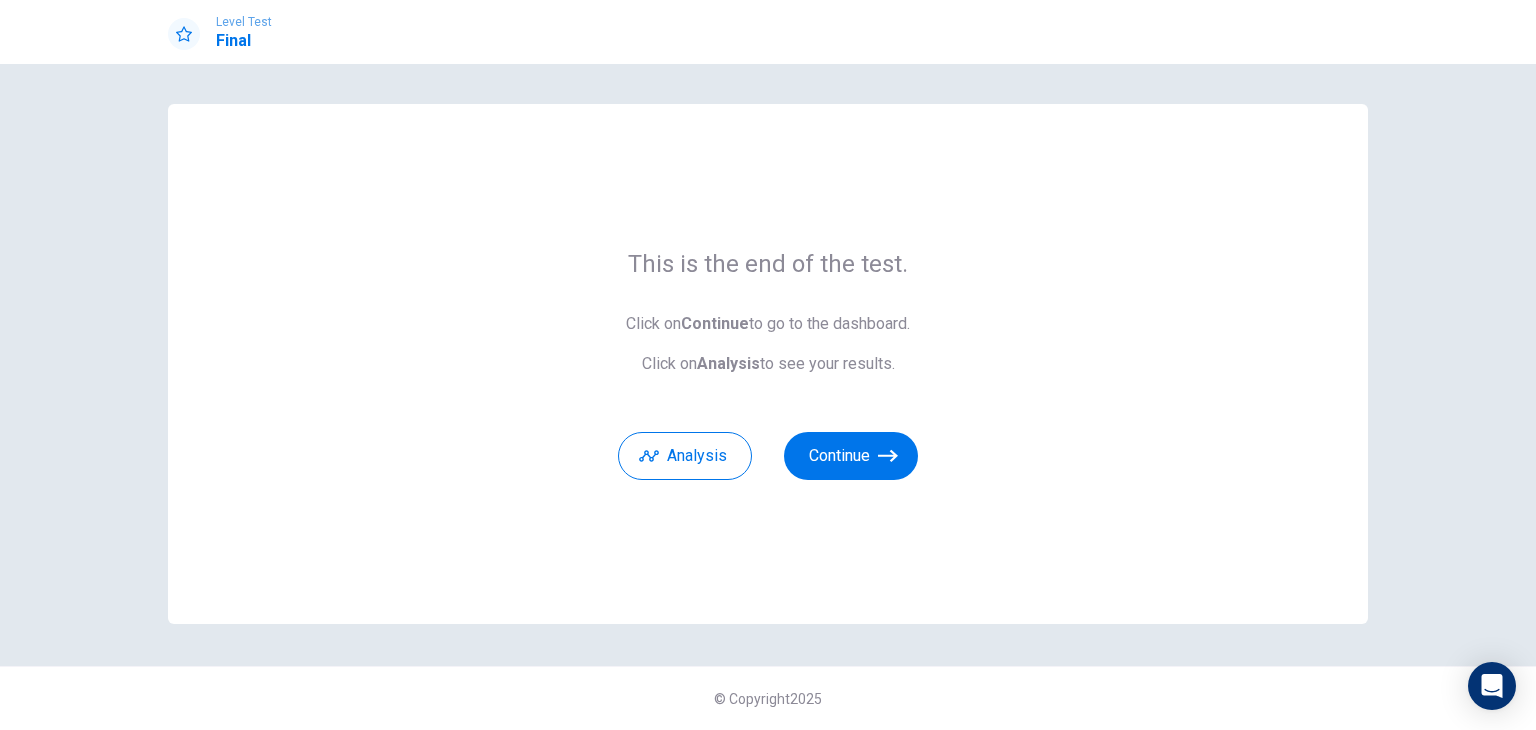 scroll, scrollTop: 0, scrollLeft: 0, axis: both 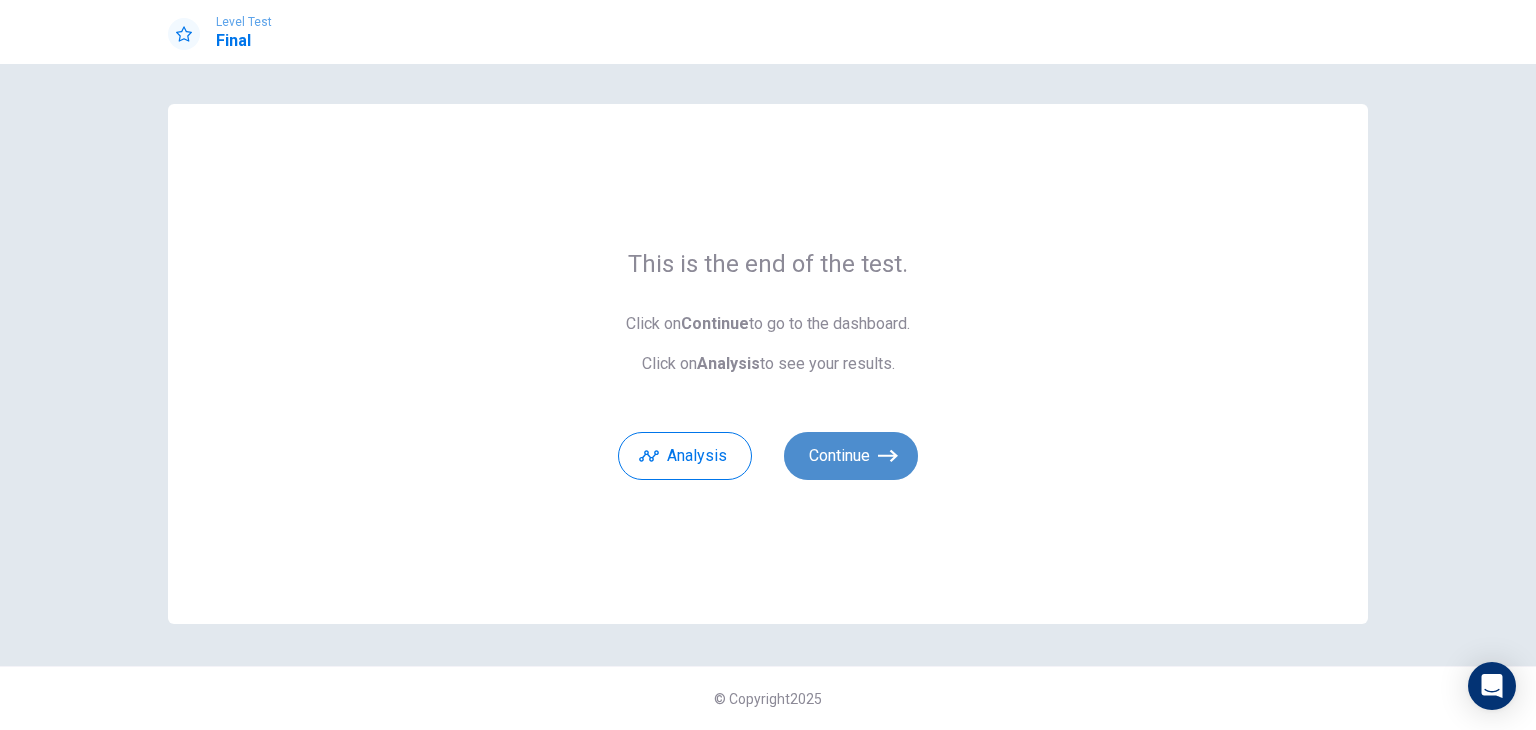 click on "Continue" at bounding box center (851, 456) 